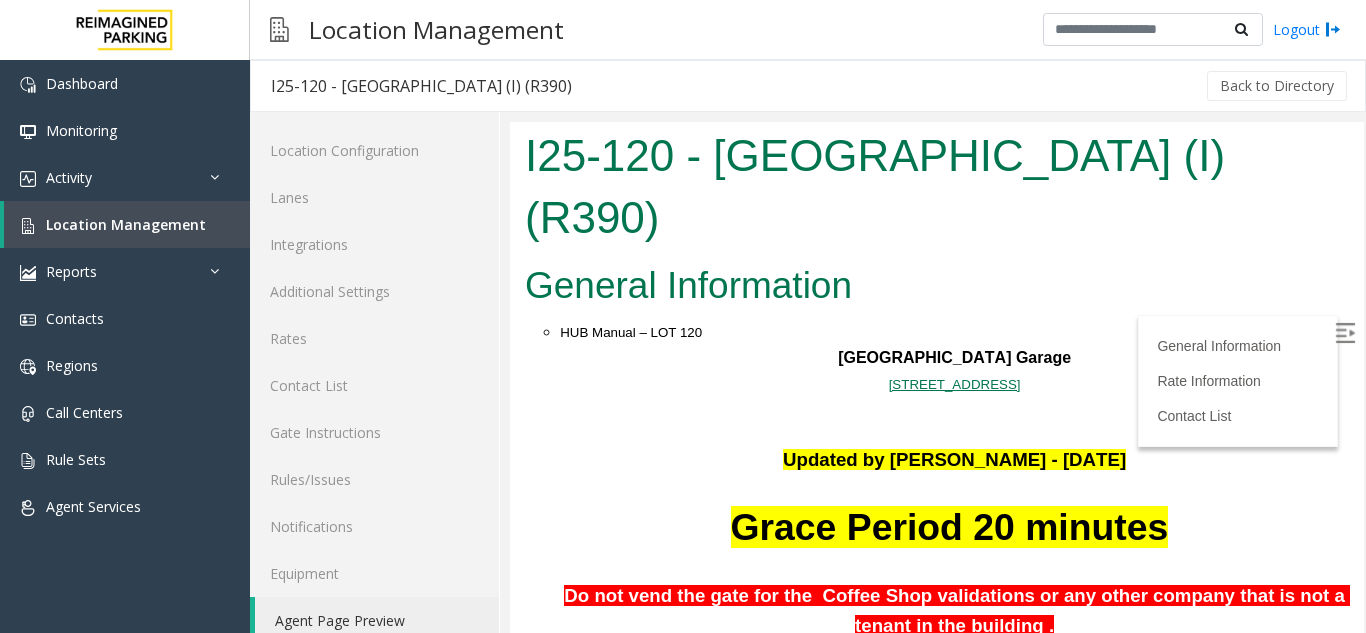 scroll, scrollTop: 2255, scrollLeft: 0, axis: vertical 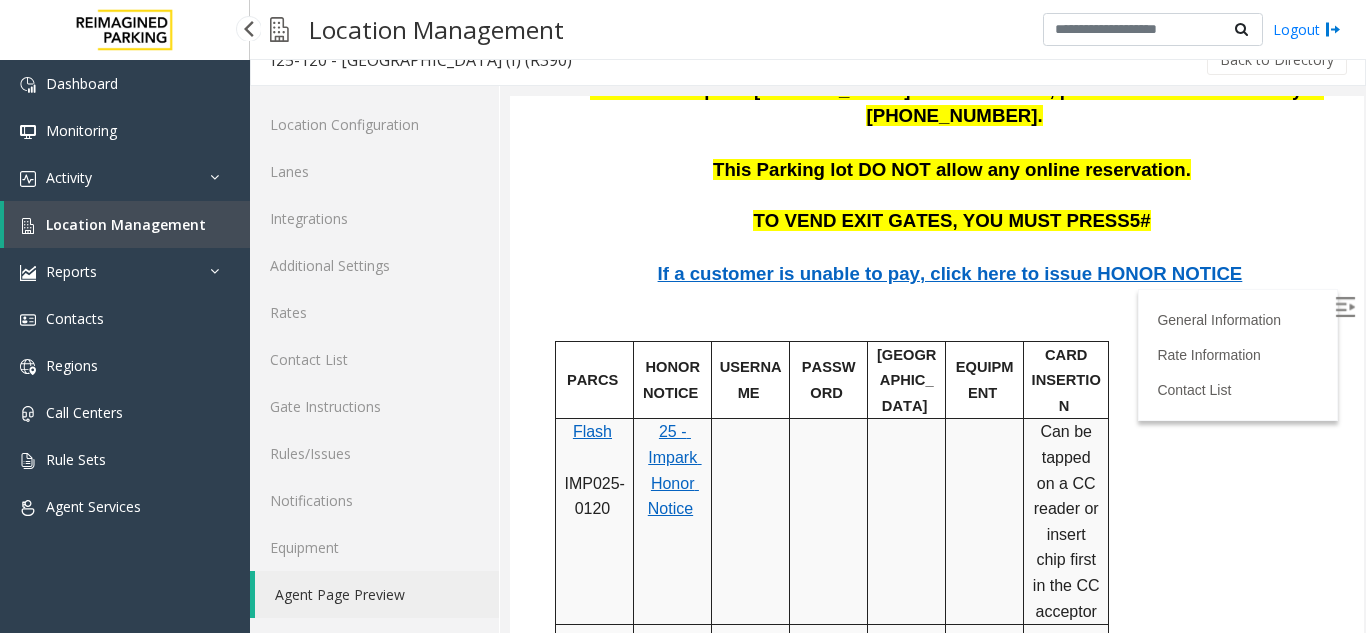 click on "Location Management" at bounding box center [127, 224] 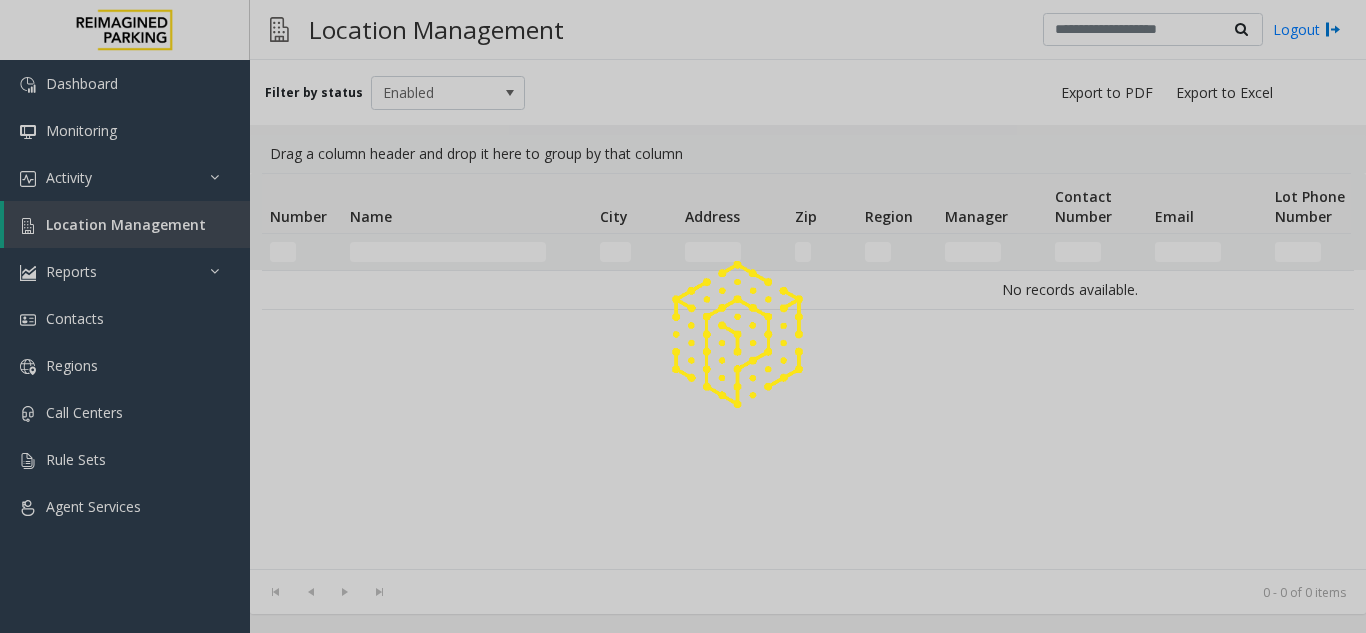 scroll, scrollTop: 0, scrollLeft: 0, axis: both 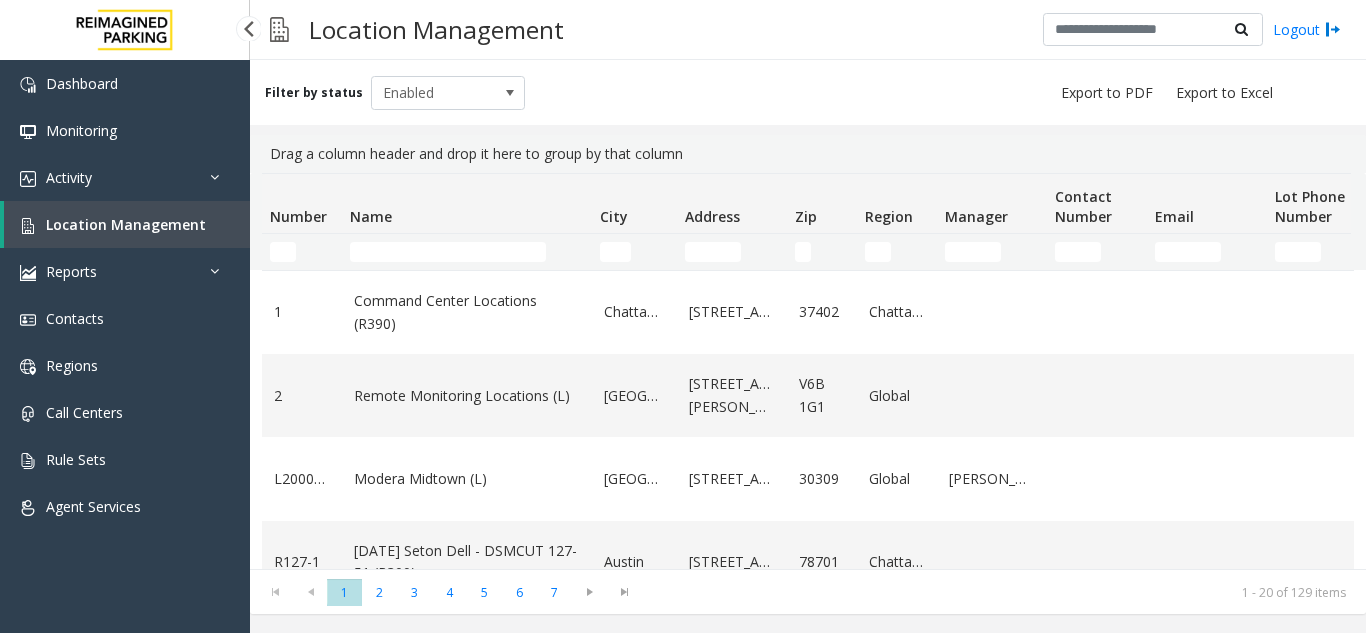 drag, startPoint x: 85, startPoint y: 216, endPoint x: 97, endPoint y: 218, distance: 12.165525 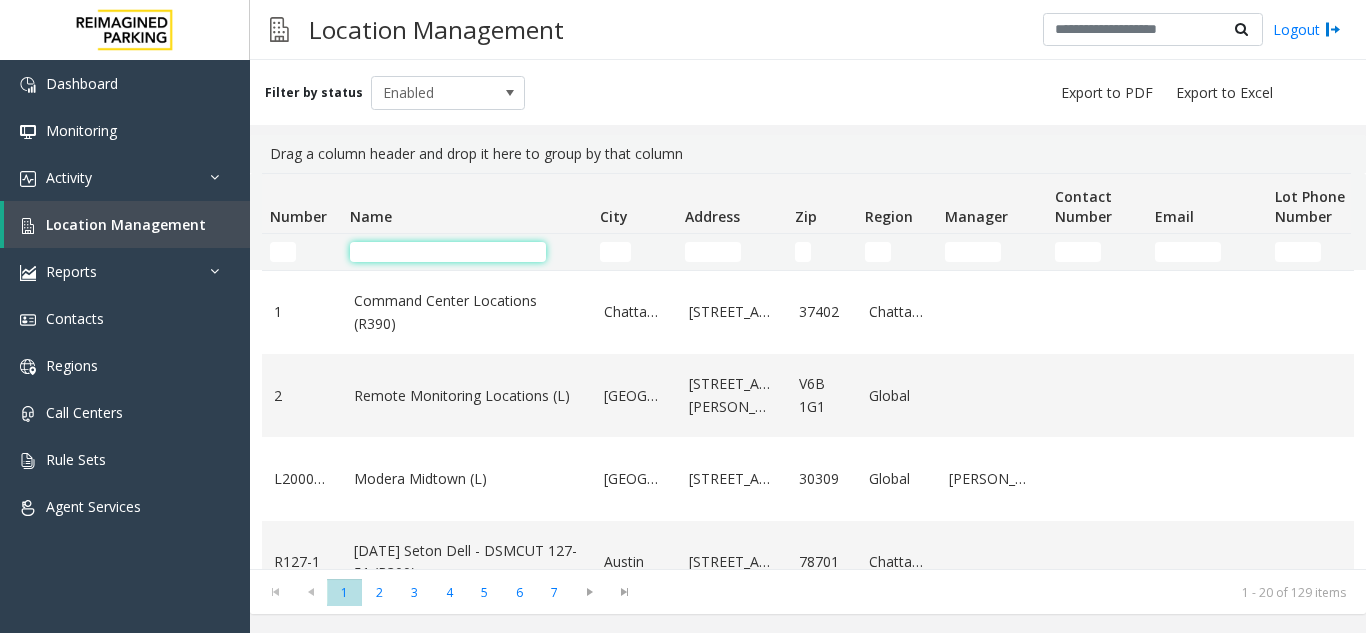 click 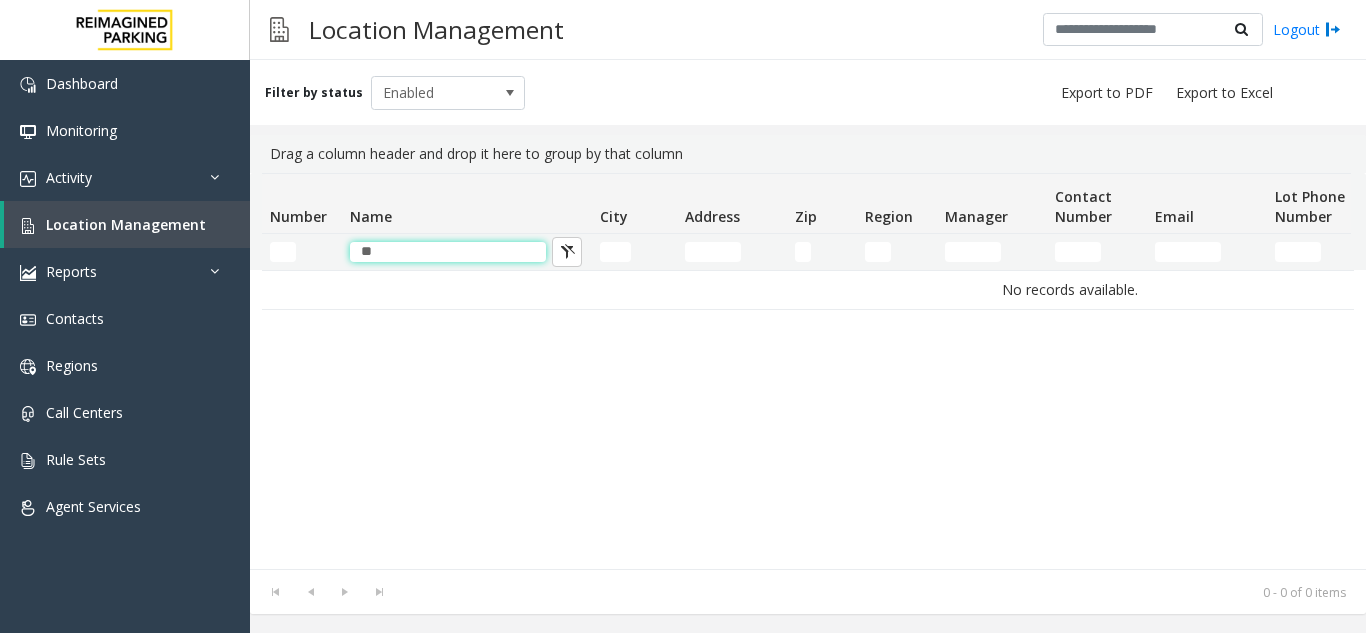 type on "*" 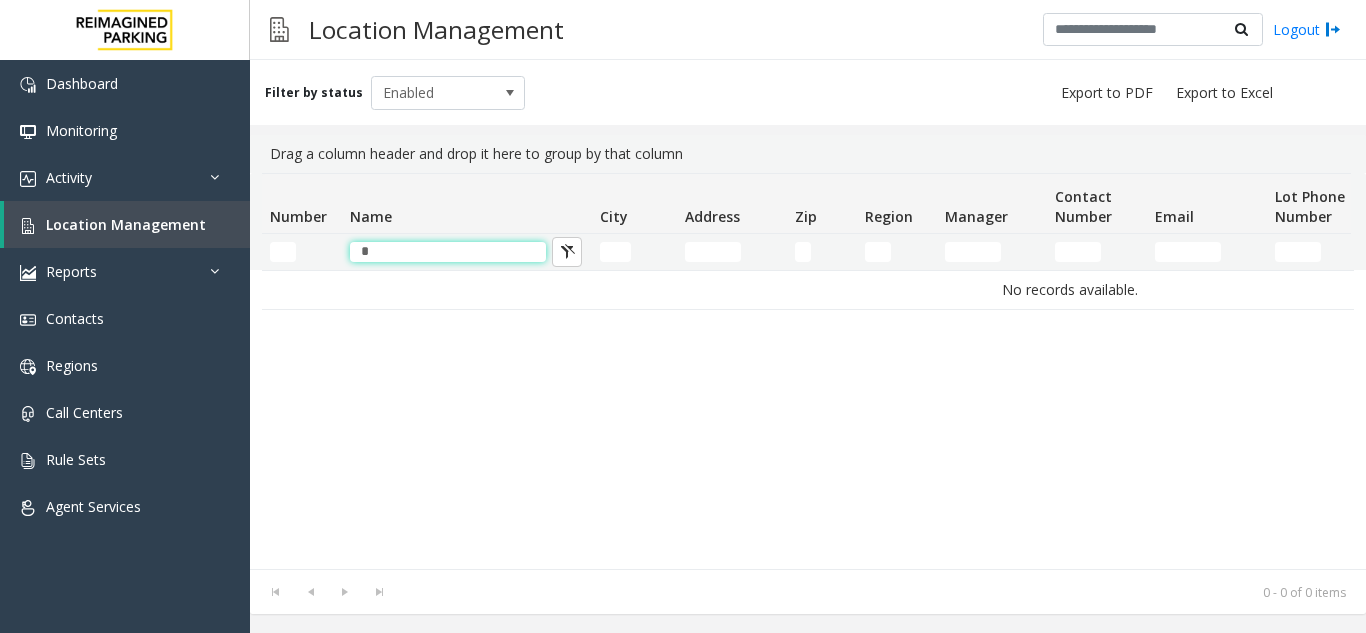 type 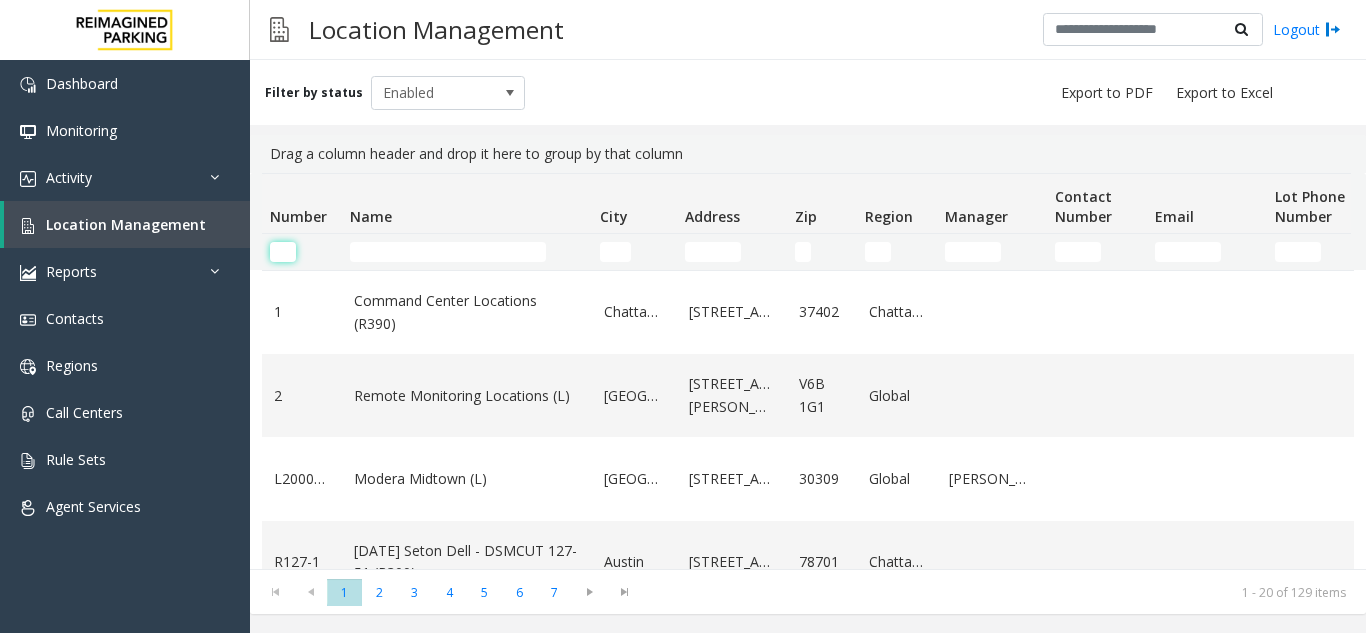 click 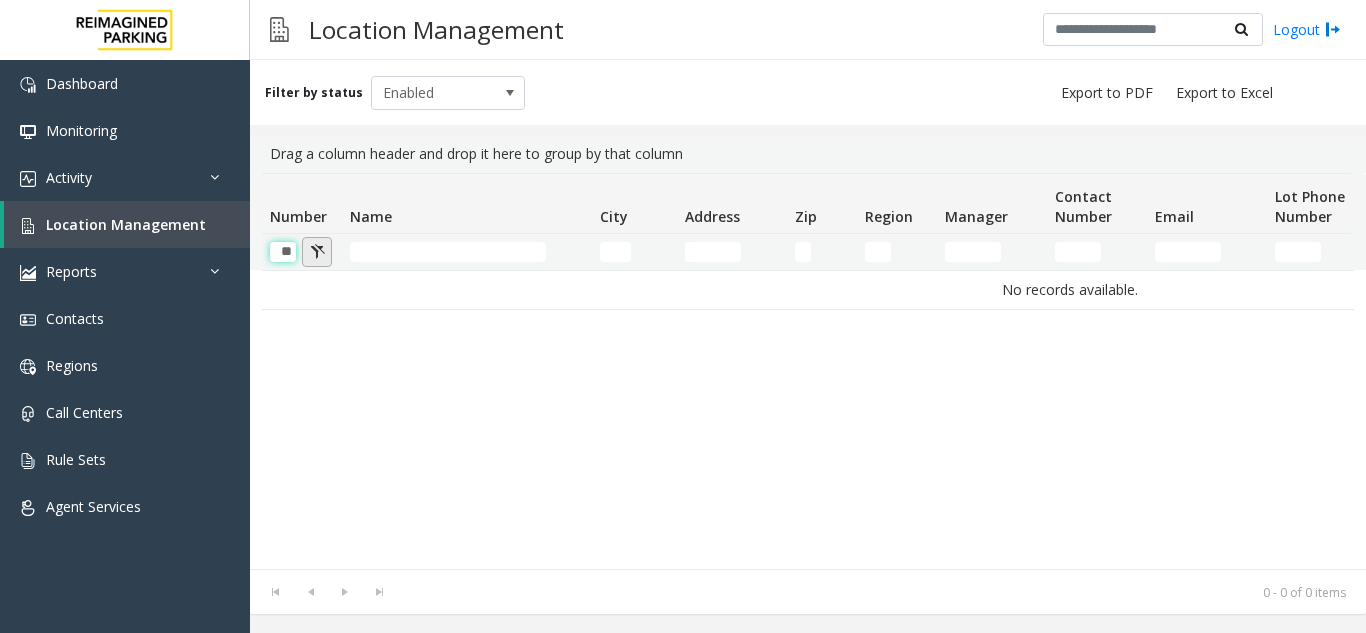 scroll, scrollTop: 0, scrollLeft: 1, axis: horizontal 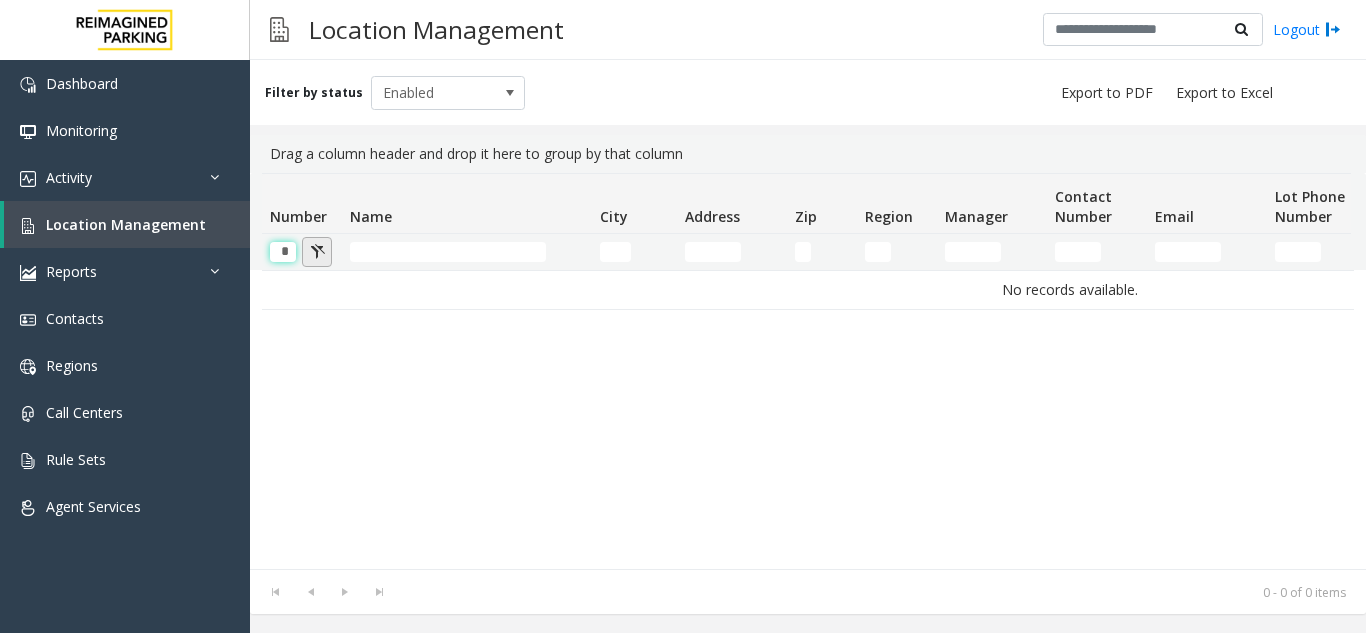 type 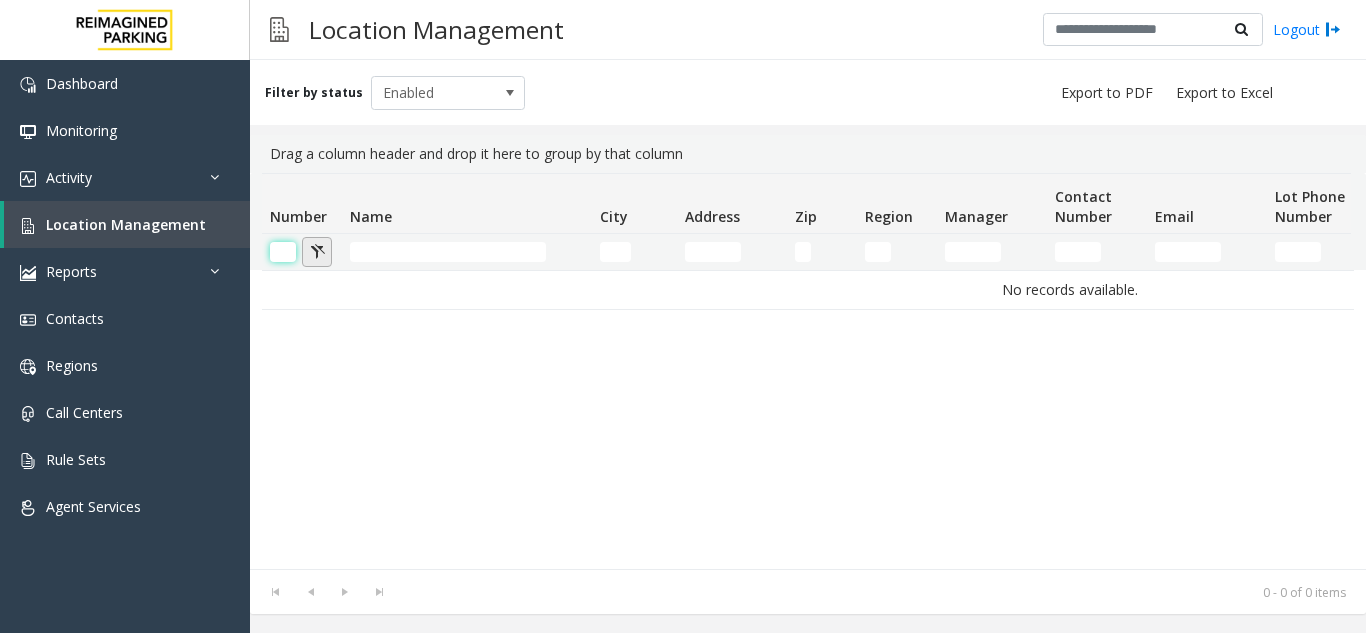 scroll, scrollTop: 0, scrollLeft: 0, axis: both 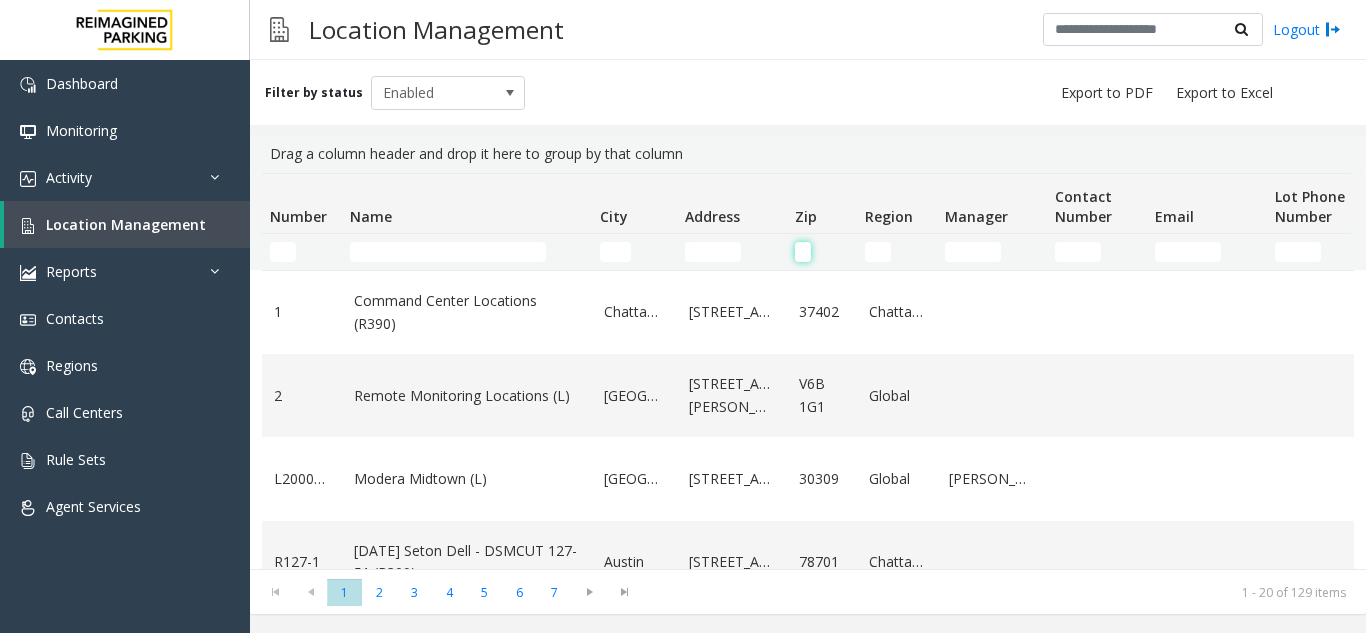 click 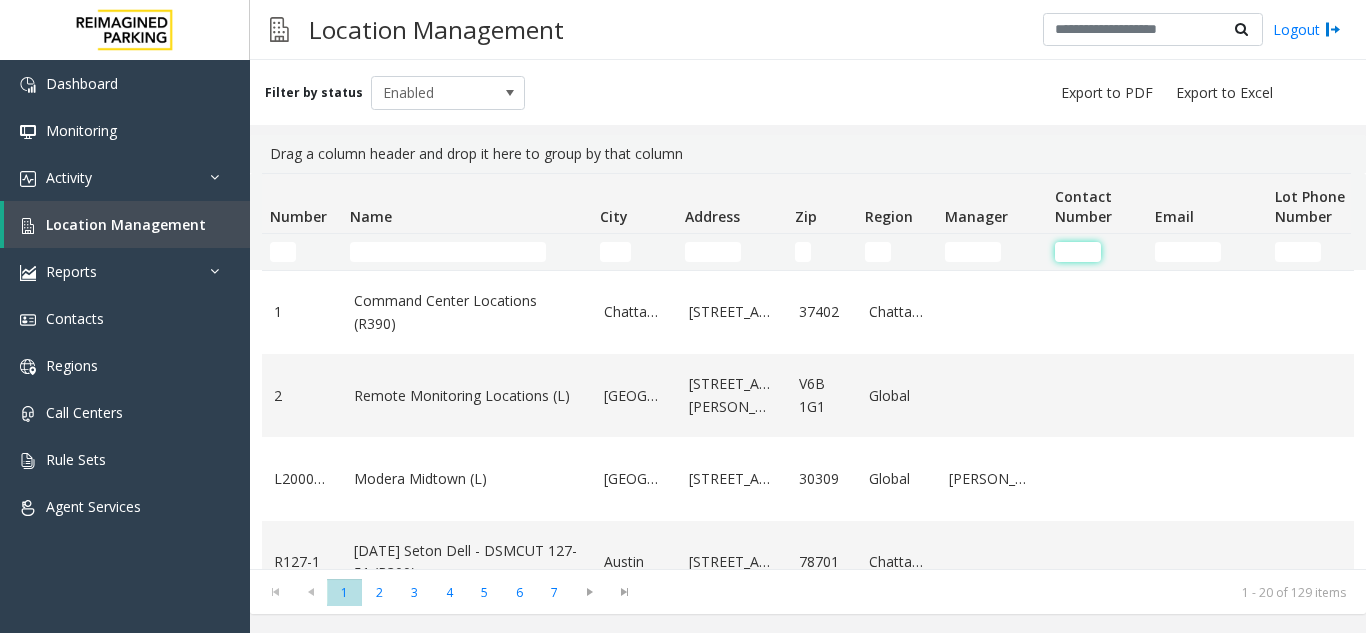 click 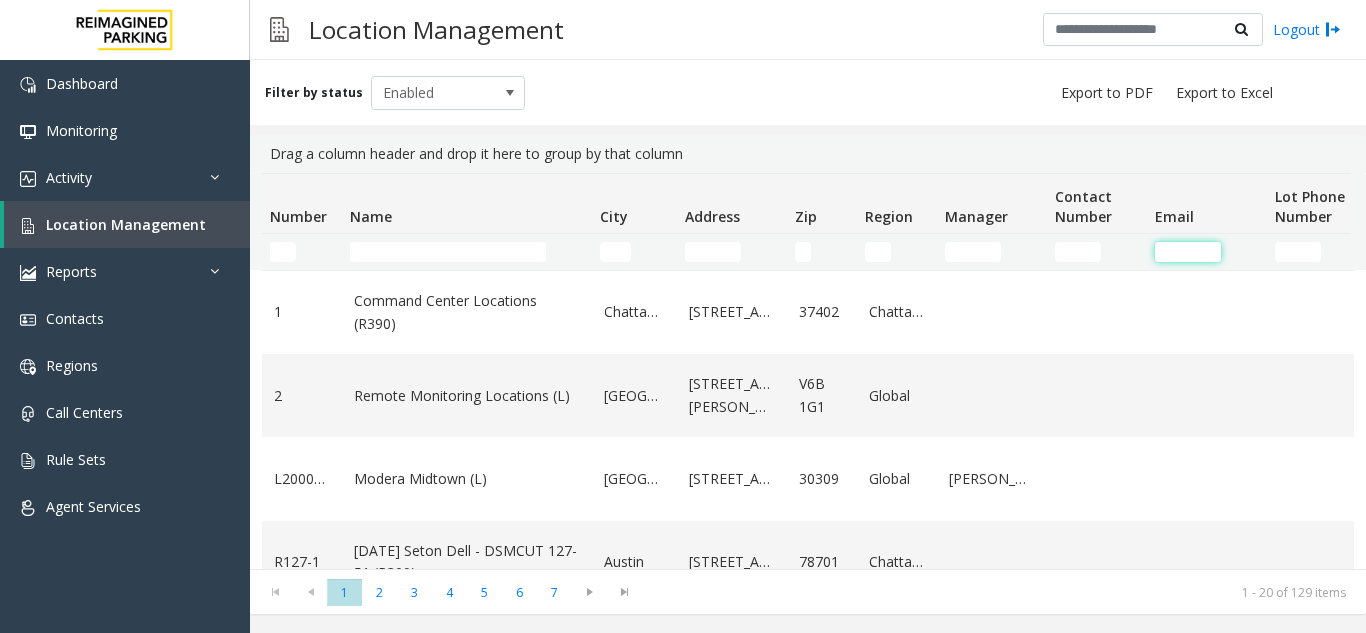 click 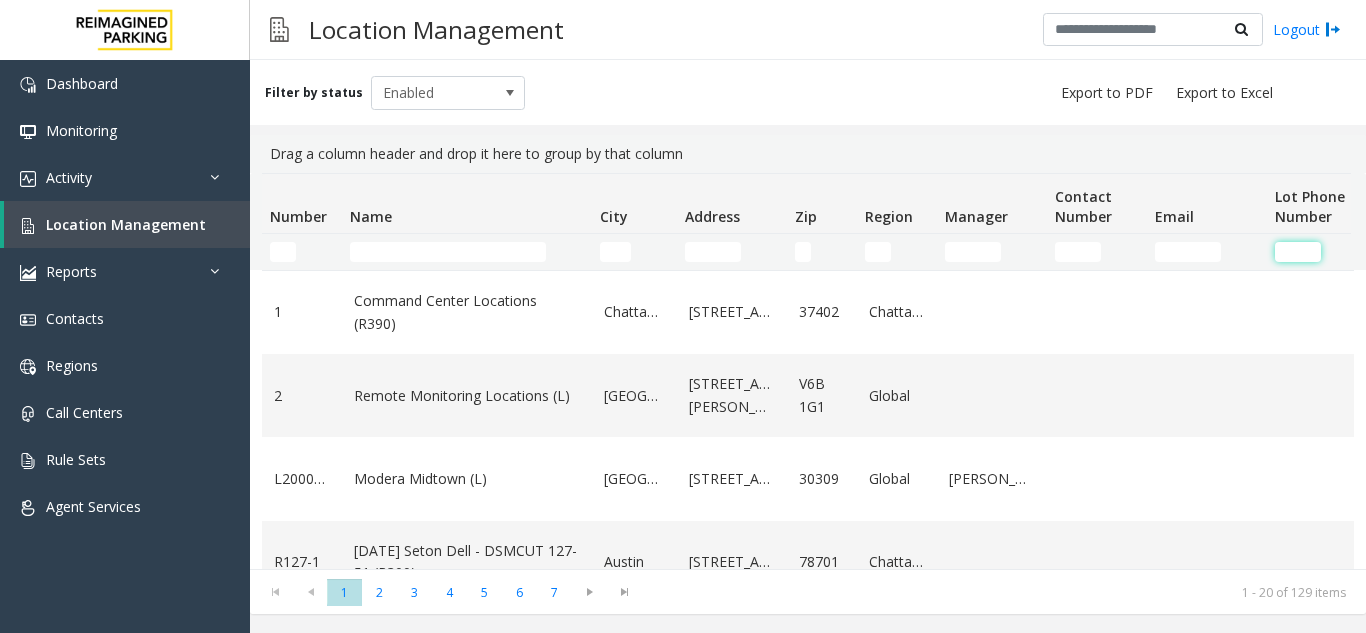 click 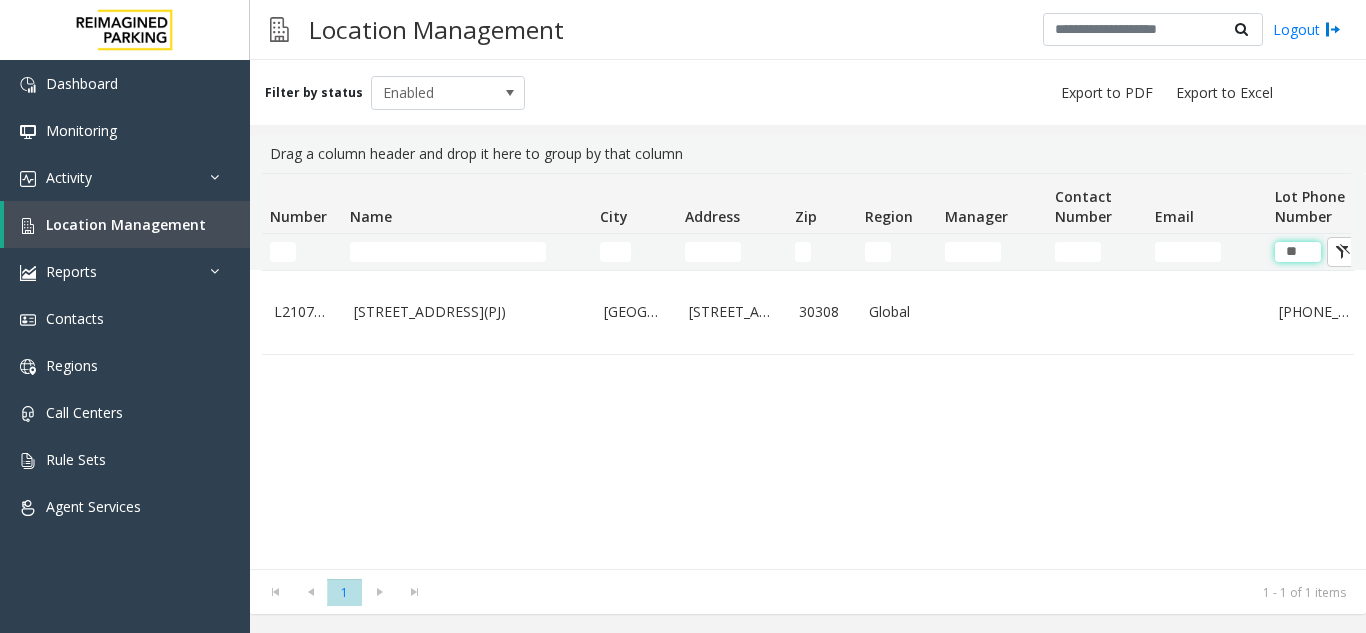 type on "*" 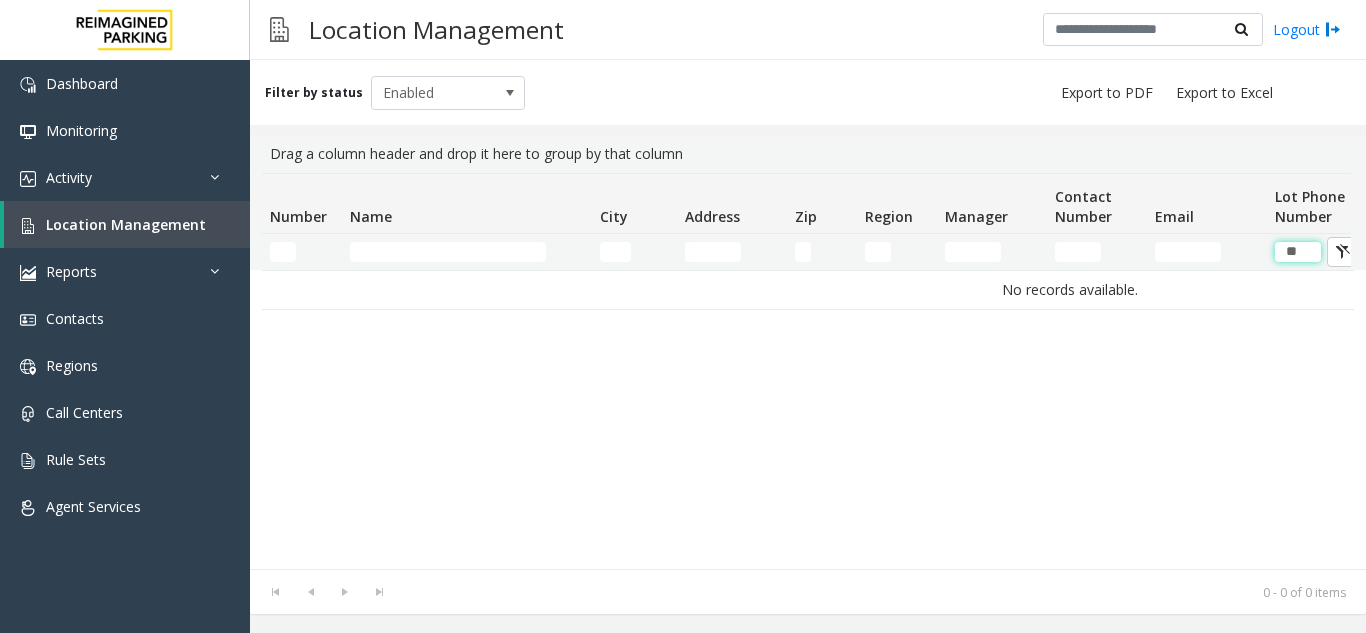 type on "*" 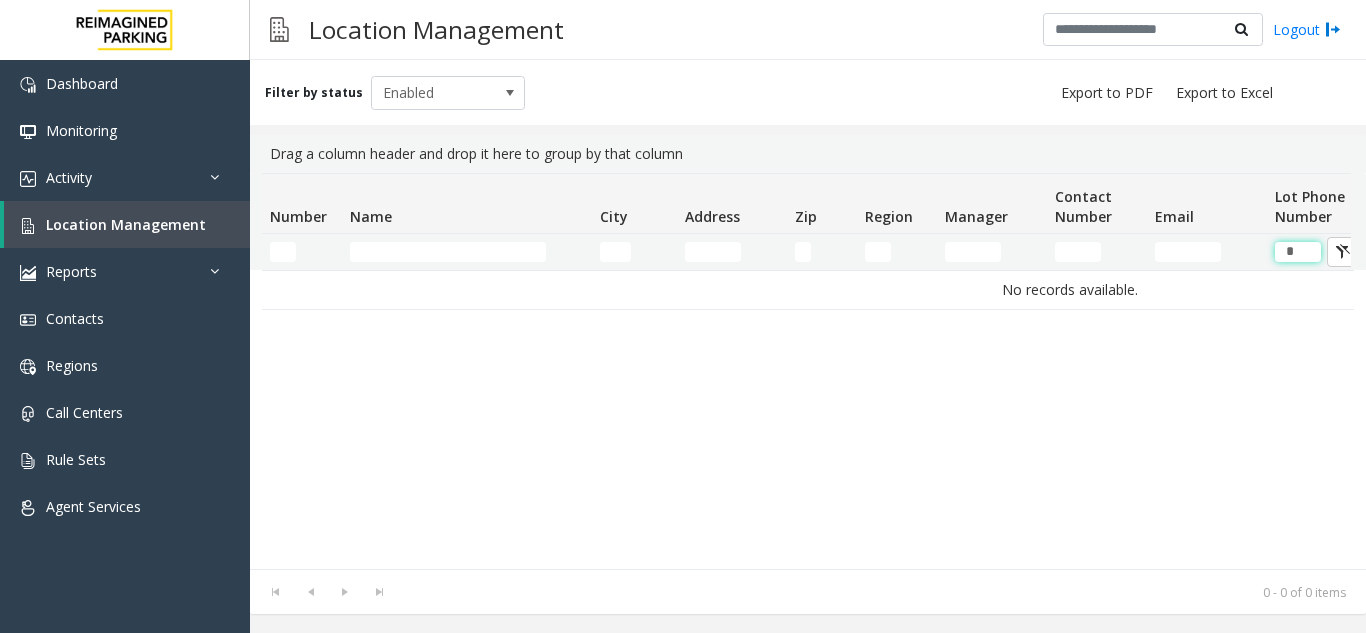 type 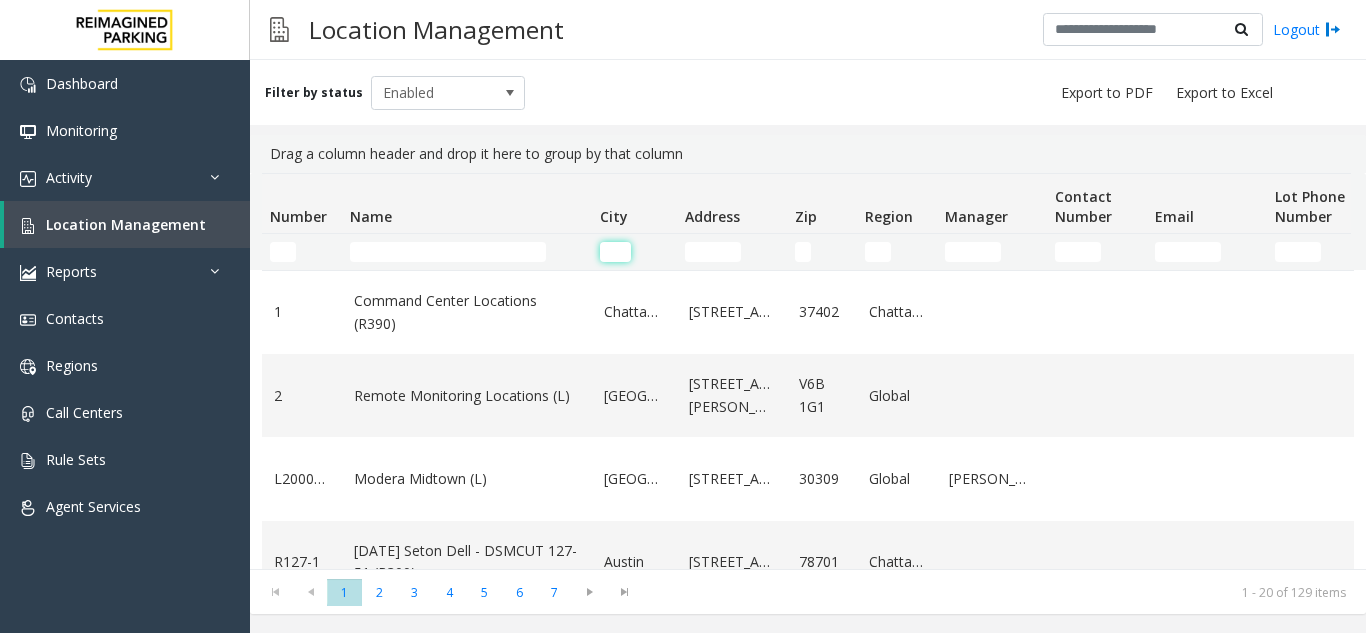 click 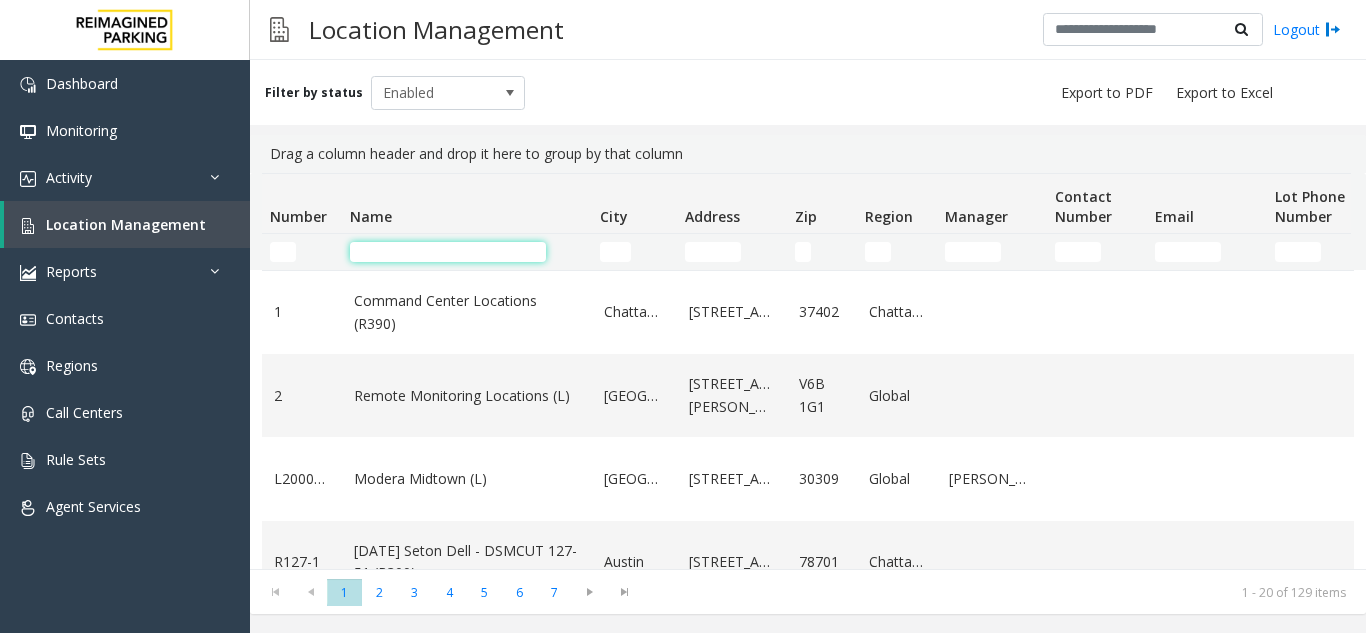 click 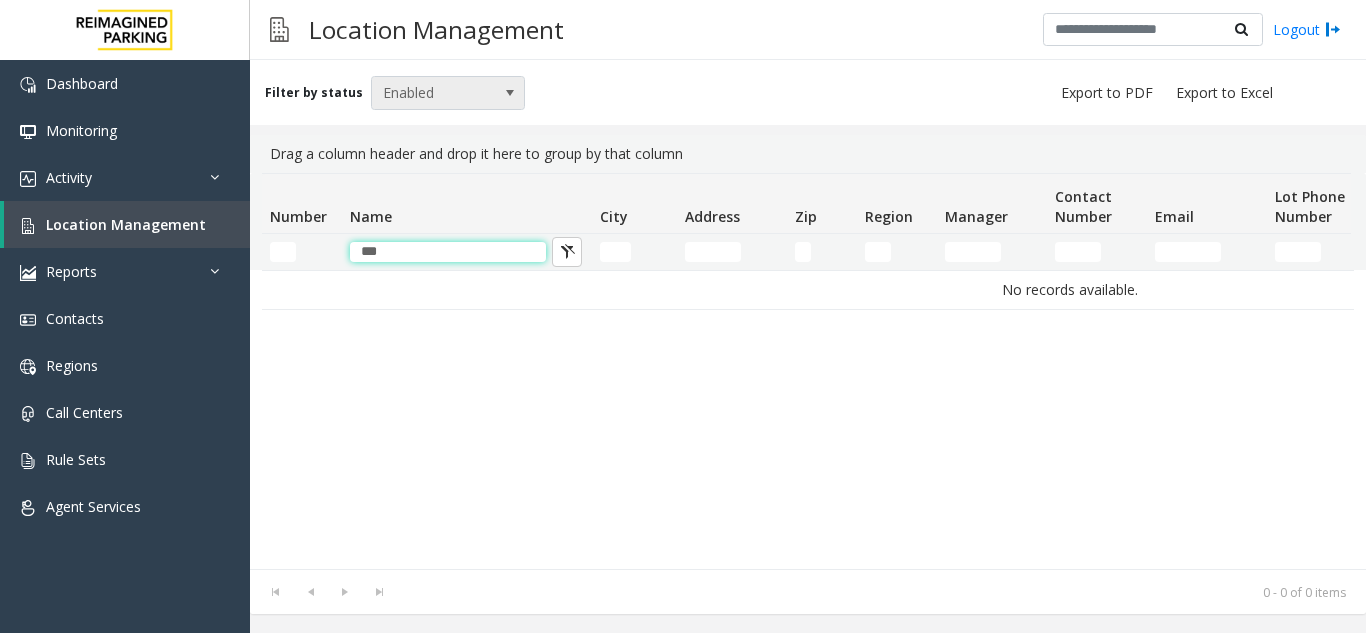 type on "***" 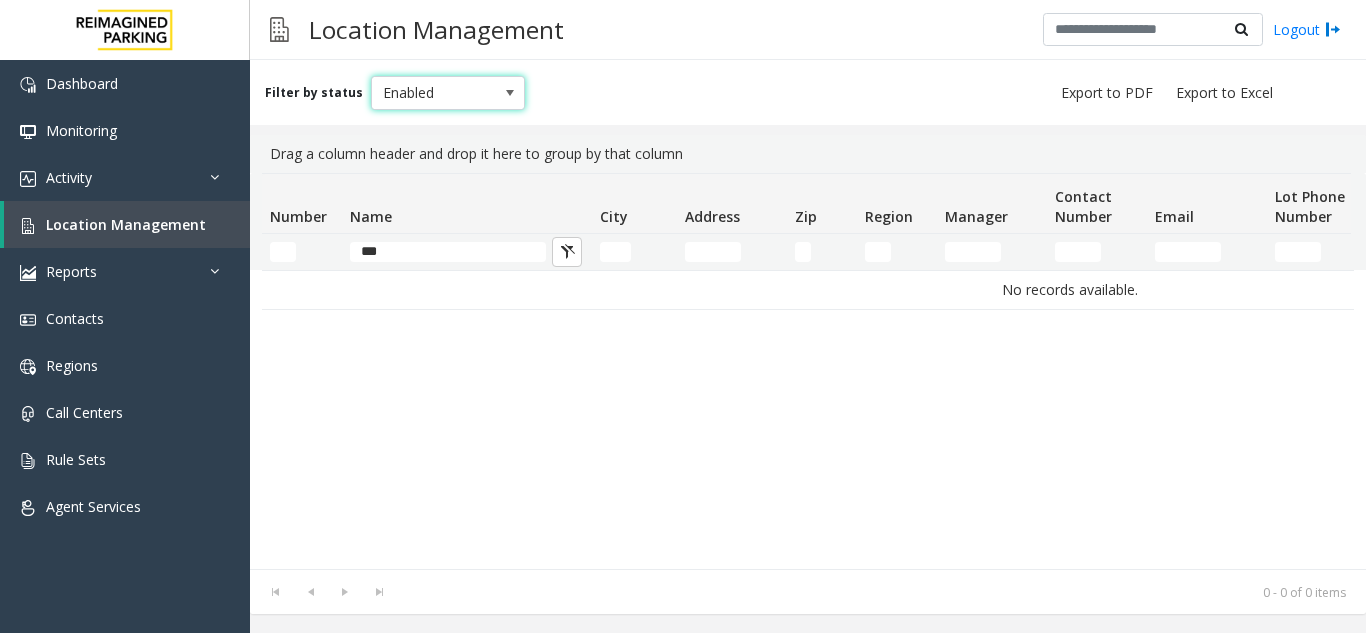 click at bounding box center [510, 93] 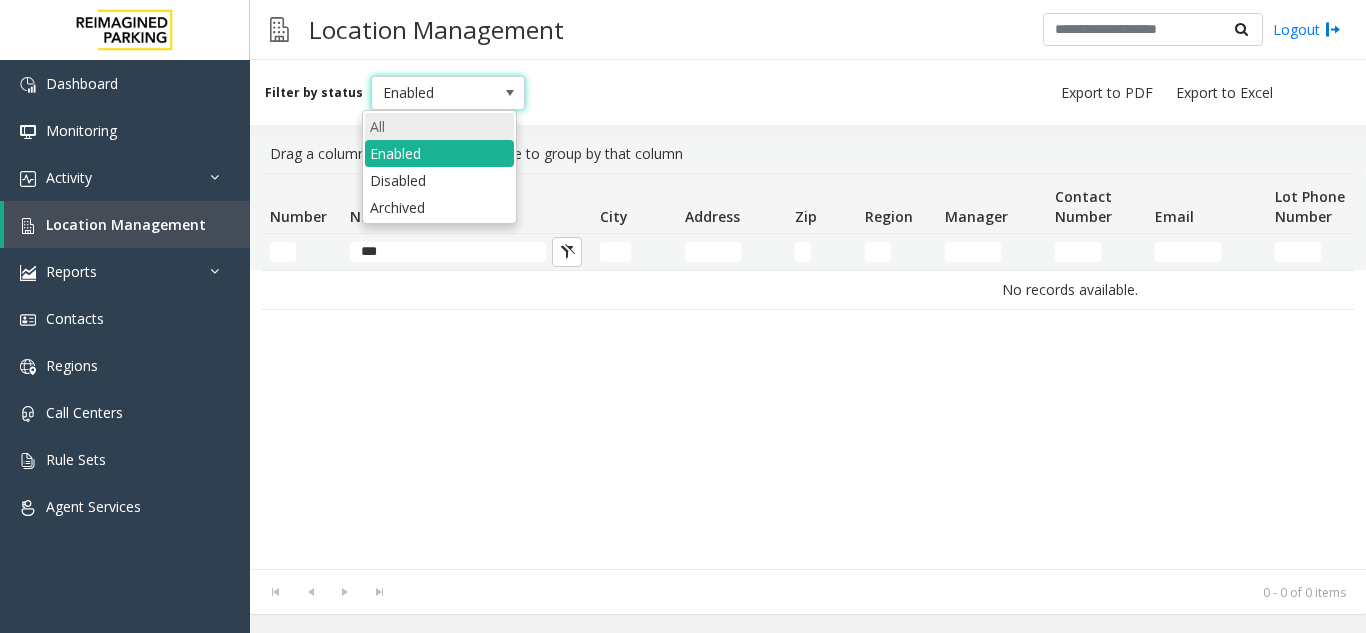click on "All" at bounding box center [439, 126] 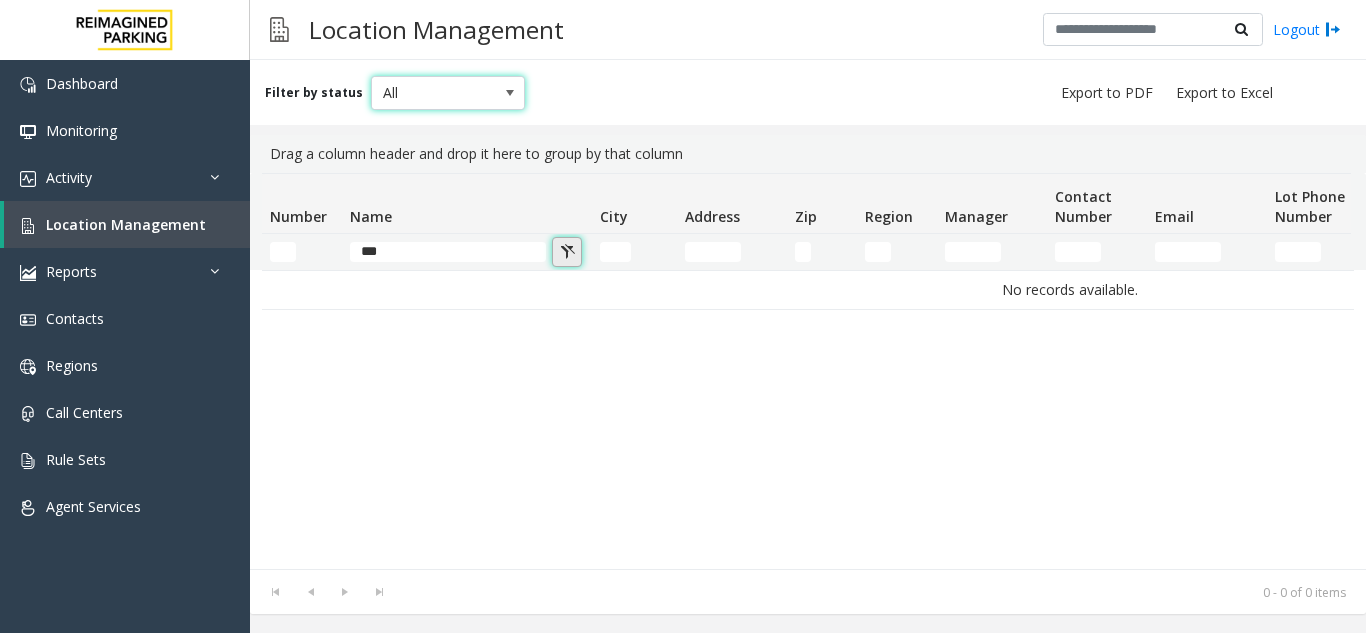 click 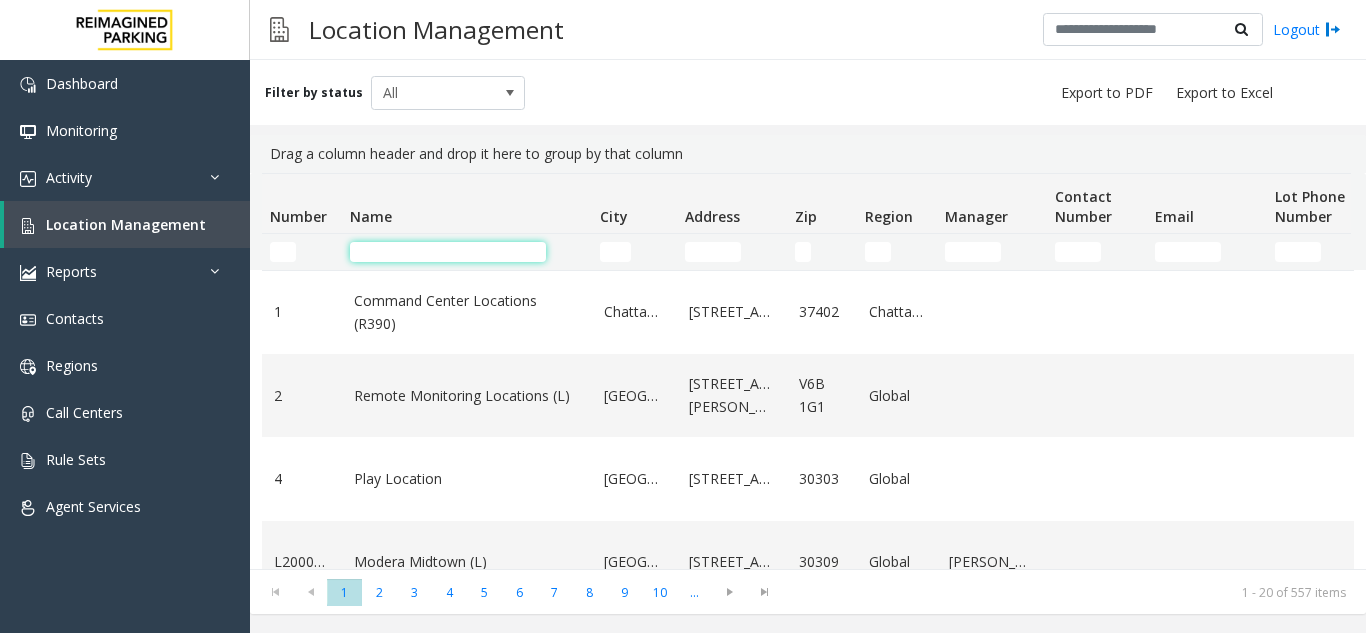 click 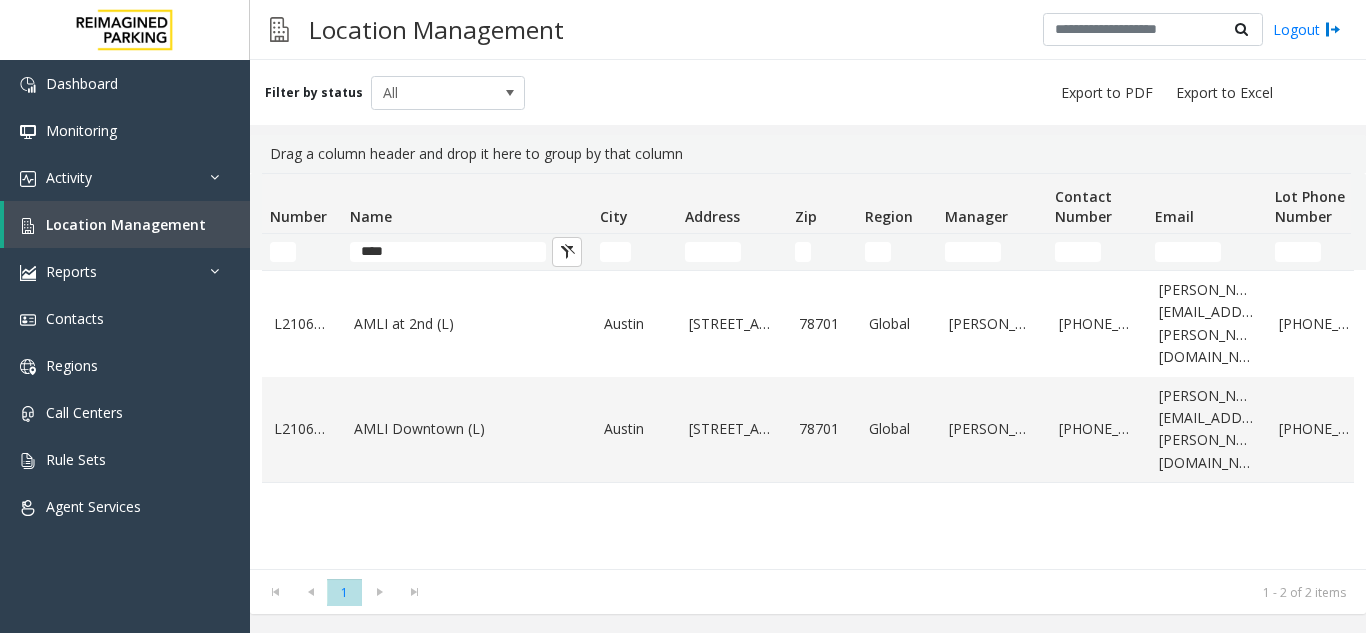 scroll, scrollTop: 0, scrollLeft: 26, axis: horizontal 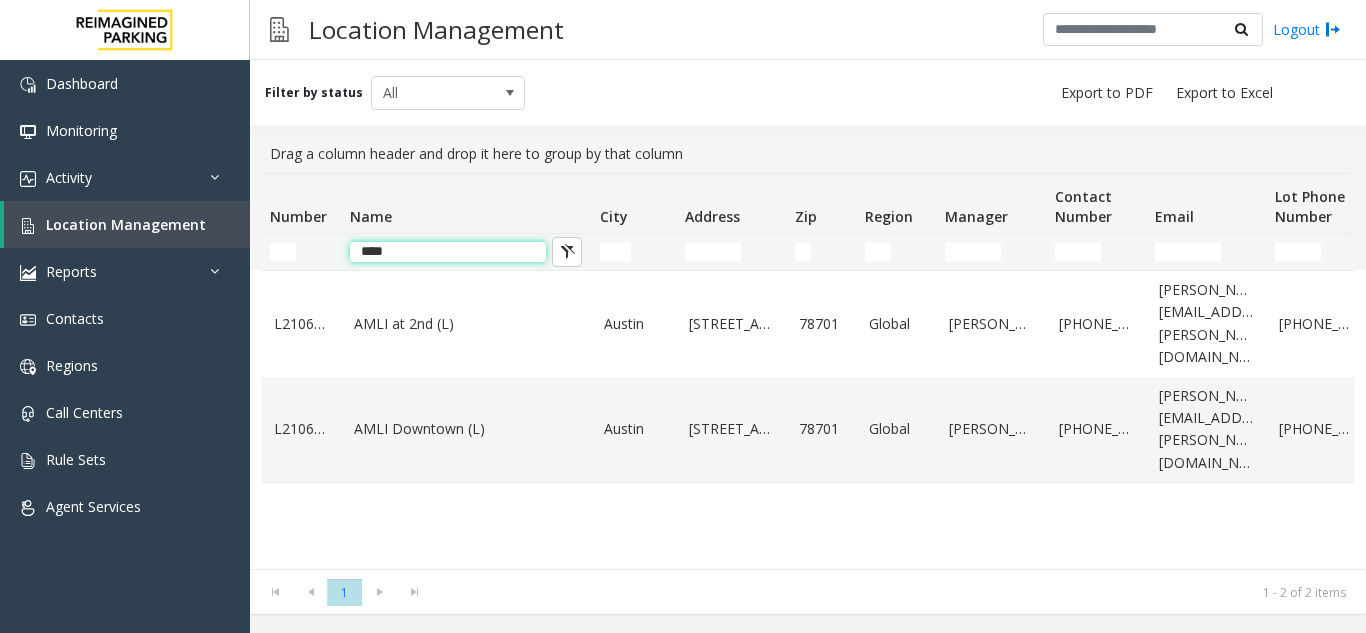 click on "****" 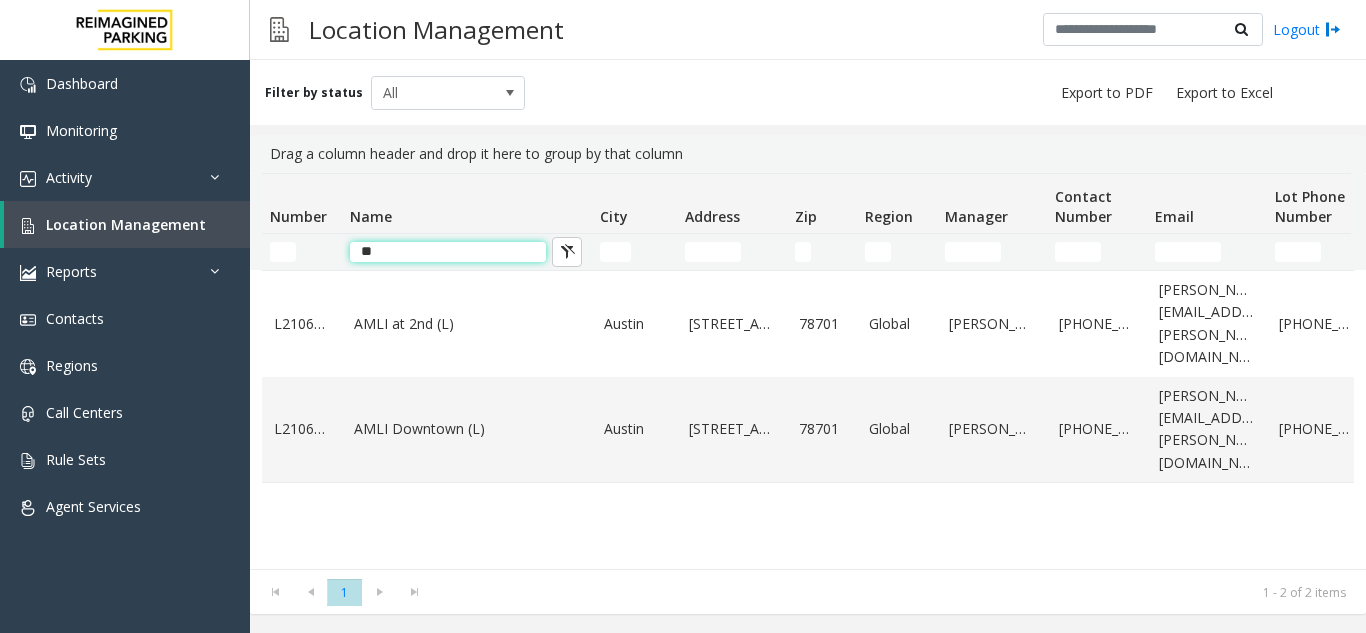 type on "*" 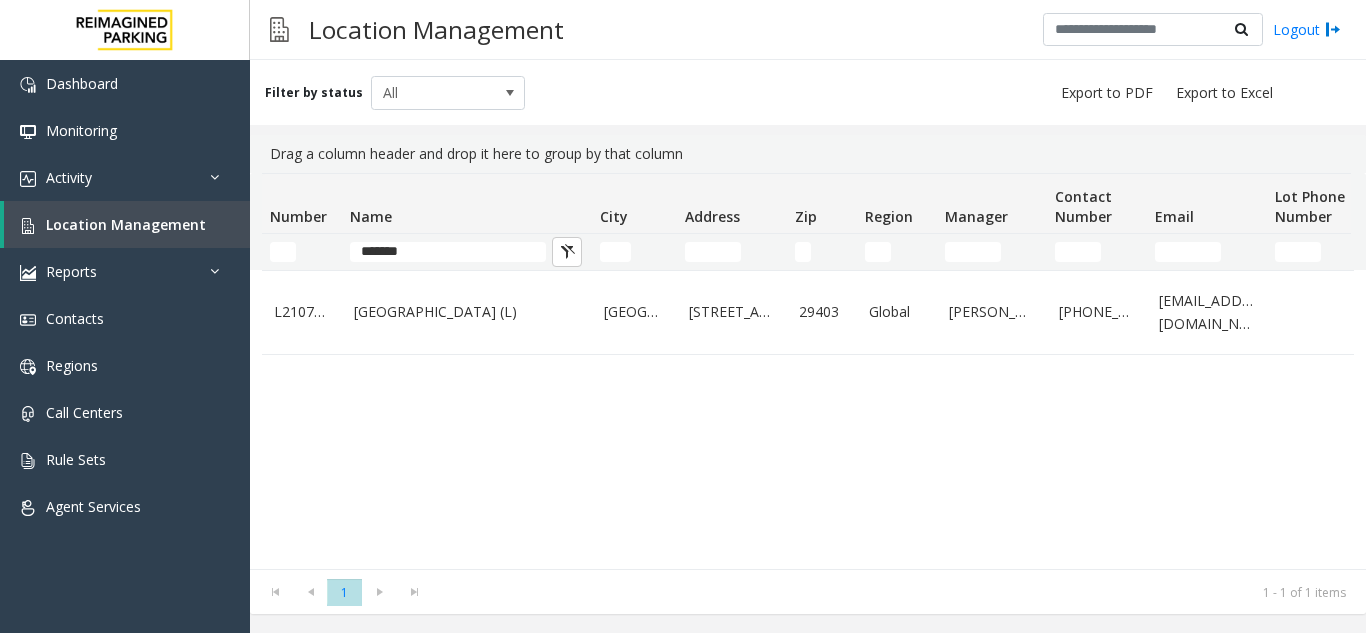 scroll, scrollTop: 0, scrollLeft: 65, axis: horizontal 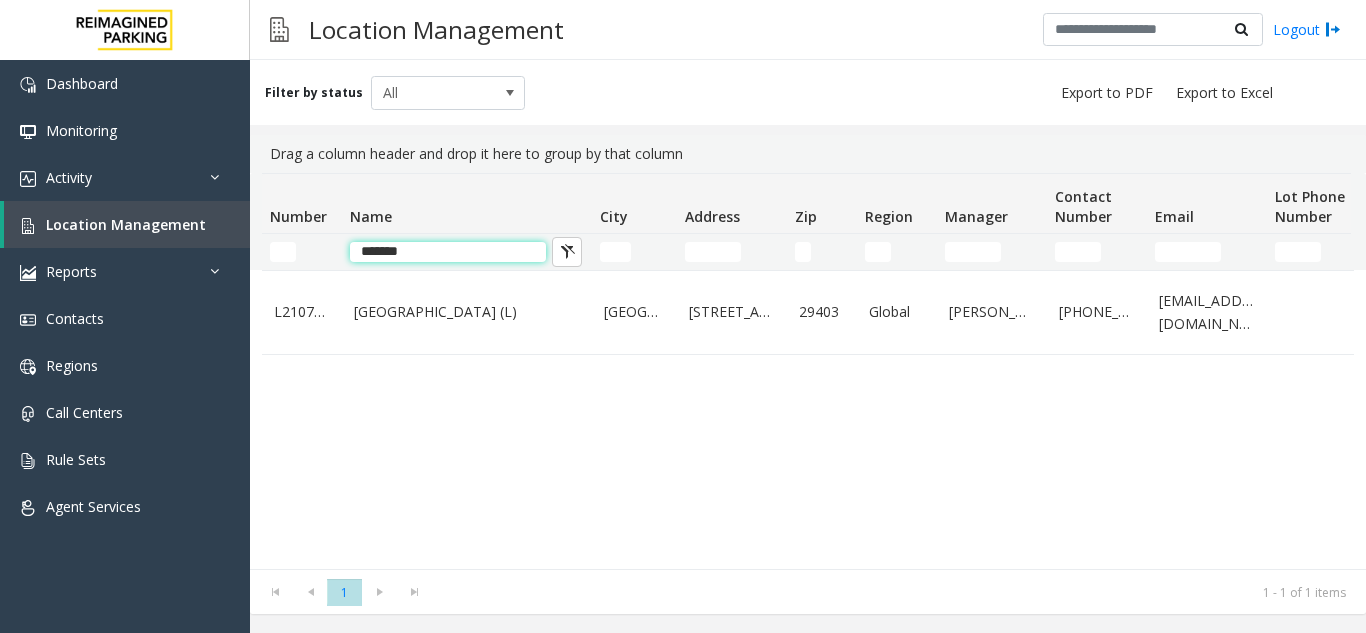 click on "*******" 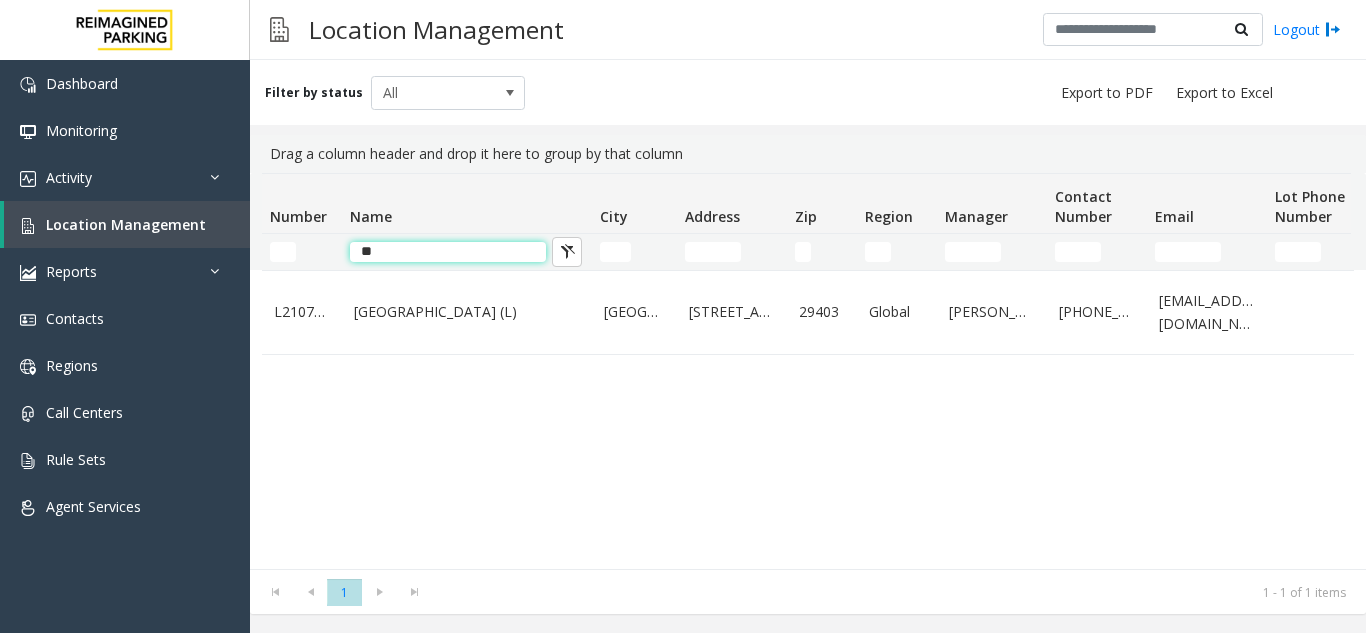 type on "*" 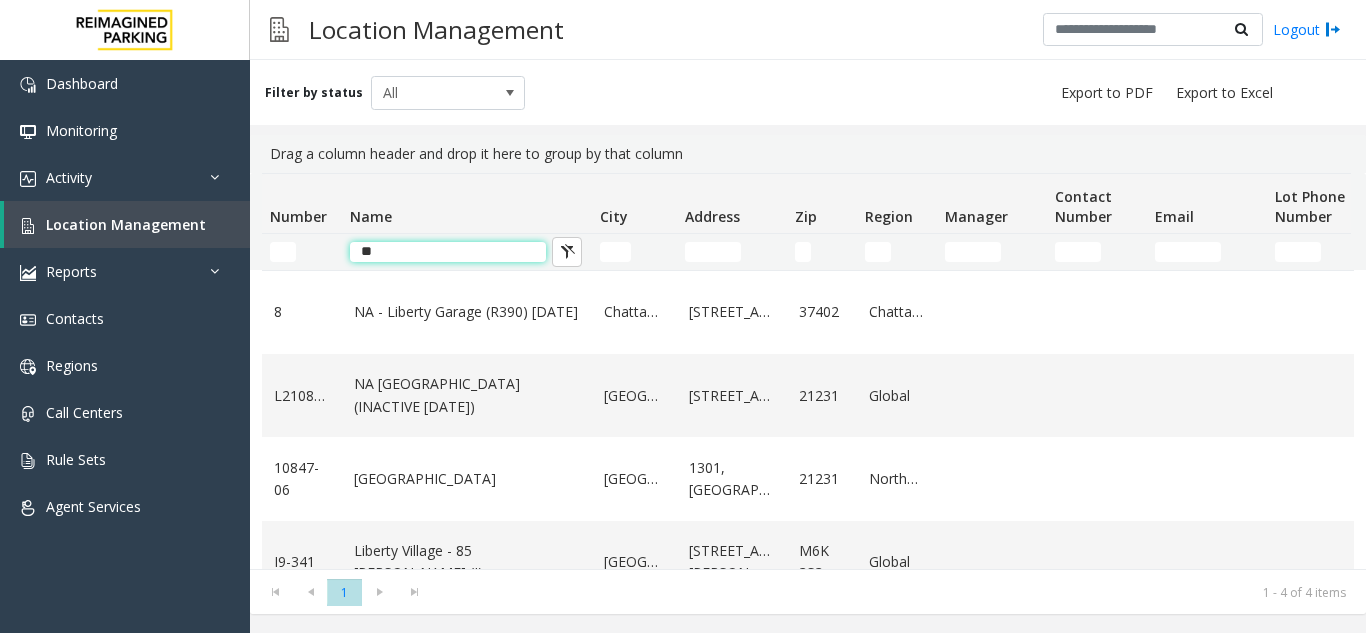 type on "*" 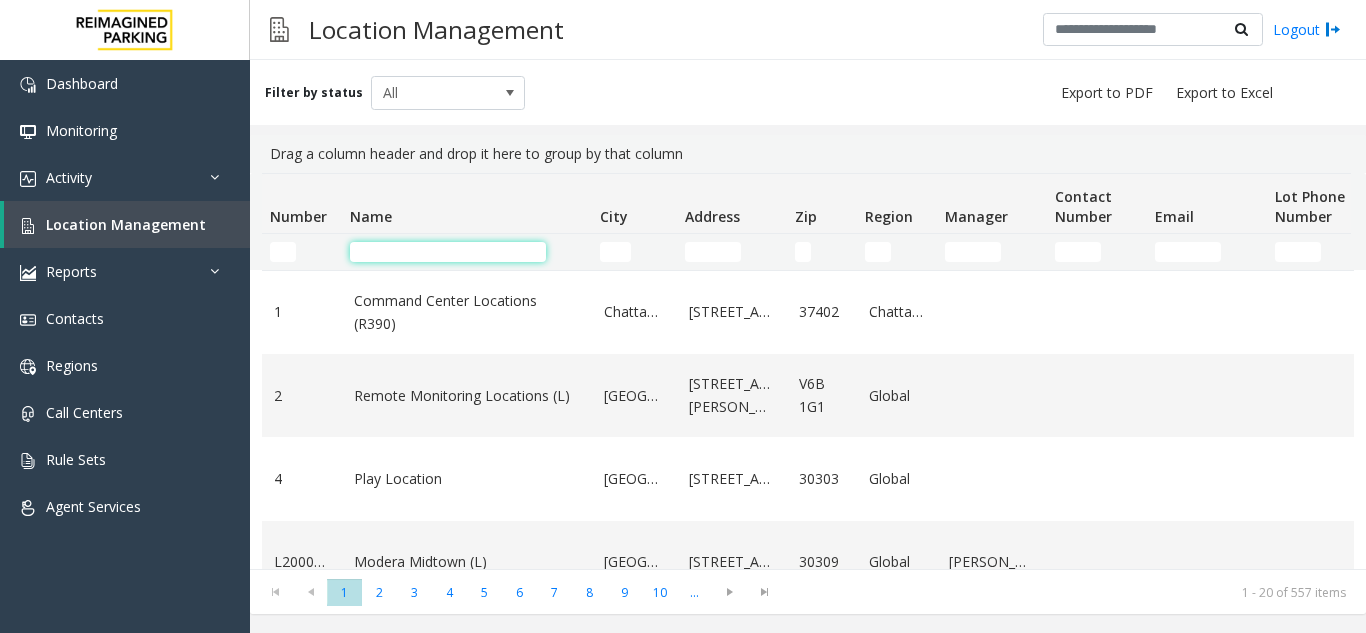 type on "*" 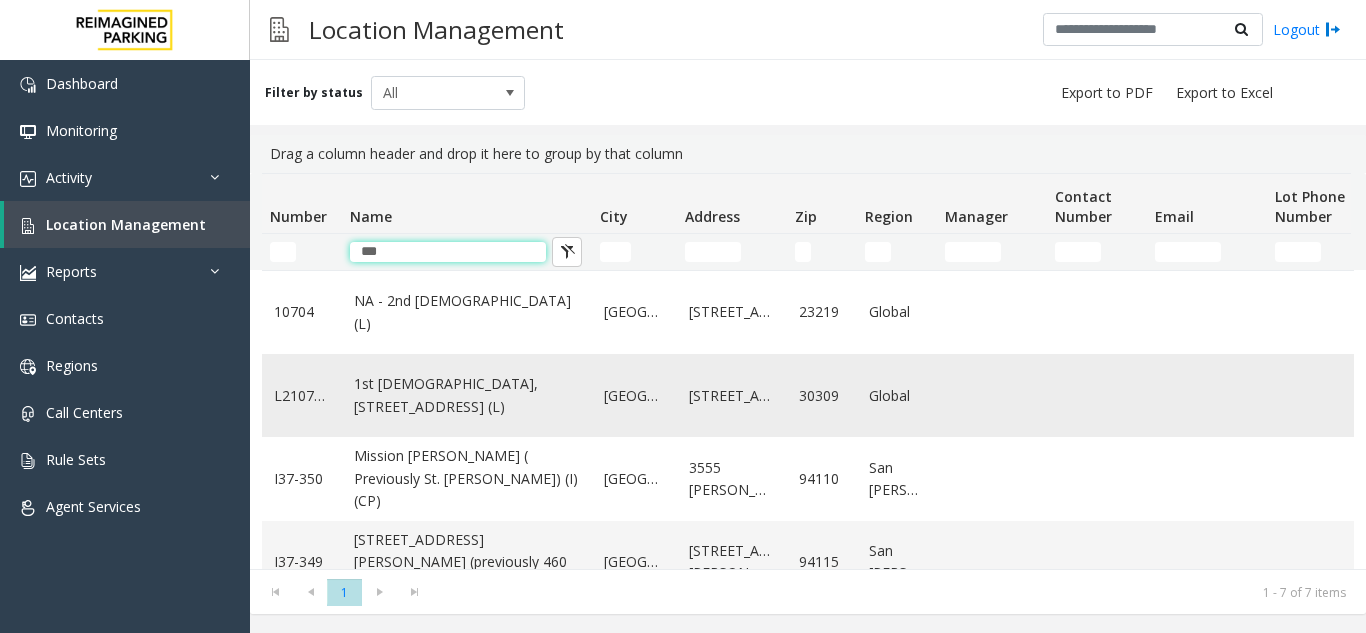 type on "***" 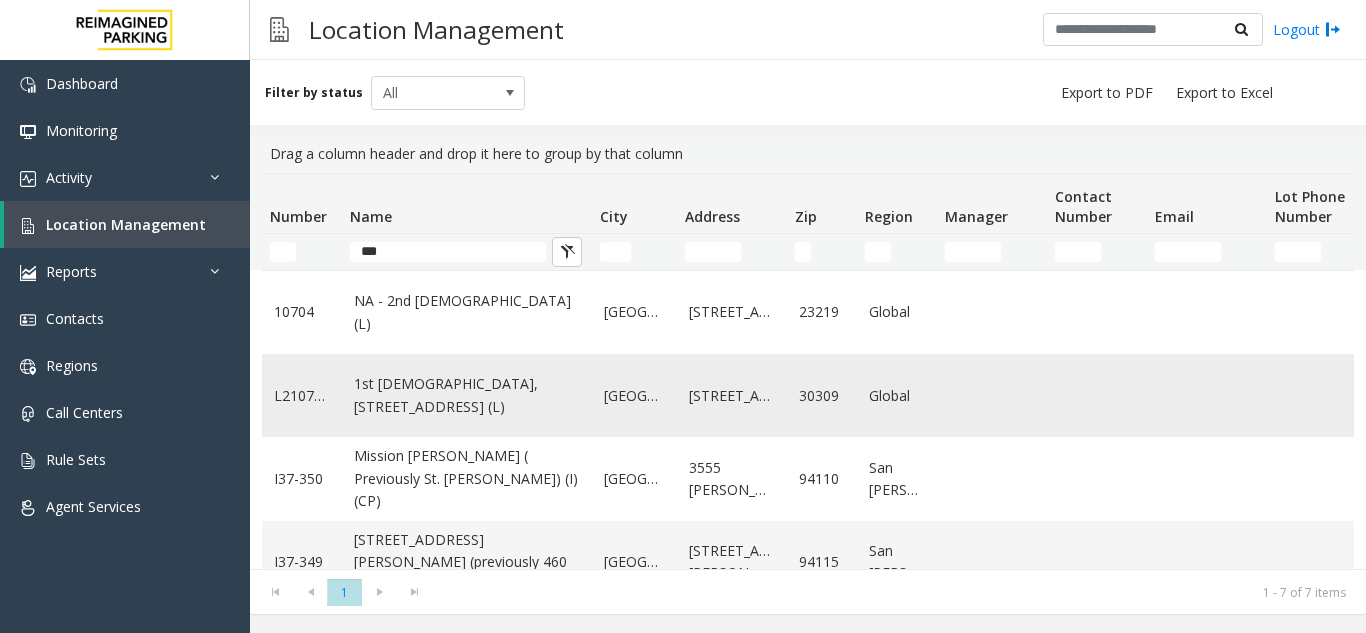 click on "1st [DEMOGRAPHIC_DATA], [STREET_ADDRESS] (L)" 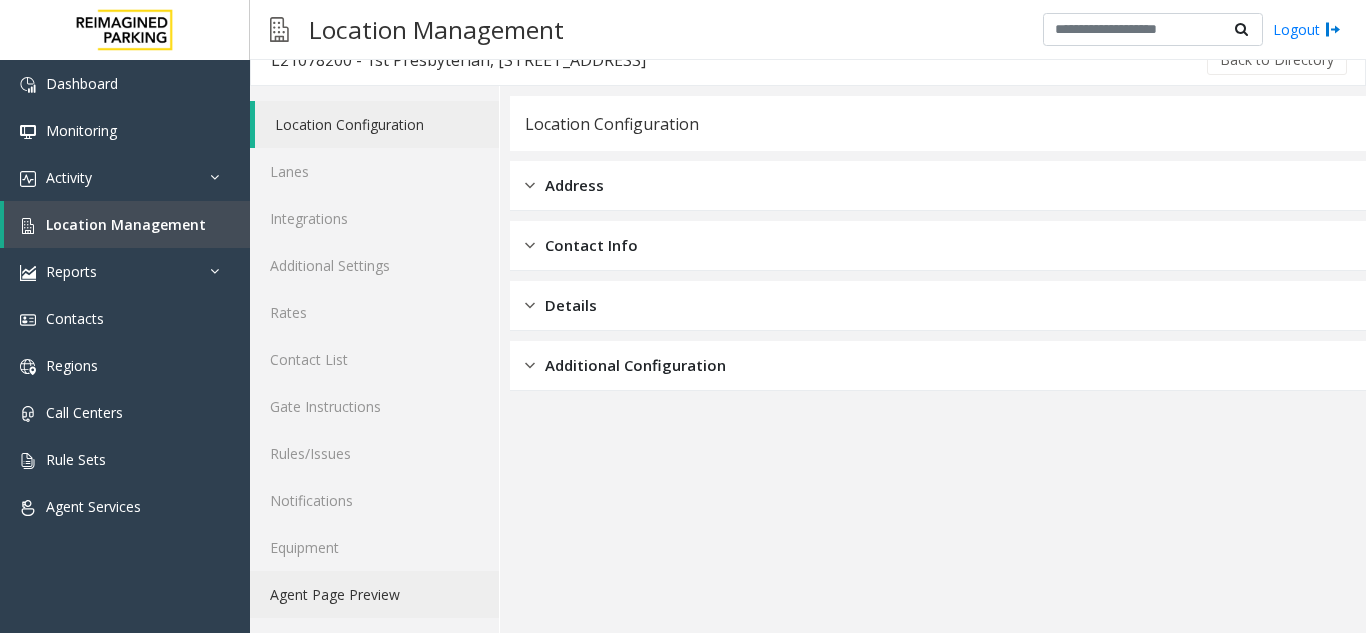 click on "Agent Page Preview" 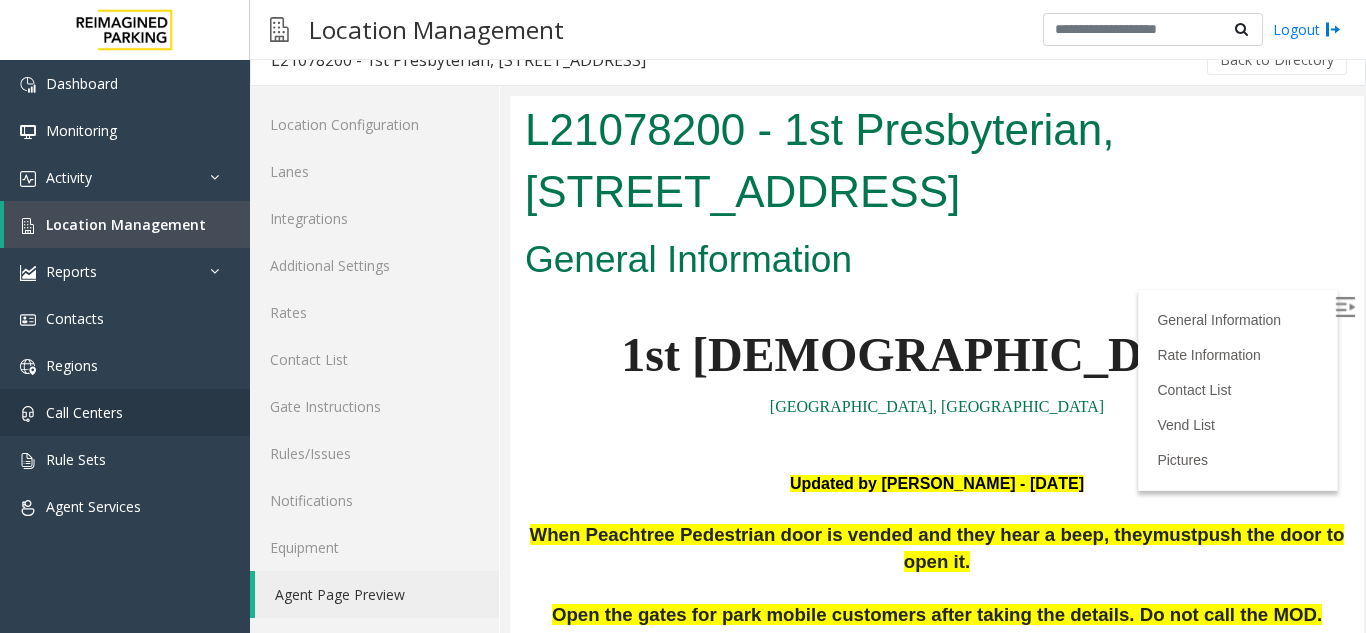 scroll, scrollTop: 300, scrollLeft: 0, axis: vertical 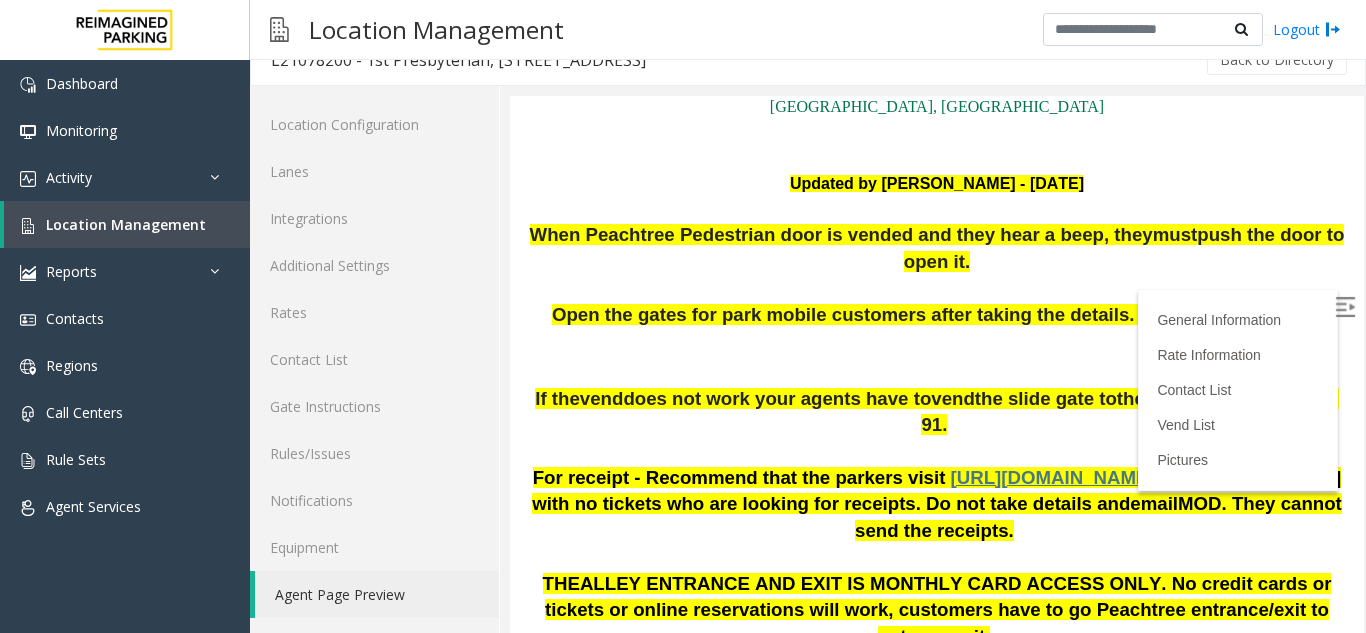 click on "Updated by [PERSON_NAME] - [DATE]" at bounding box center (937, 184) 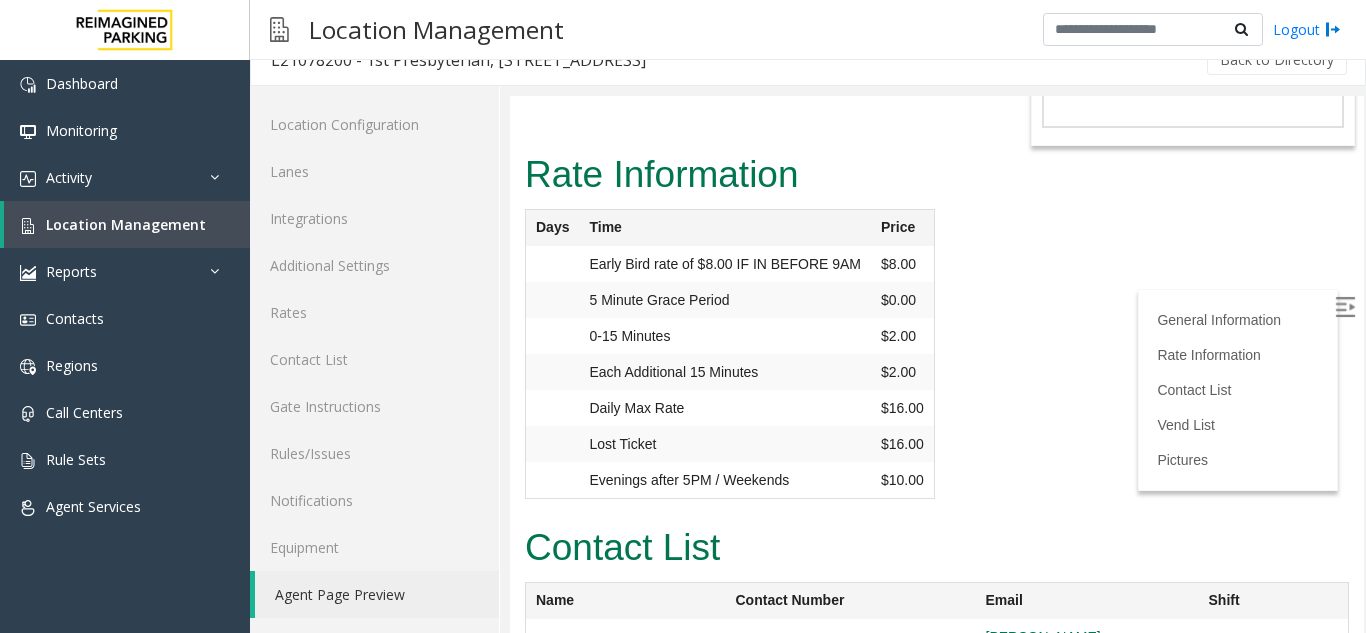 scroll, scrollTop: 6647, scrollLeft: 0, axis: vertical 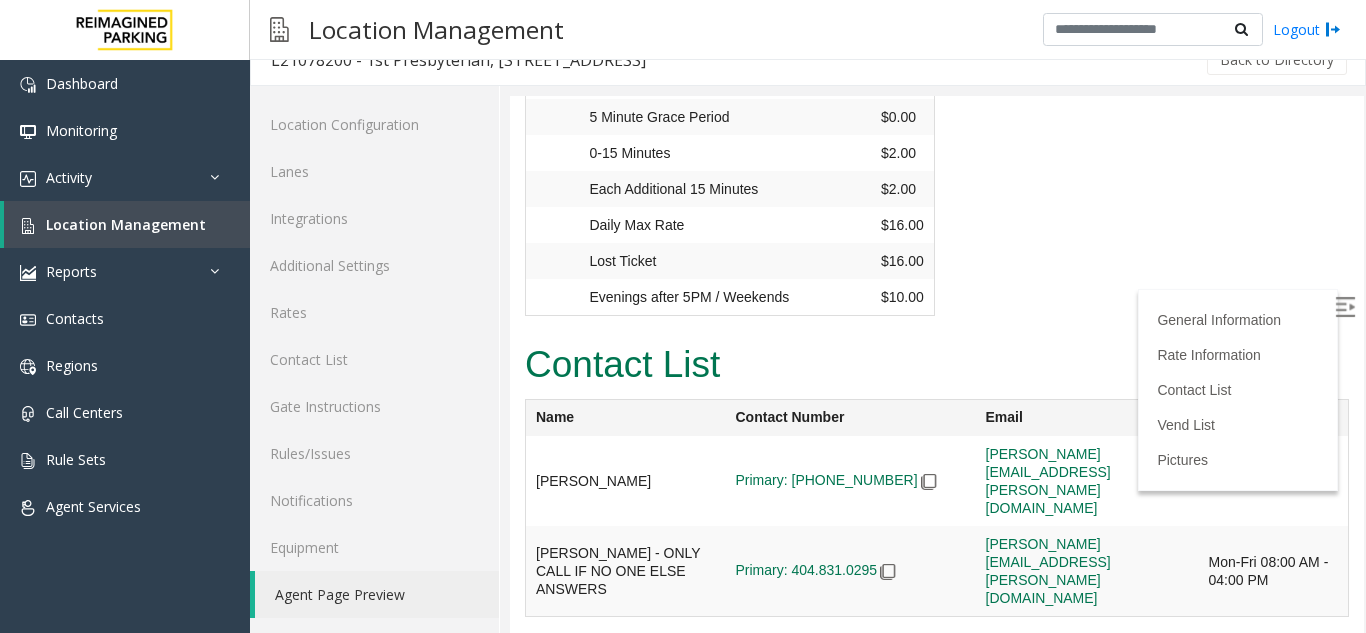drag, startPoint x: 785, startPoint y: 289, endPoint x: 848, endPoint y: 182, distance: 124.16924 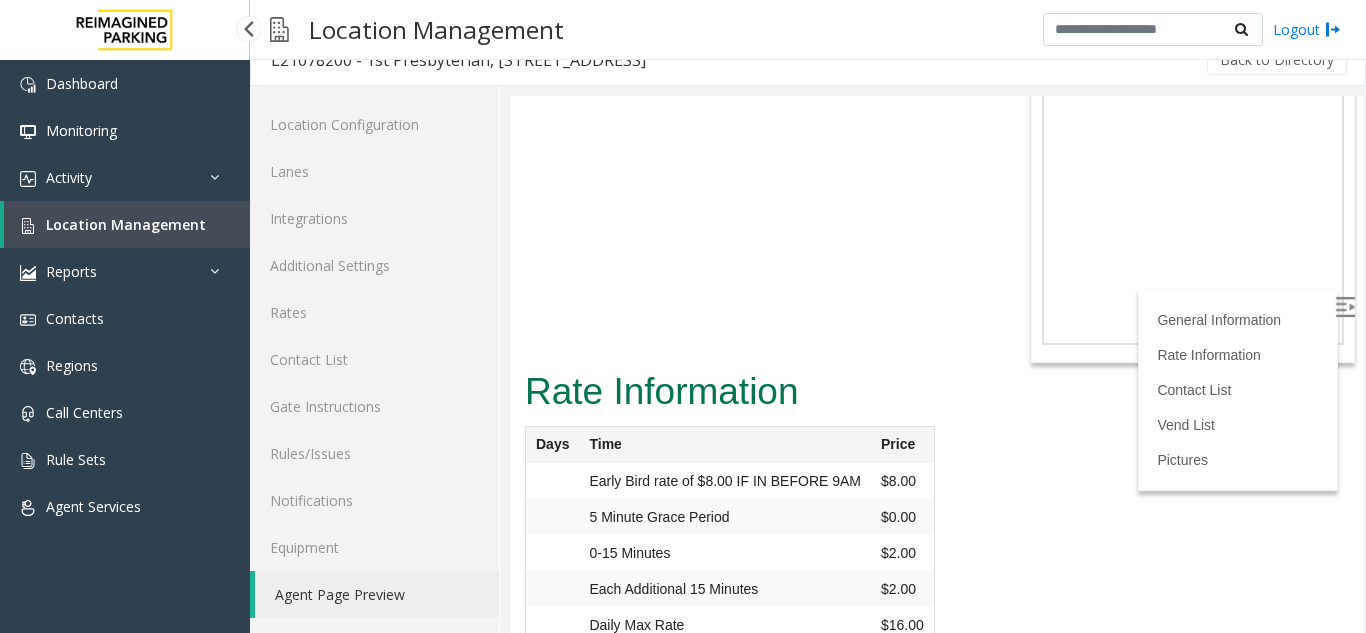 click on "Location Management" at bounding box center [126, 224] 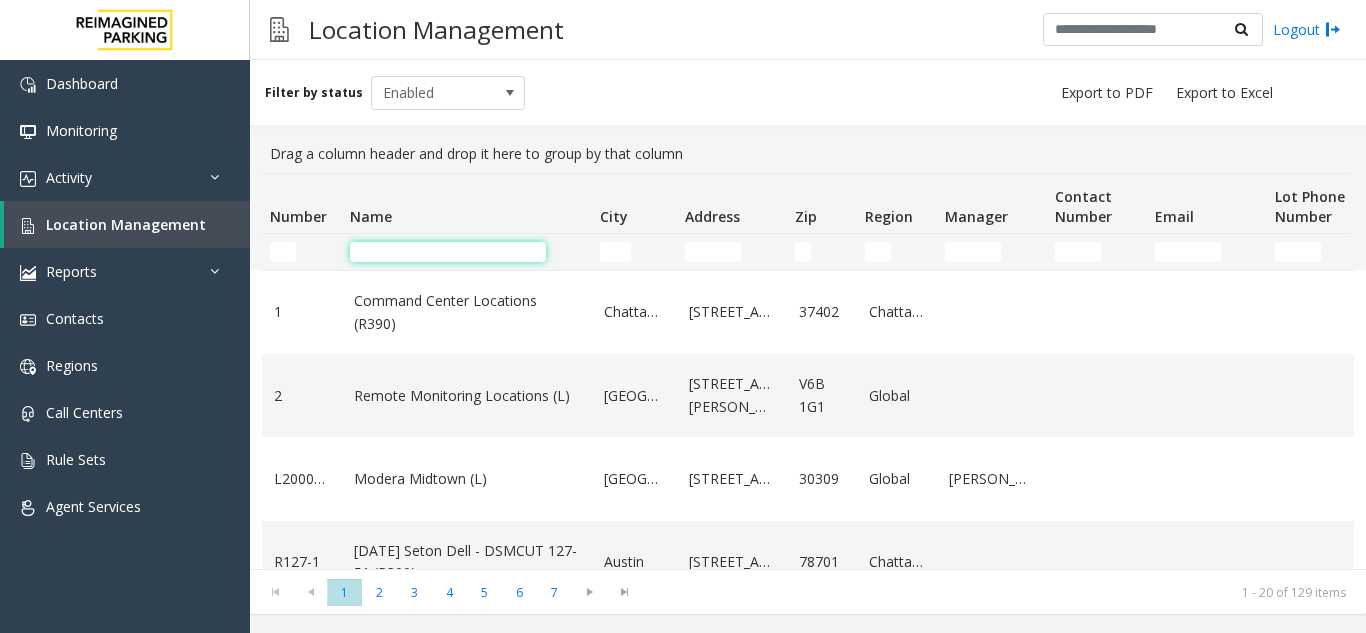 click 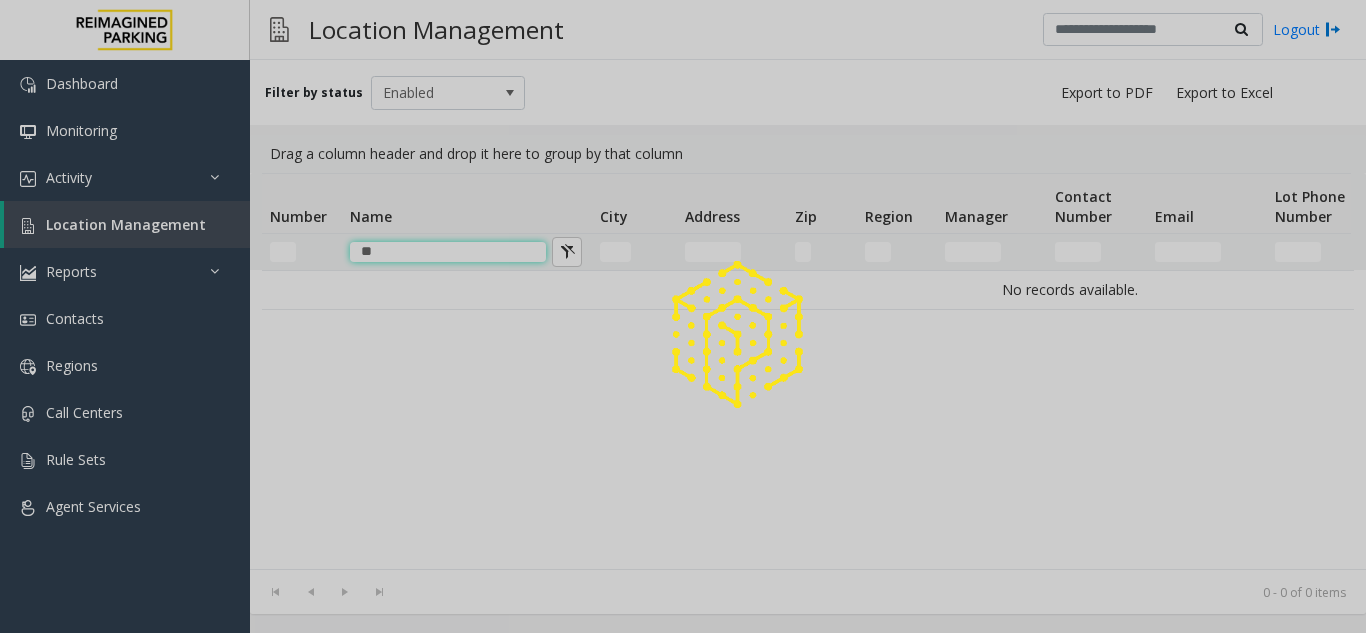 type on "*" 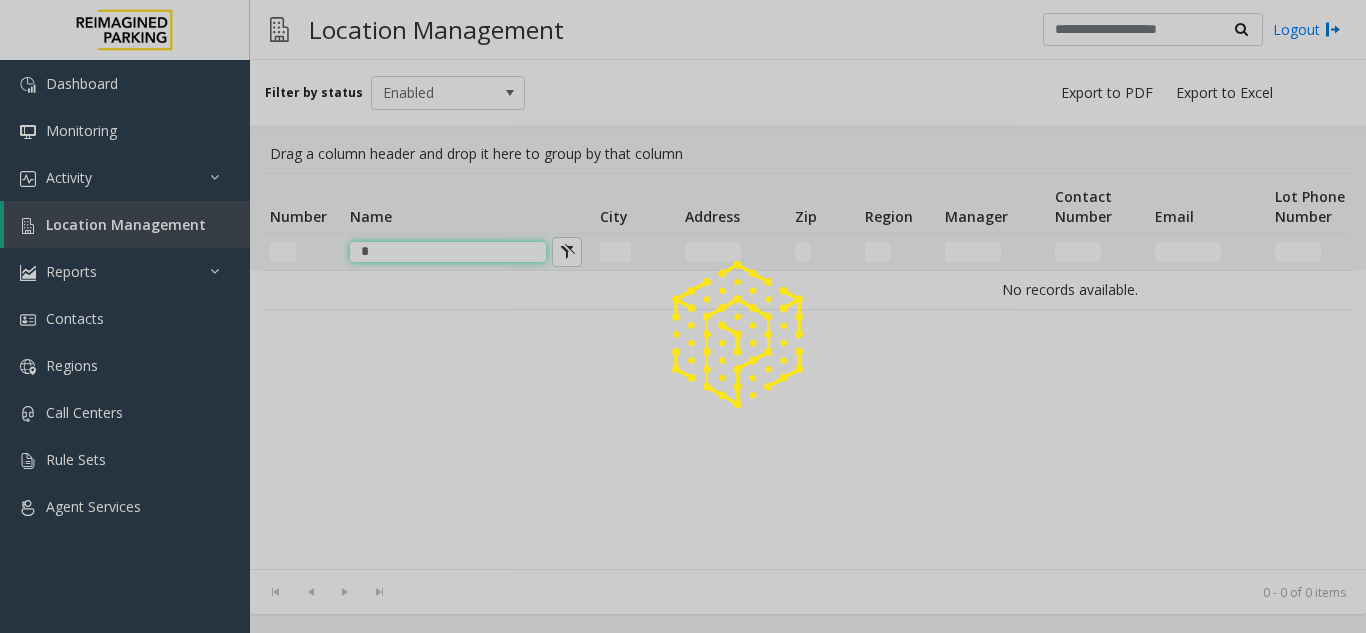 type 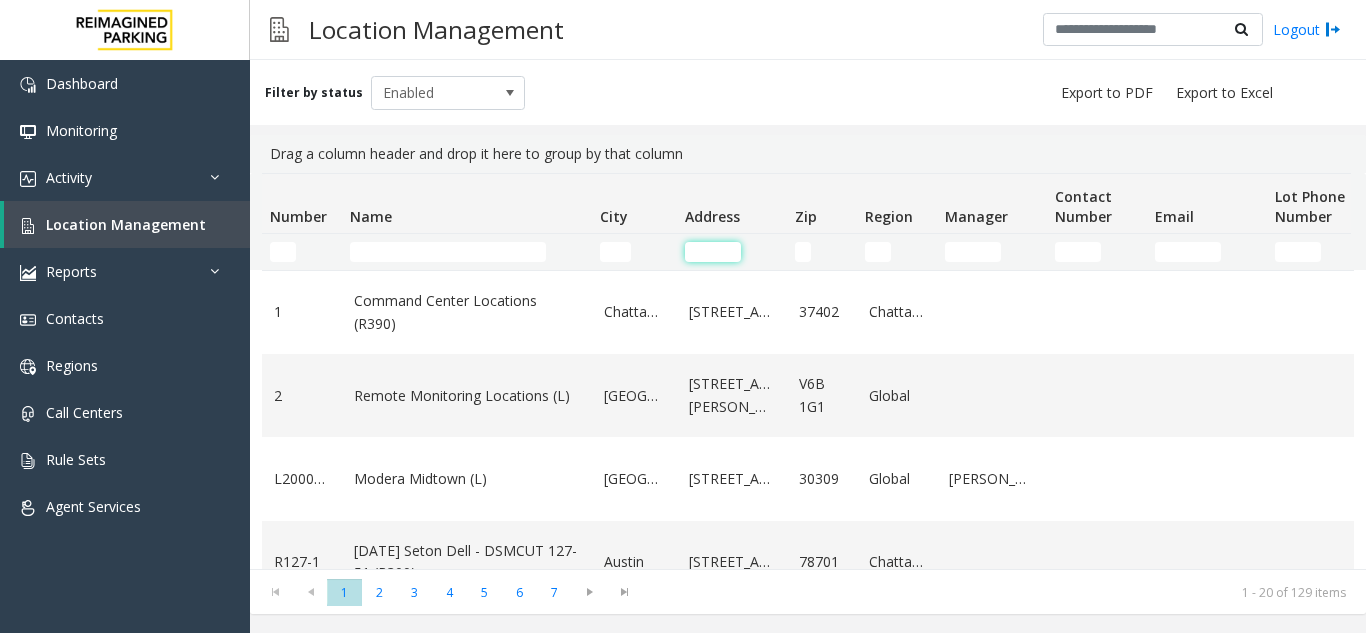 click 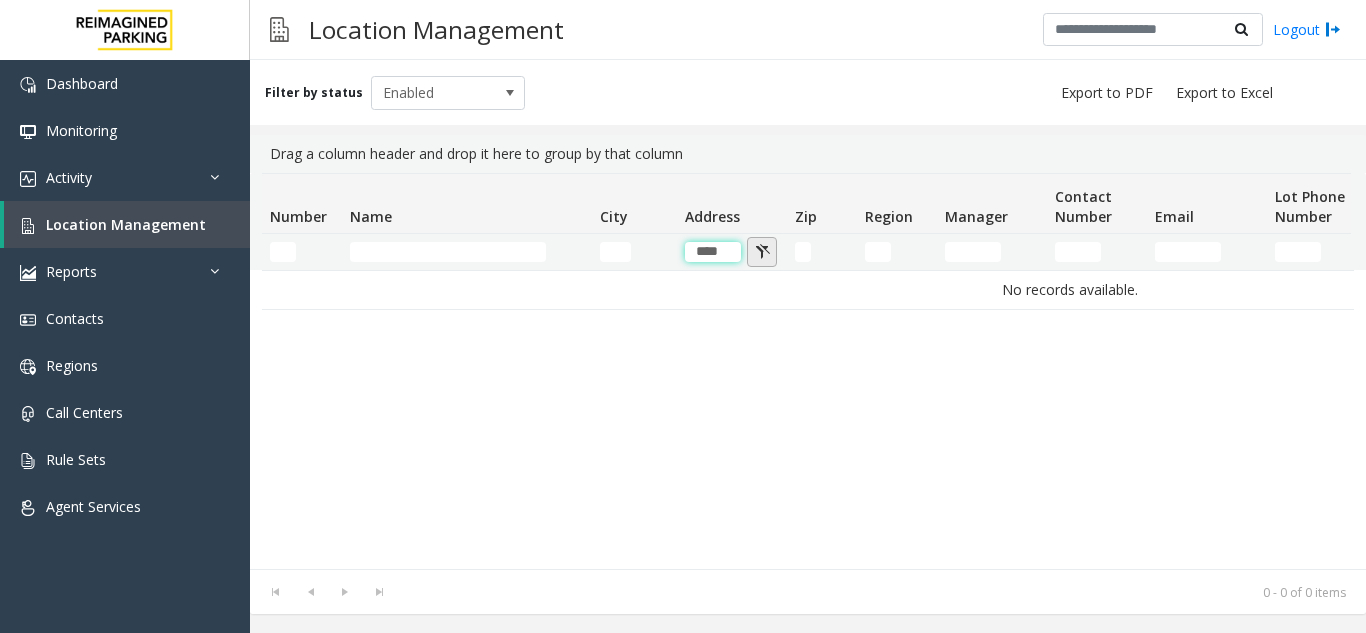 type on "****" 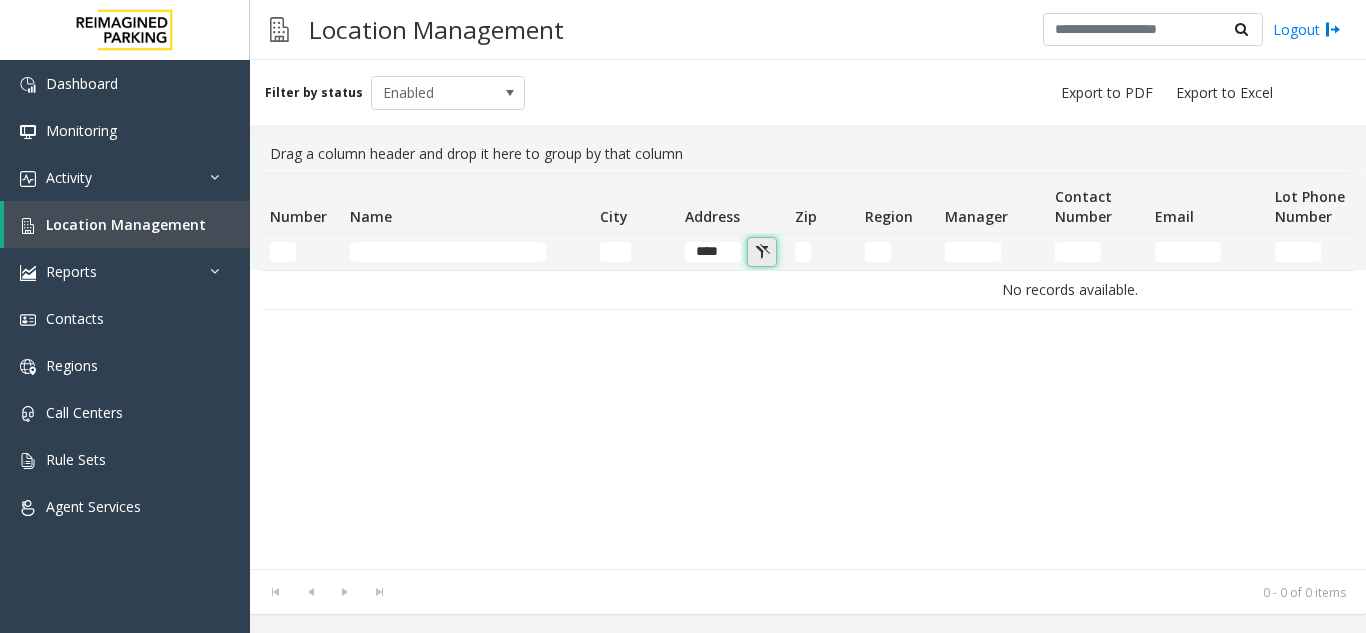 click 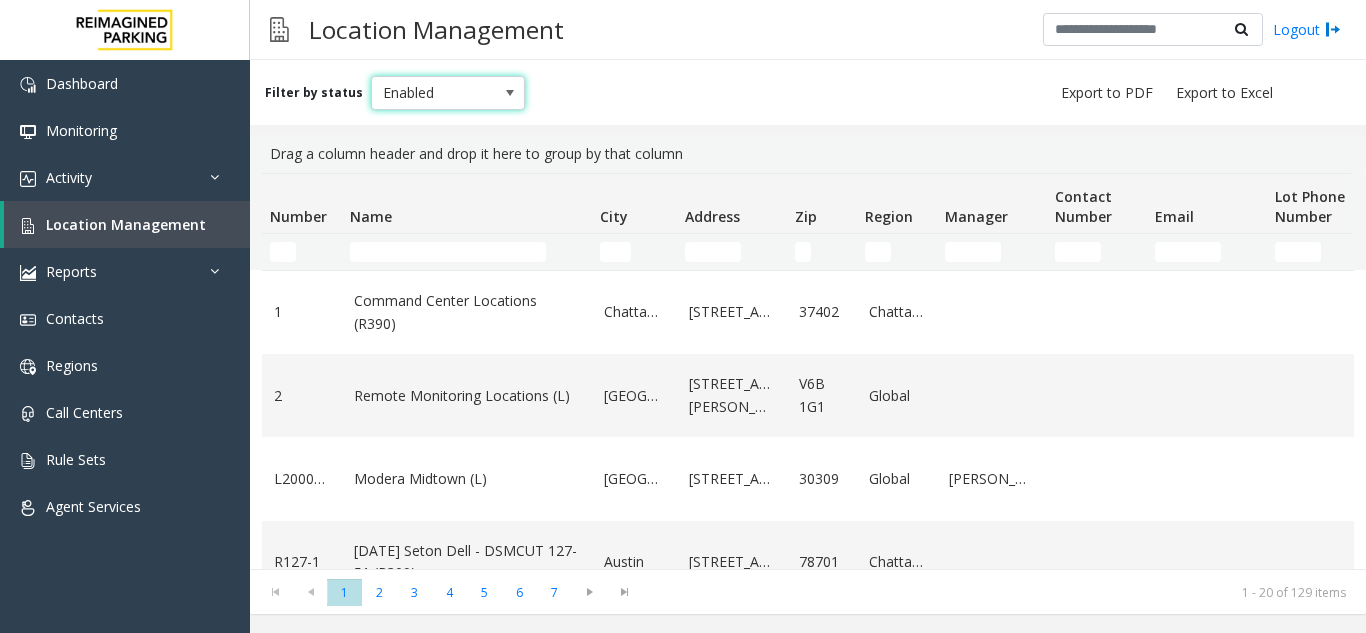 click at bounding box center (510, 93) 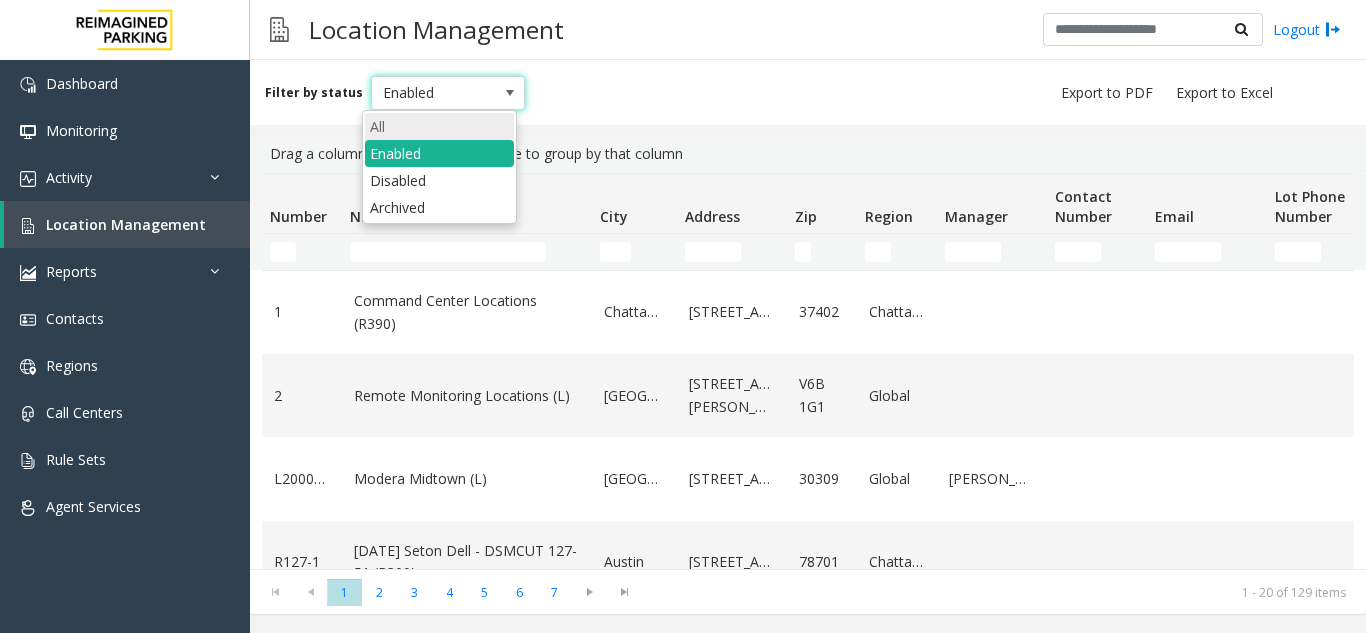 click on "All" at bounding box center [439, 126] 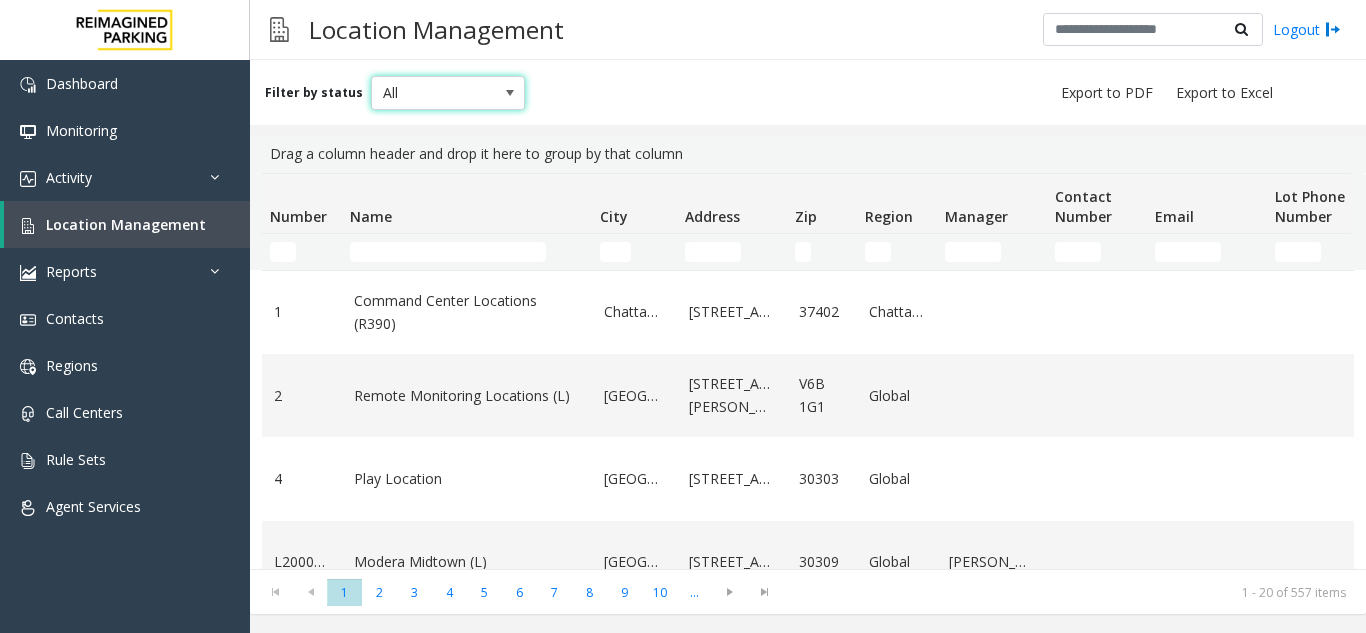 click 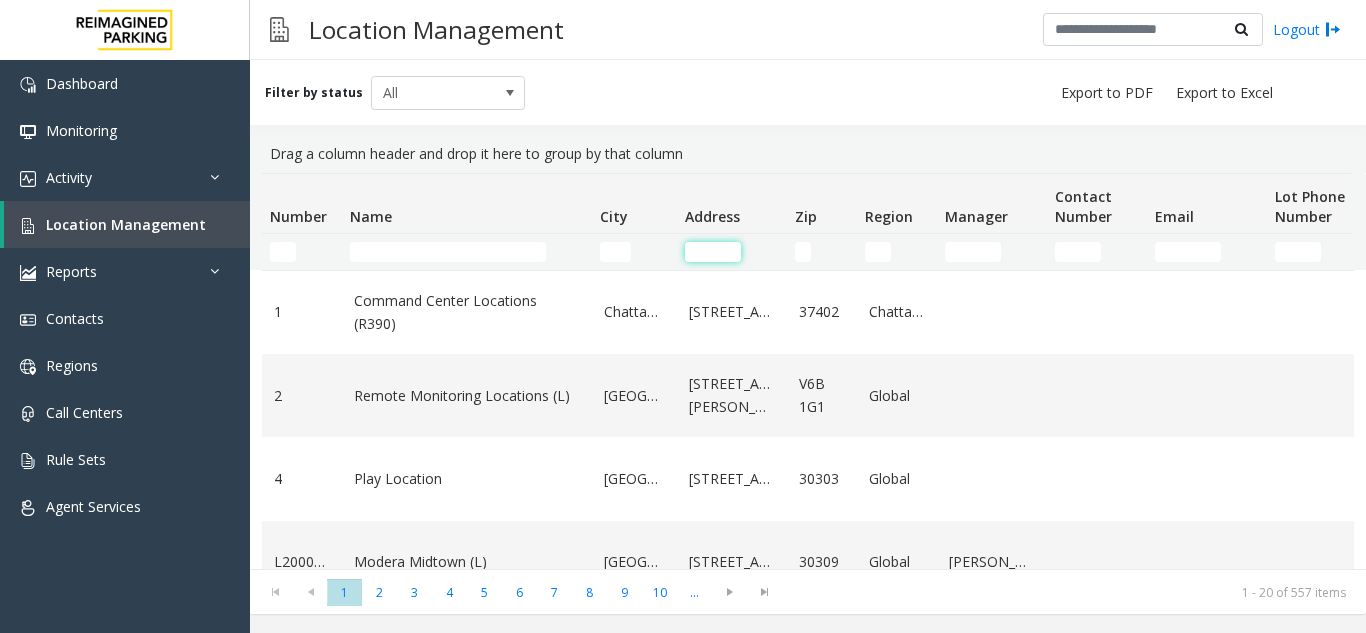 click 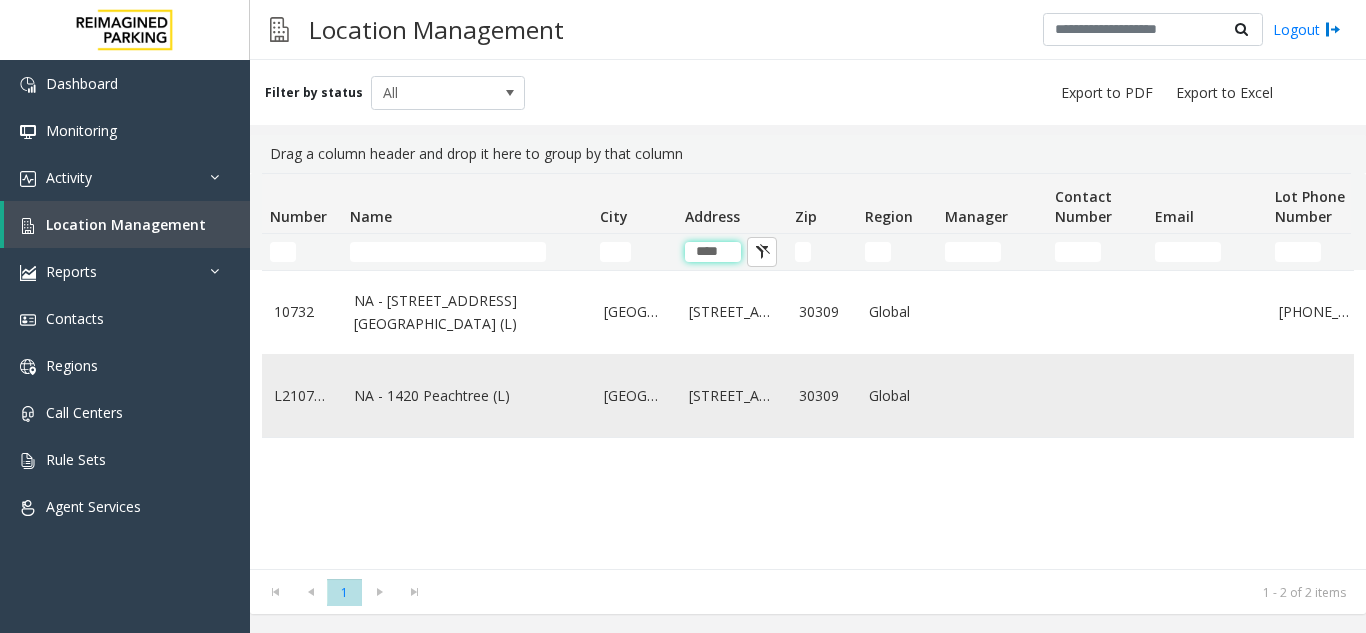 type on "****" 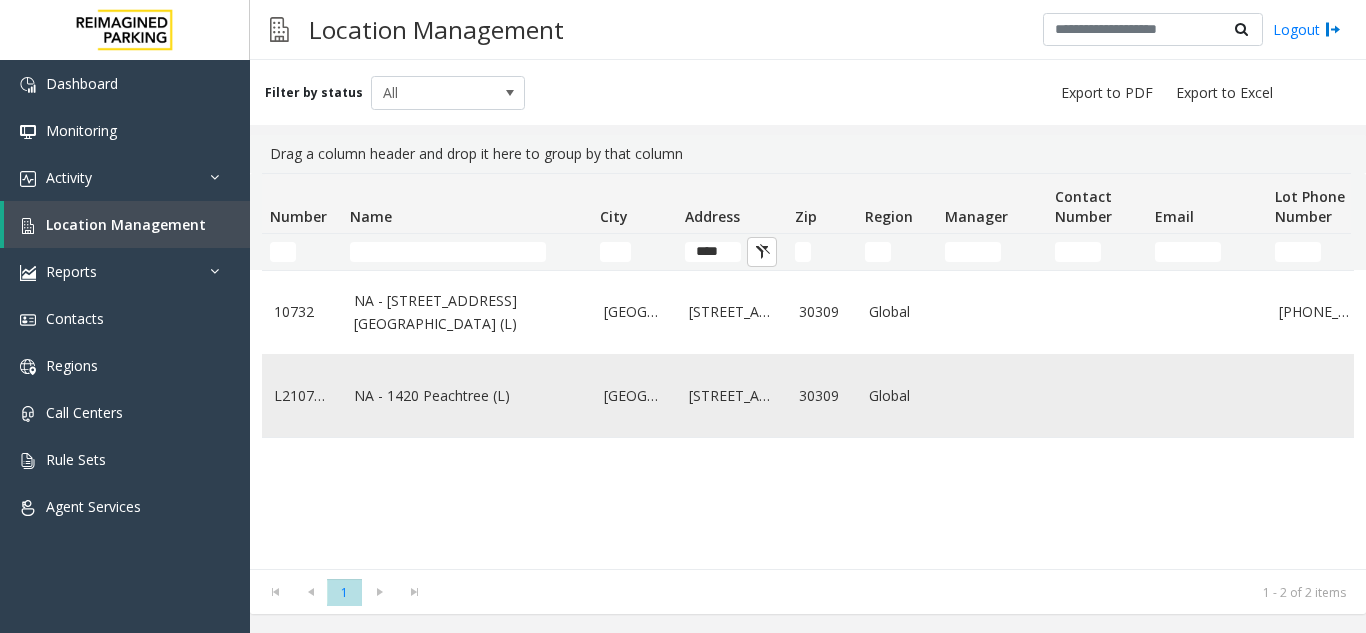 click on "NA - 1420 Peachtree (L)" 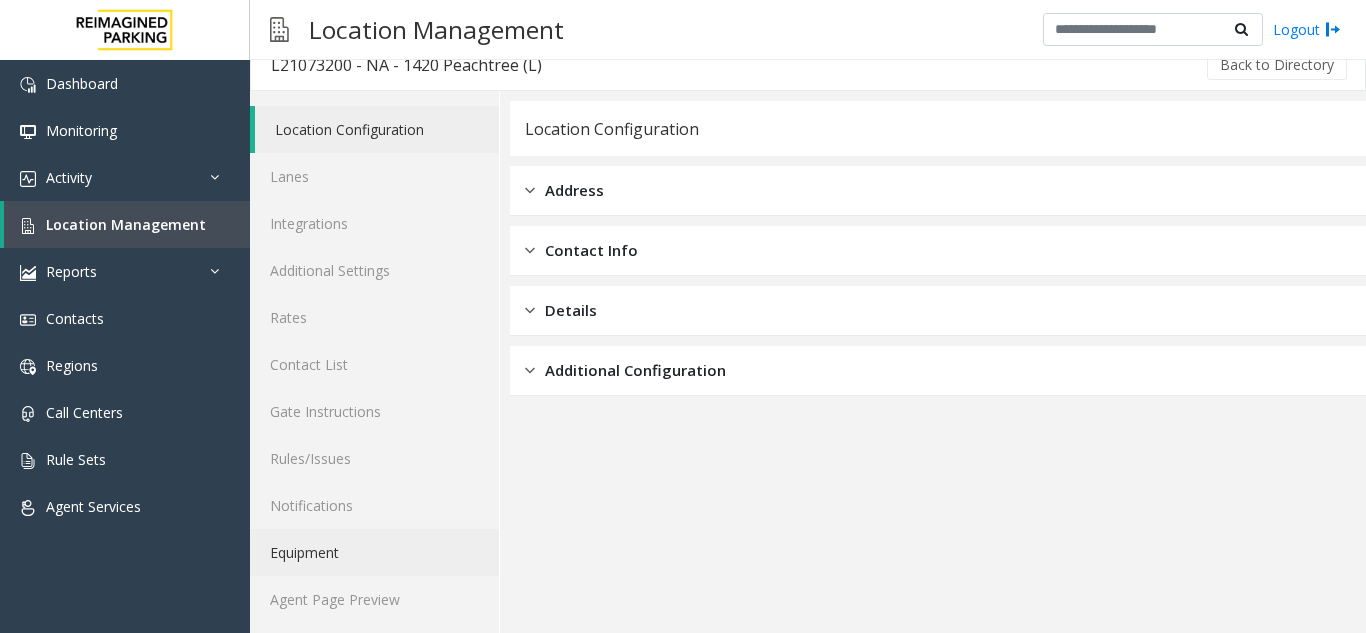 scroll, scrollTop: 26, scrollLeft: 0, axis: vertical 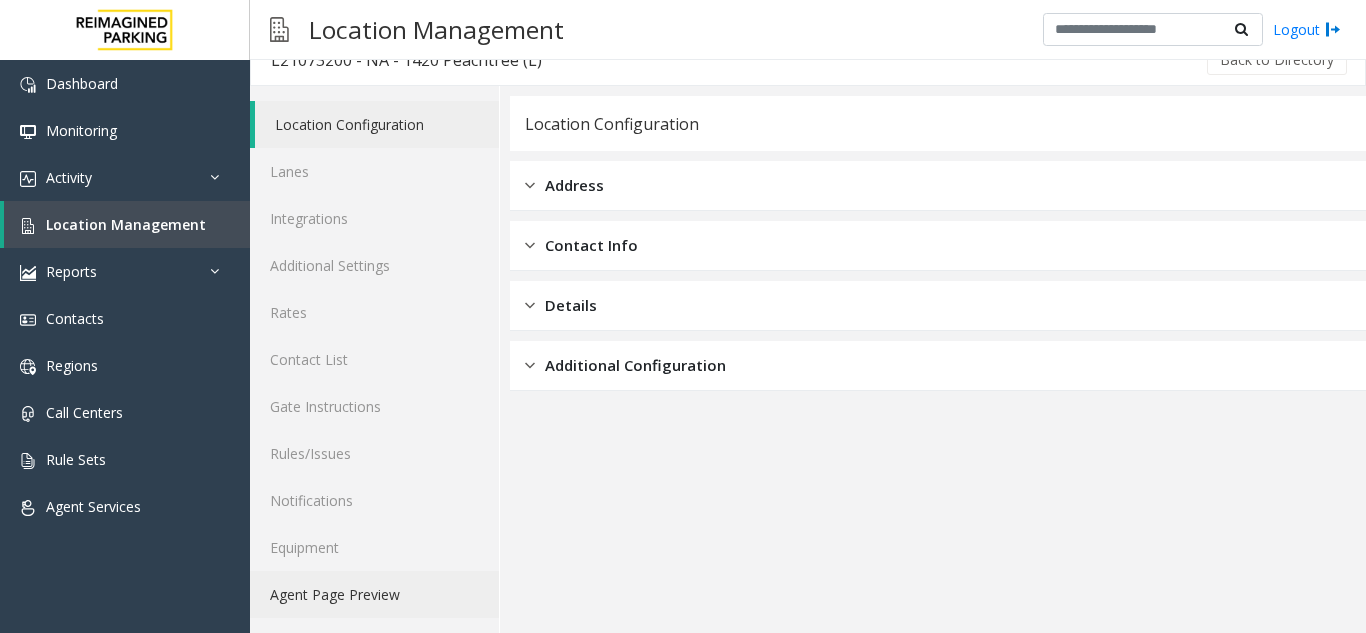 click on "Agent Page Preview" 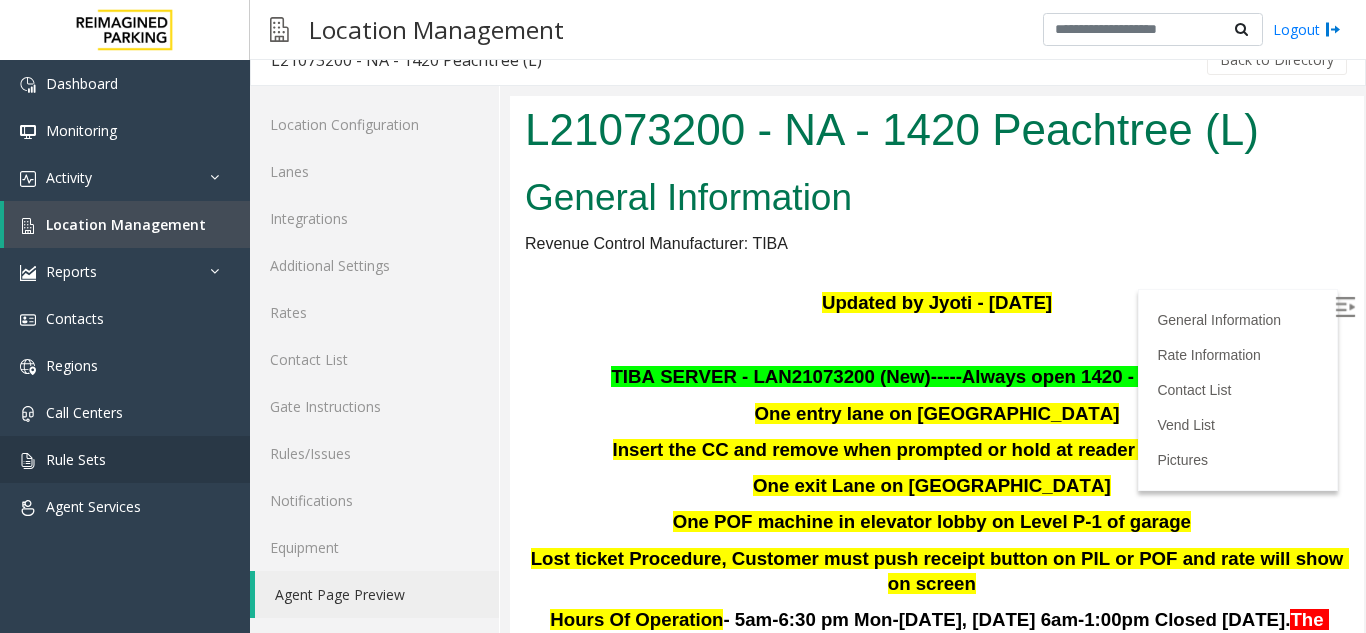 scroll, scrollTop: 0, scrollLeft: 0, axis: both 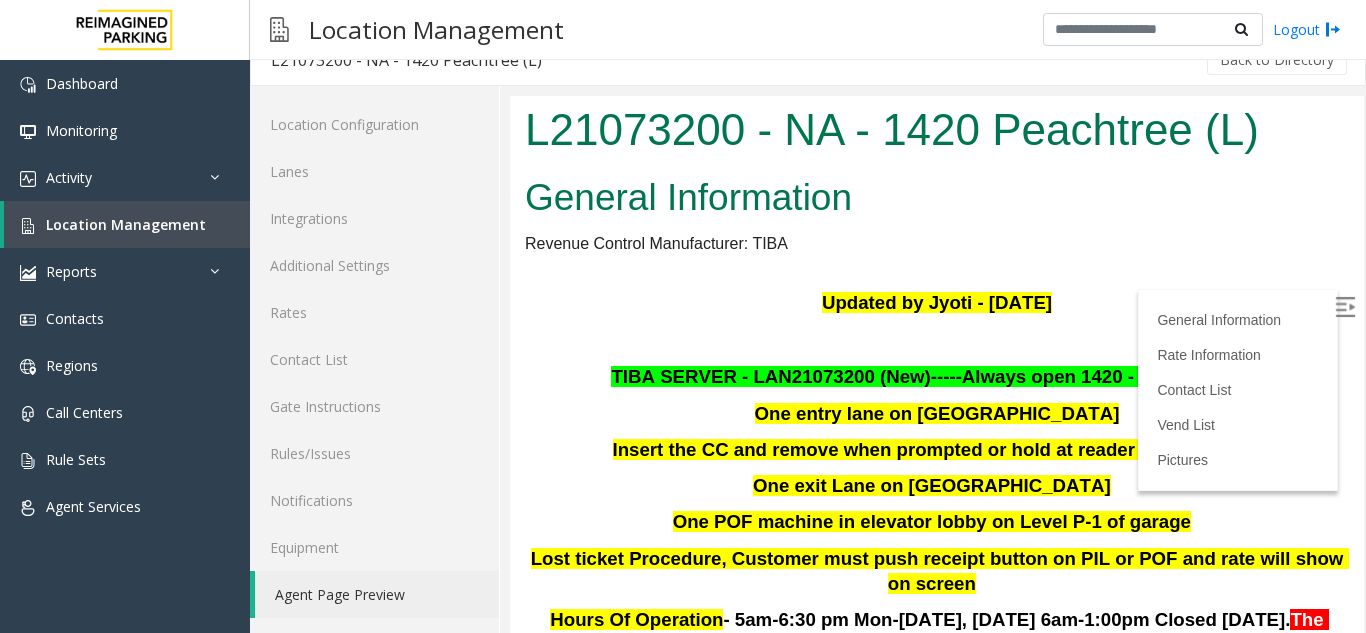 click on "General Information" at bounding box center (937, 198) 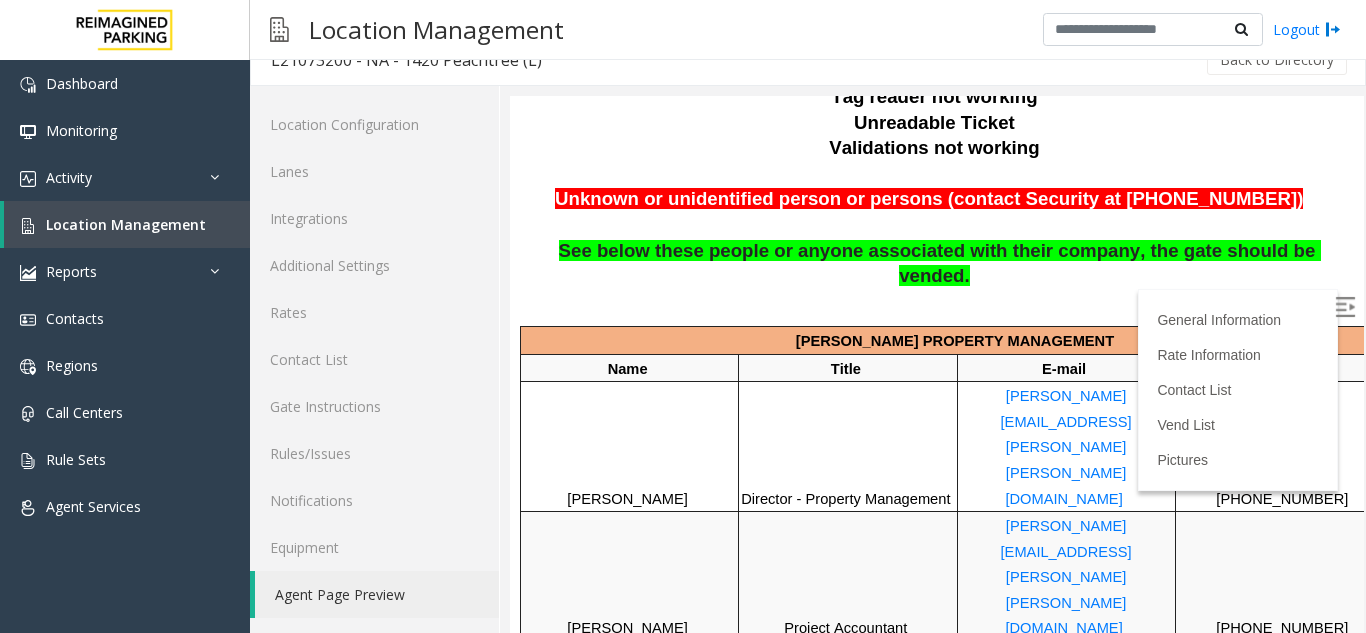 click on "Unknown or unidentified person or persons (contact Security at [PHONE_NUMBER])" at bounding box center (937, 200) 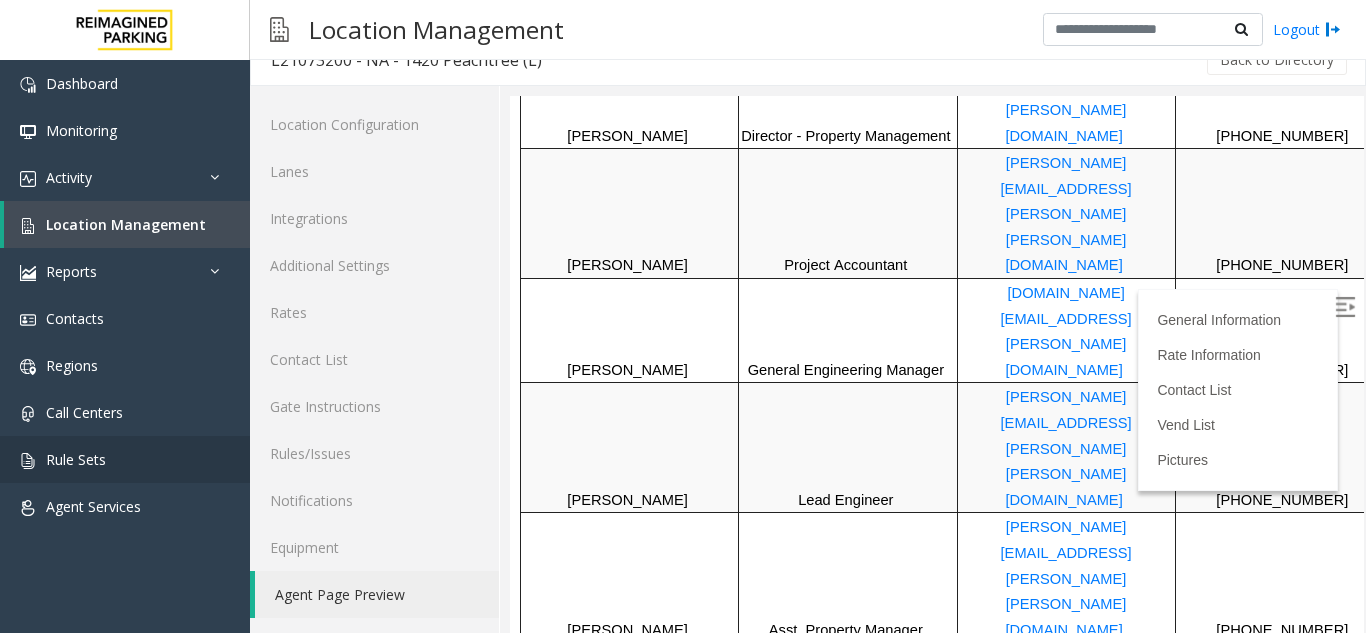 scroll, scrollTop: 545, scrollLeft: 0, axis: vertical 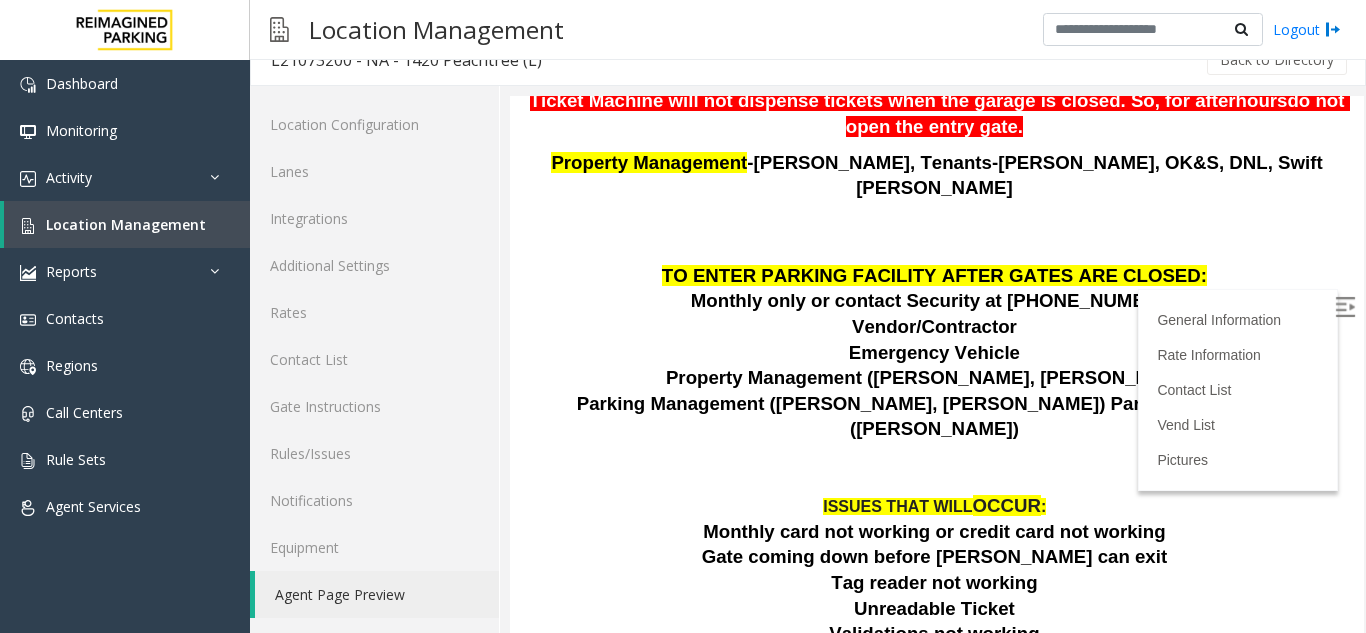 click on "TO ENTER PARKING FACILITY AFTER GATES ARE CLOSED:" at bounding box center (934, 275) 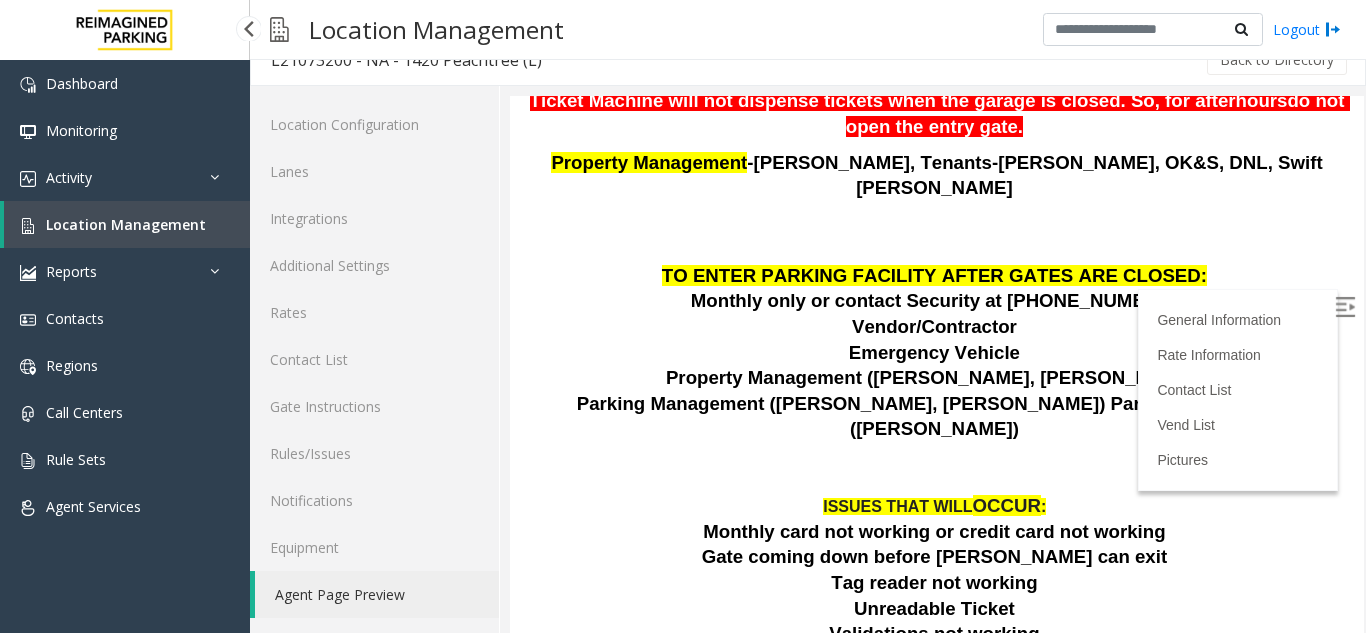 click on "Location Management" at bounding box center (126, 224) 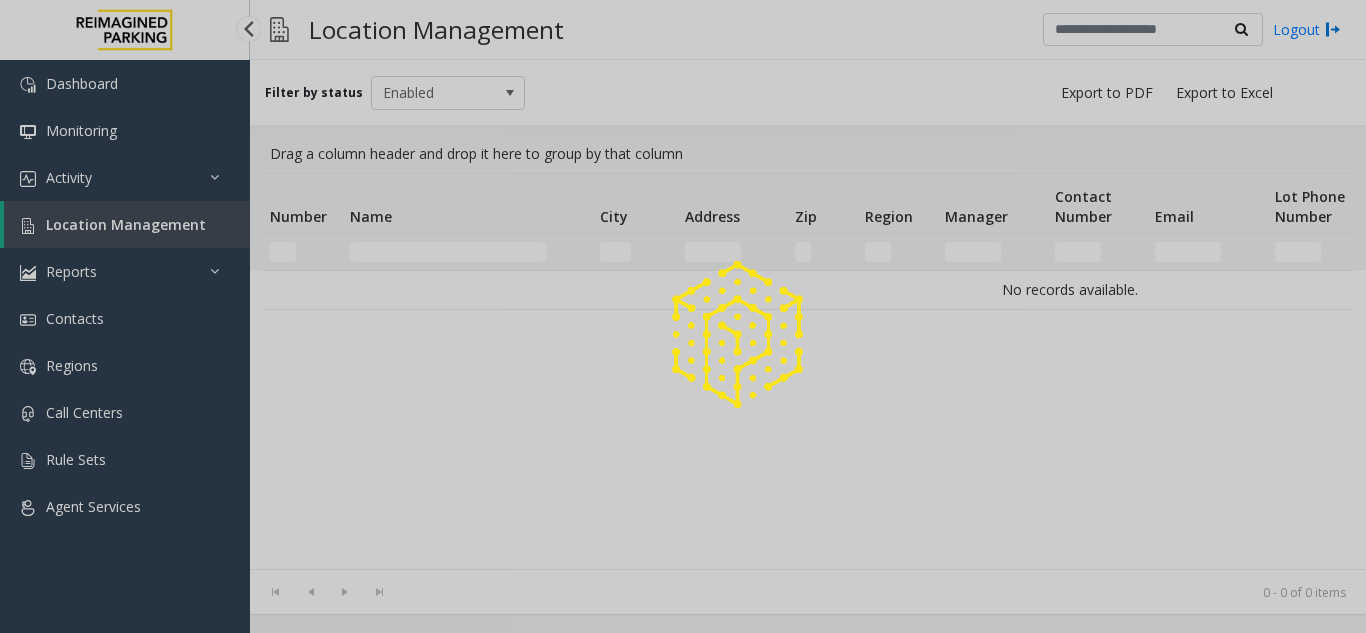 scroll, scrollTop: 0, scrollLeft: 0, axis: both 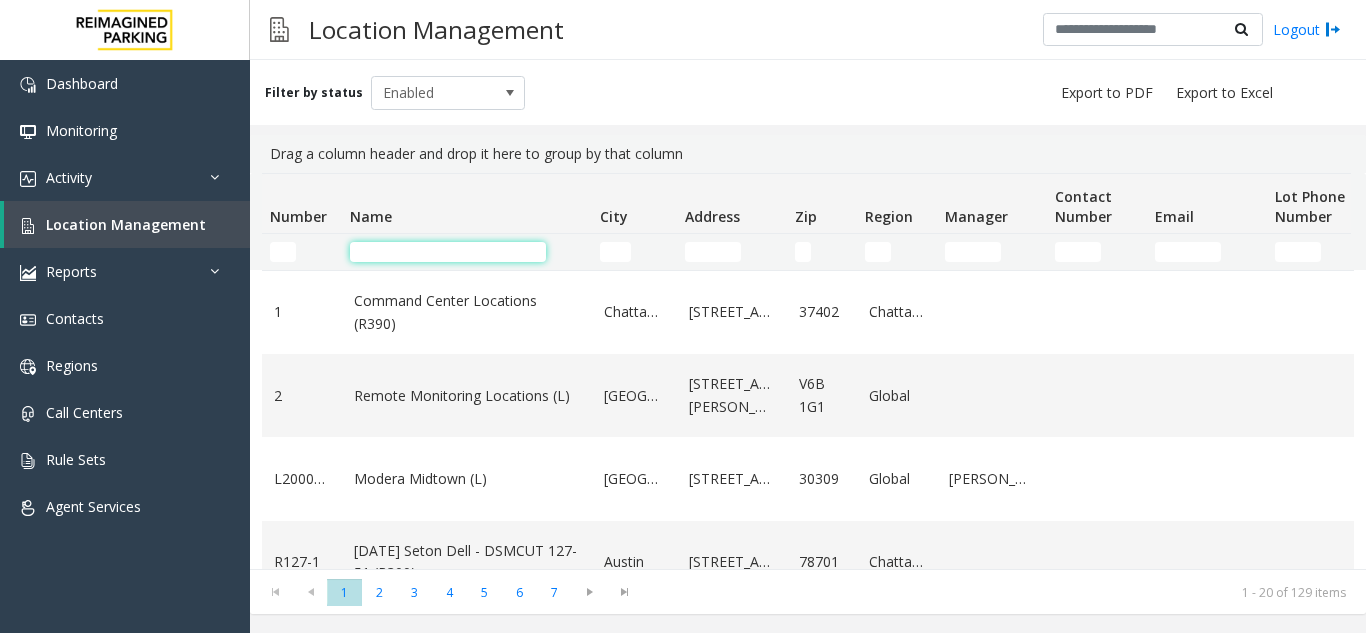 click 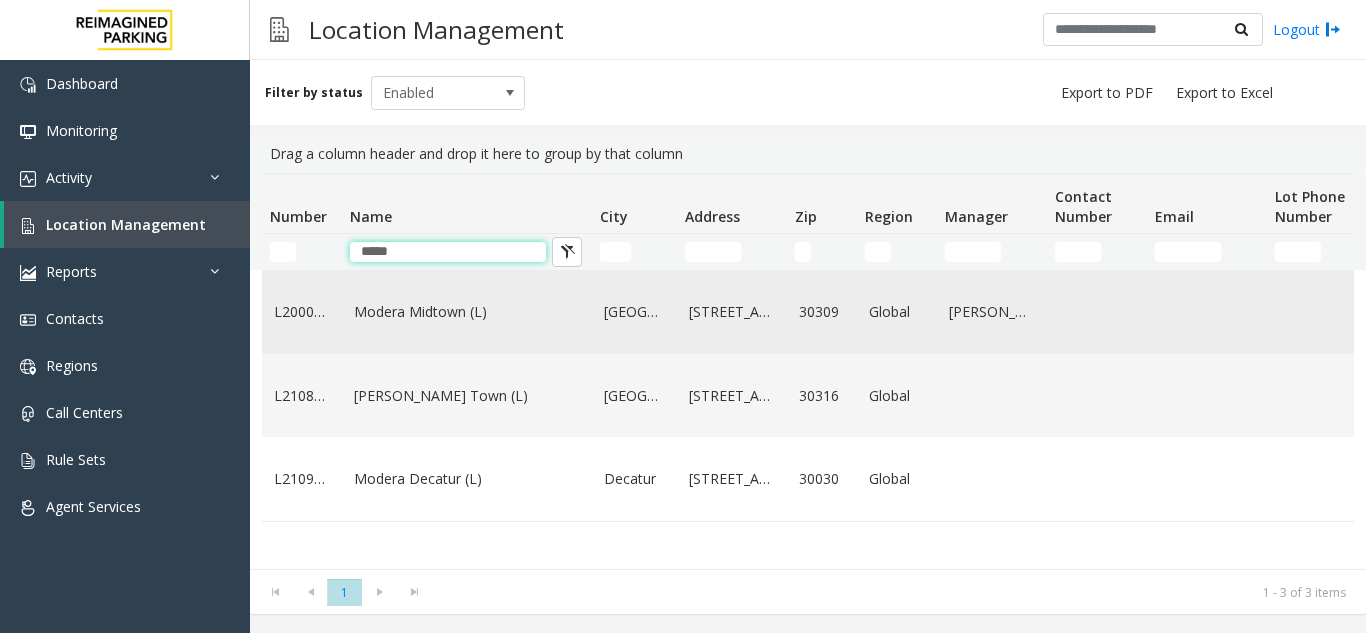 type on "*****" 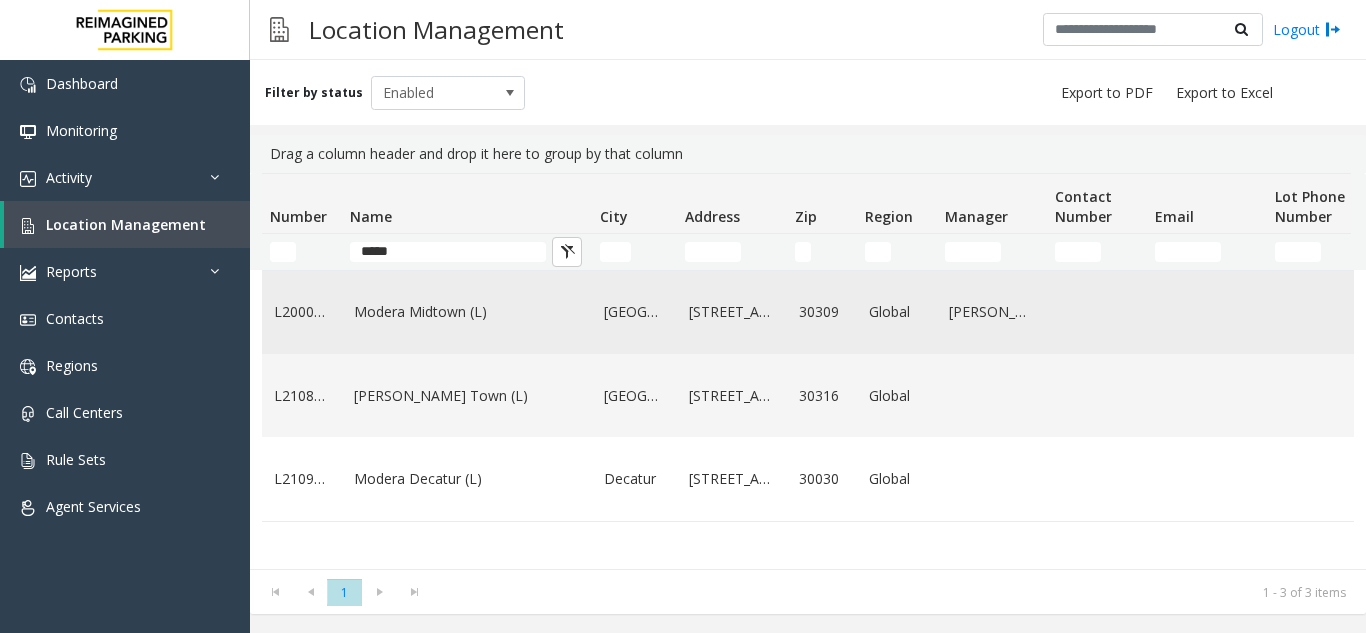 click on "Modera Midtown	(L)" 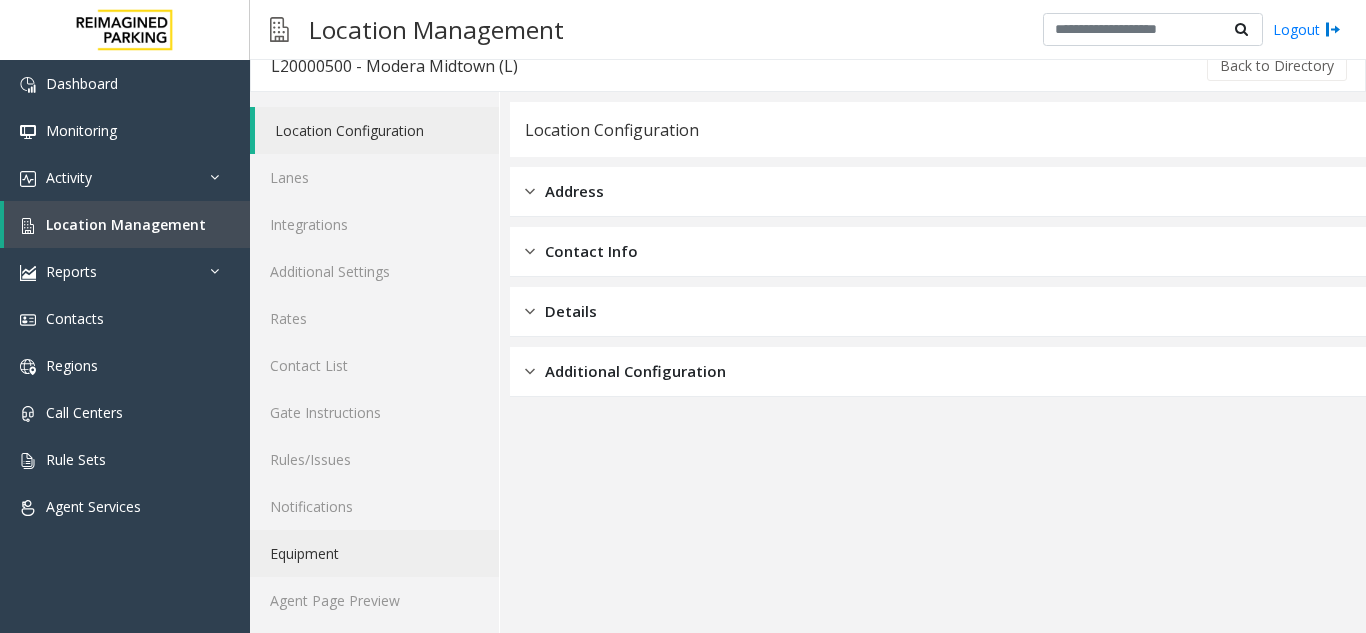 scroll, scrollTop: 26, scrollLeft: 0, axis: vertical 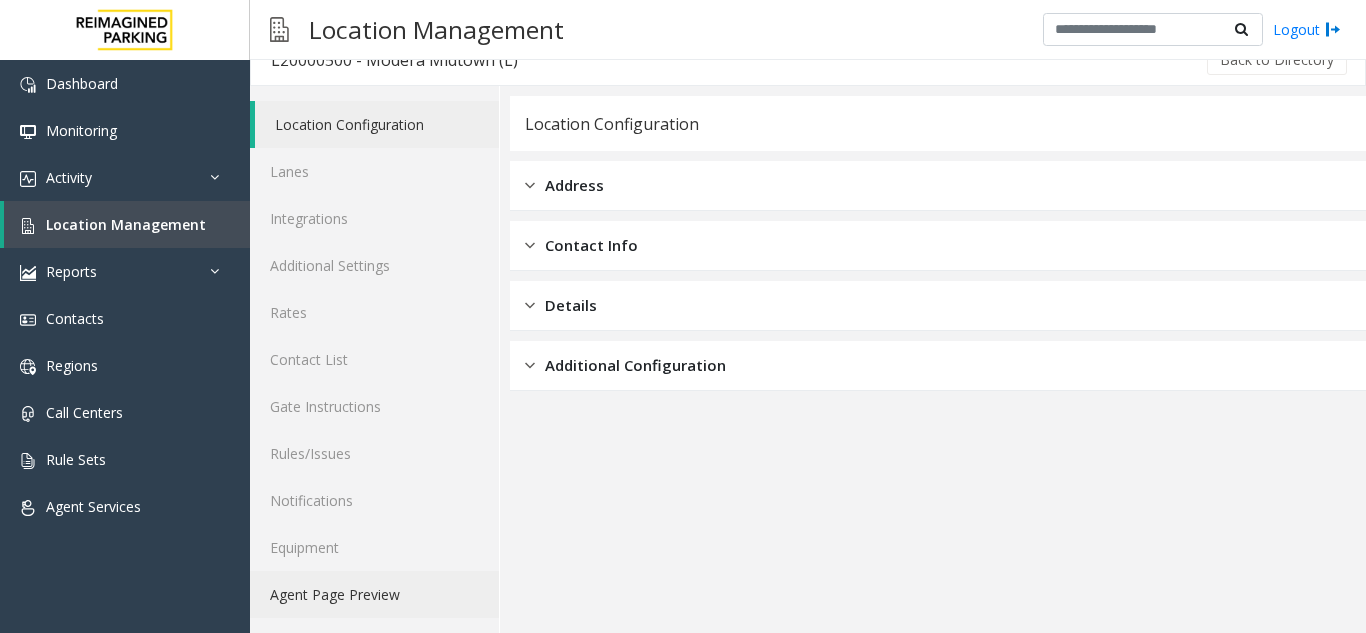 click on "Agent Page Preview" 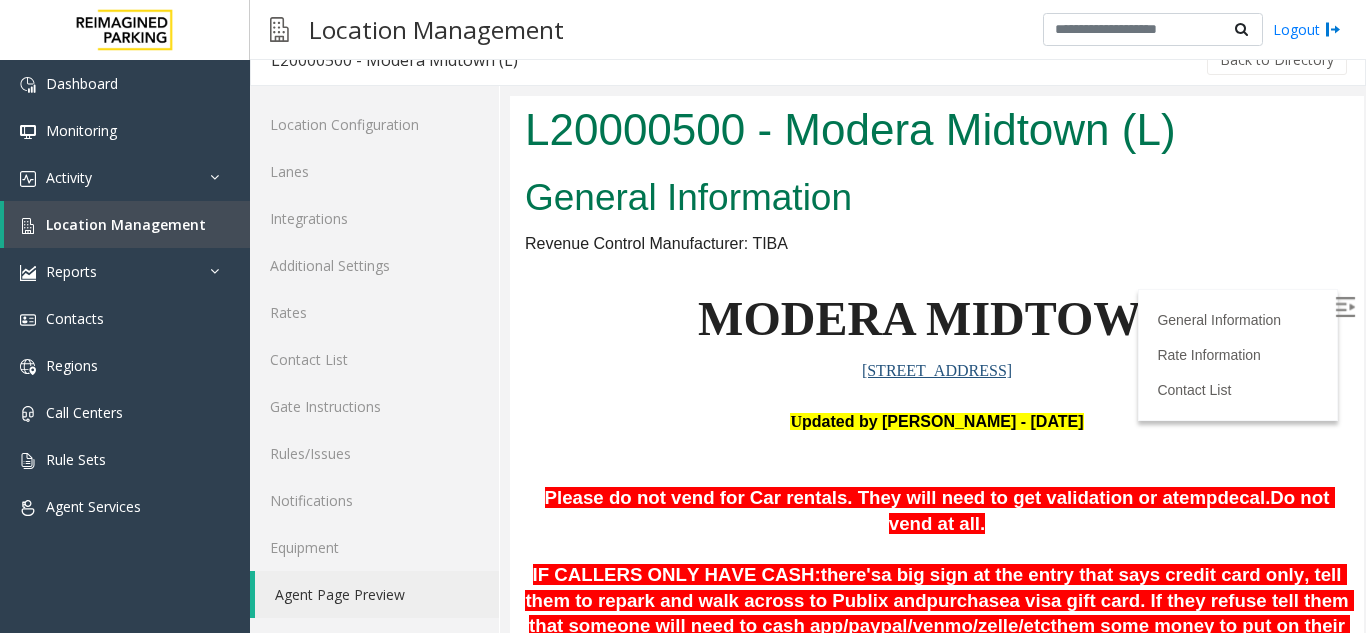 scroll, scrollTop: 0, scrollLeft: 0, axis: both 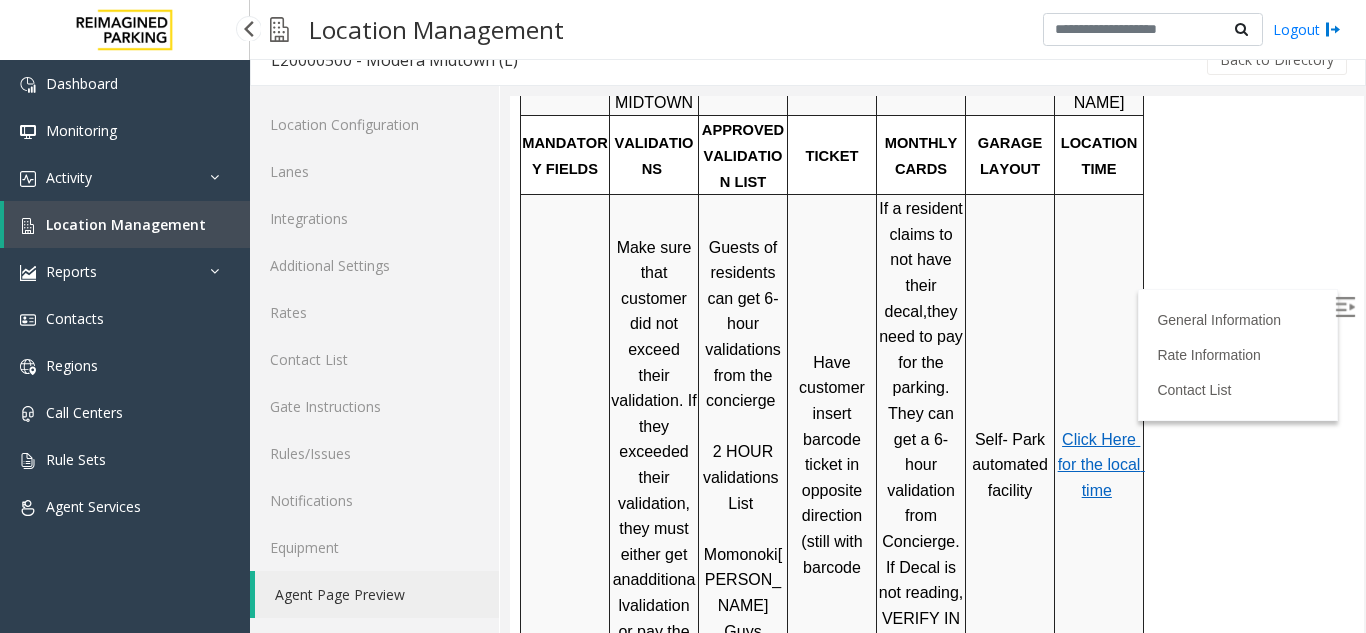 click on "Location Management" at bounding box center (126, 224) 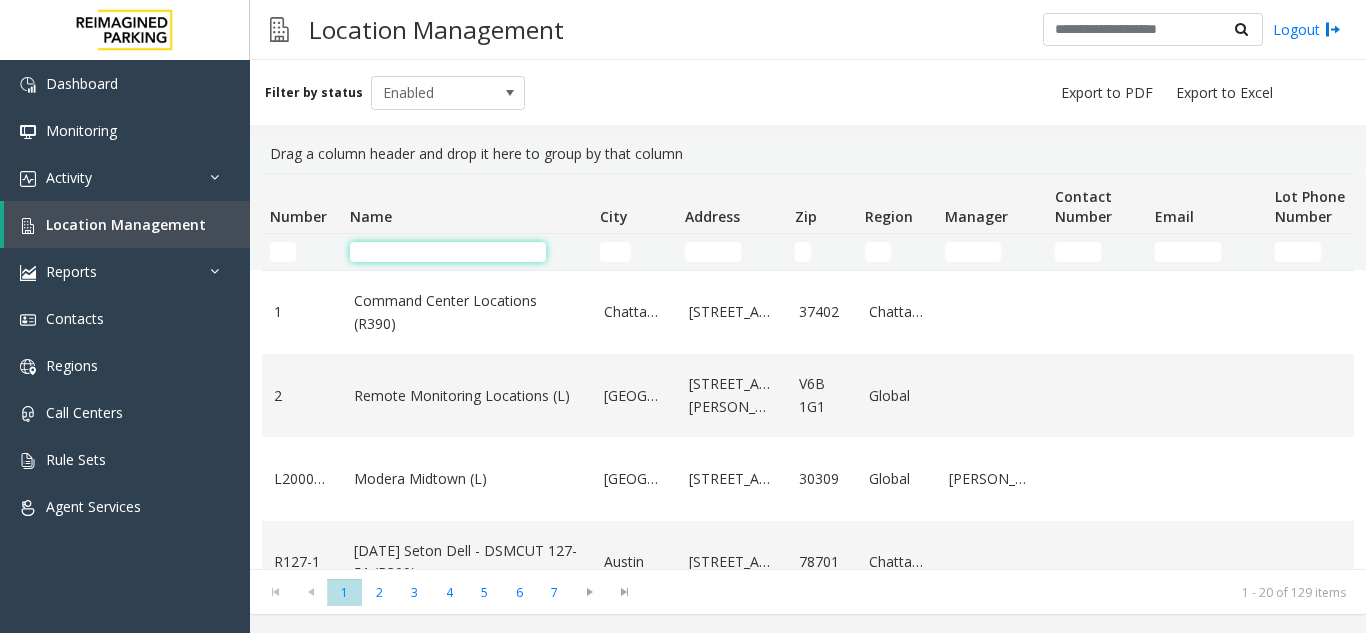 click 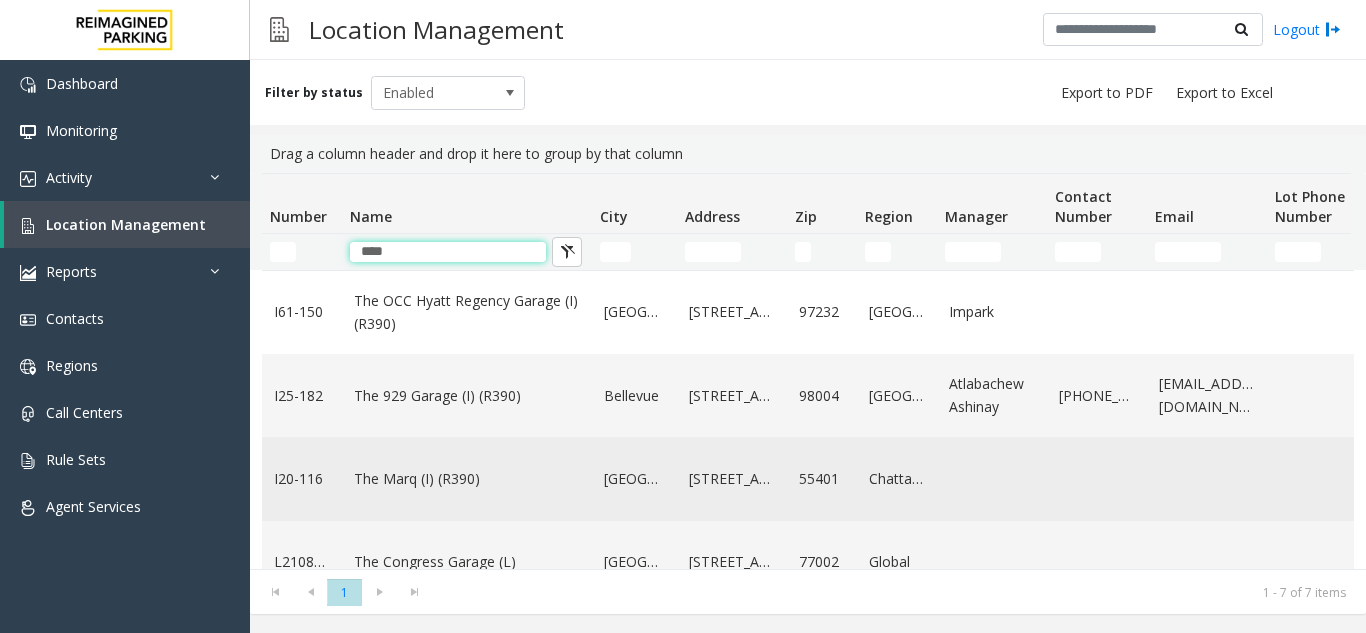 type on "***" 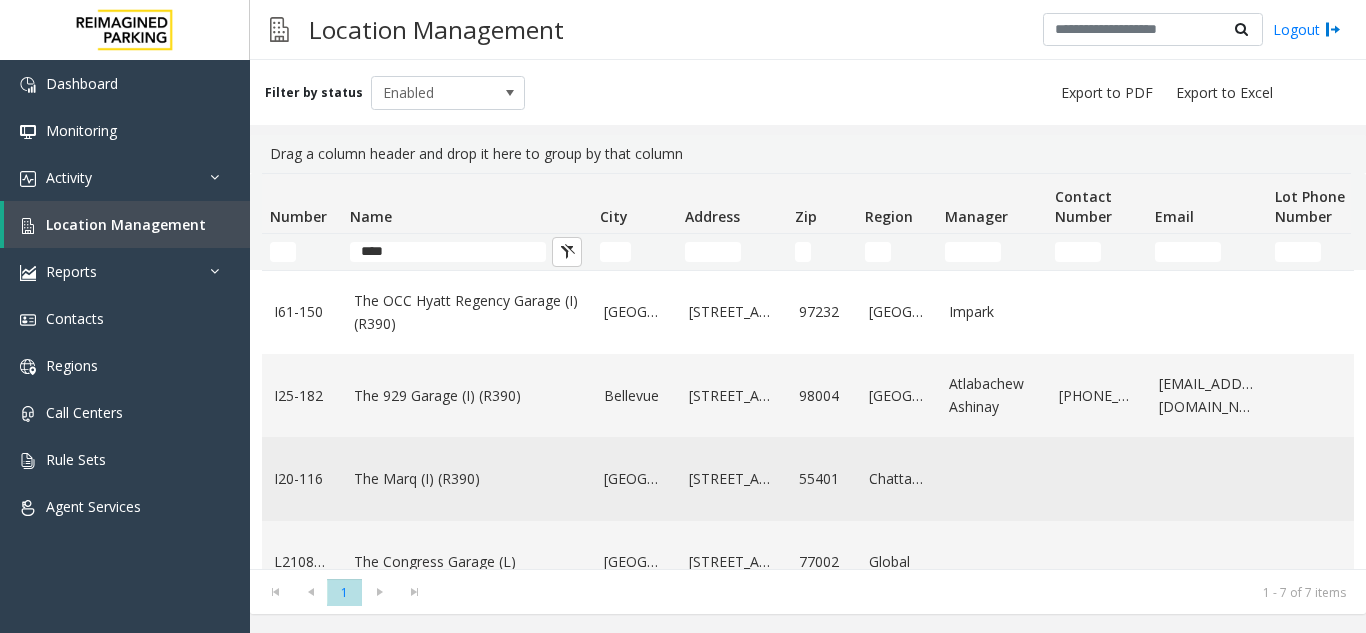 click on "The Marq (I) (R390)" 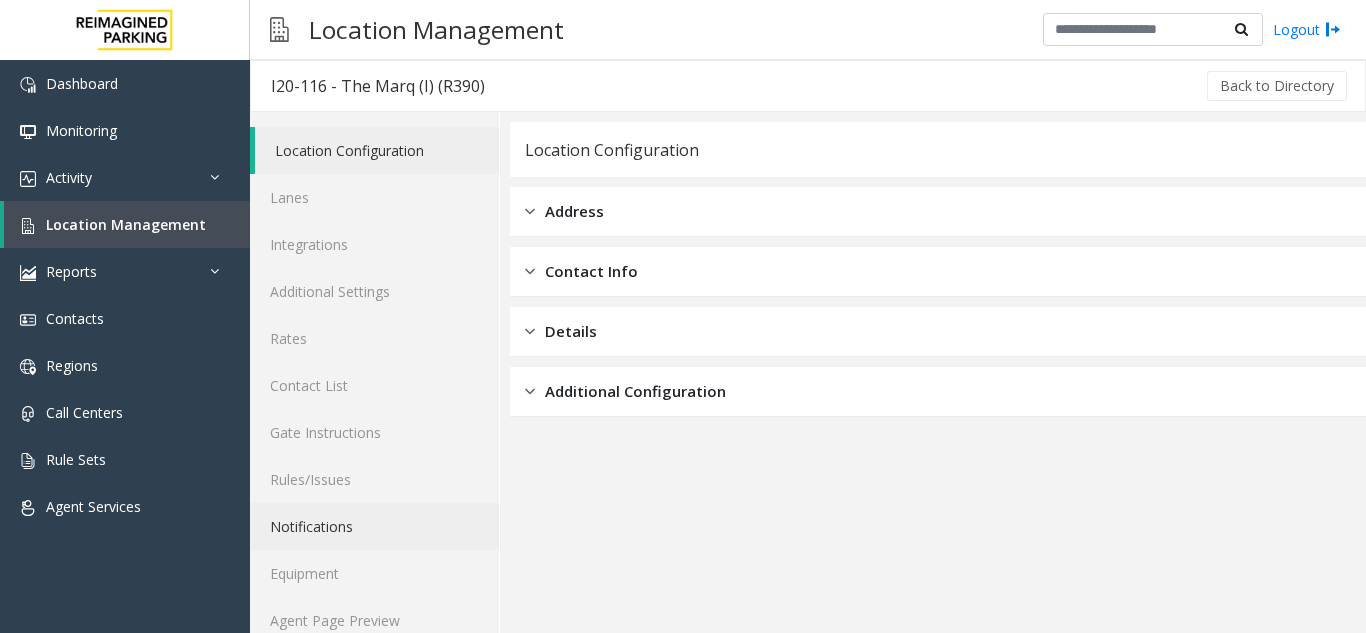scroll, scrollTop: 26, scrollLeft: 0, axis: vertical 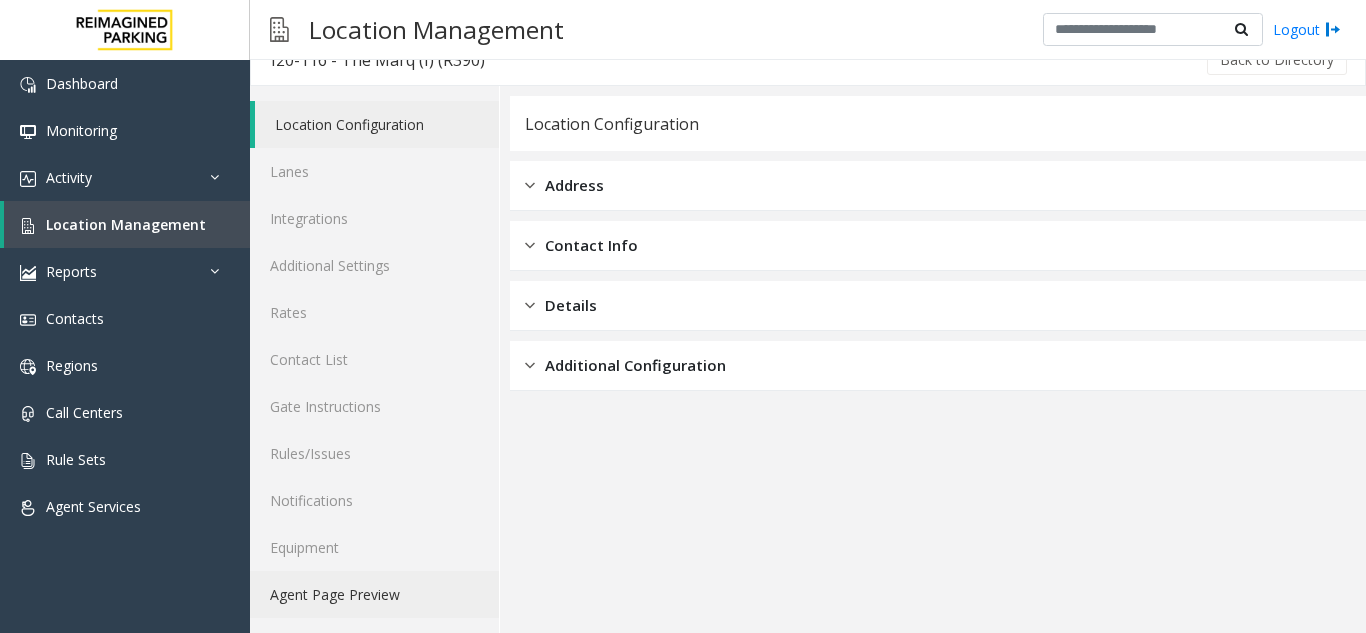 click on "Agent Page Preview" 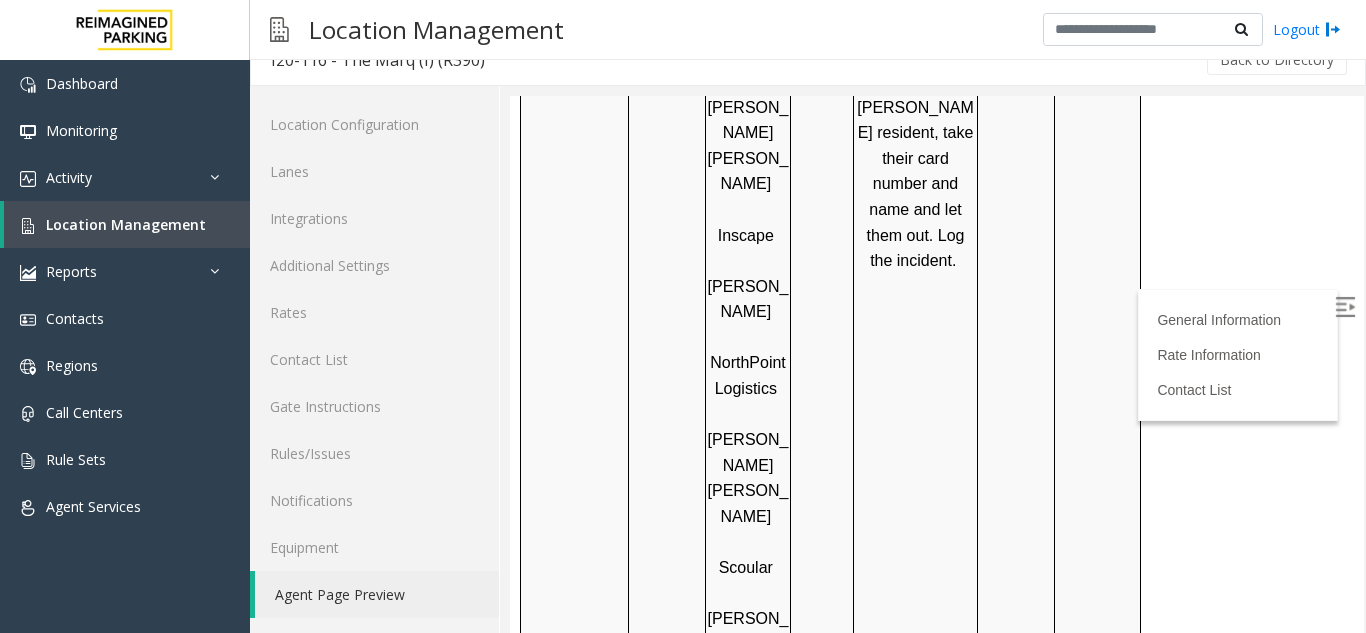 scroll, scrollTop: 1587, scrollLeft: 0, axis: vertical 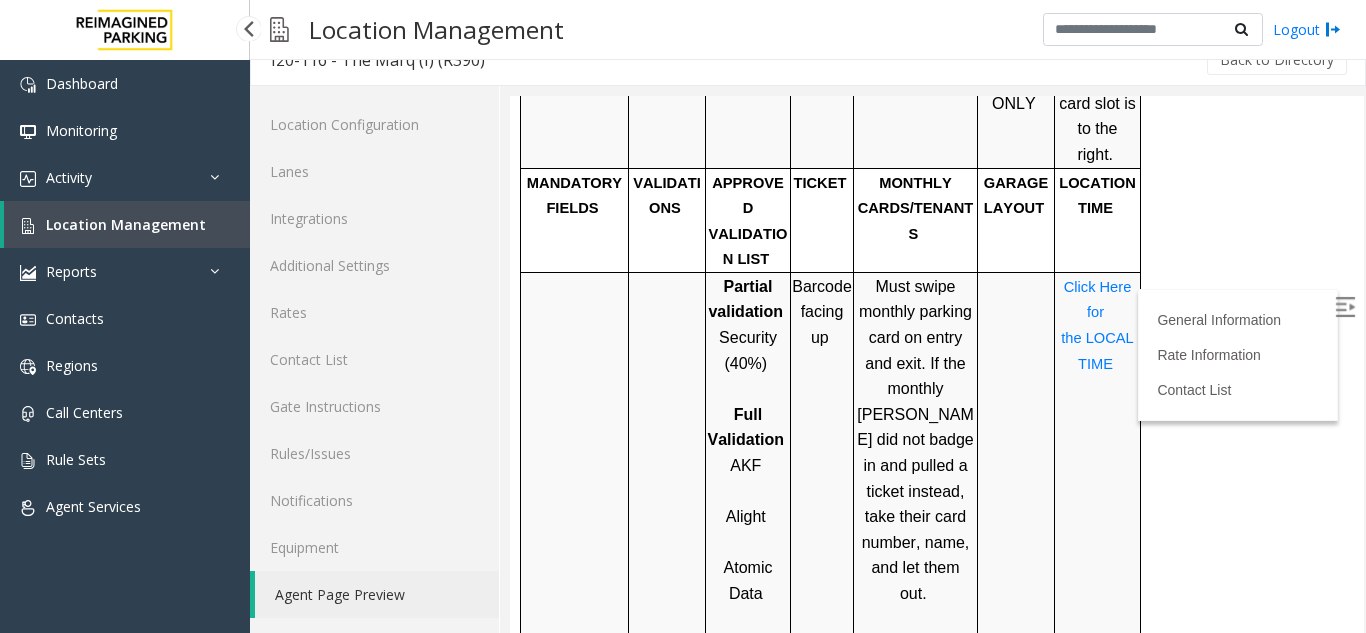 click on "Location Management" at bounding box center (126, 224) 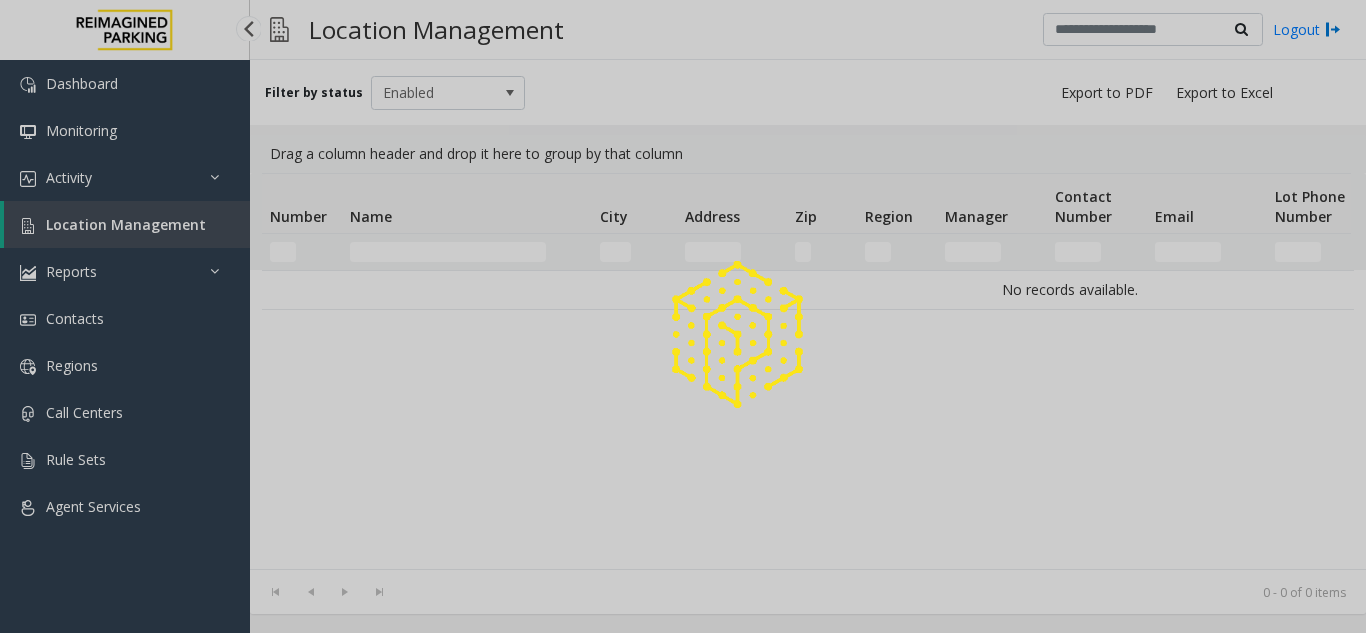 scroll, scrollTop: 0, scrollLeft: 0, axis: both 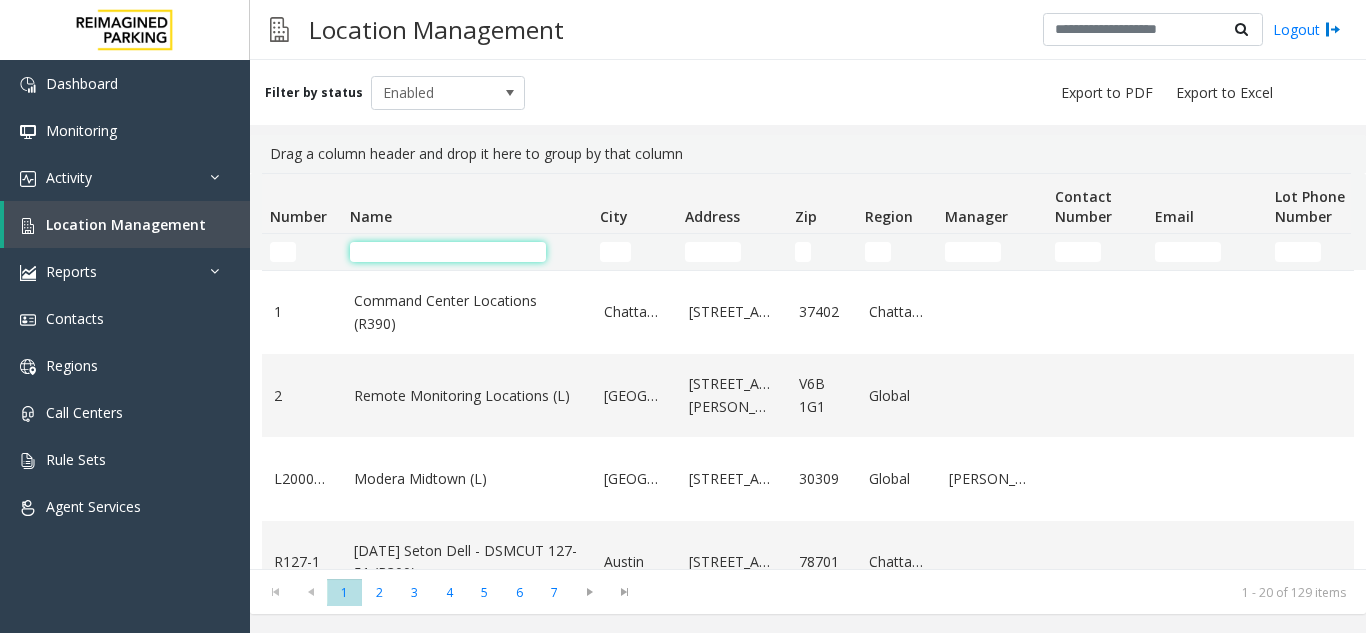 click 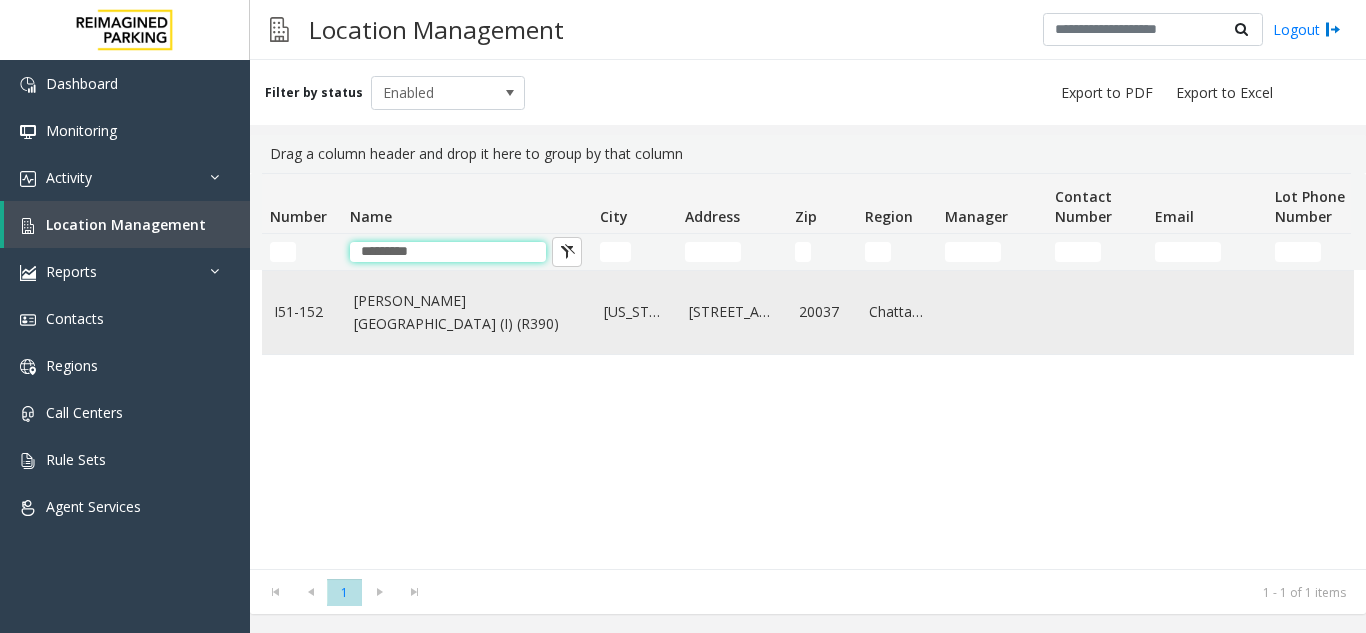type on "*********" 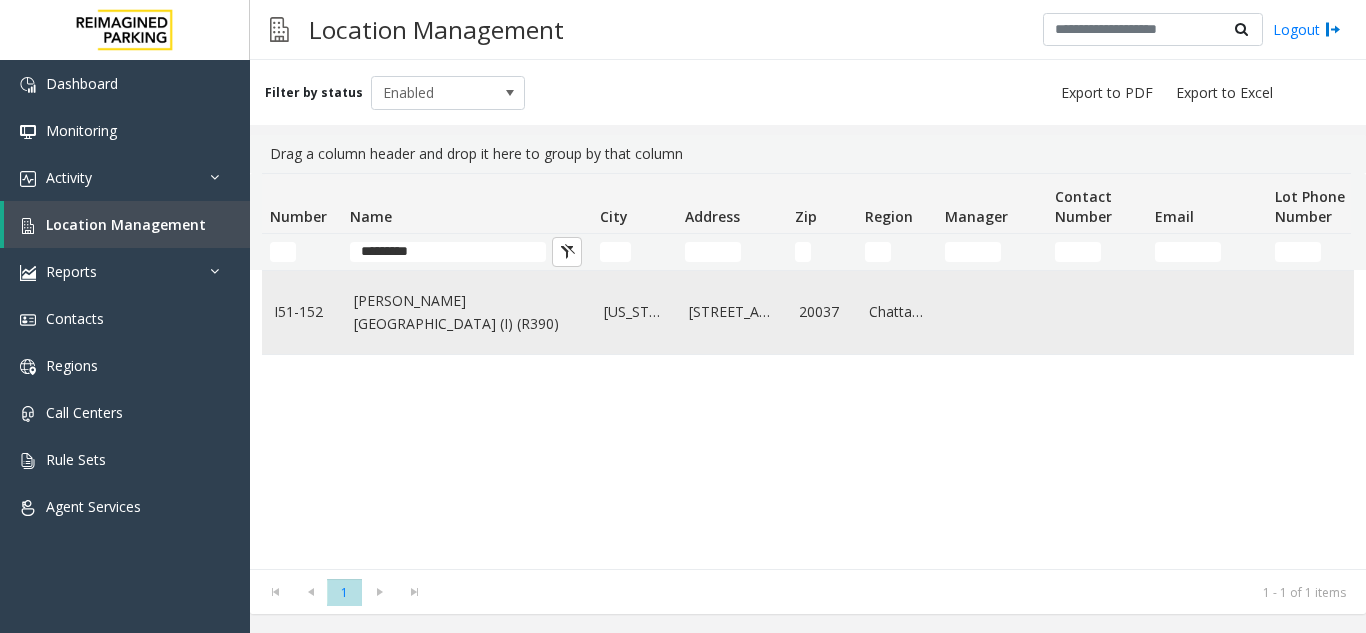 click on "[PERSON_NAME][GEOGRAPHIC_DATA] (I) (R390)" 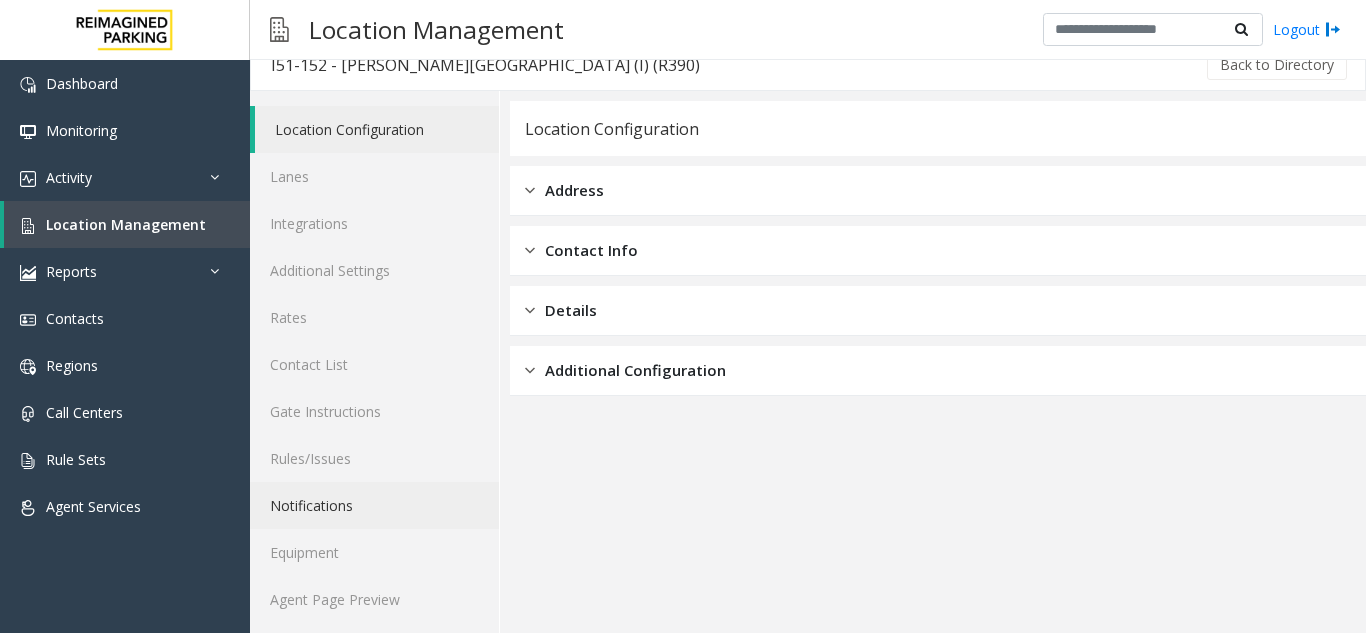 scroll, scrollTop: 26, scrollLeft: 0, axis: vertical 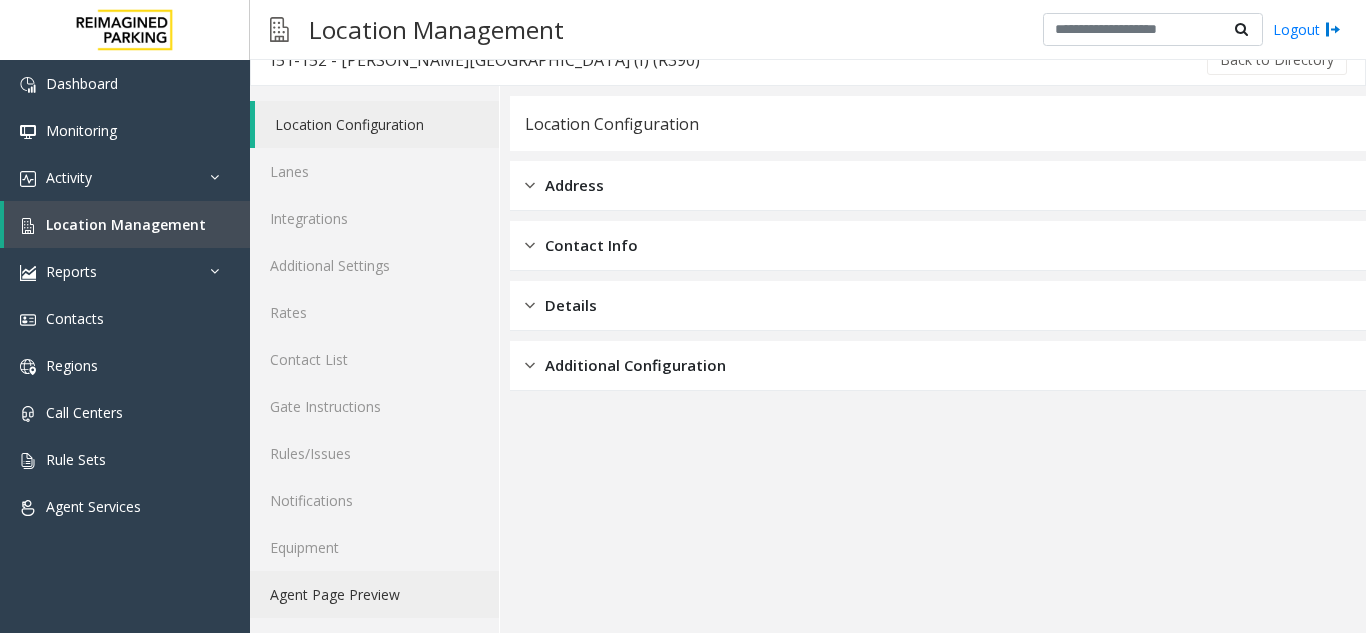 click on "Agent Page Preview" 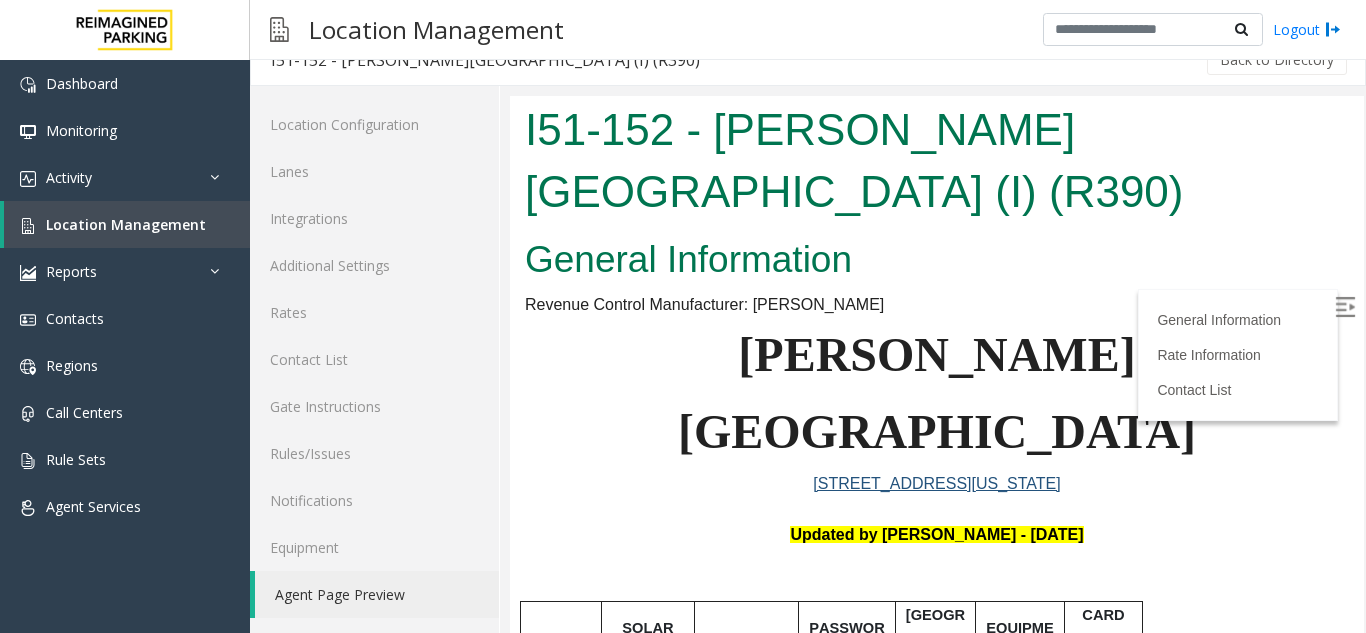 scroll, scrollTop: 0, scrollLeft: 0, axis: both 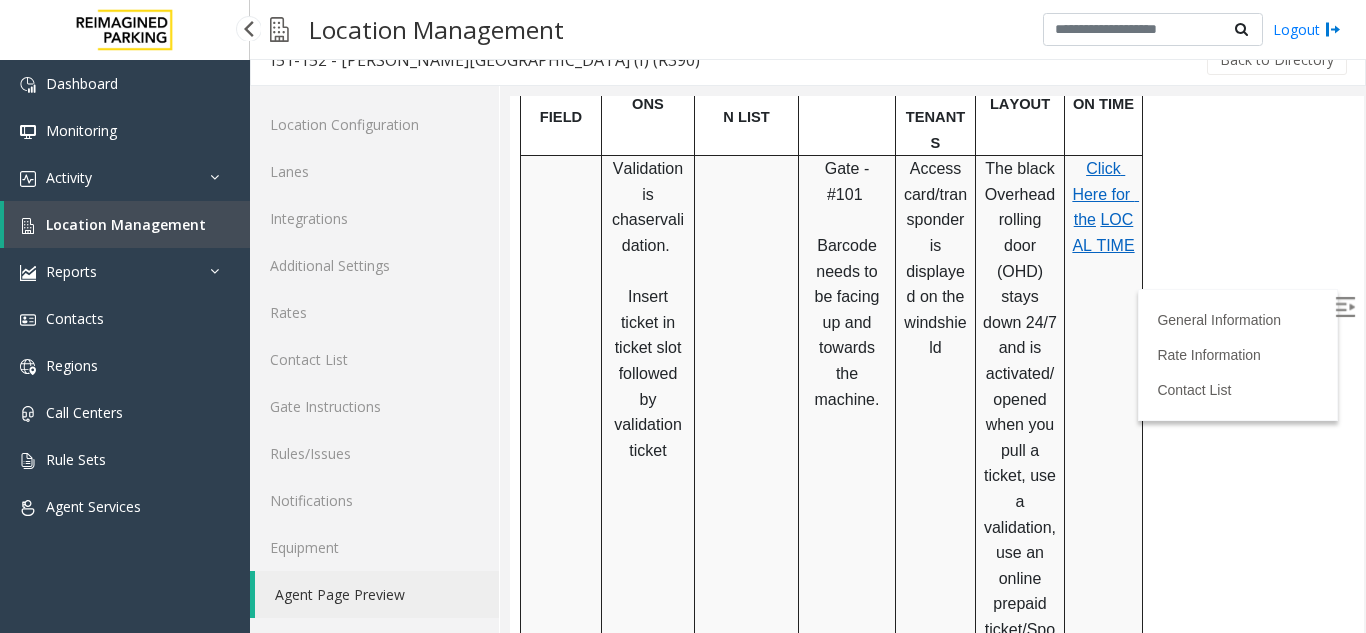 click on "Location Management" at bounding box center (126, 224) 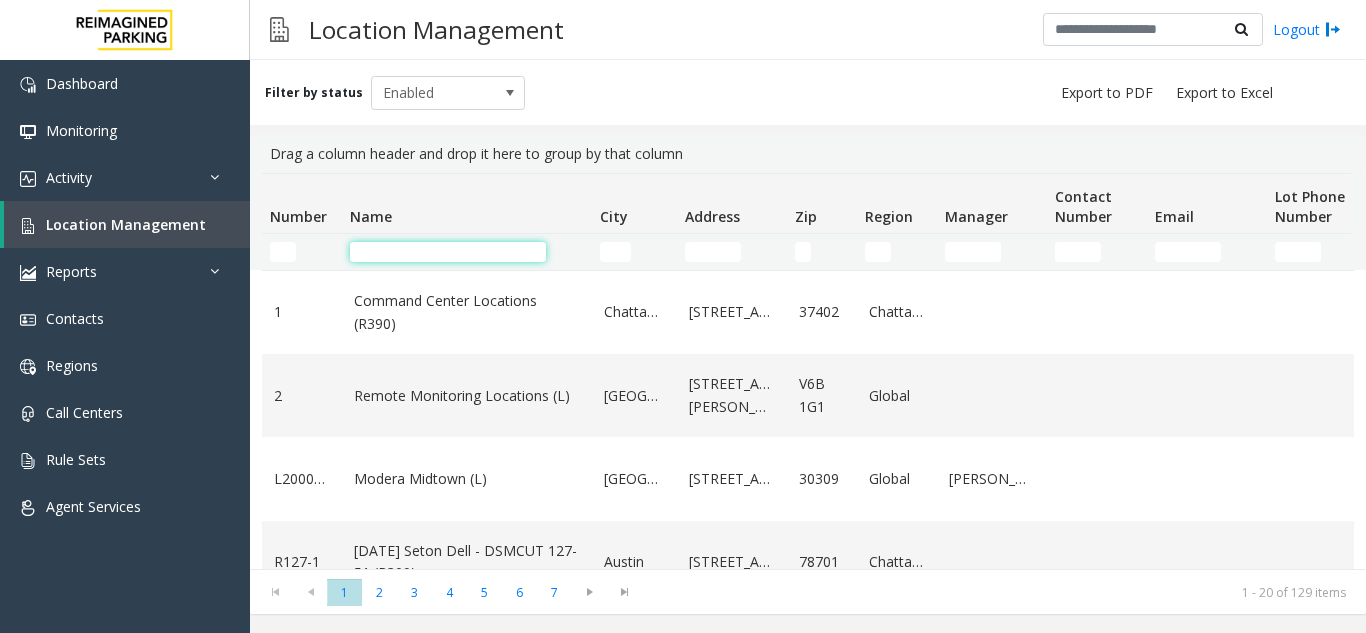 click 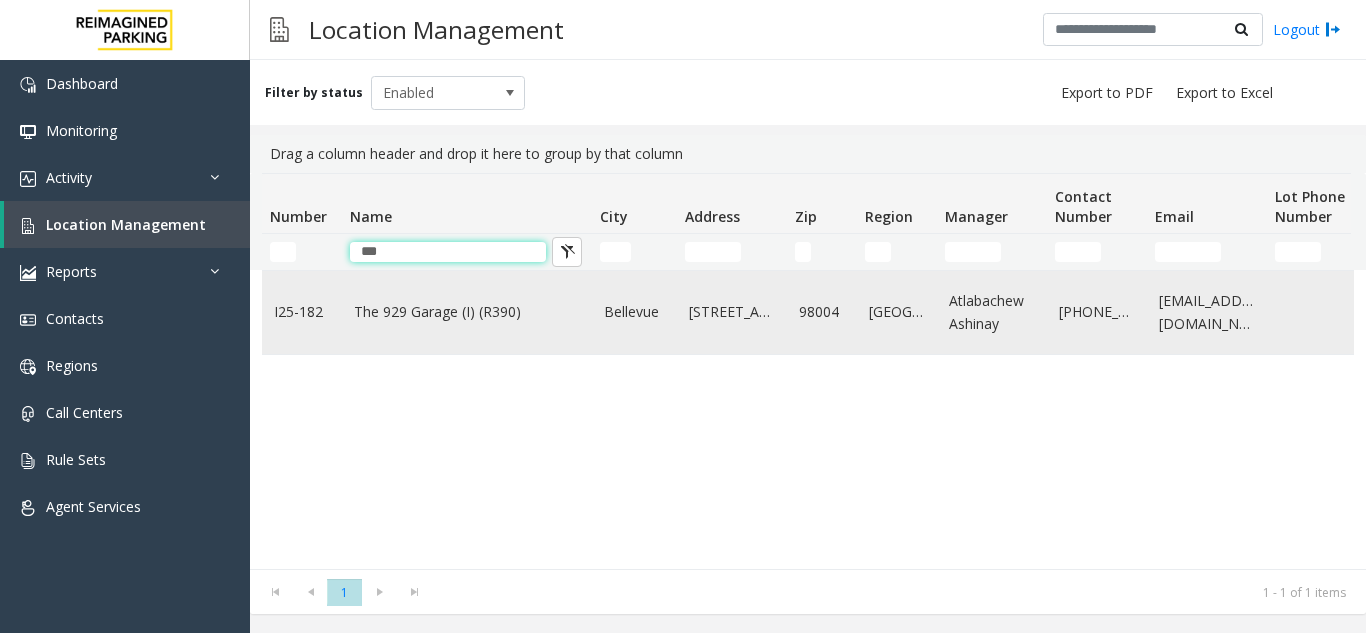 type on "***" 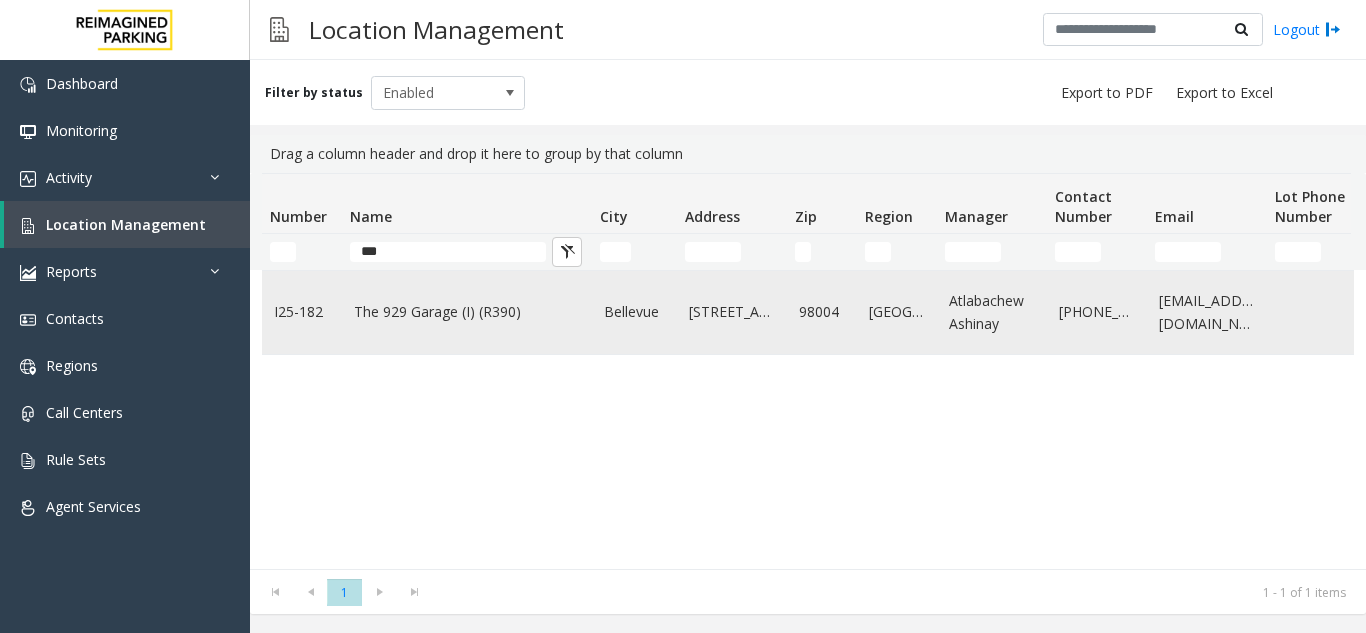 click on "The 929 Garage (I) (R390)" 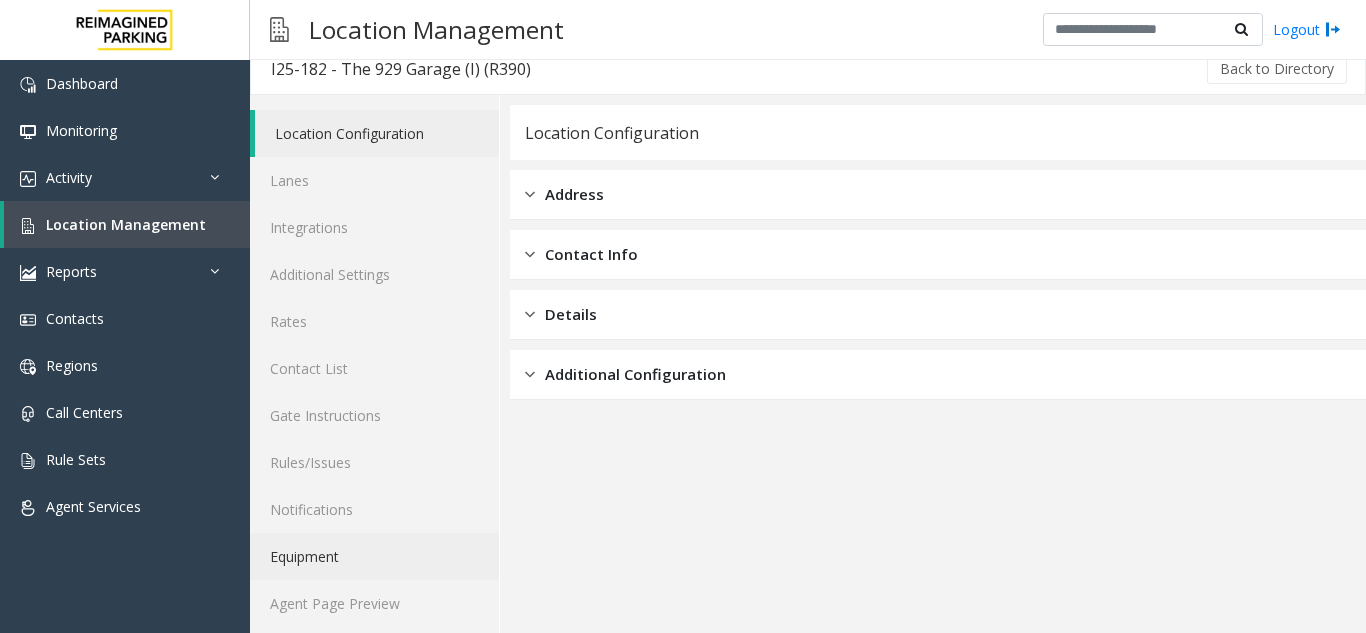 scroll, scrollTop: 26, scrollLeft: 0, axis: vertical 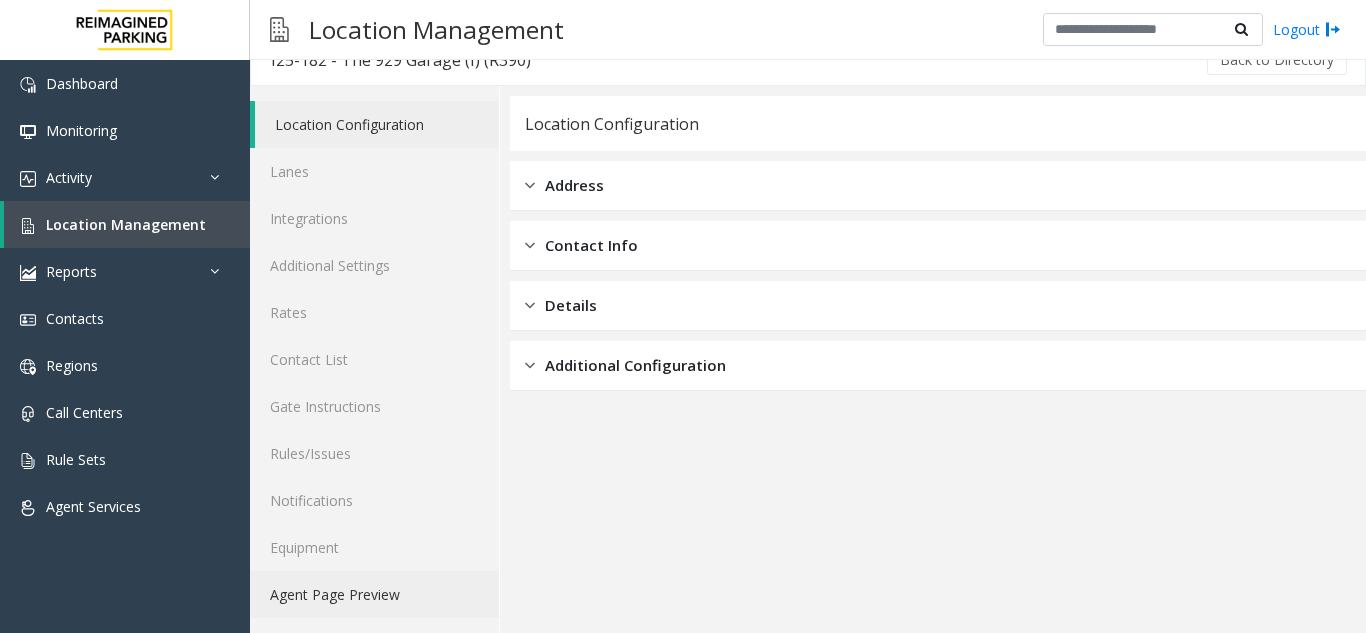 click on "Agent Page Preview" 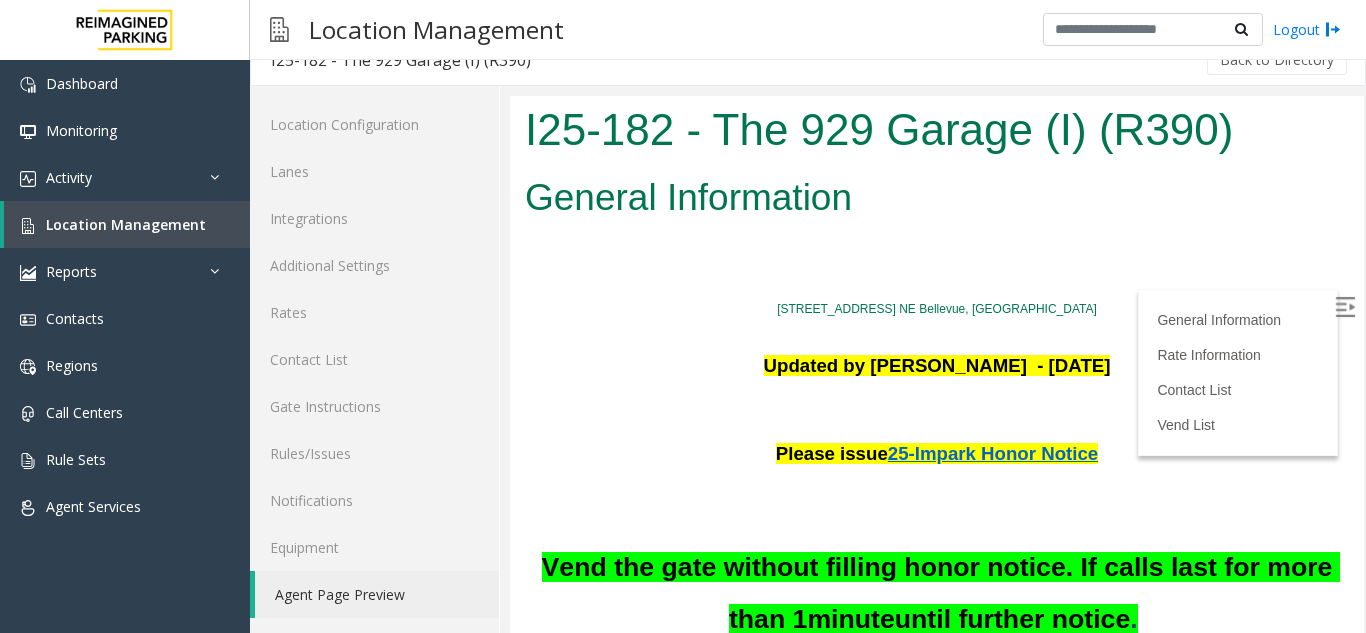scroll, scrollTop: 433, scrollLeft: 0, axis: vertical 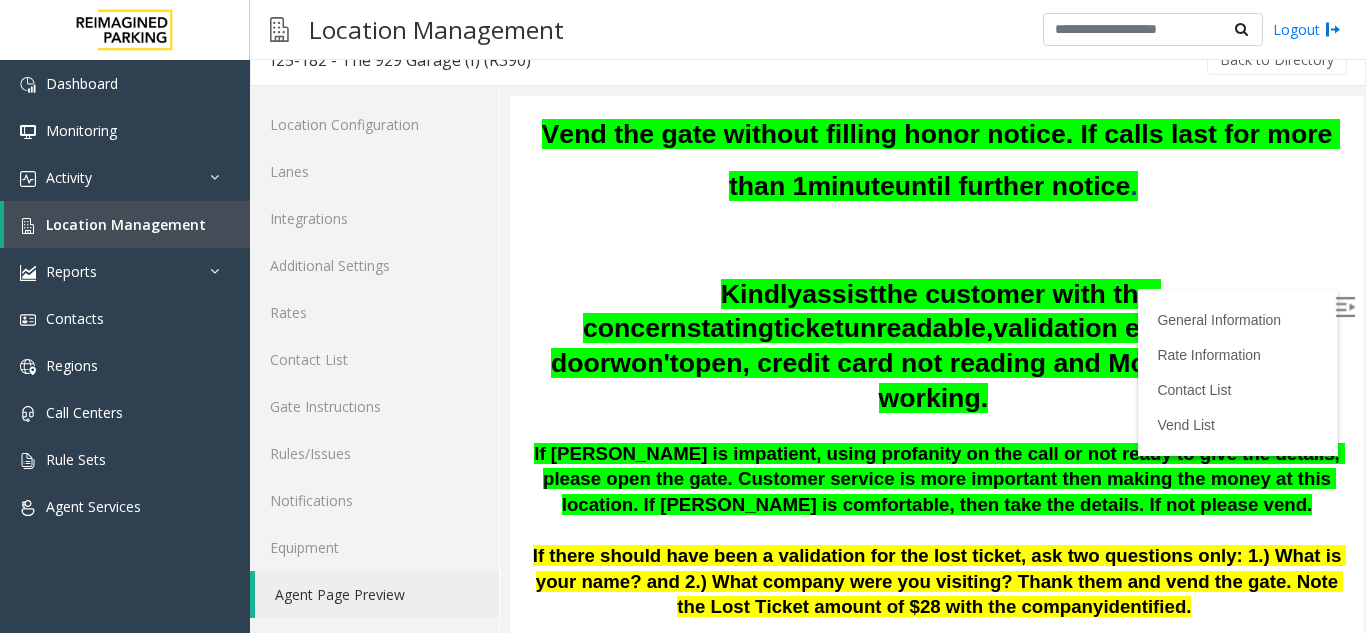 click at bounding box center [1345, 307] 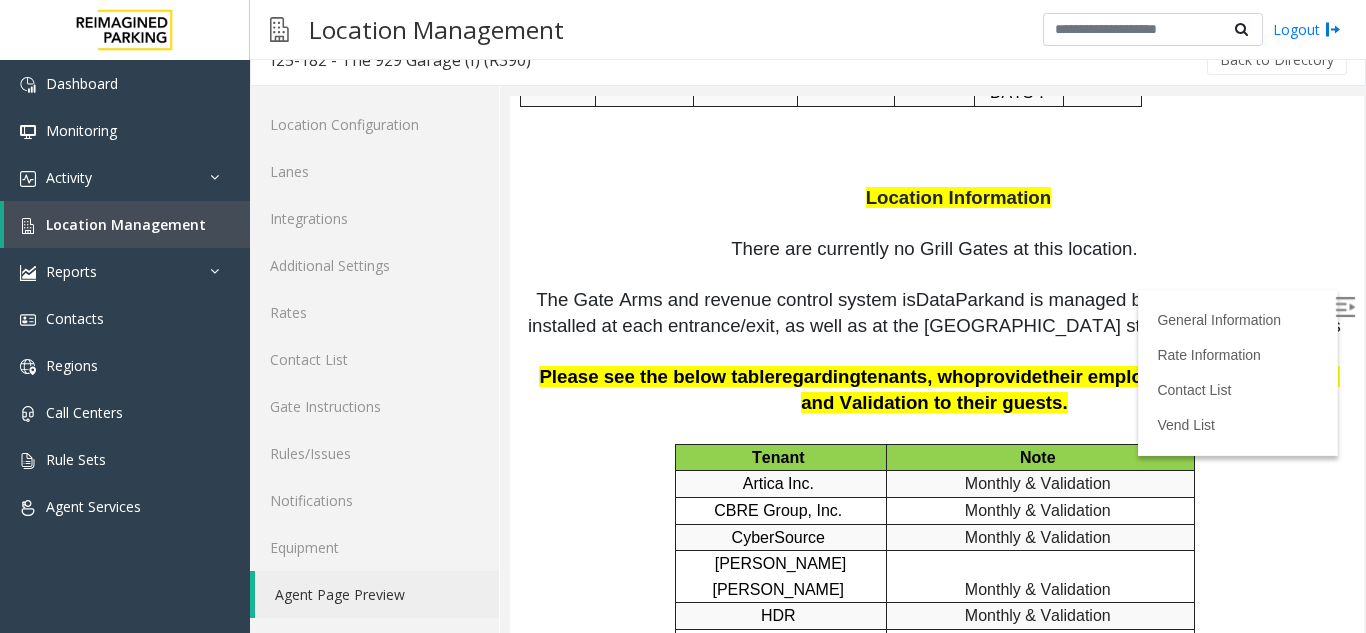 scroll, scrollTop: 3436, scrollLeft: 0, axis: vertical 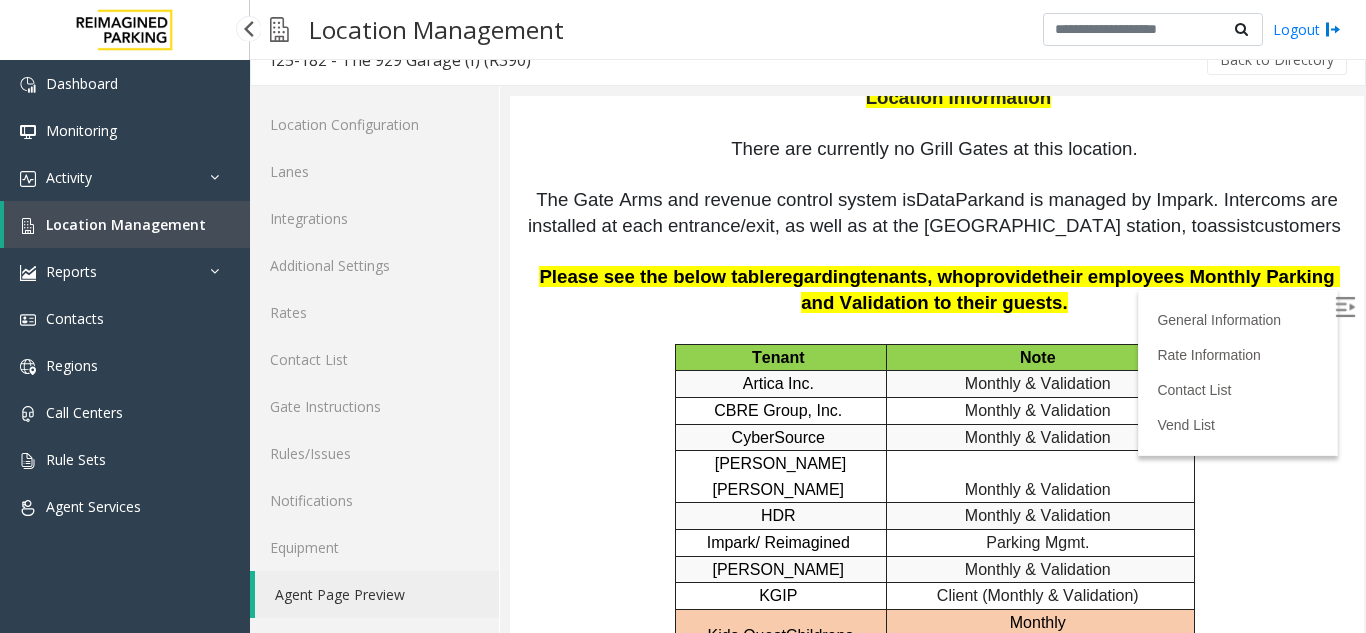 click on "Location Management" at bounding box center (126, 224) 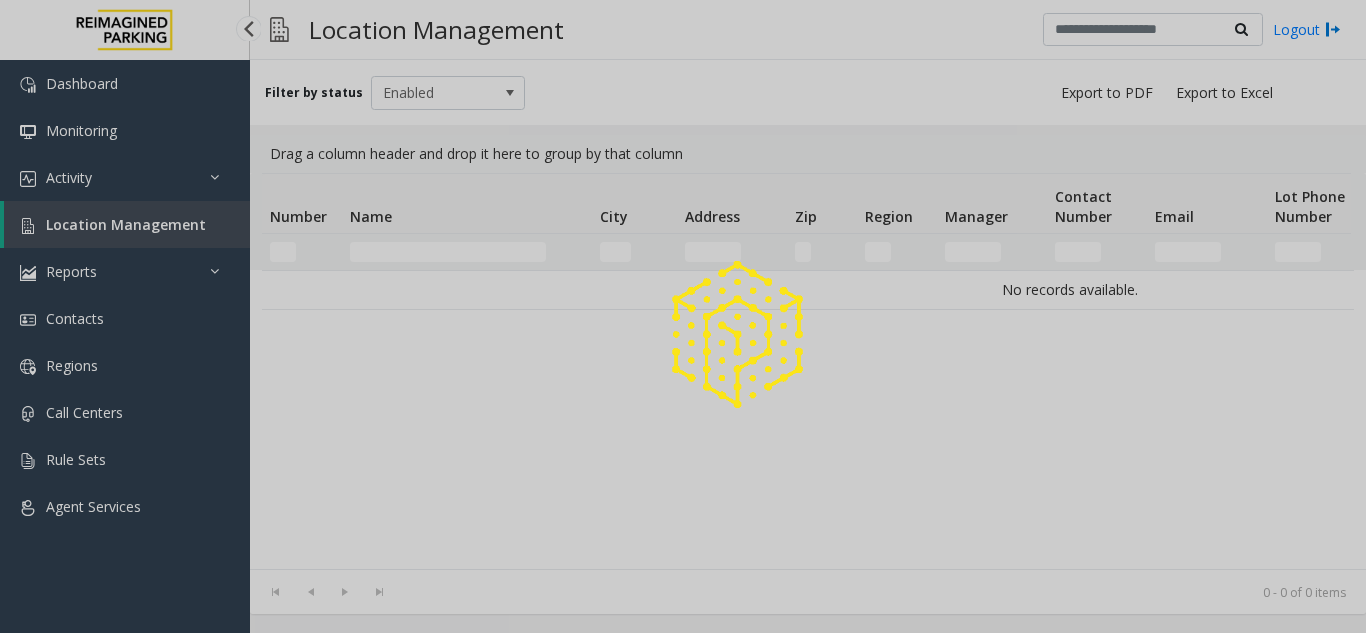 scroll, scrollTop: 0, scrollLeft: 0, axis: both 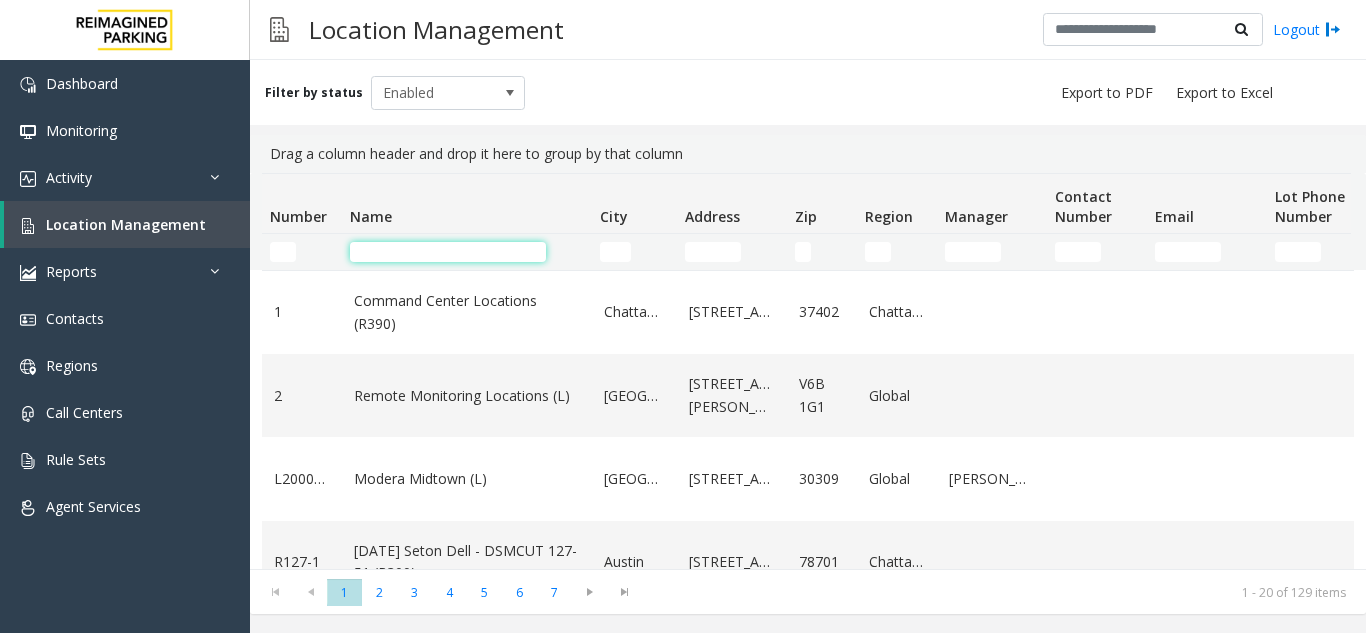 click 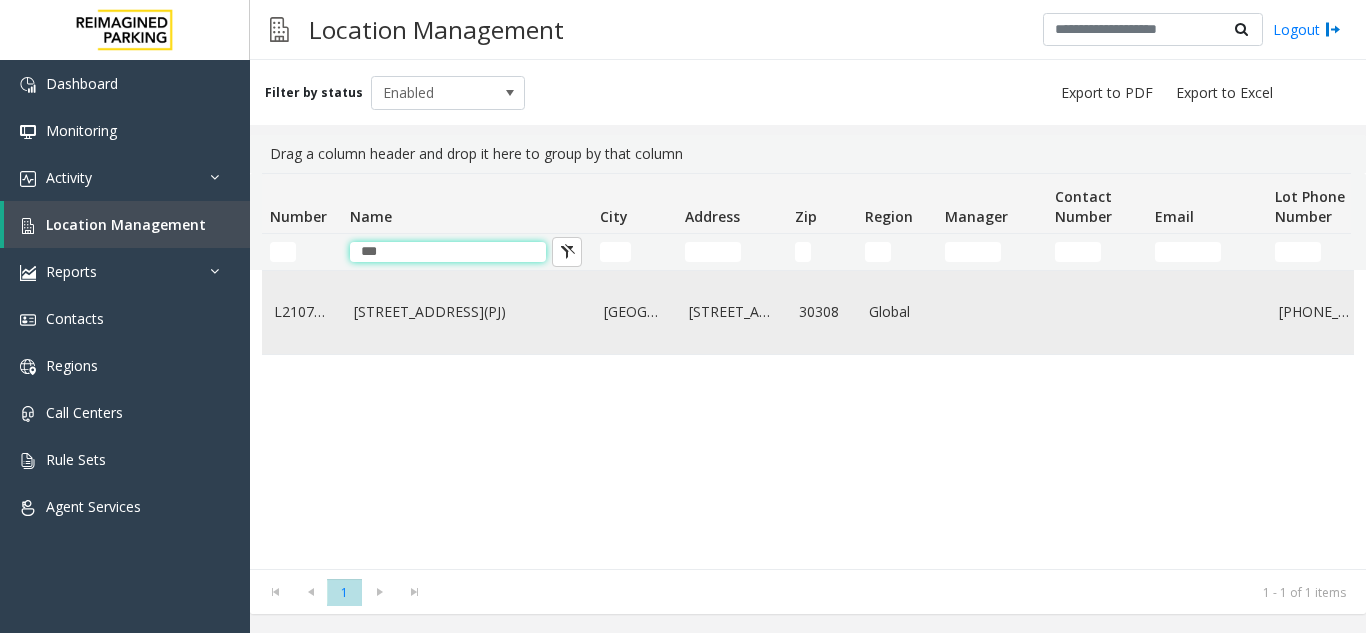 type on "***" 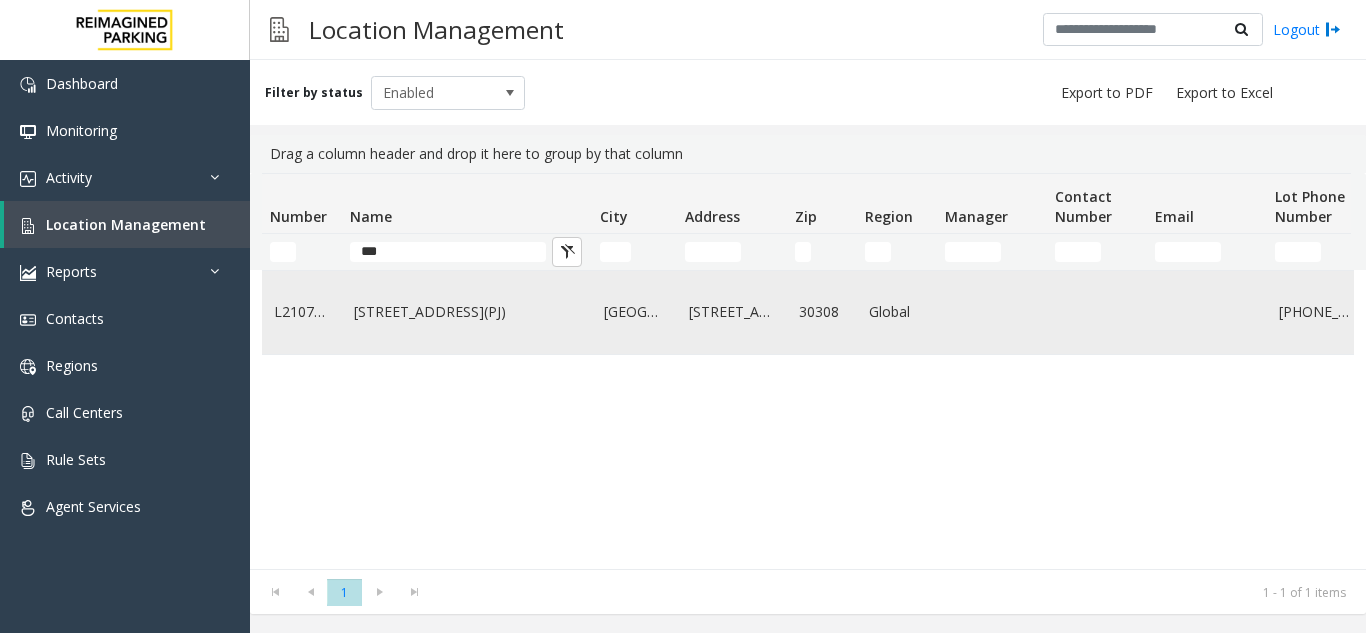 click on "[STREET_ADDRESS](PJ)" 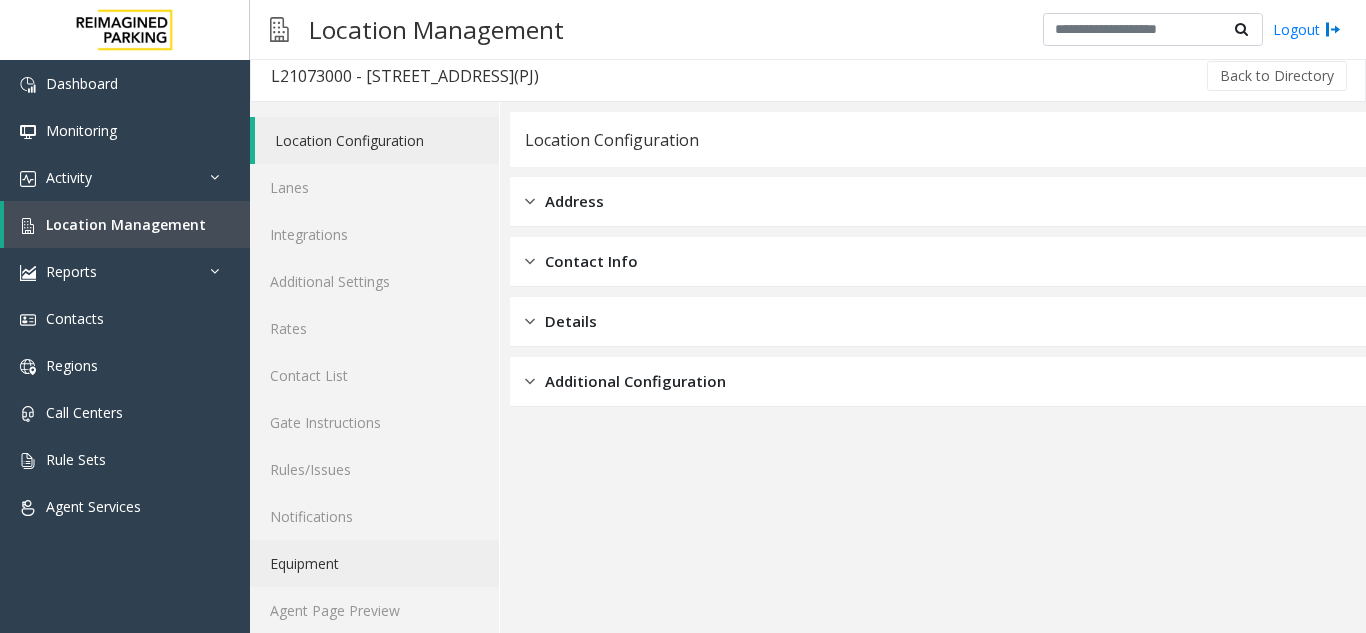 scroll, scrollTop: 26, scrollLeft: 0, axis: vertical 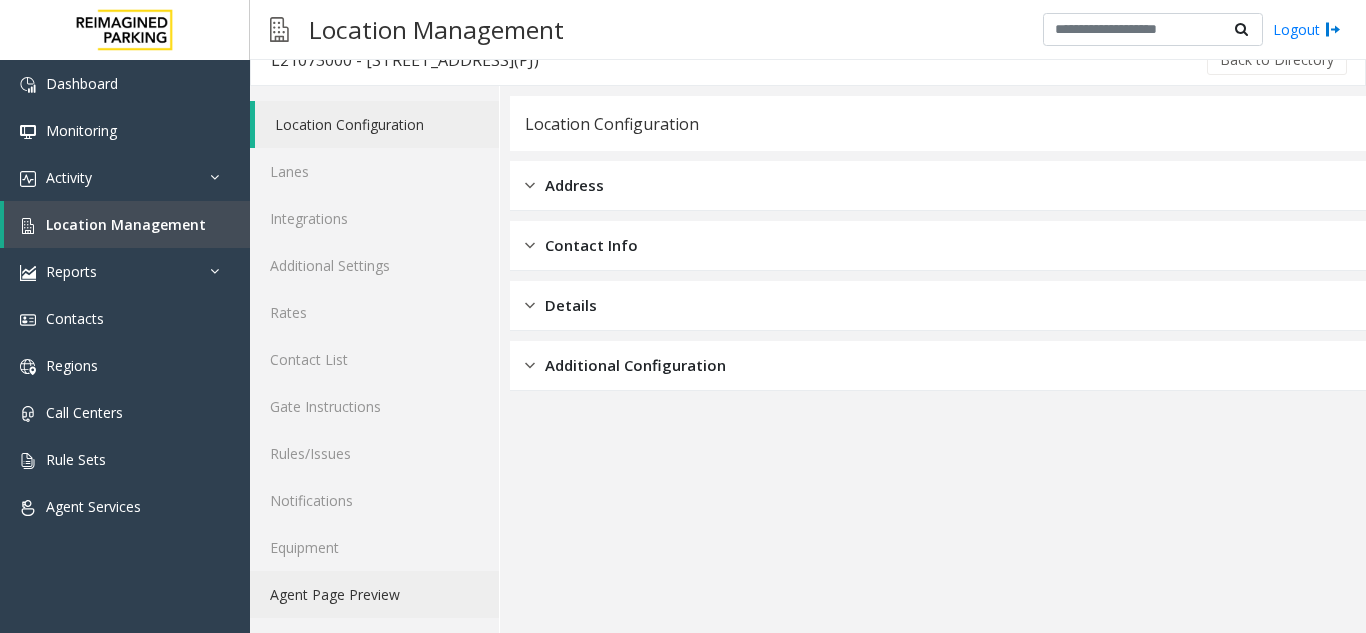 click on "Agent Page Preview" 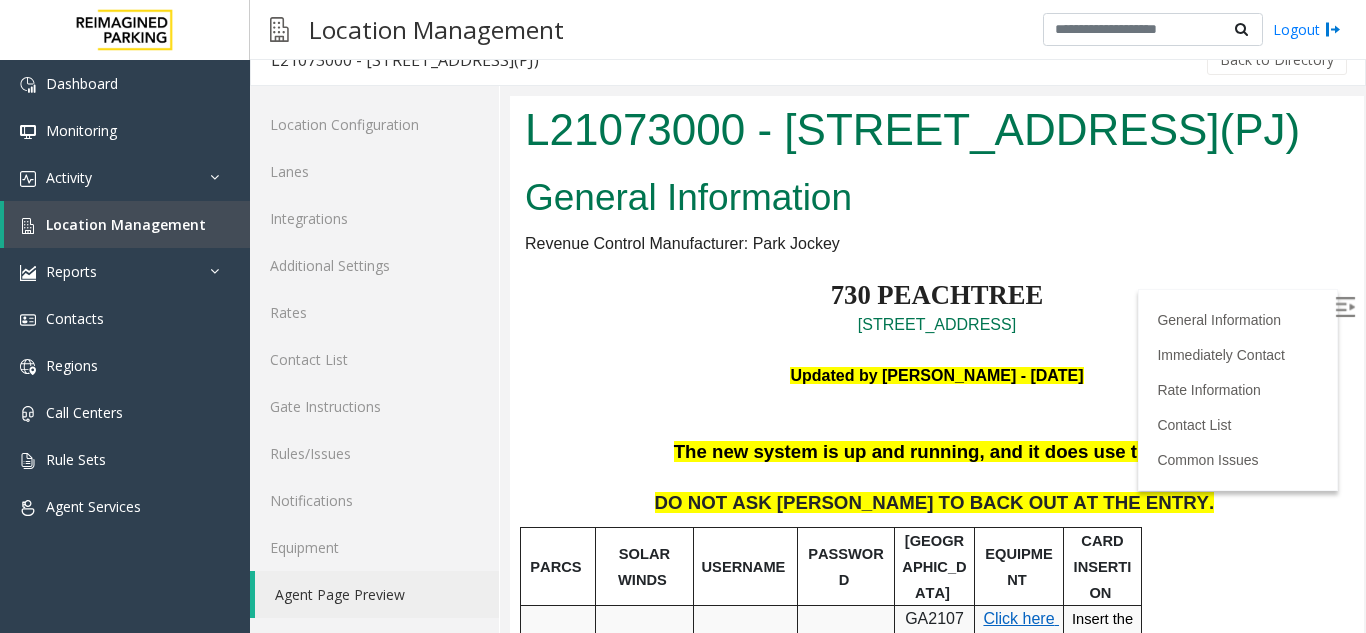 scroll, scrollTop: 0, scrollLeft: 0, axis: both 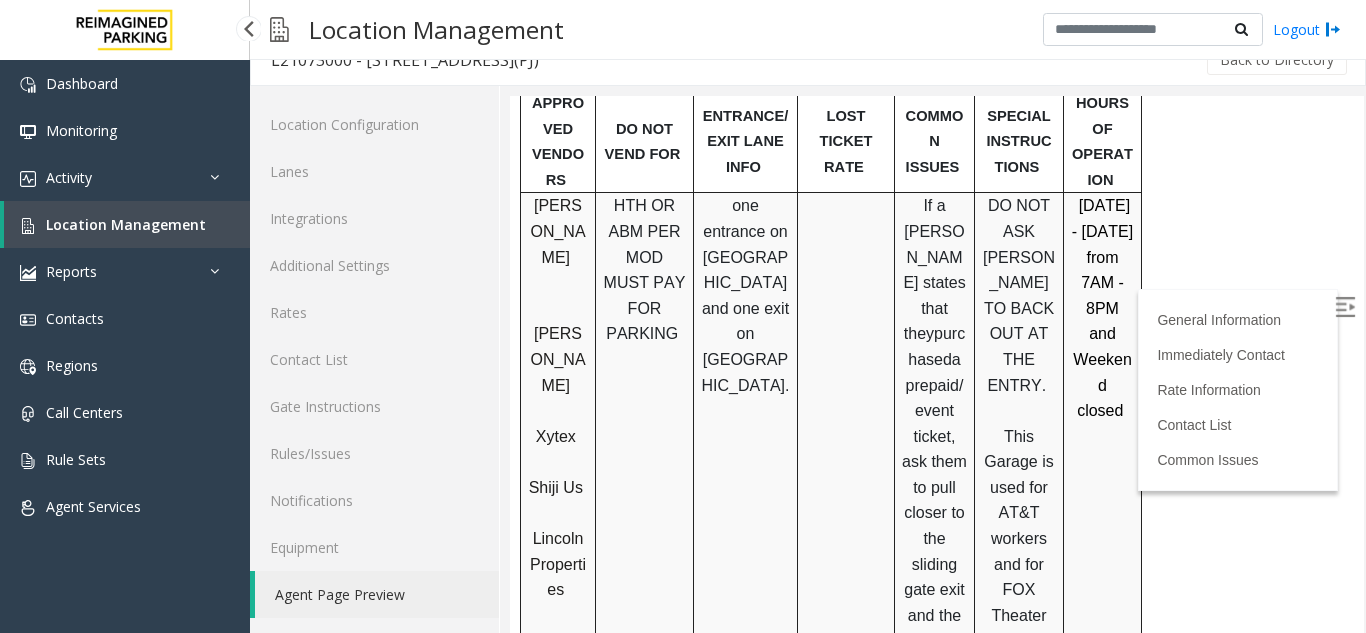 click on "Location Management" at bounding box center [126, 224] 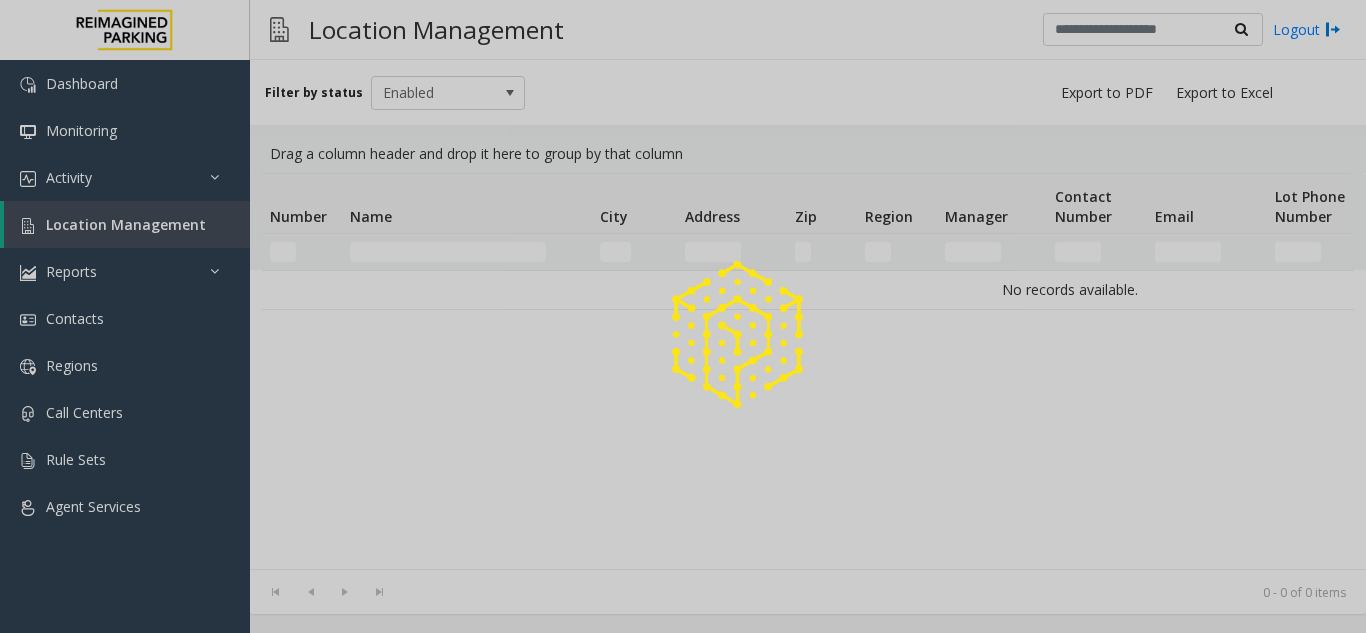 scroll, scrollTop: 0, scrollLeft: 0, axis: both 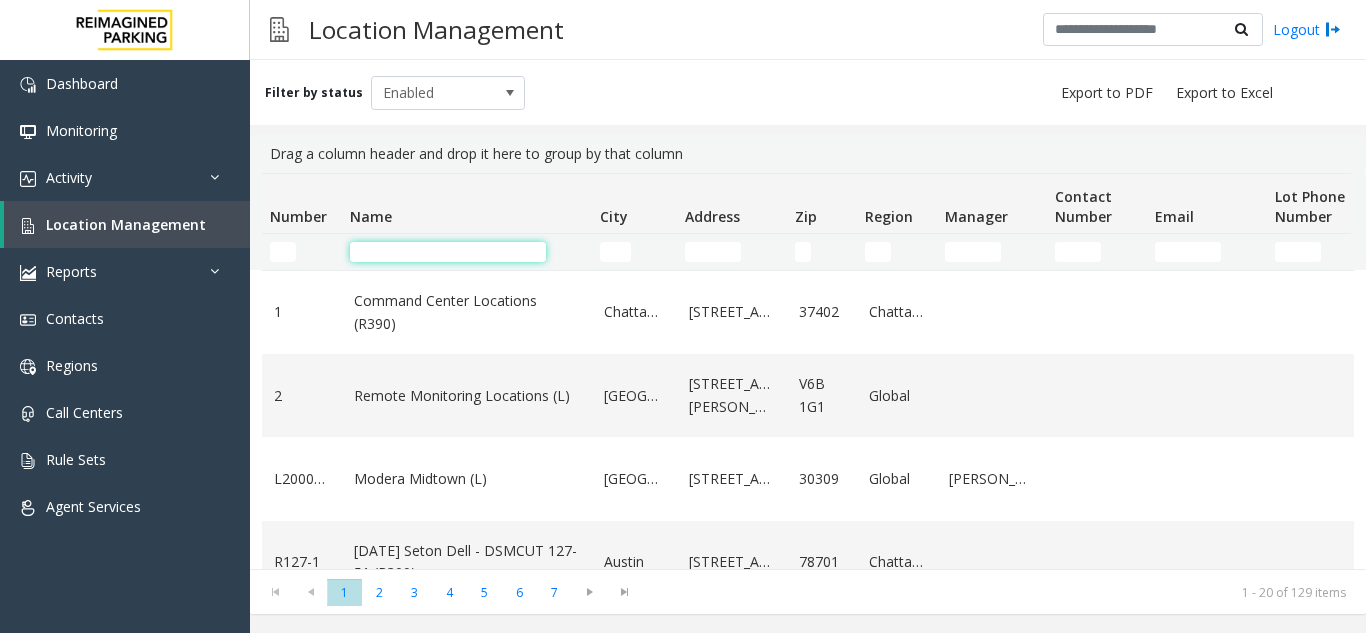 click 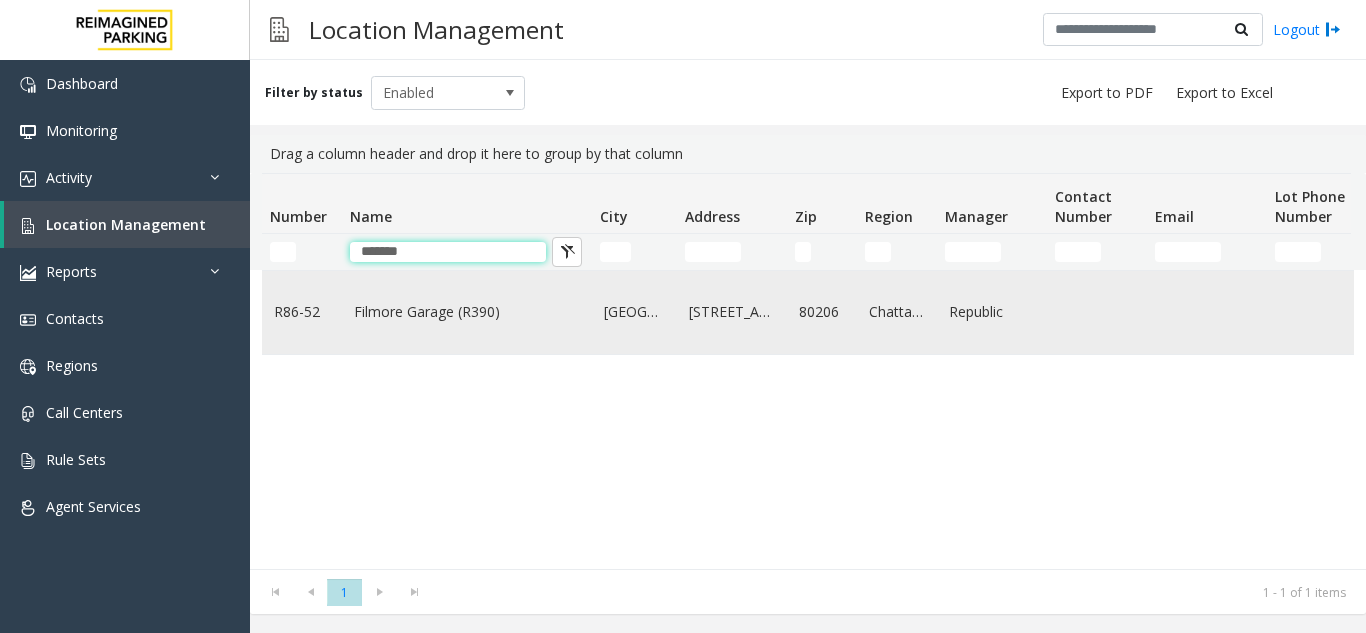 type on "*******" 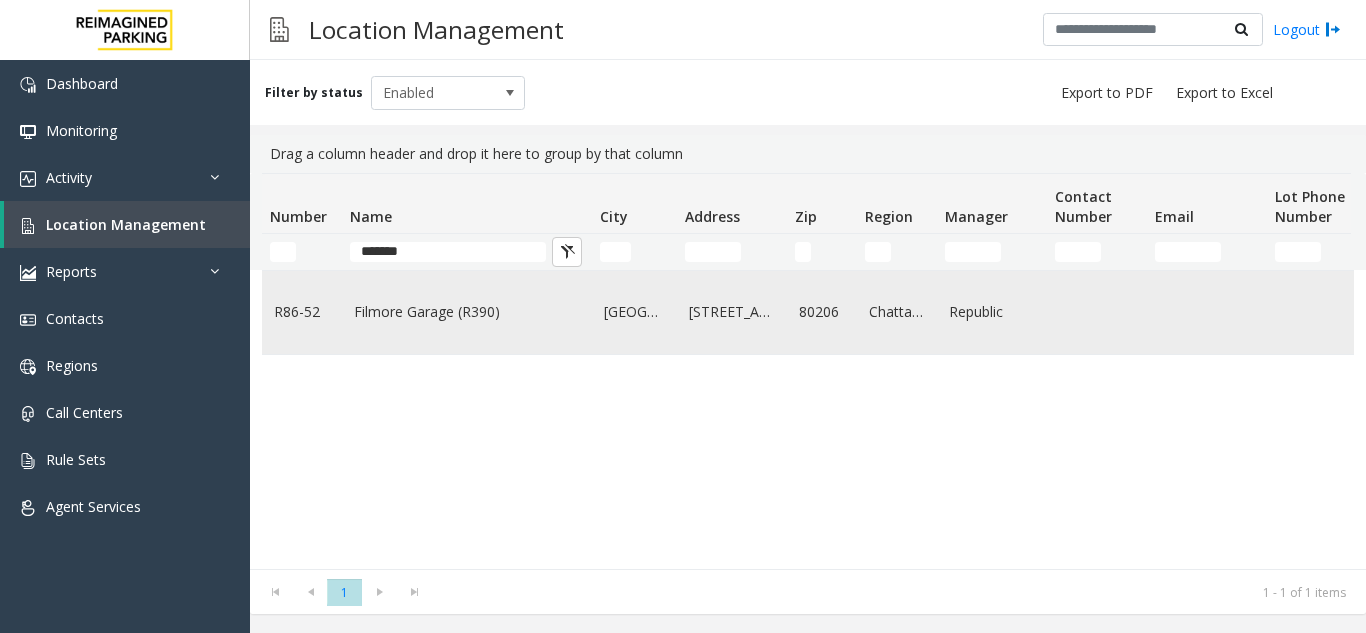 click on "Filmore Garage (R390)" 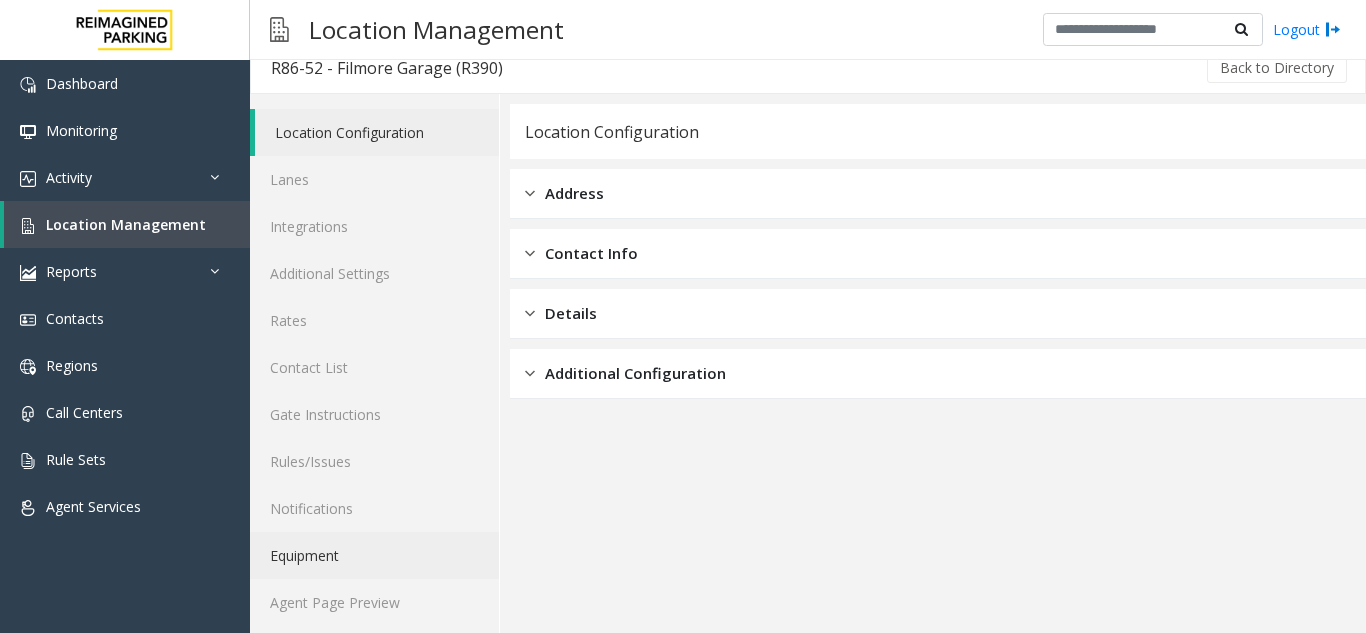 scroll, scrollTop: 26, scrollLeft: 0, axis: vertical 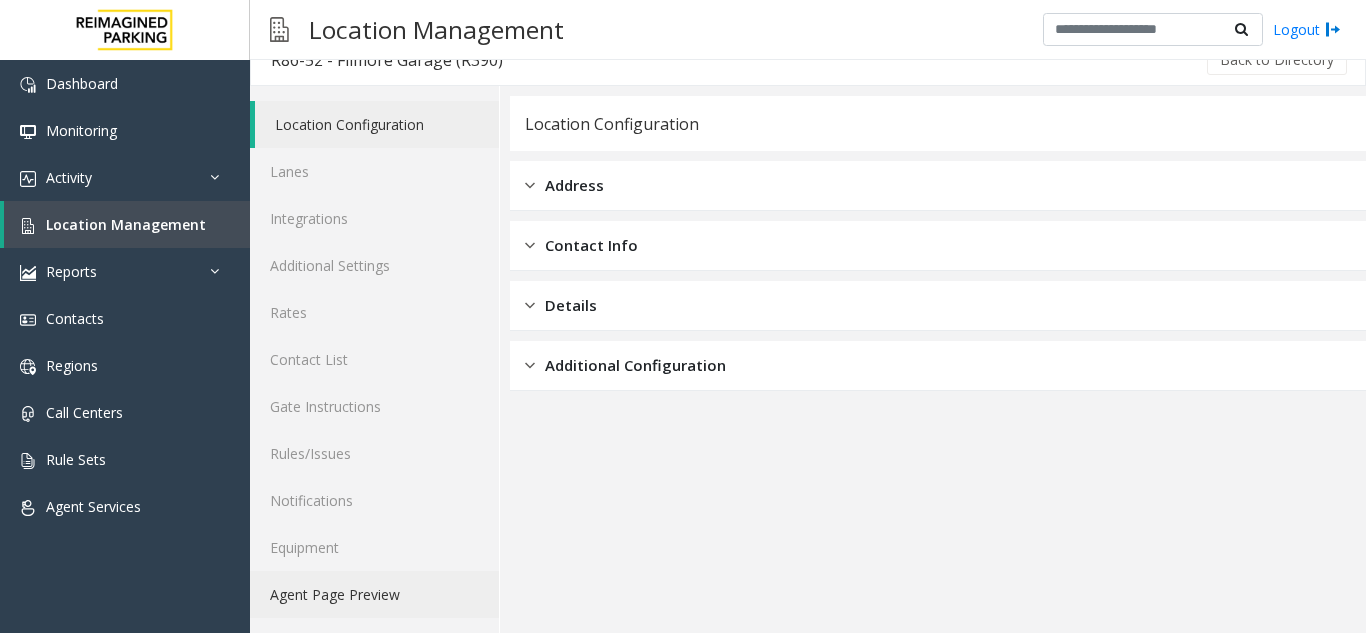 click on "Agent Page Preview" 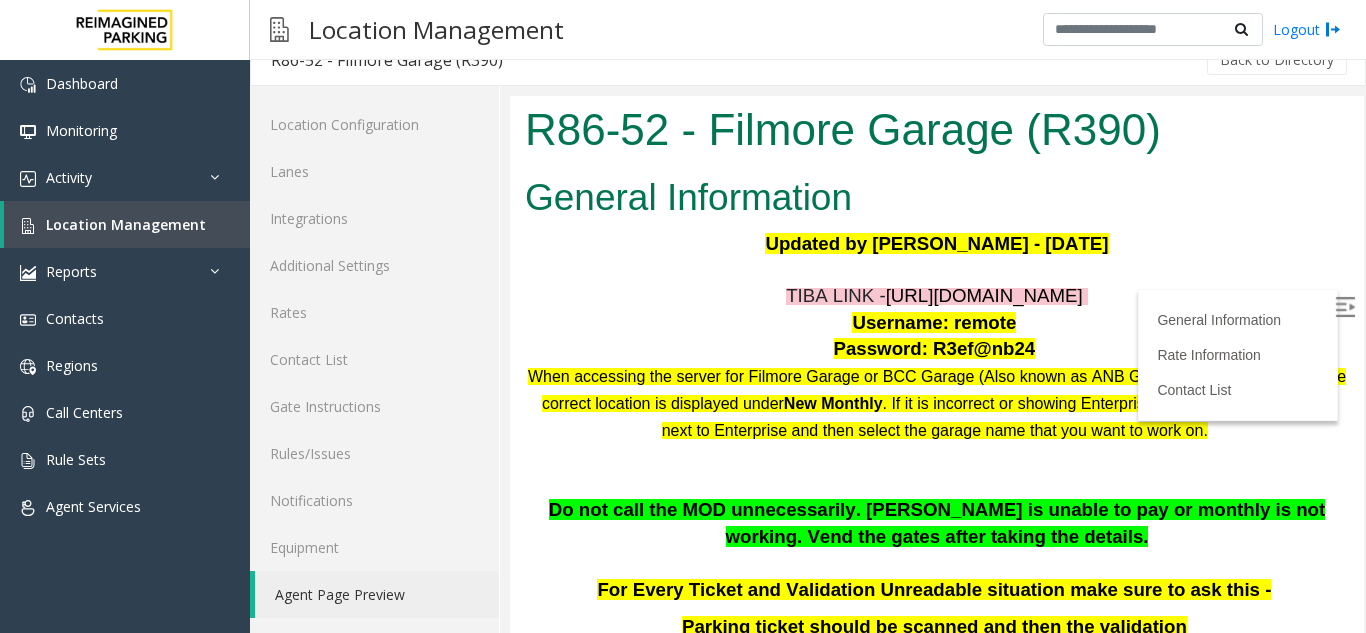 scroll, scrollTop: 3139, scrollLeft: 0, axis: vertical 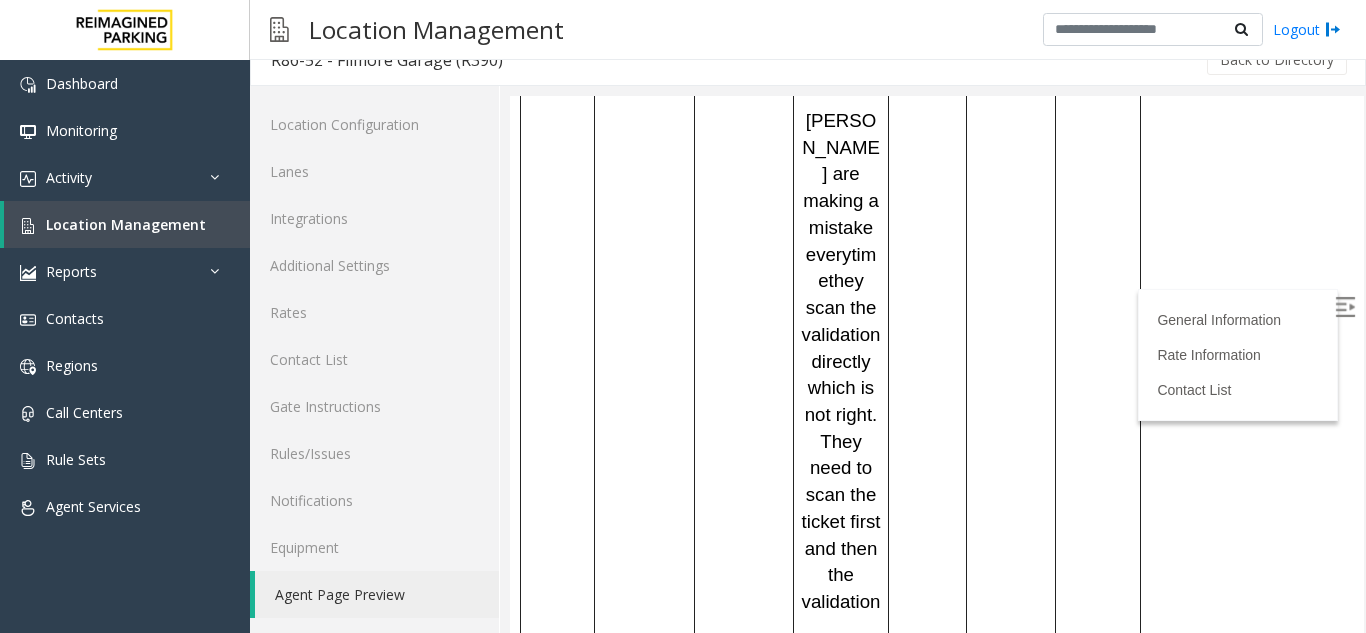click at bounding box center (1345, 307) 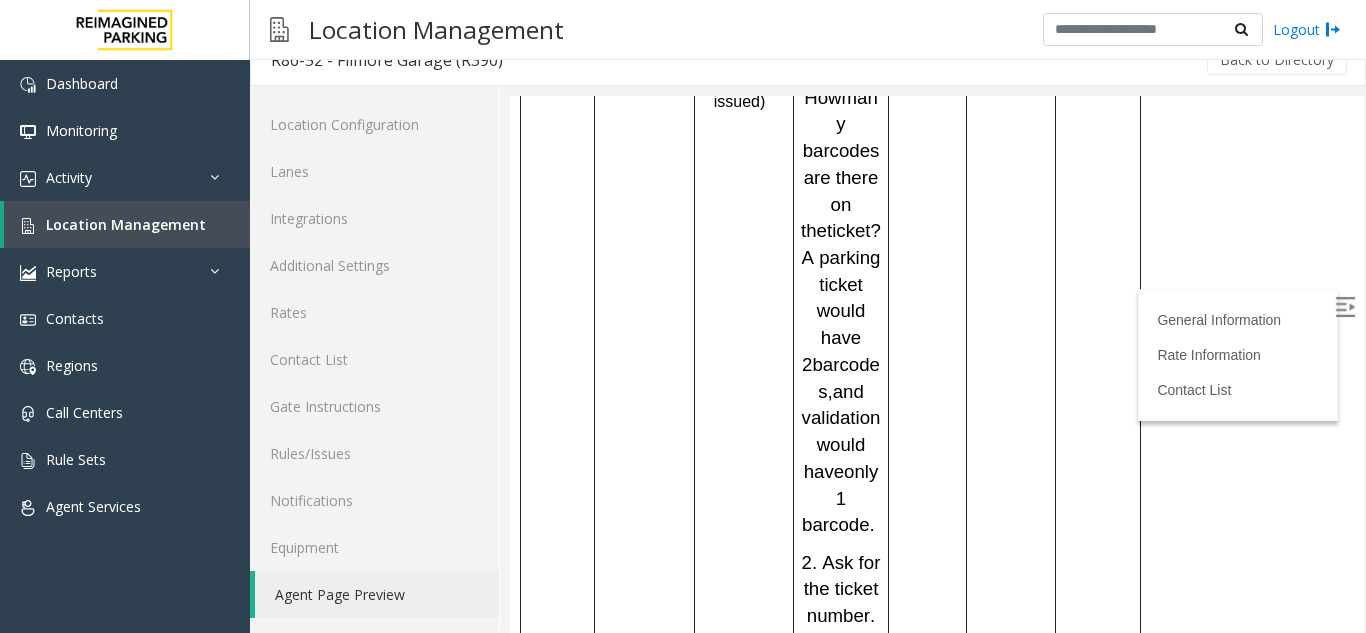 scroll, scrollTop: 2239, scrollLeft: 0, axis: vertical 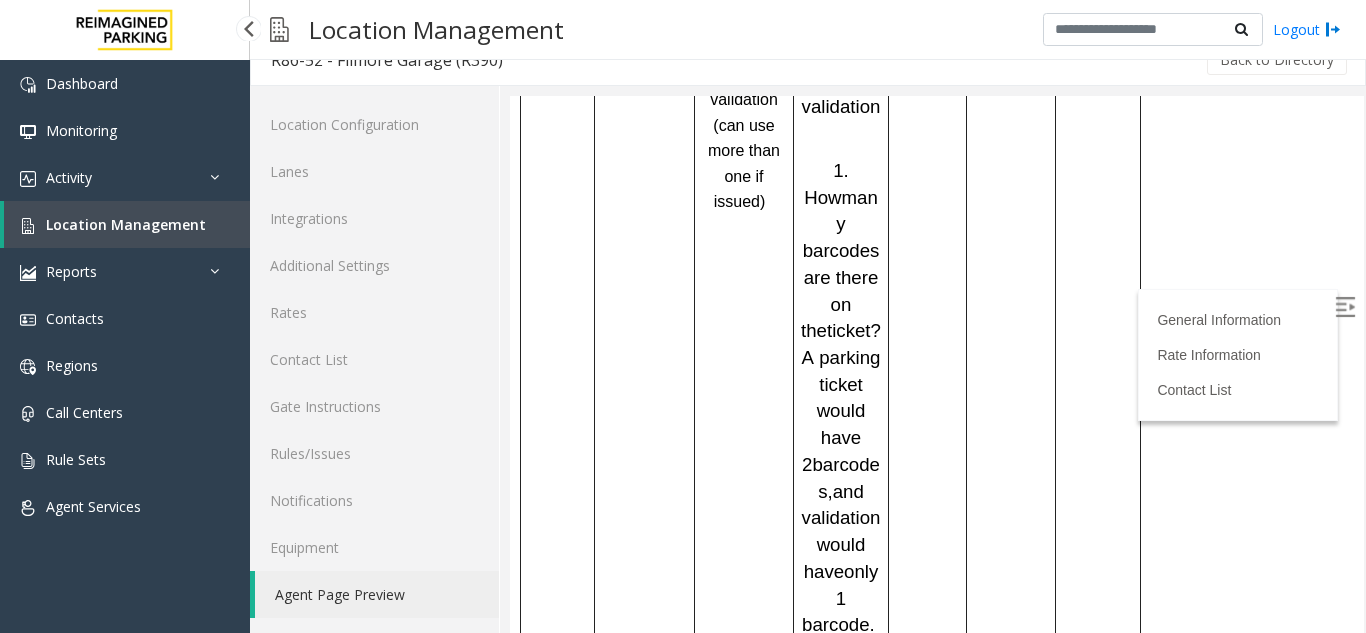 click on "Location Management" at bounding box center [126, 224] 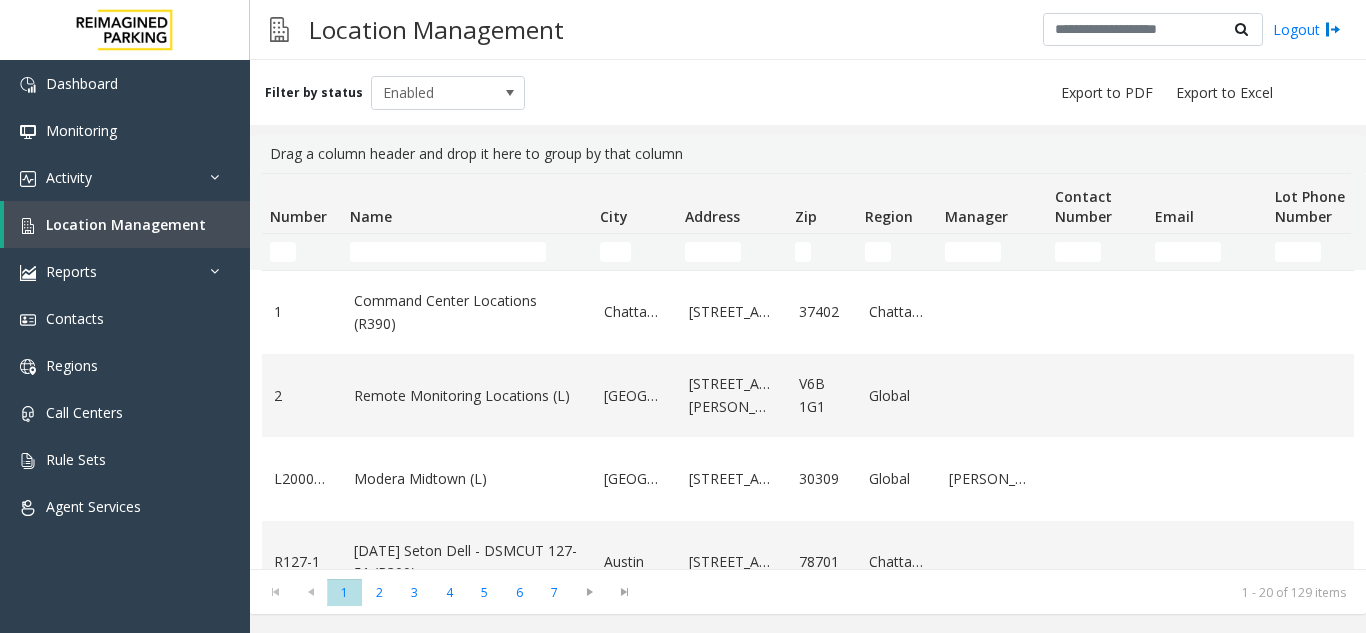 click 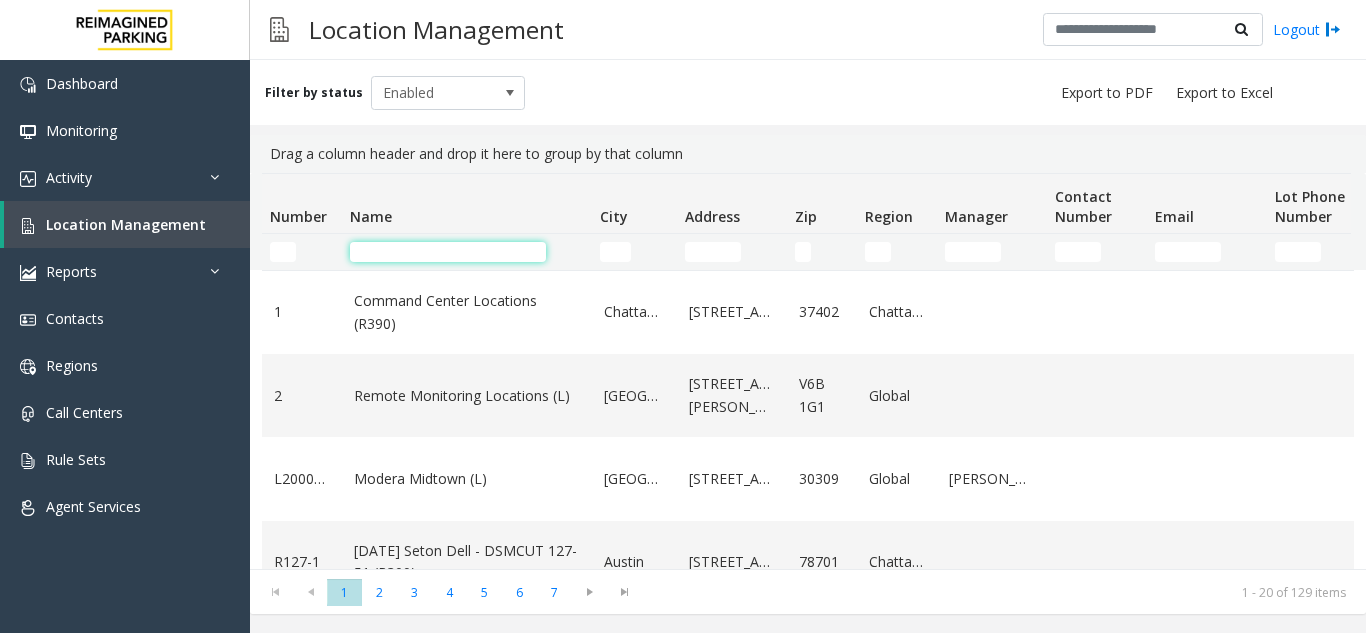 click 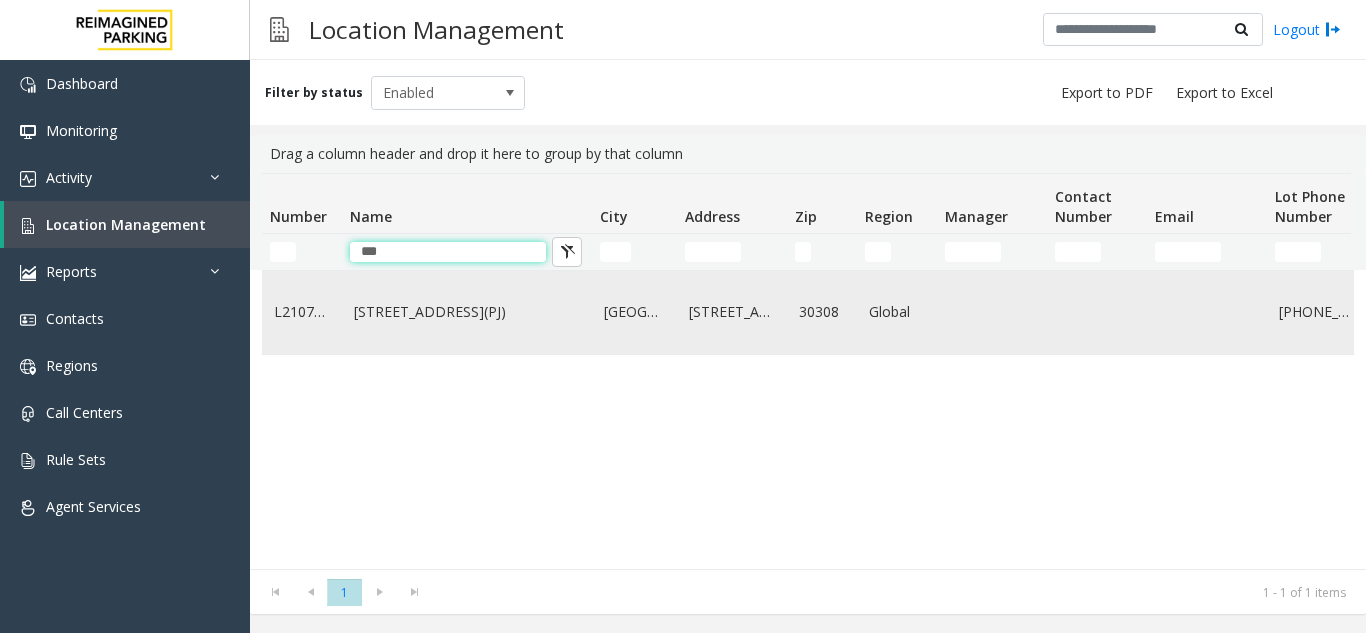 type on "***" 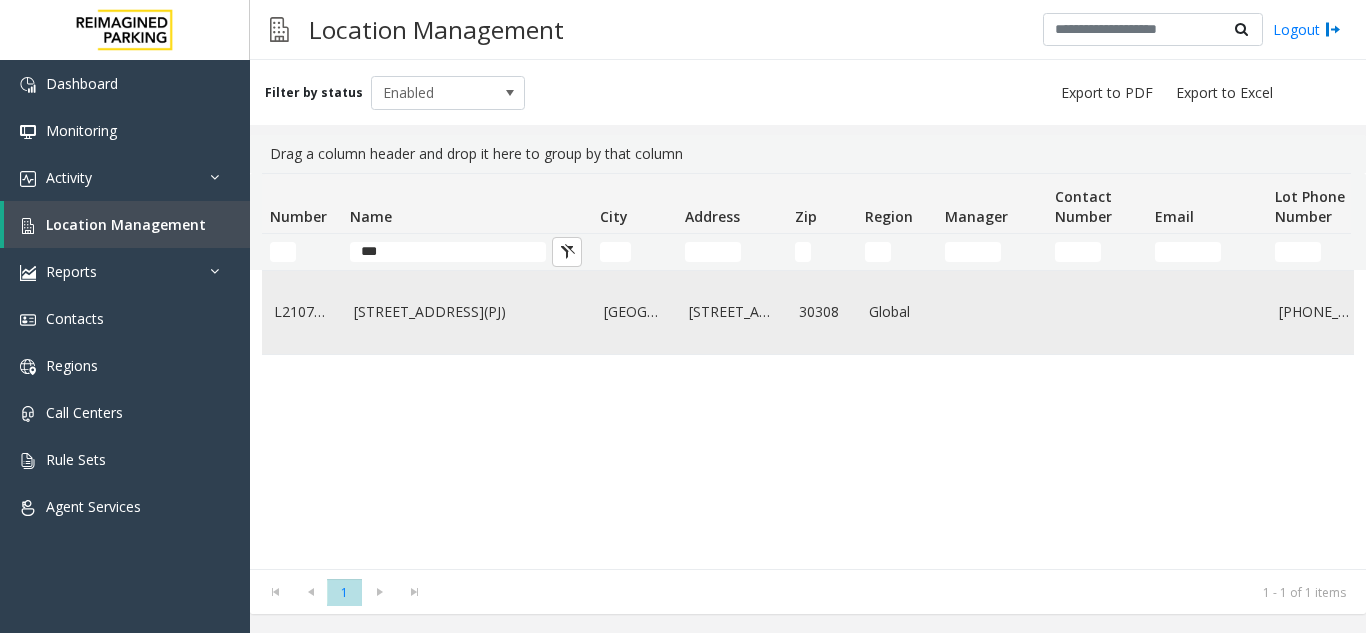 click on "[STREET_ADDRESS](PJ)" 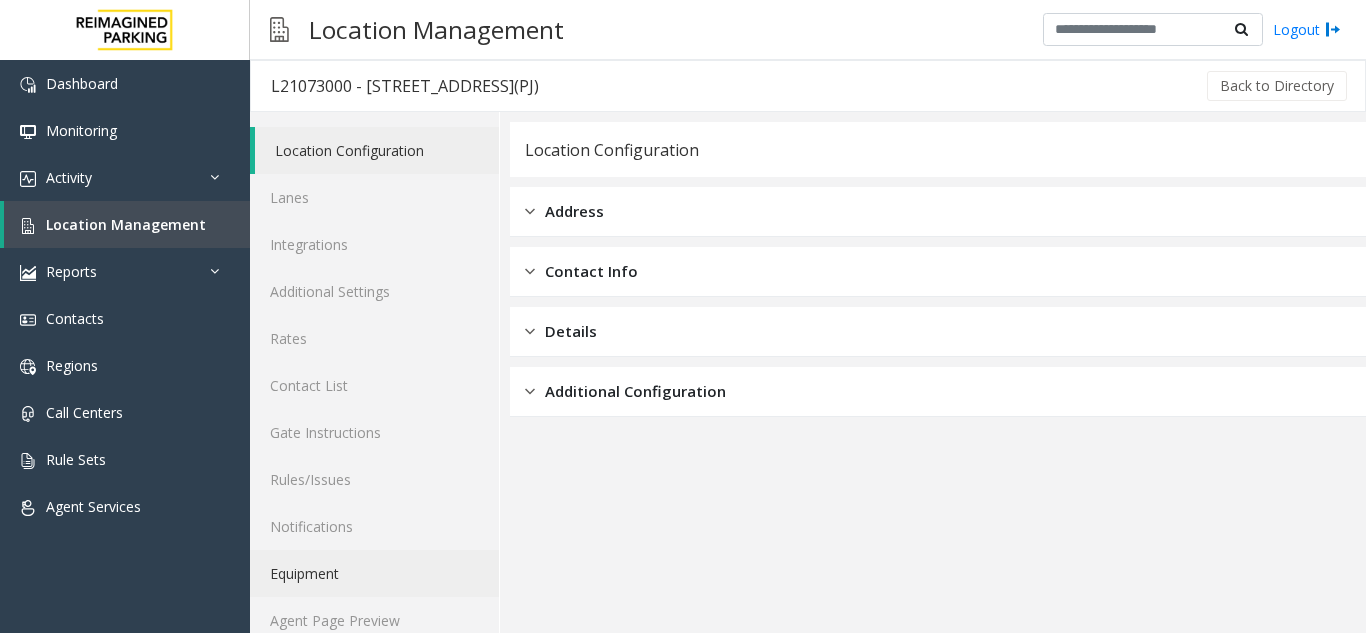scroll, scrollTop: 26, scrollLeft: 0, axis: vertical 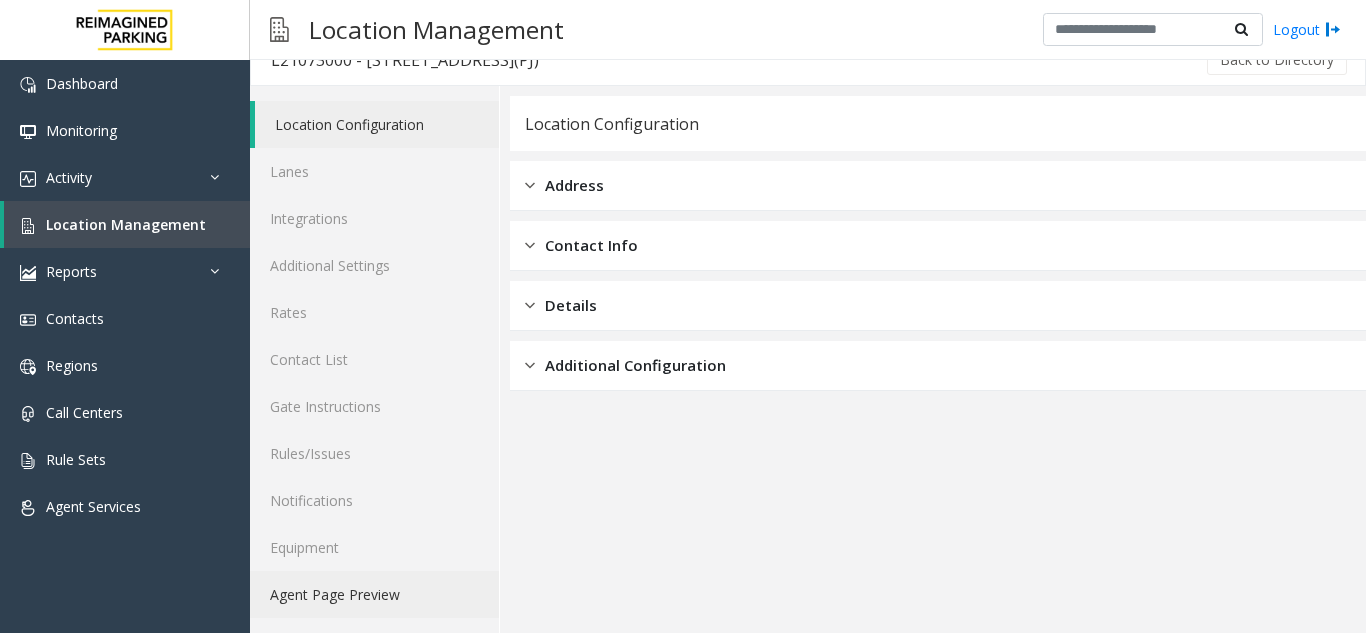 click on "Agent Page Preview" 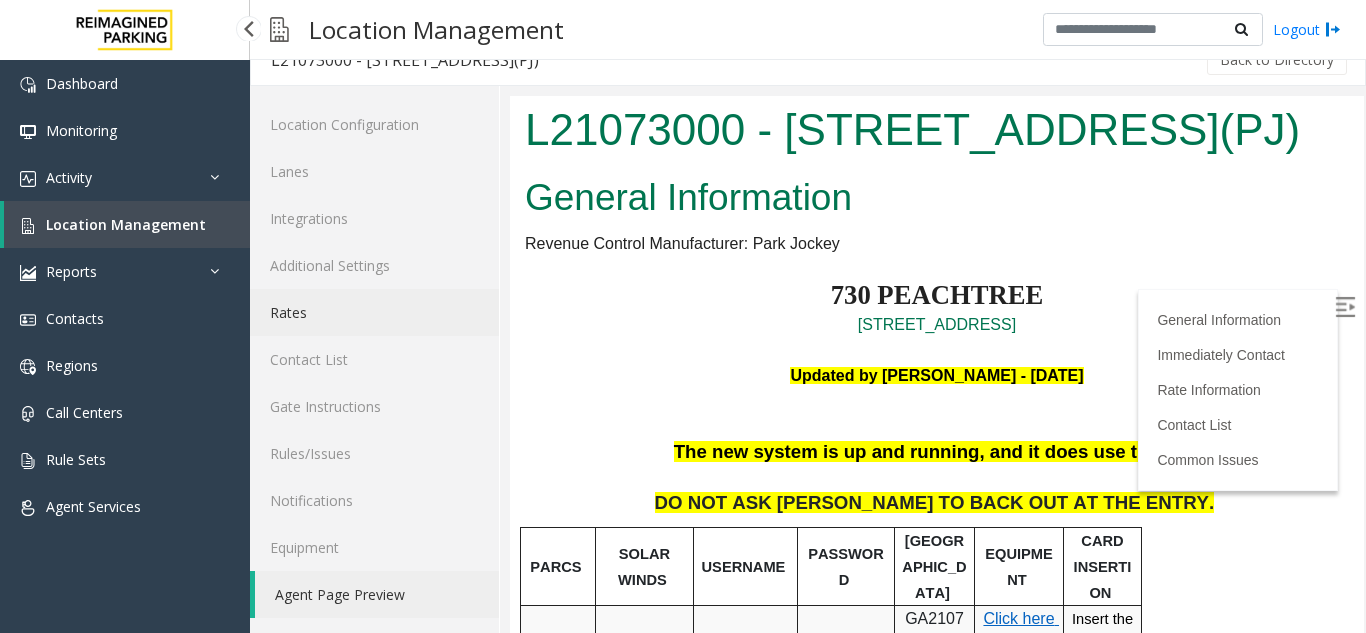 scroll, scrollTop: 0, scrollLeft: 0, axis: both 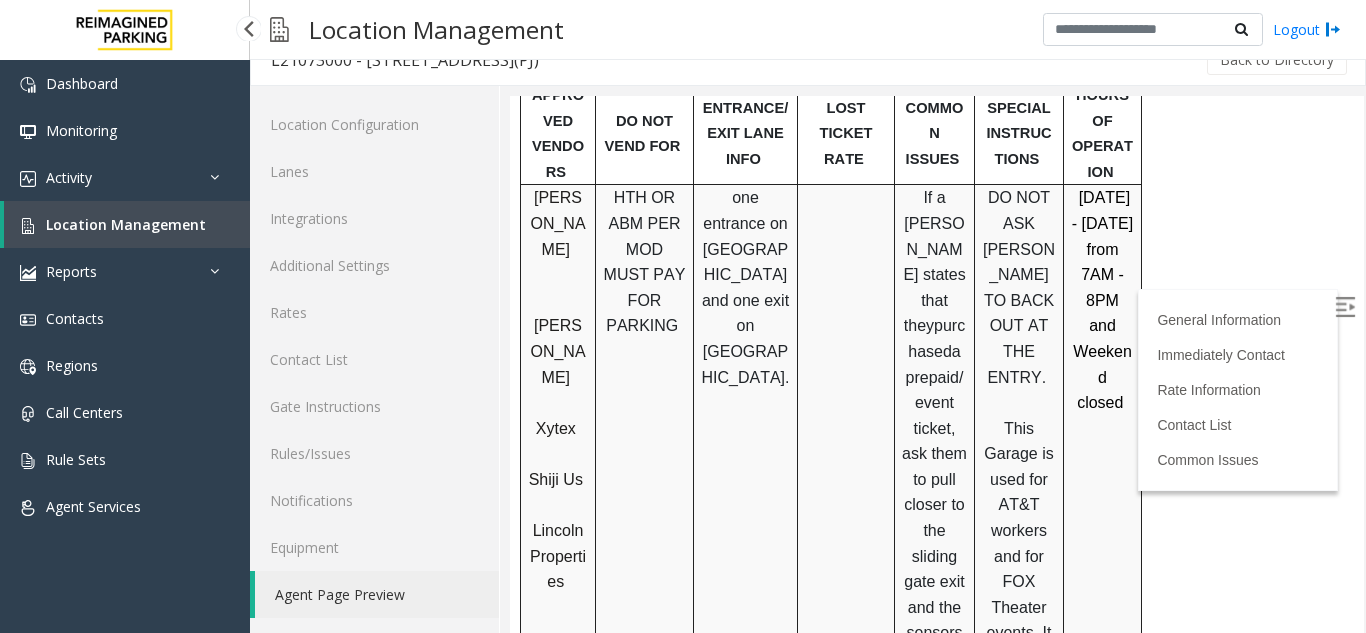 click on "Location Management" at bounding box center [126, 224] 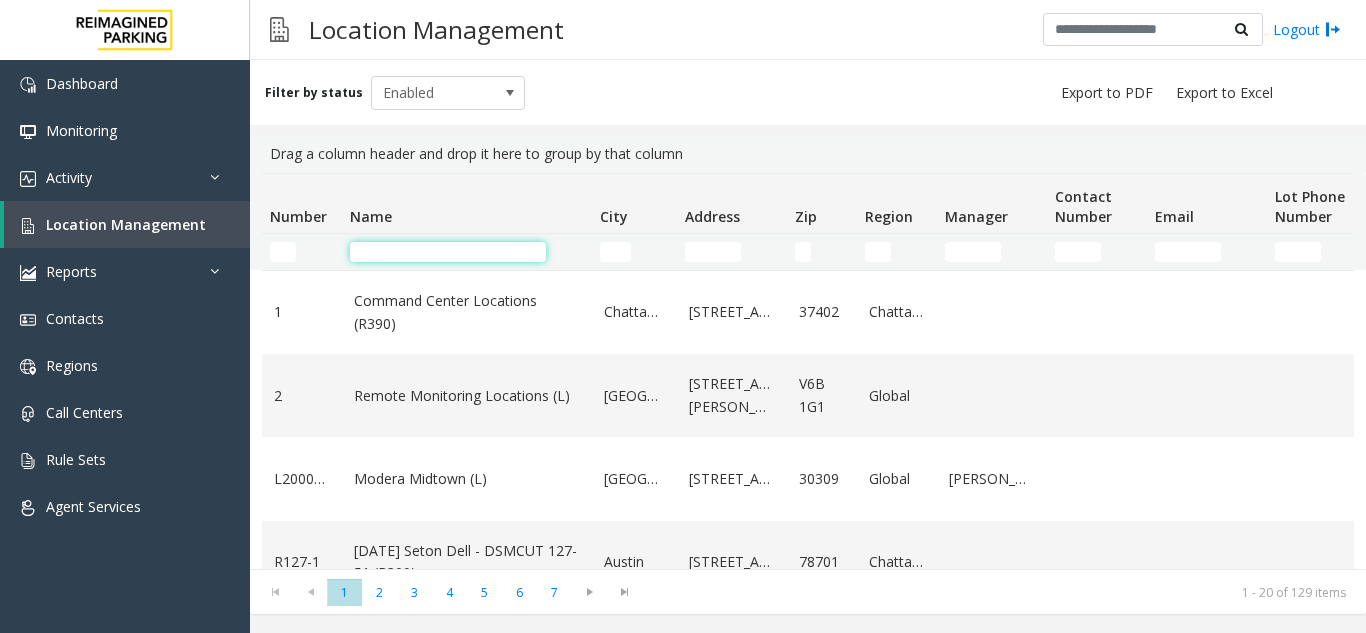 click 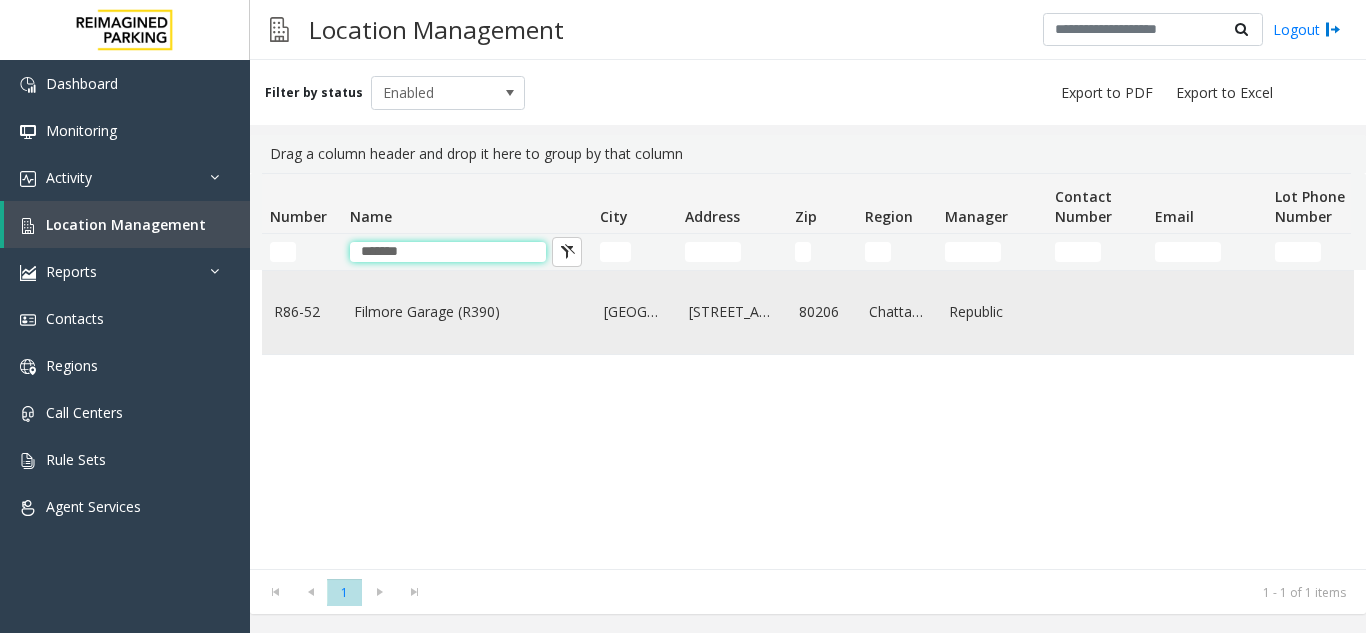 type on "*******" 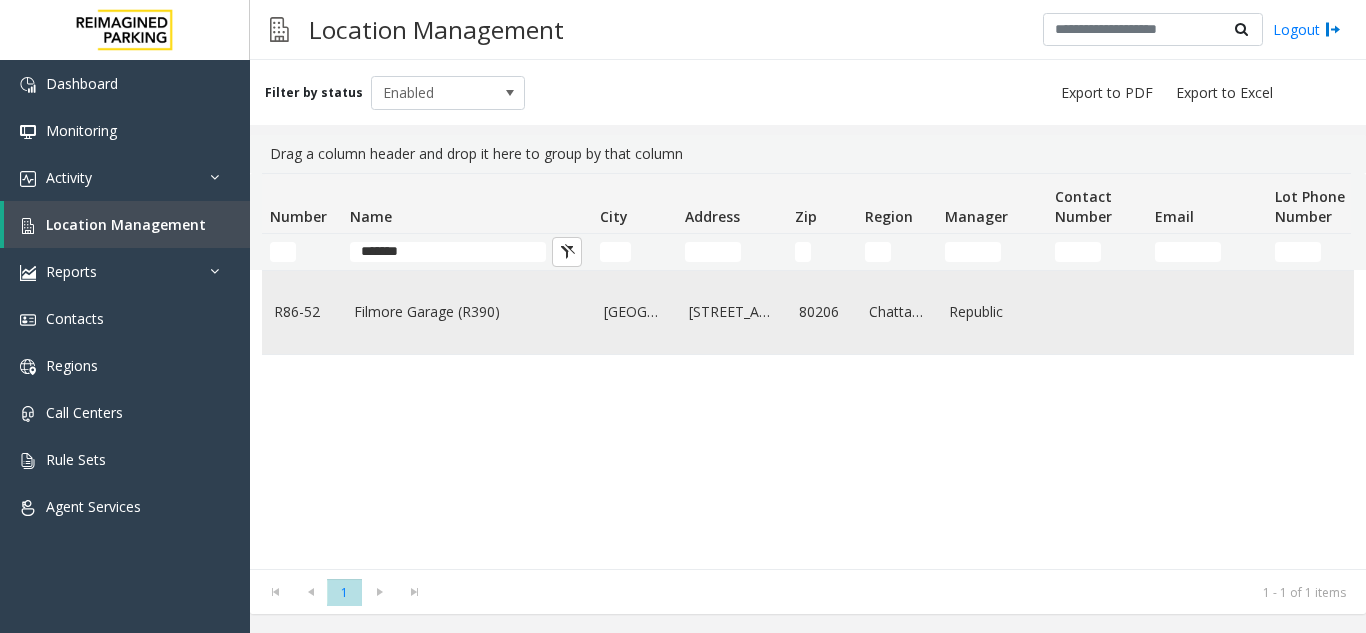 click on "R86-52" 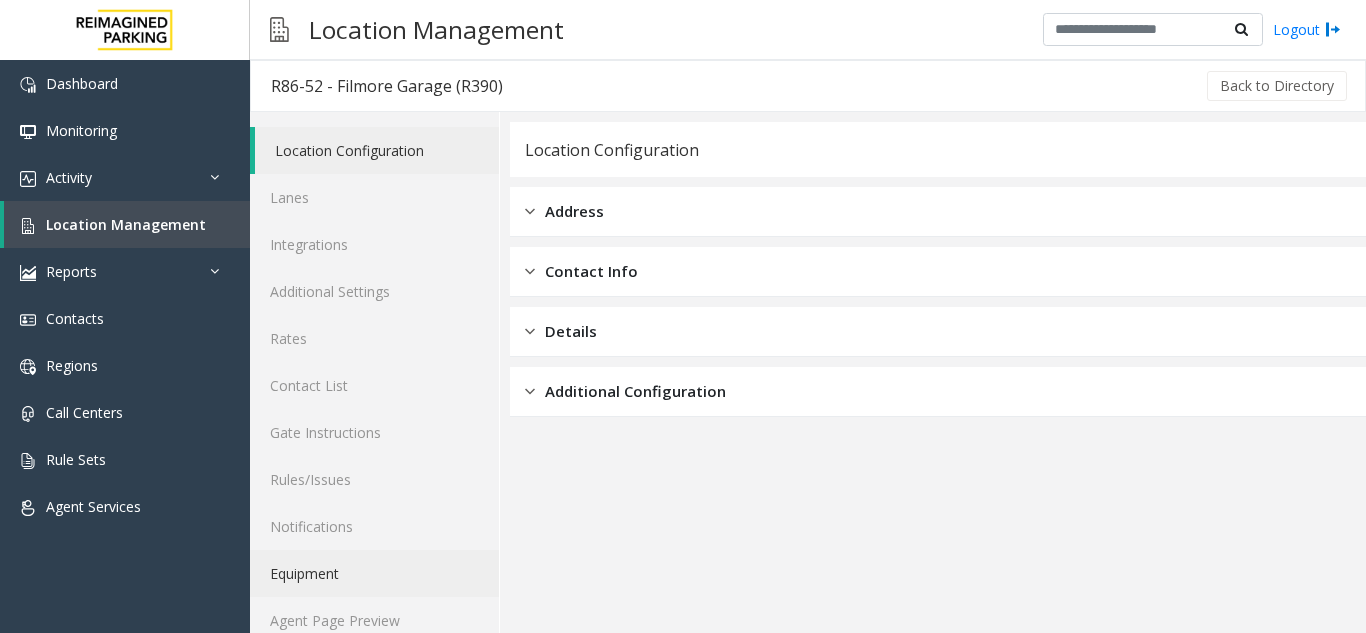 scroll, scrollTop: 26, scrollLeft: 0, axis: vertical 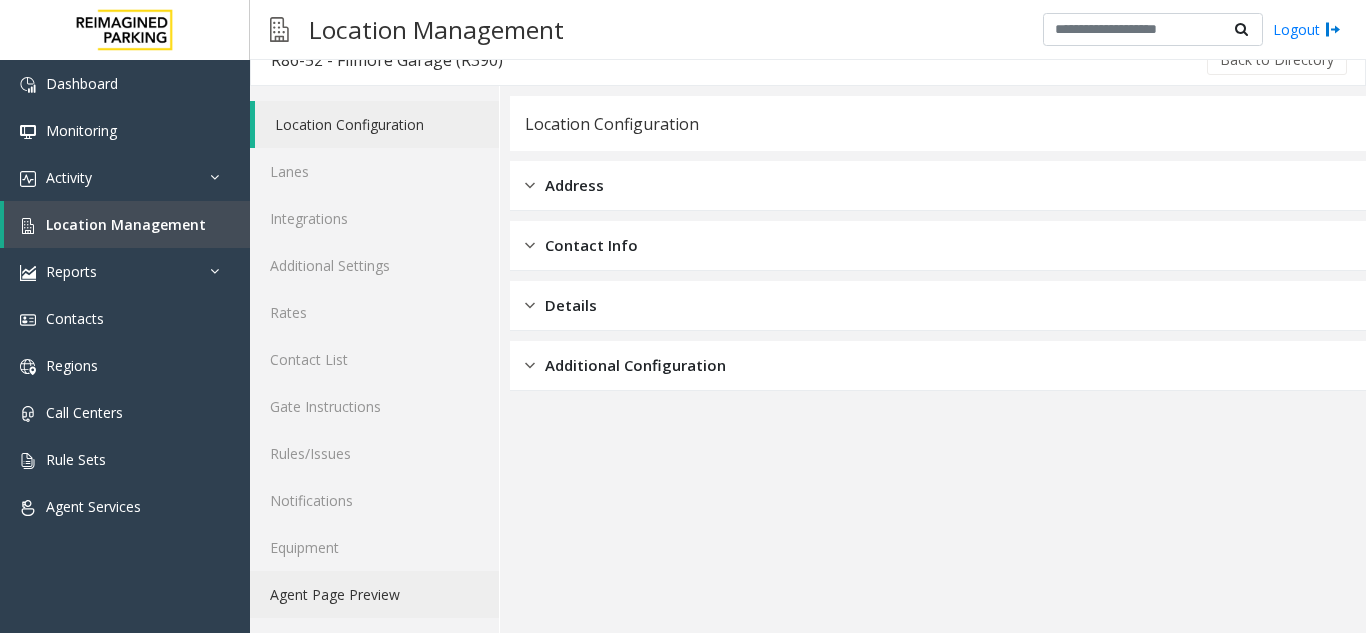 click on "Agent Page Preview" 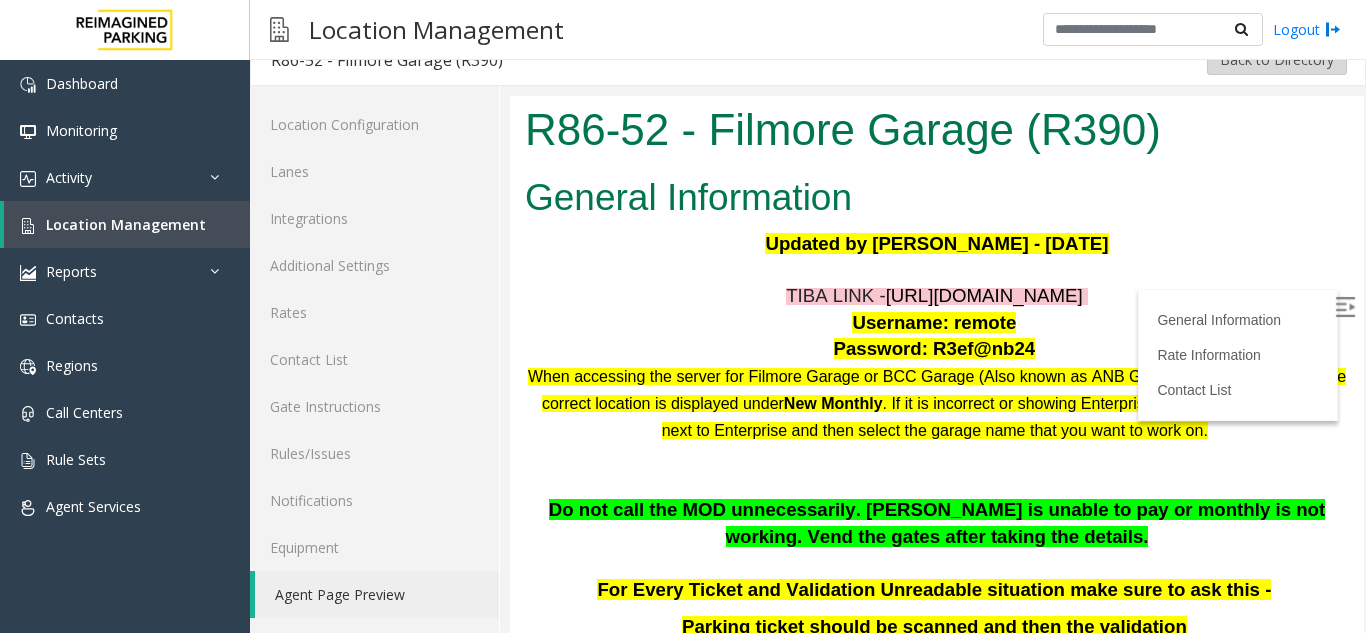 scroll, scrollTop: 0, scrollLeft: 0, axis: both 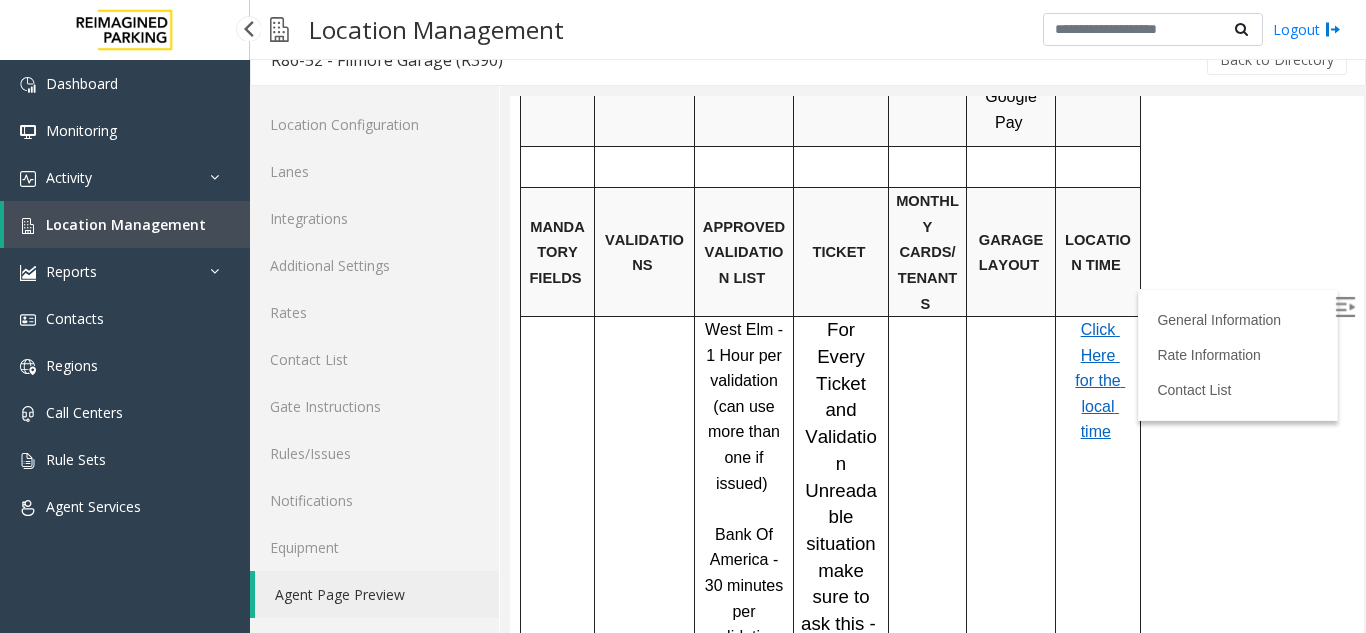 click on "Location Management" at bounding box center [126, 224] 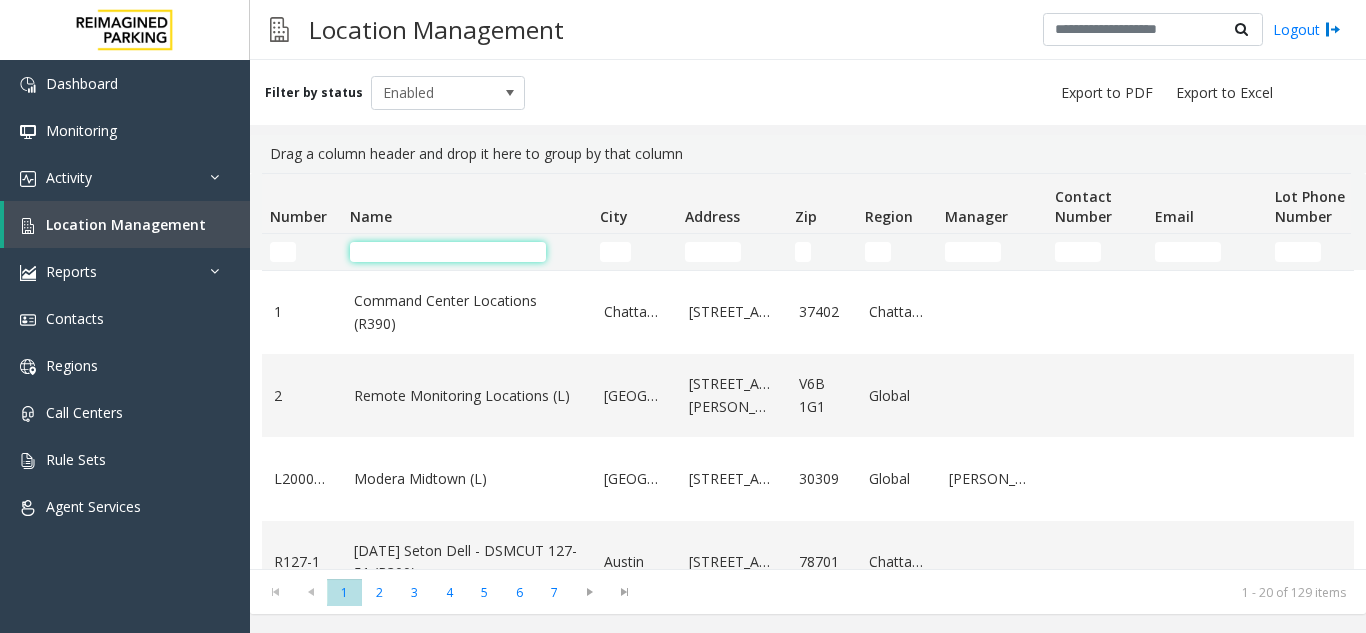 click 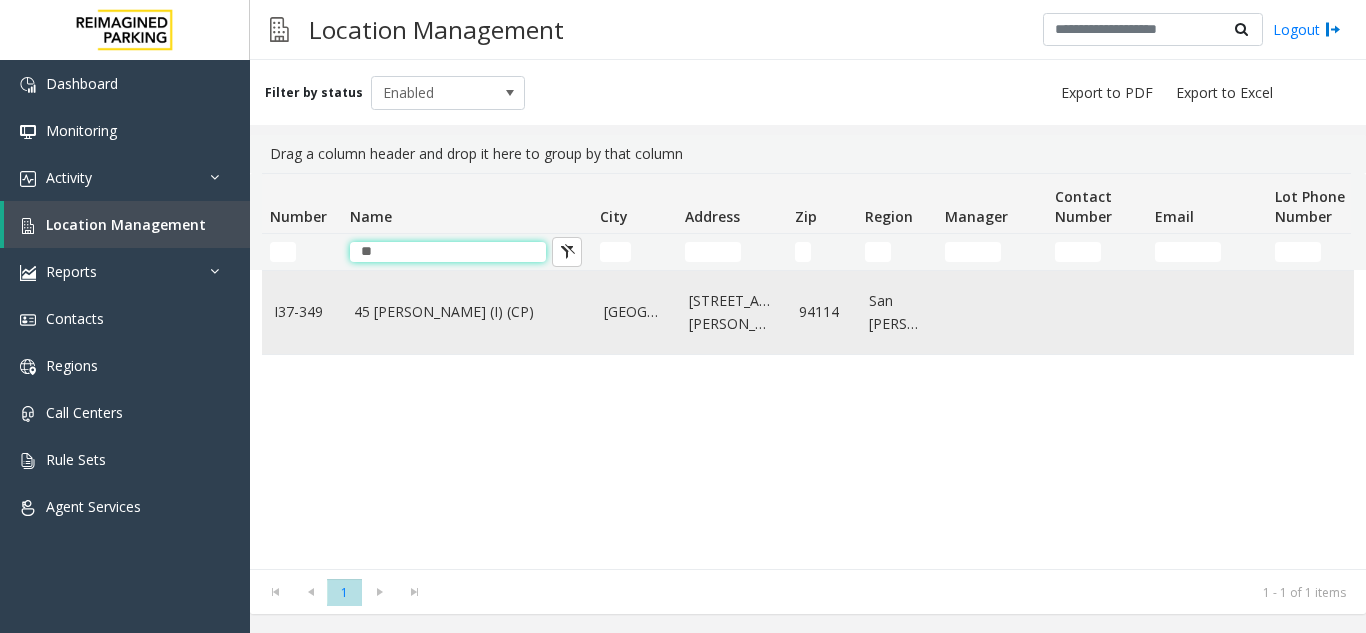 type on "**" 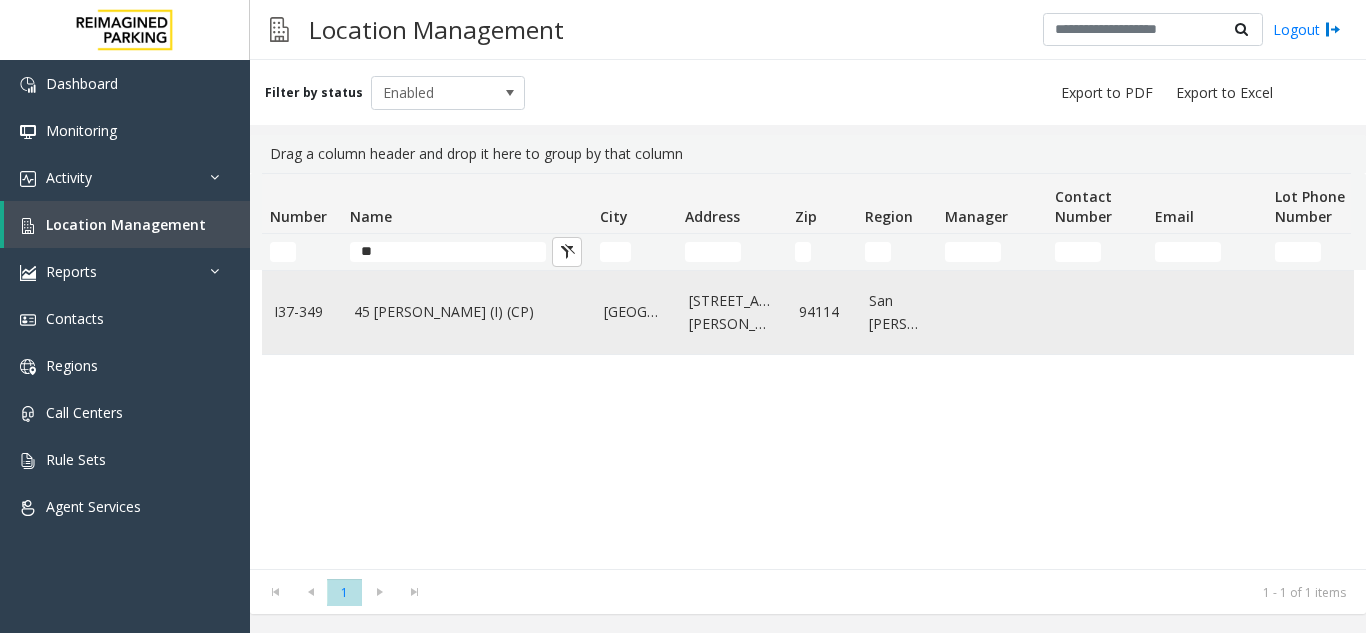 click on "45 [PERSON_NAME] (I) (CP)" 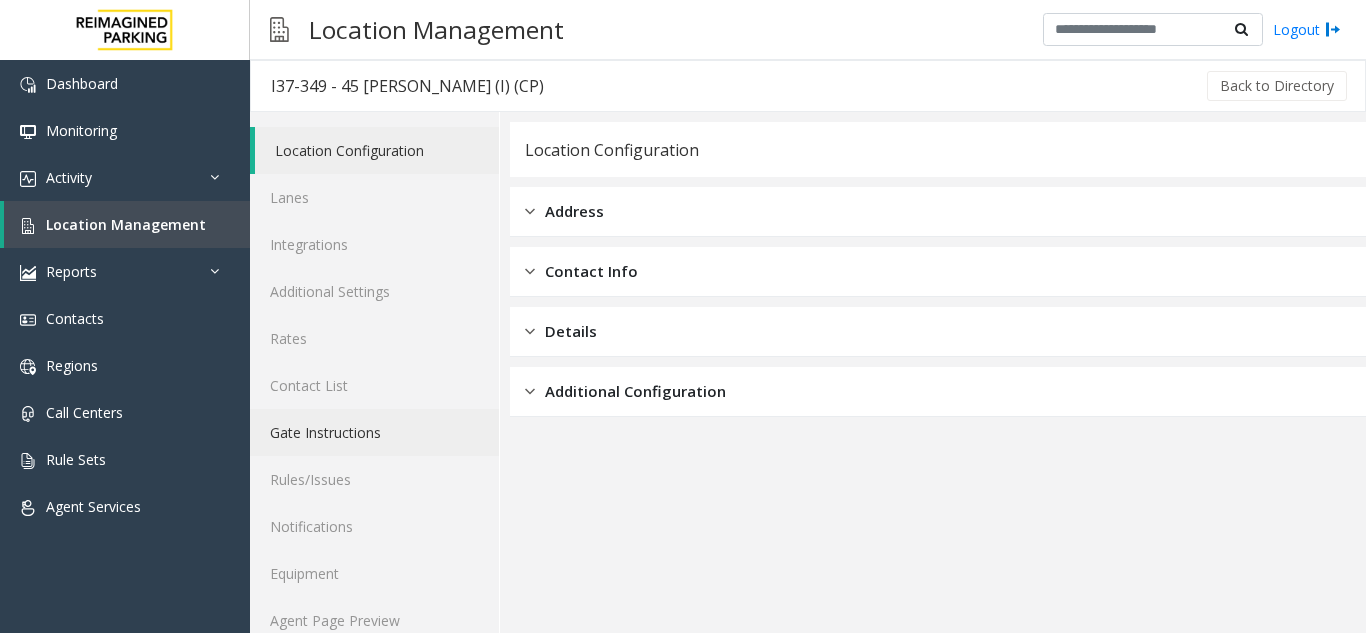 scroll, scrollTop: 26, scrollLeft: 0, axis: vertical 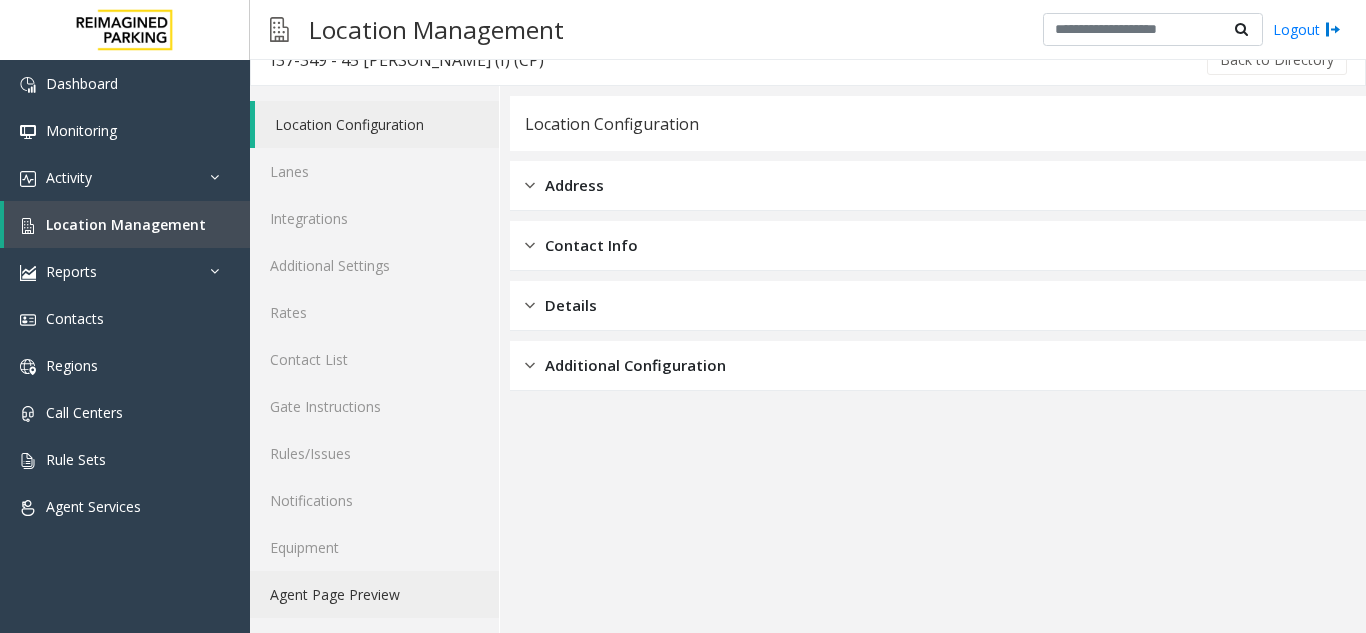 click on "Agent Page Preview" 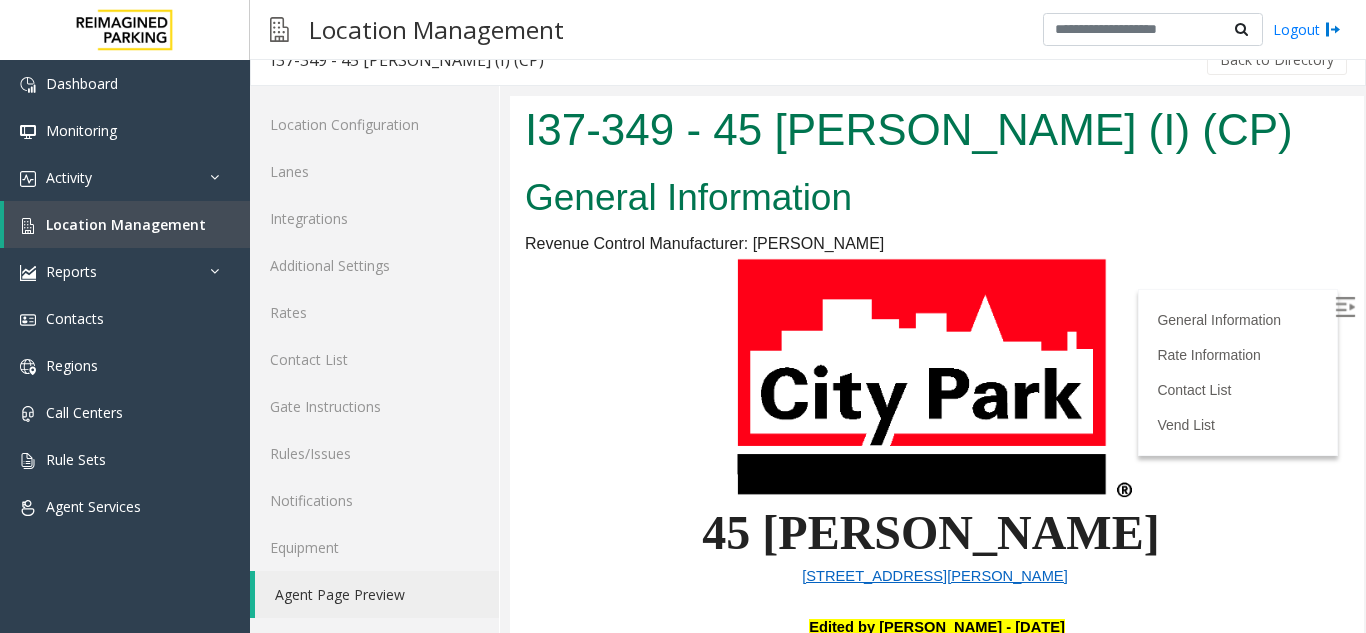 scroll, scrollTop: 0, scrollLeft: 0, axis: both 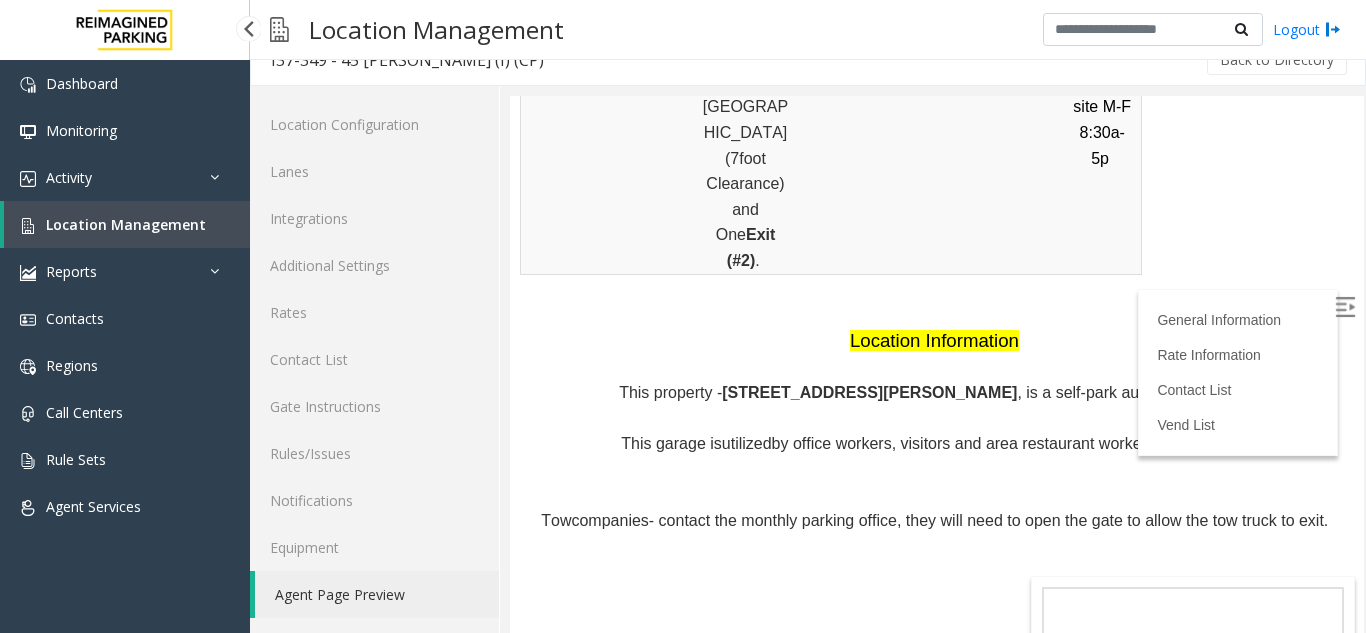 click on "Location Management" at bounding box center (127, 224) 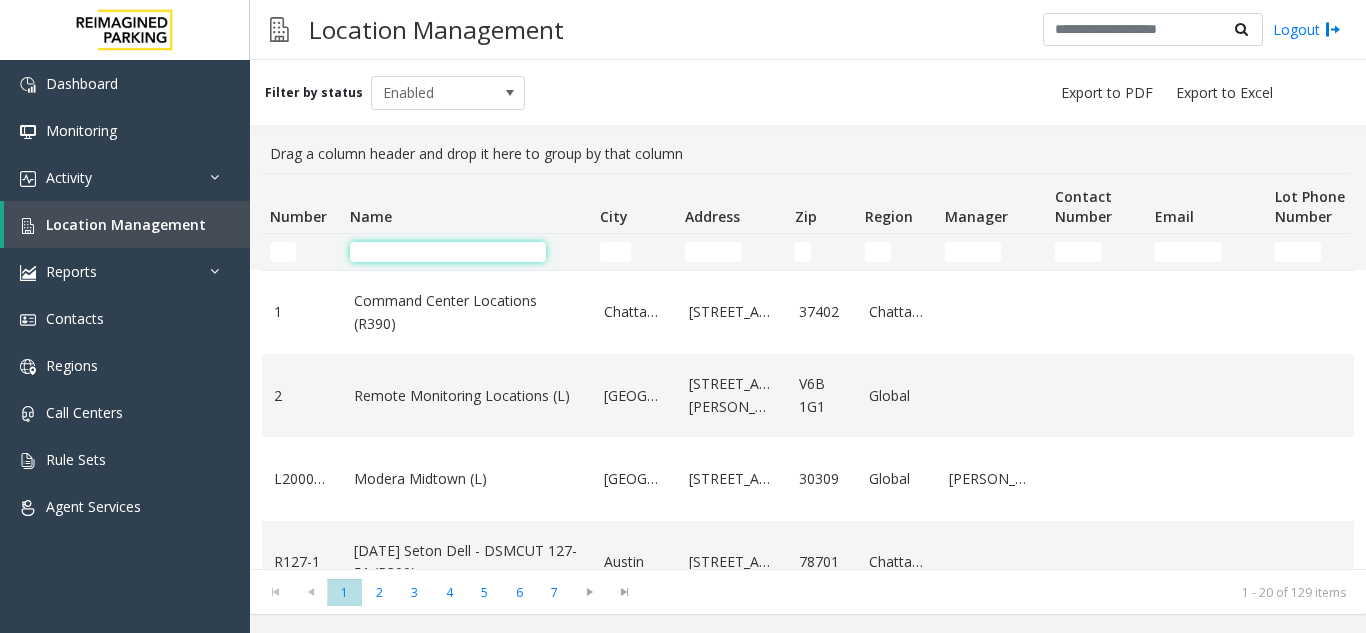 click 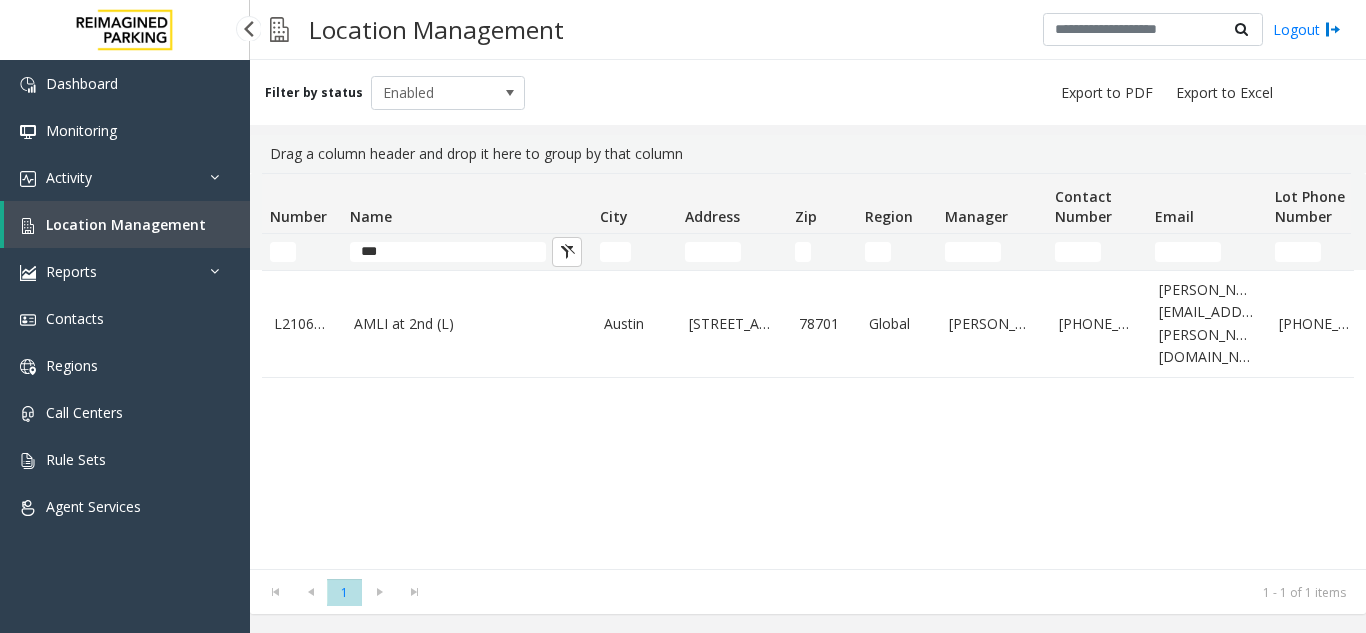 click on "Location Management" at bounding box center [126, 224] 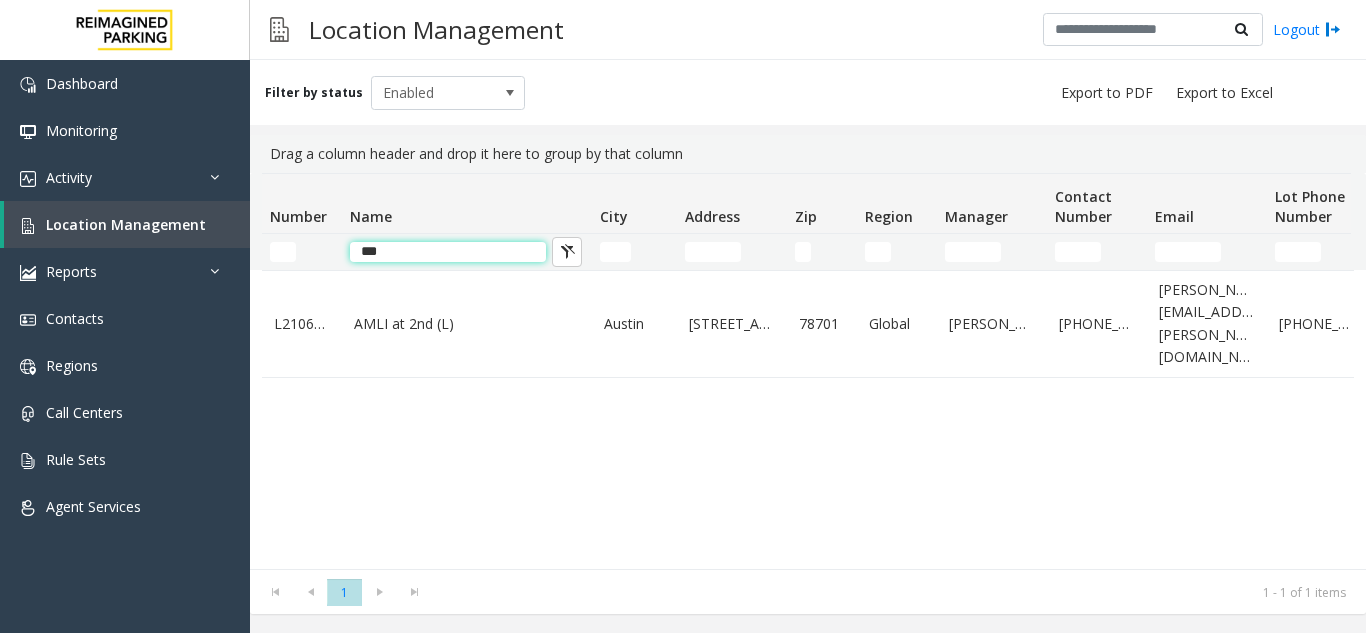 click on "**" 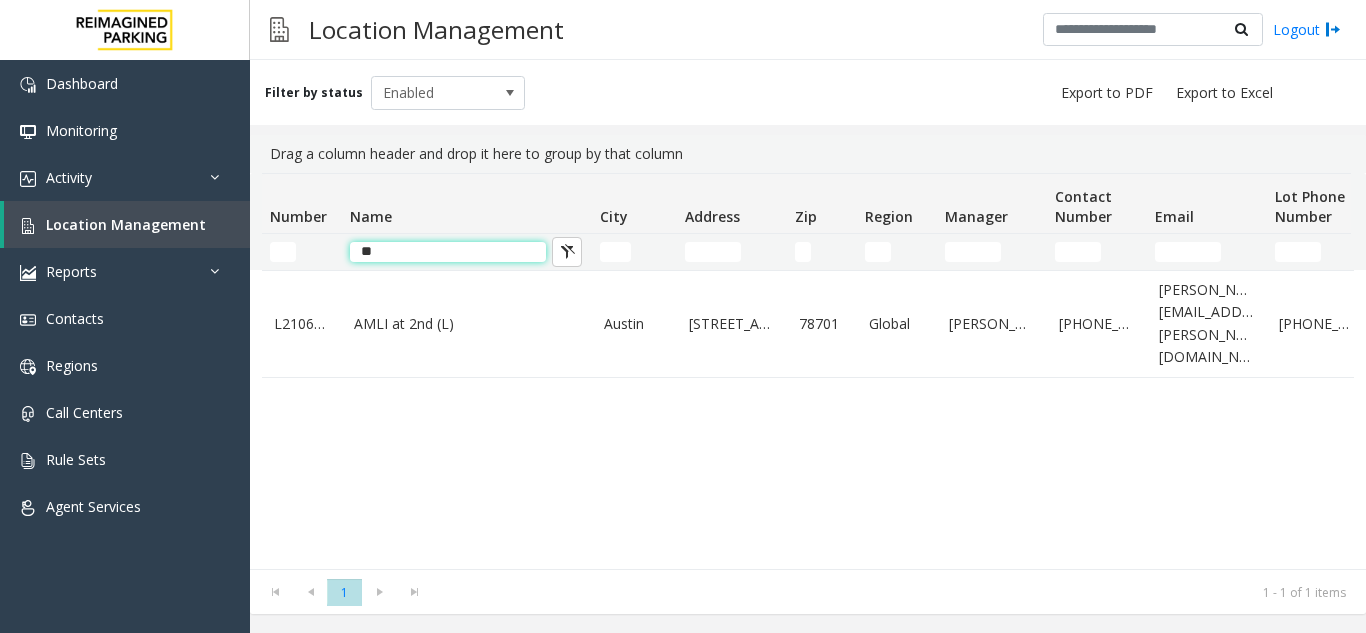 type on "*" 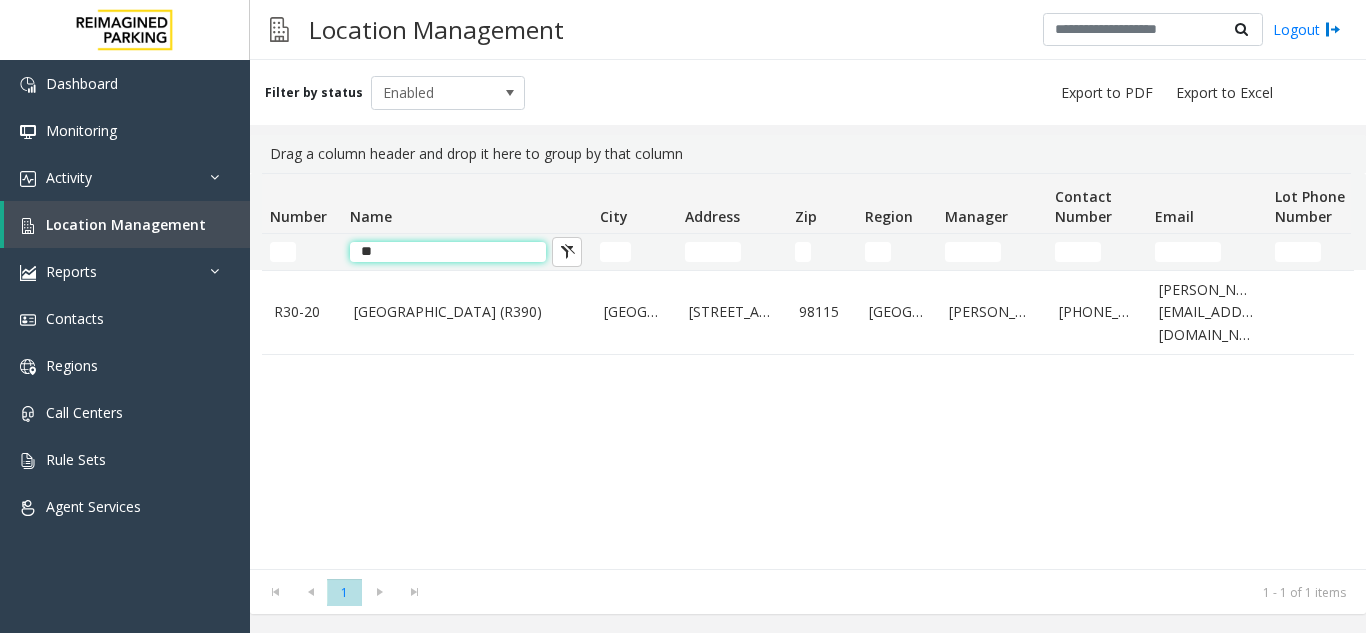 type on "*" 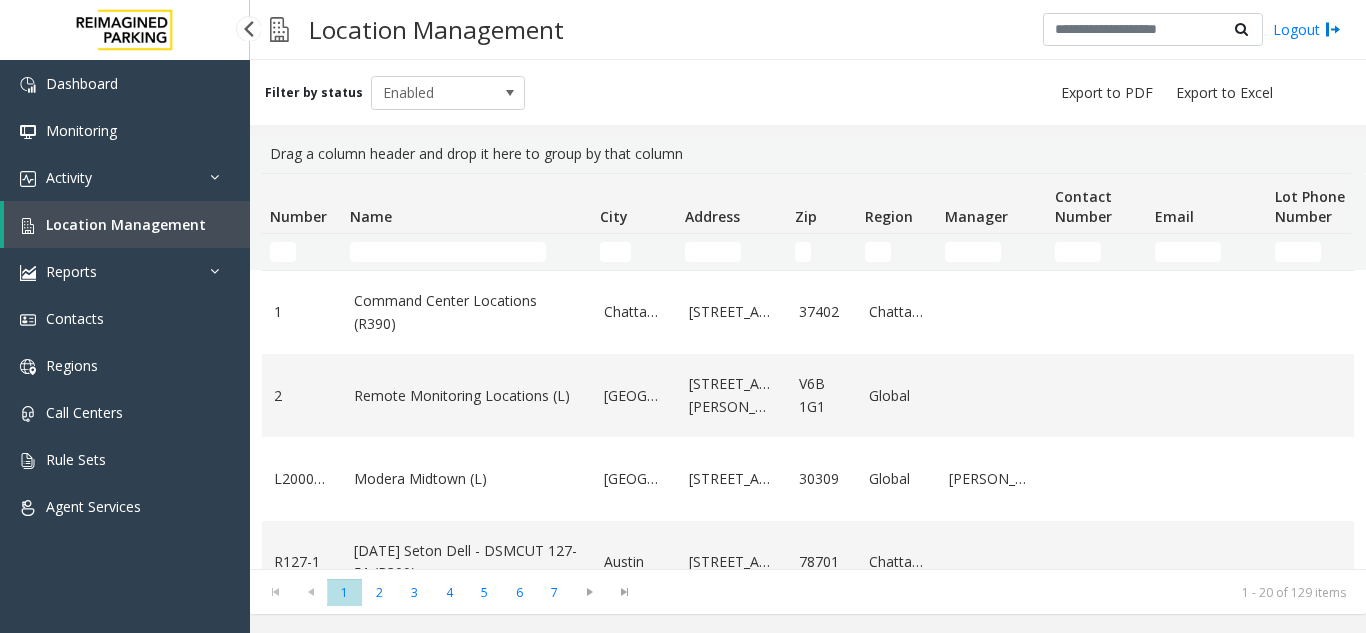 click on "Location Management" at bounding box center [127, 224] 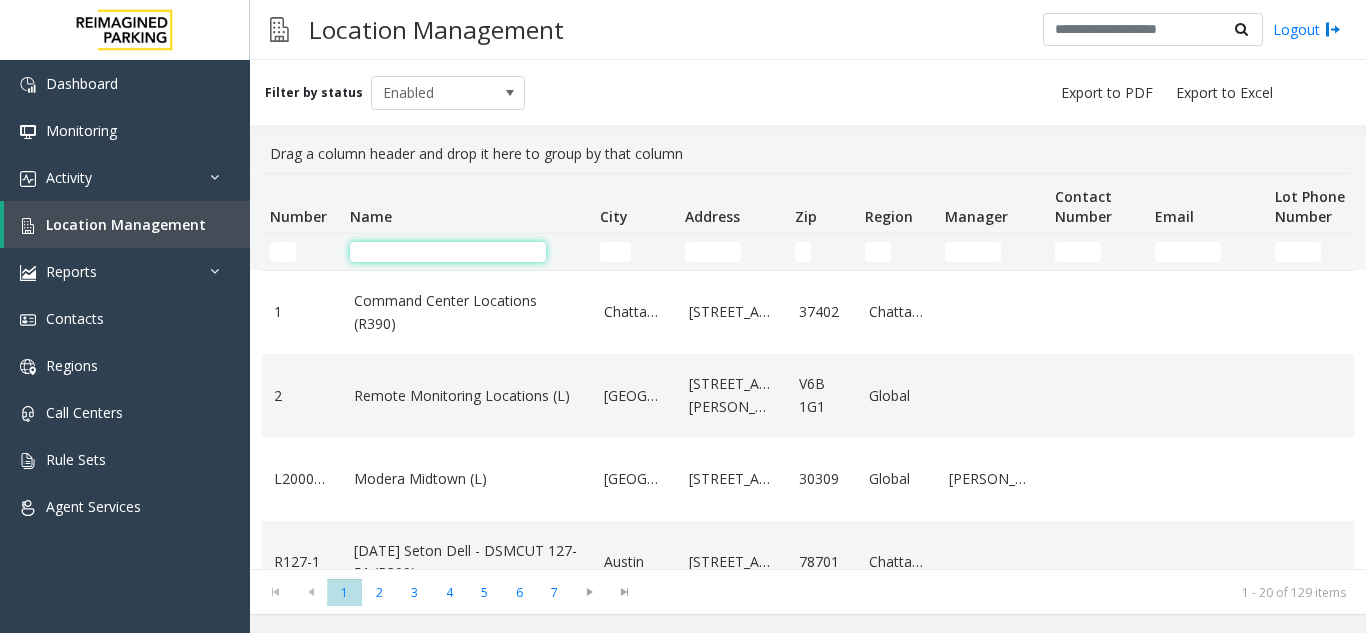 click 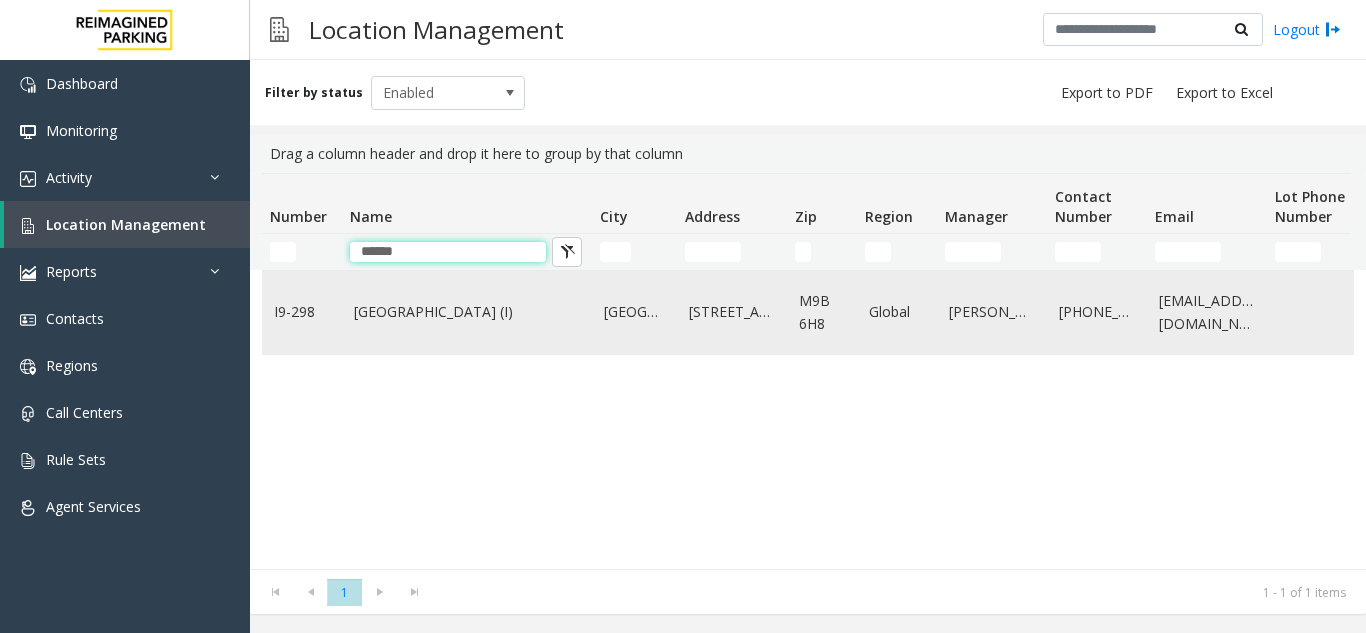 type on "******" 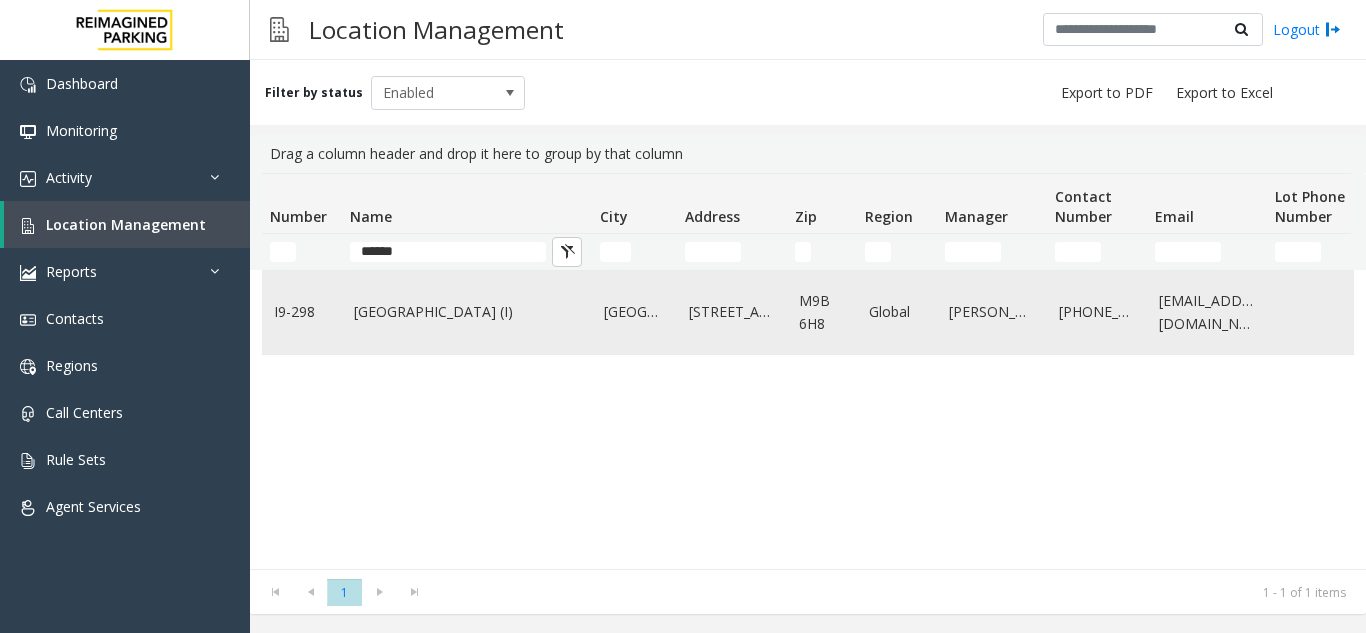 click on "[GEOGRAPHIC_DATA] (I)" 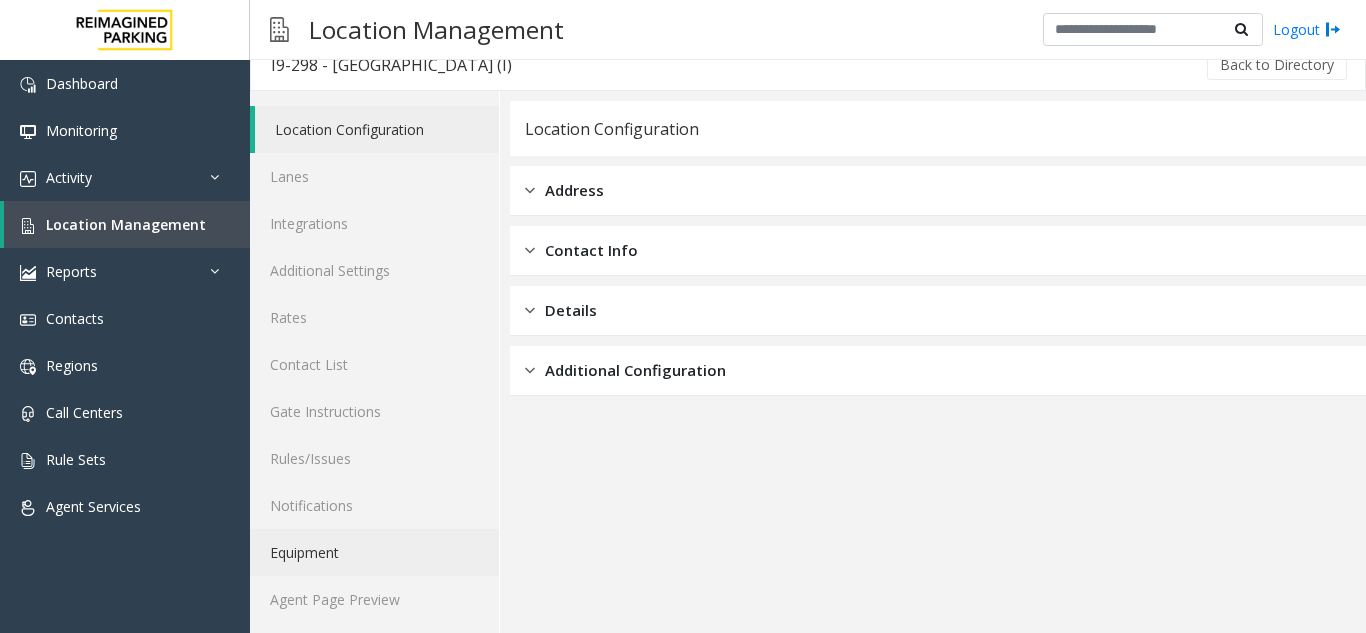 scroll, scrollTop: 26, scrollLeft: 0, axis: vertical 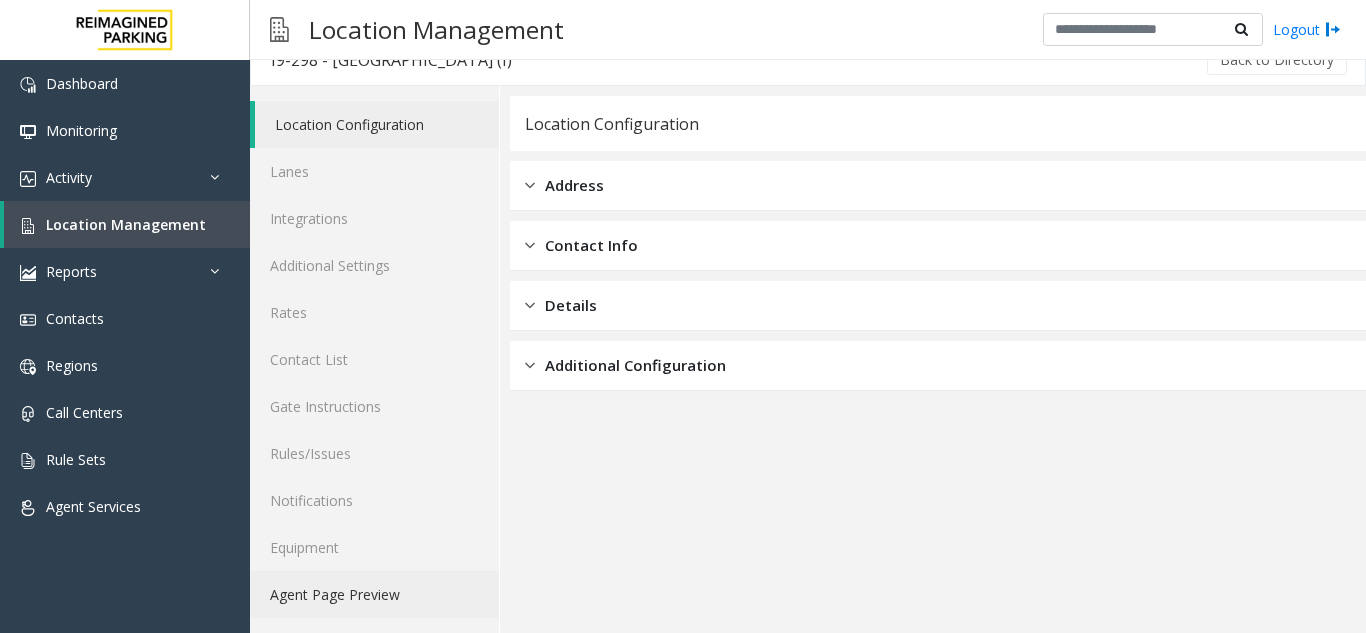 click on "Agent Page Preview" 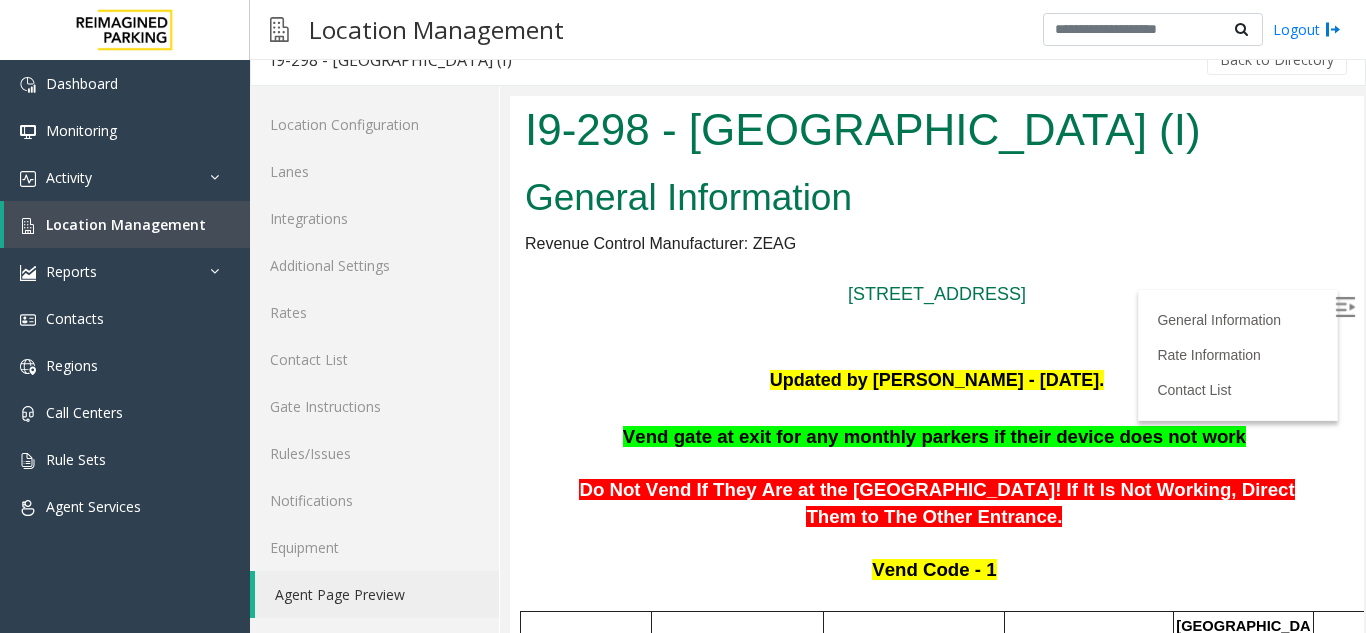 scroll, scrollTop: 0, scrollLeft: 0, axis: both 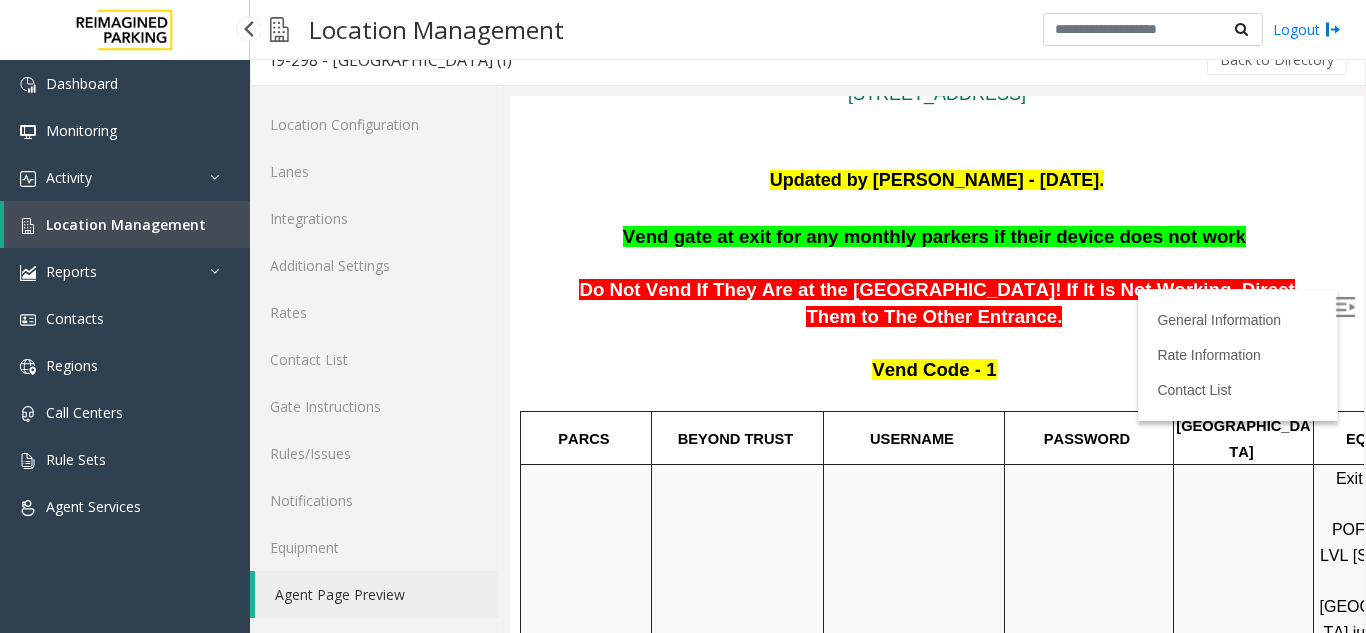 click on "Location Management" at bounding box center (126, 224) 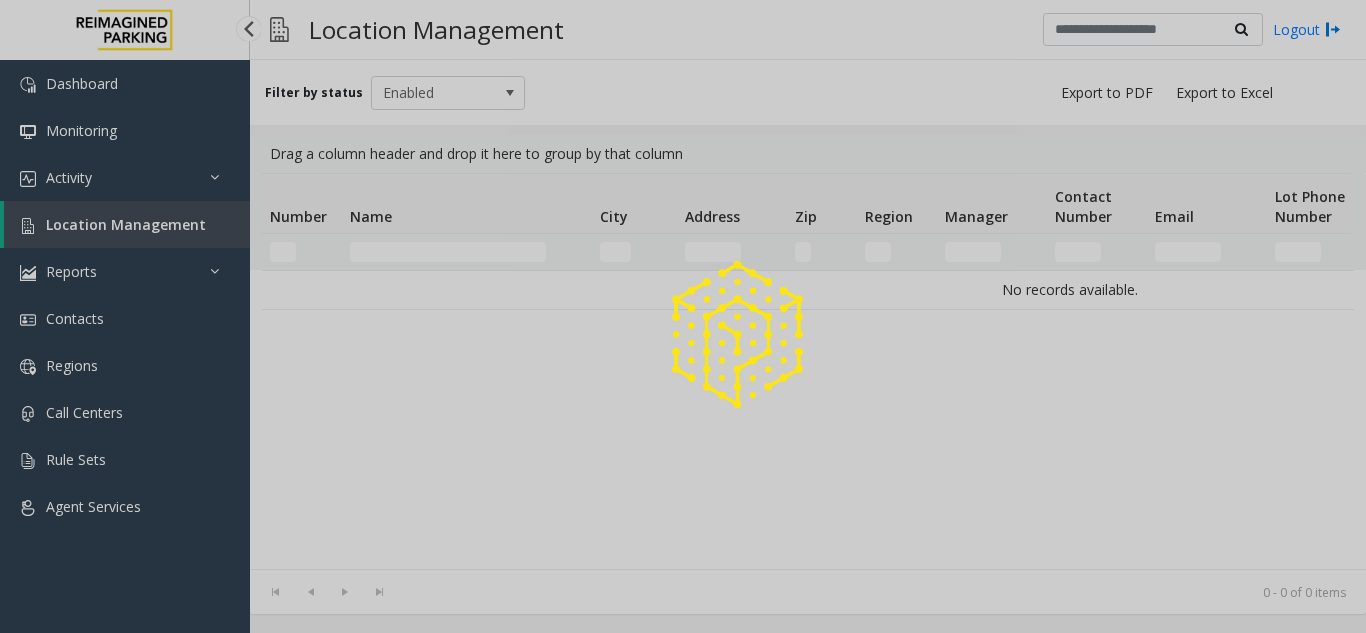 scroll, scrollTop: 0, scrollLeft: 0, axis: both 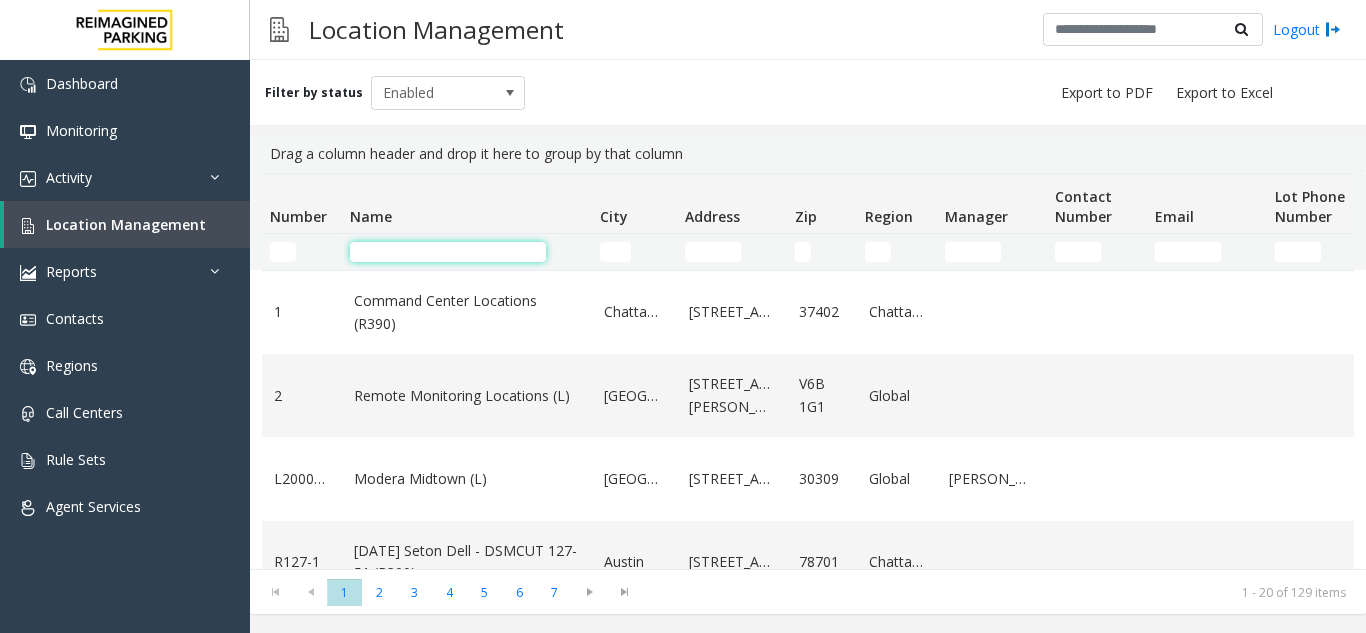 click 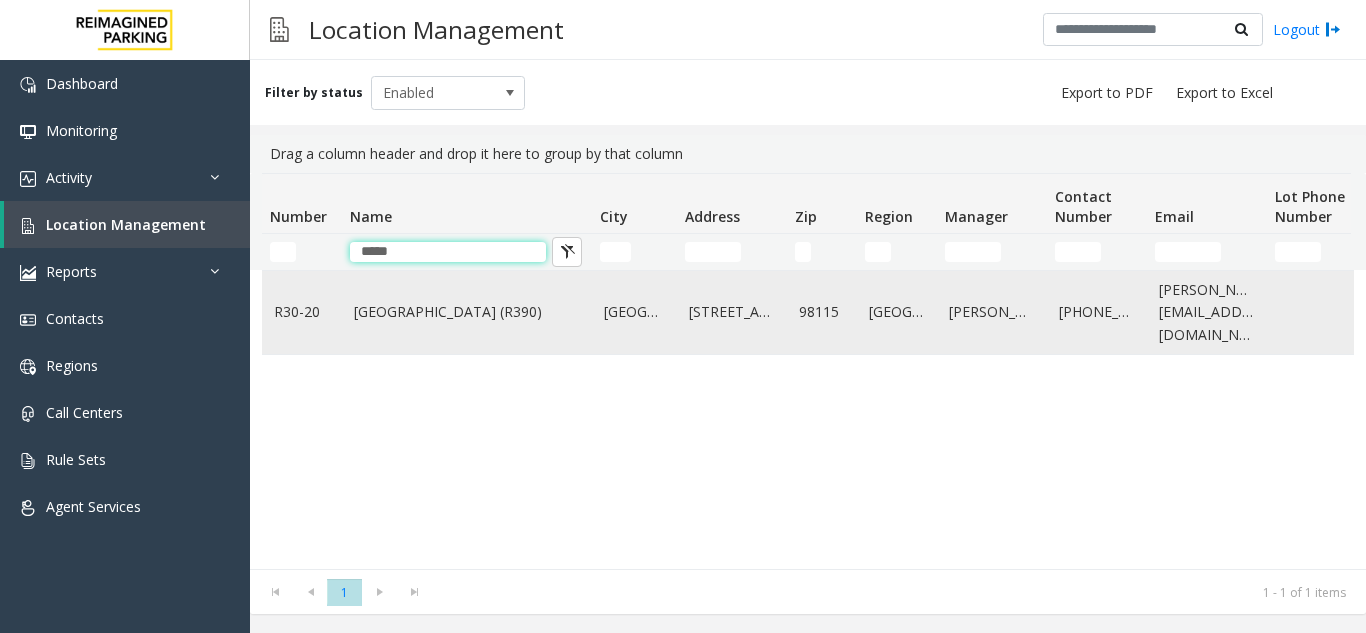type on "*****" 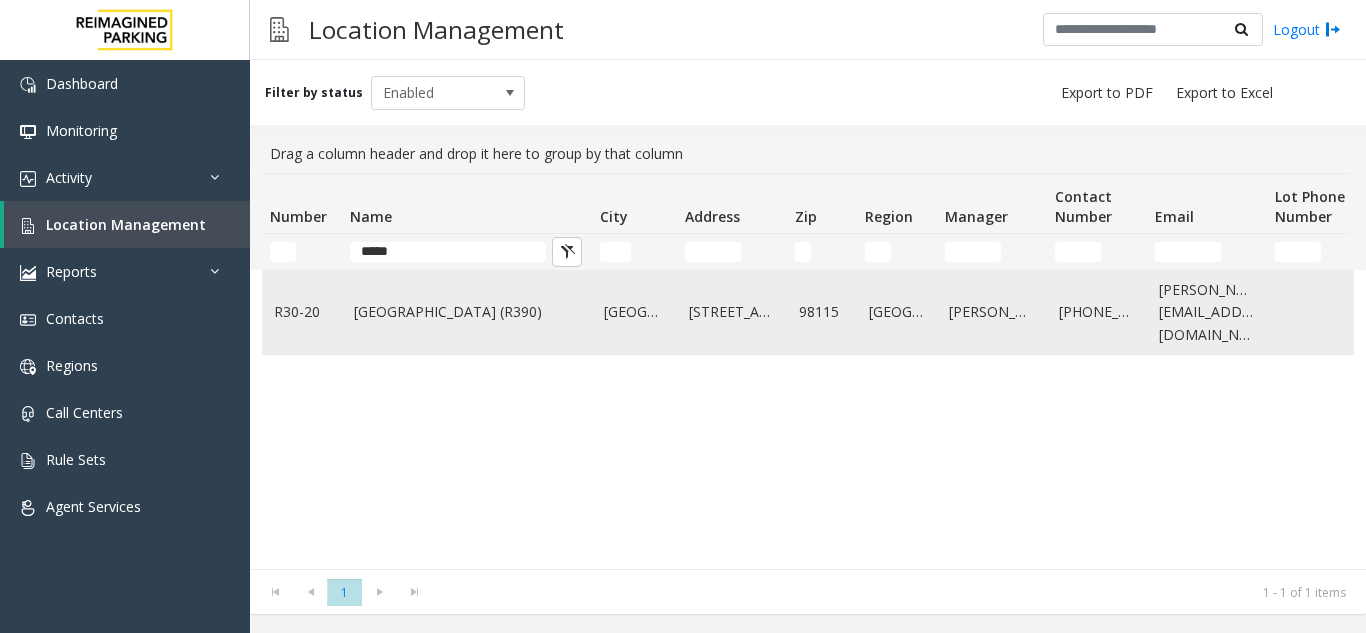 click on "[GEOGRAPHIC_DATA] (R390)" 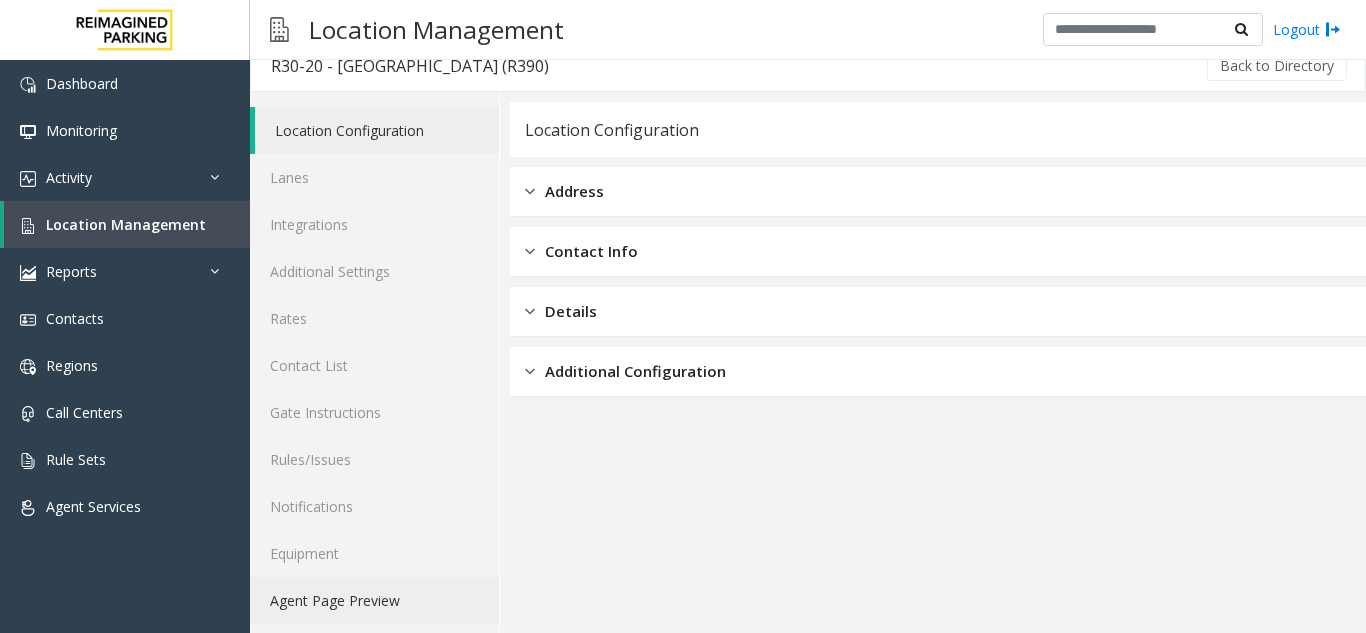 scroll, scrollTop: 26, scrollLeft: 0, axis: vertical 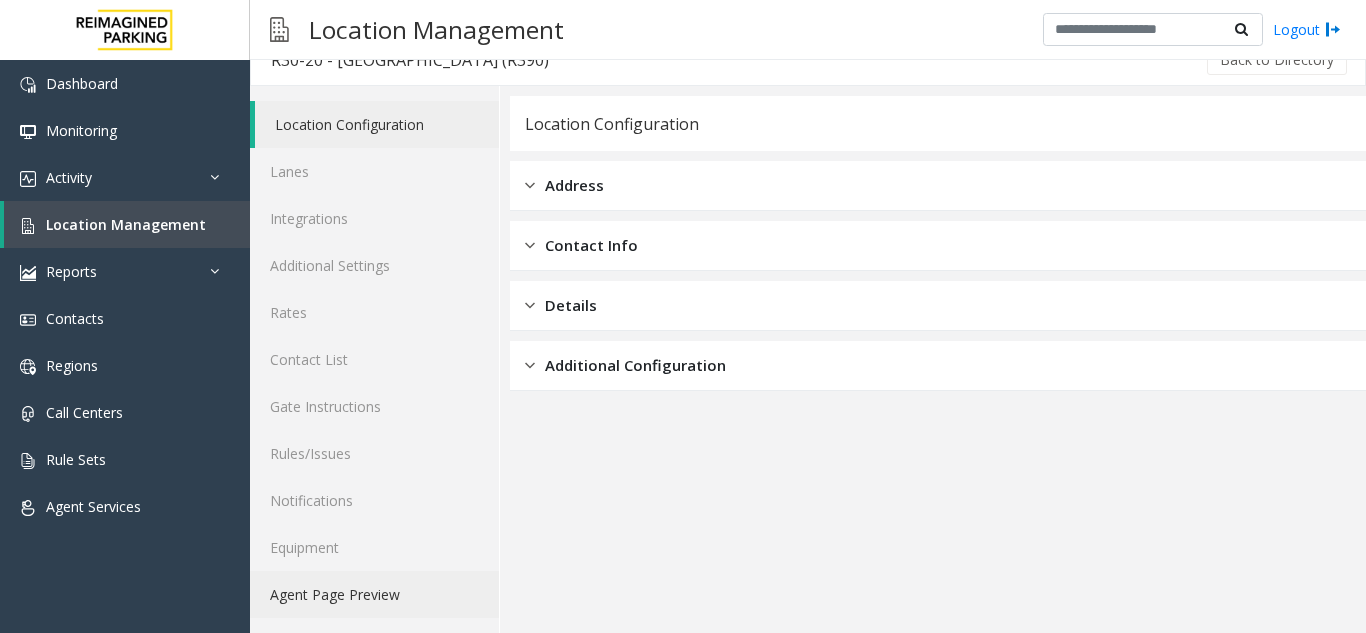 click on "Agent Page Preview" 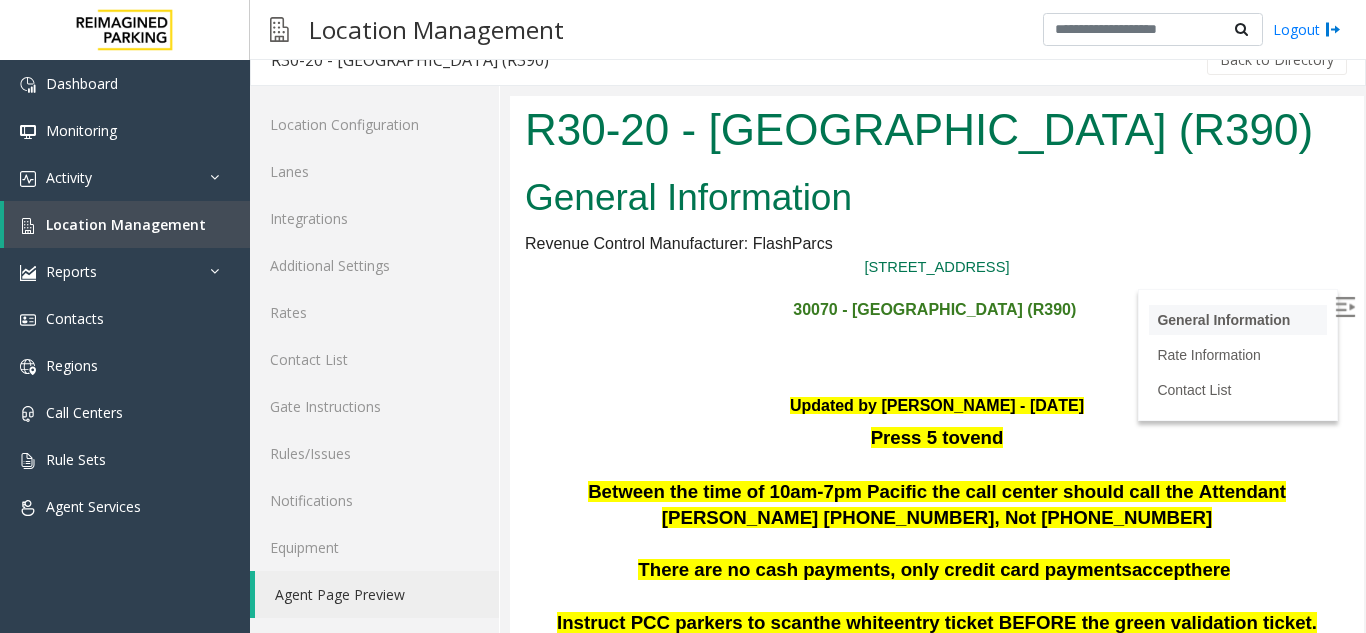 scroll, scrollTop: 0, scrollLeft: 0, axis: both 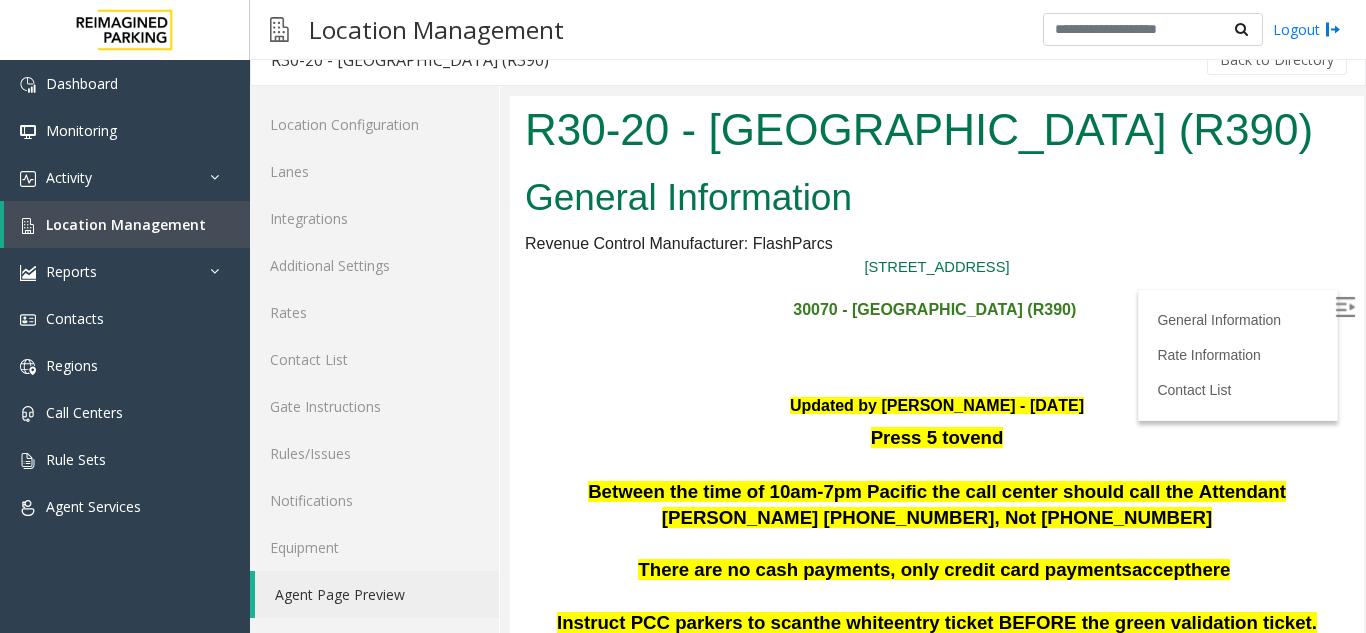 click at bounding box center [1345, 307] 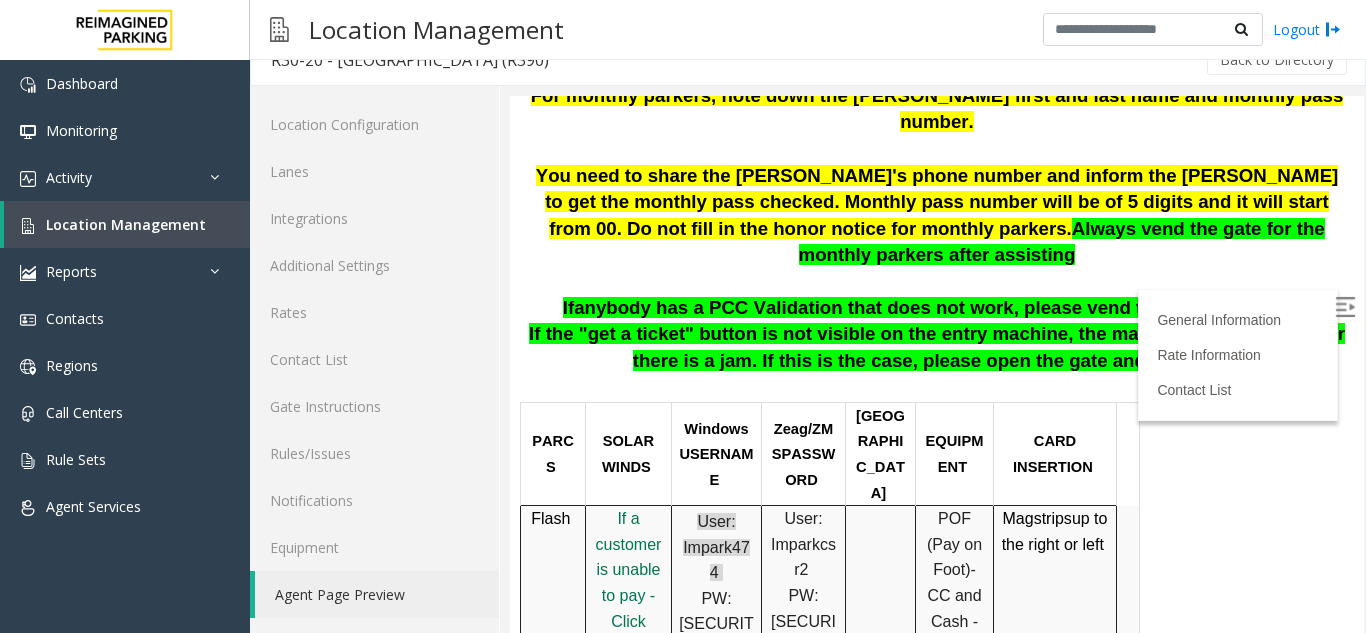 scroll, scrollTop: 494, scrollLeft: 0, axis: vertical 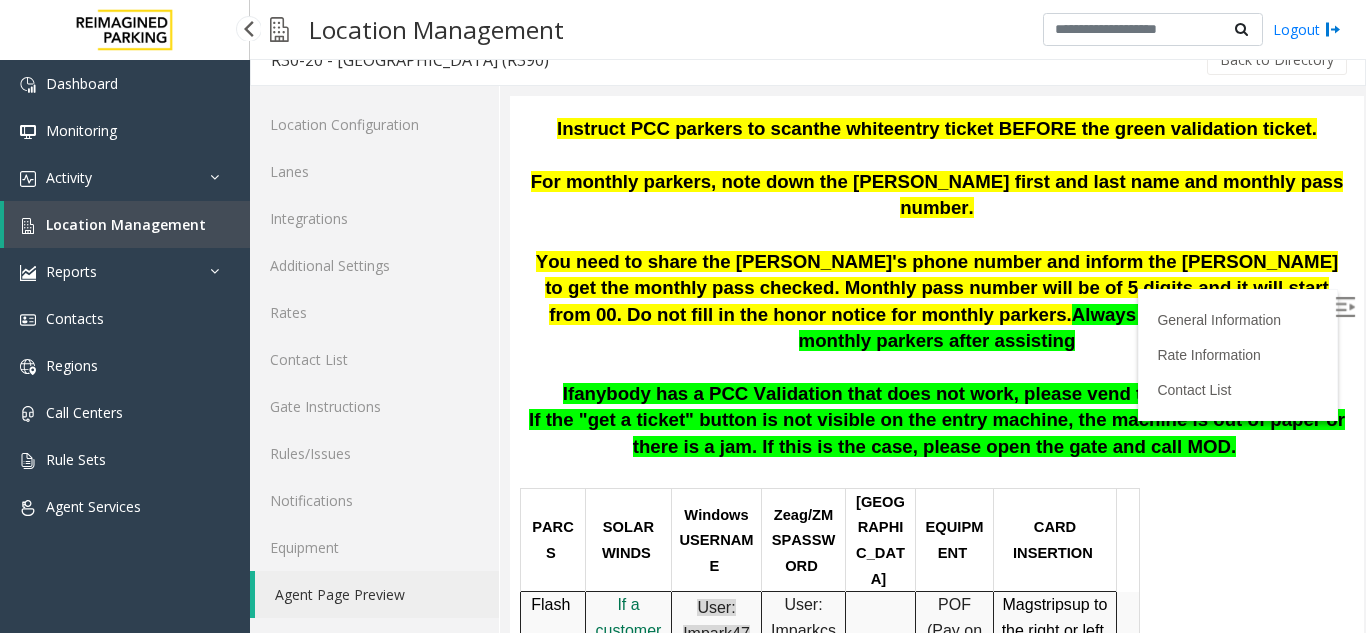 click on "Location Management" at bounding box center [126, 224] 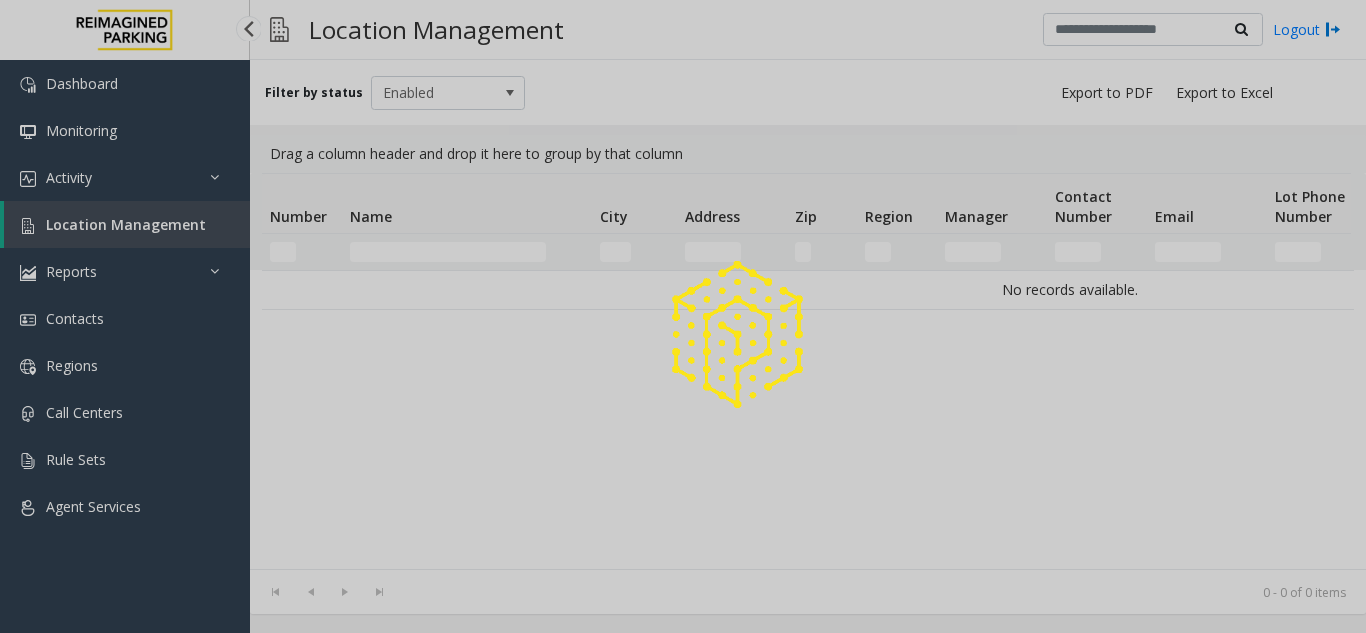 scroll, scrollTop: 0, scrollLeft: 0, axis: both 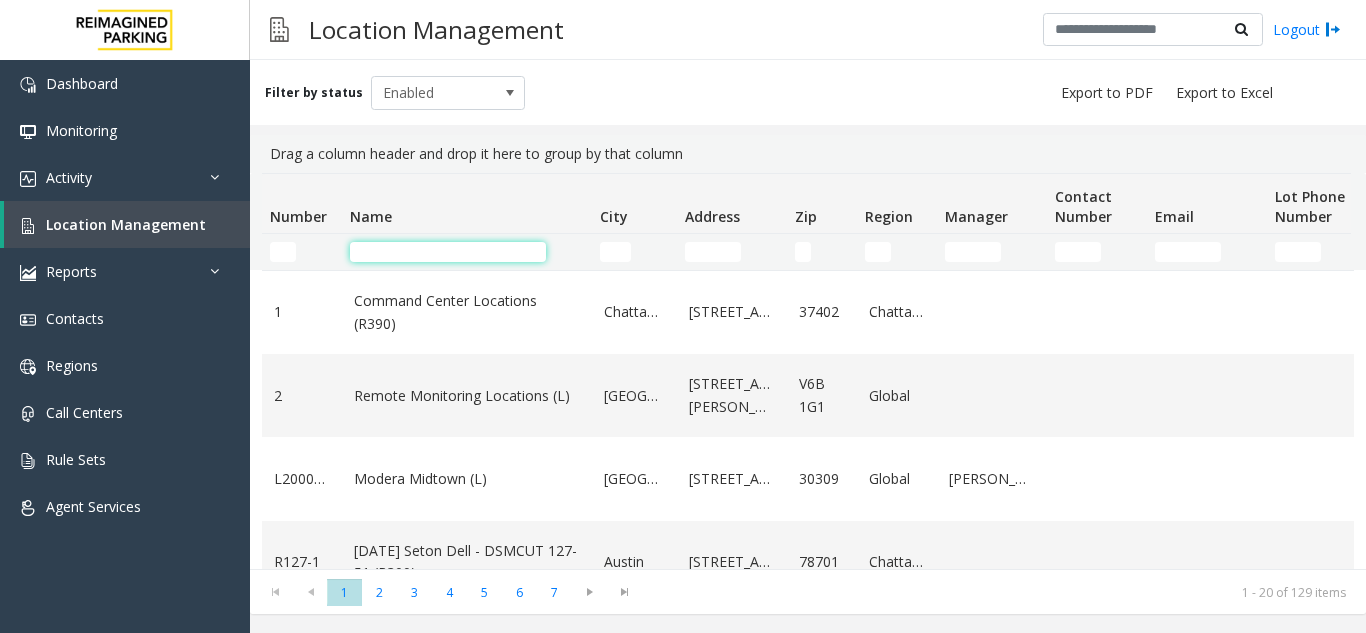 click 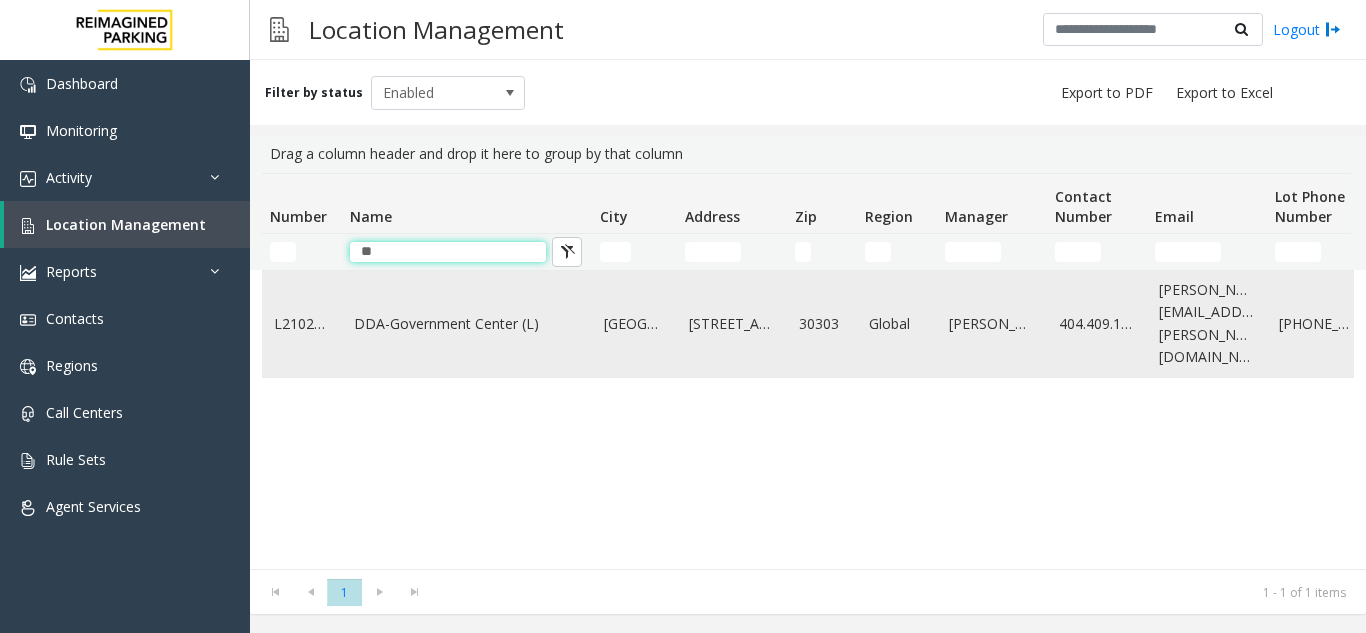 type on "**" 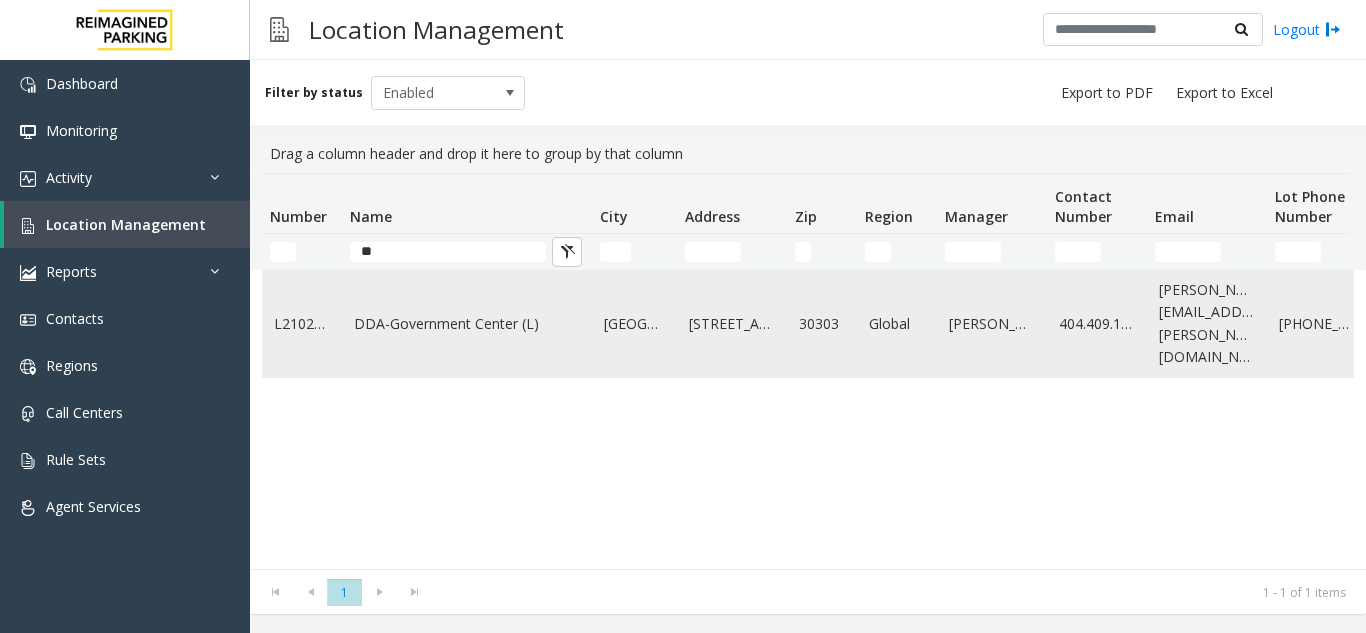 click on "DDA-Government Center (L)" 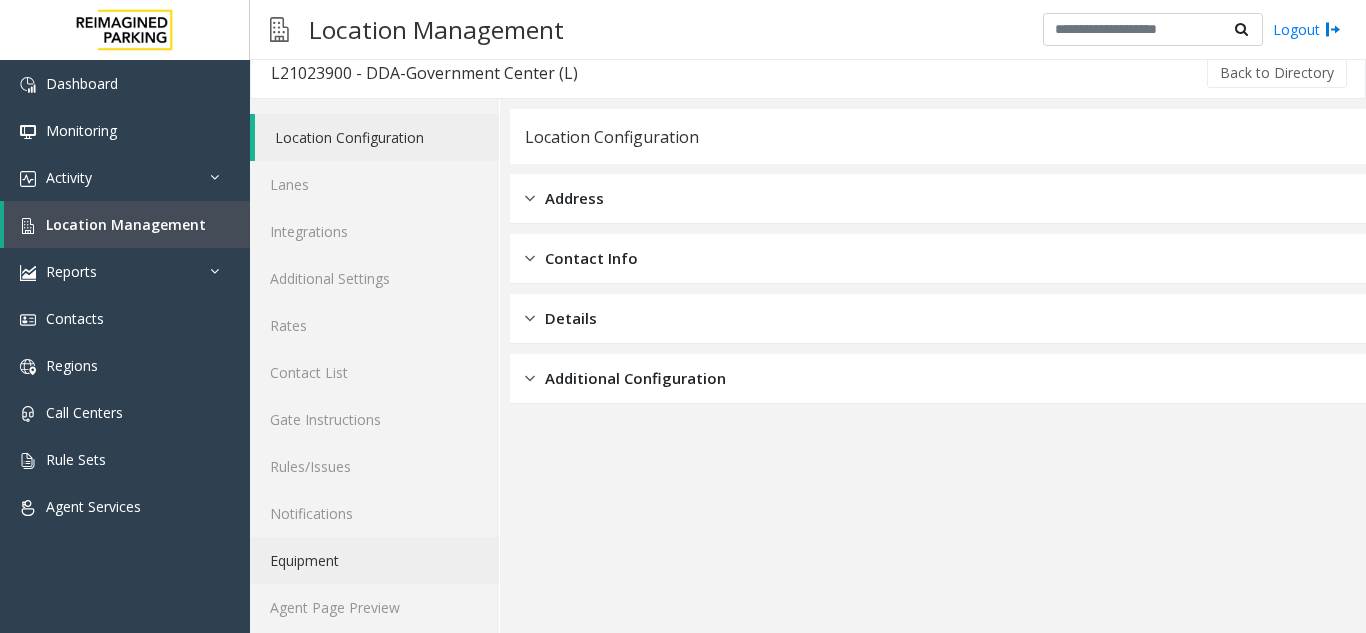 scroll, scrollTop: 26, scrollLeft: 0, axis: vertical 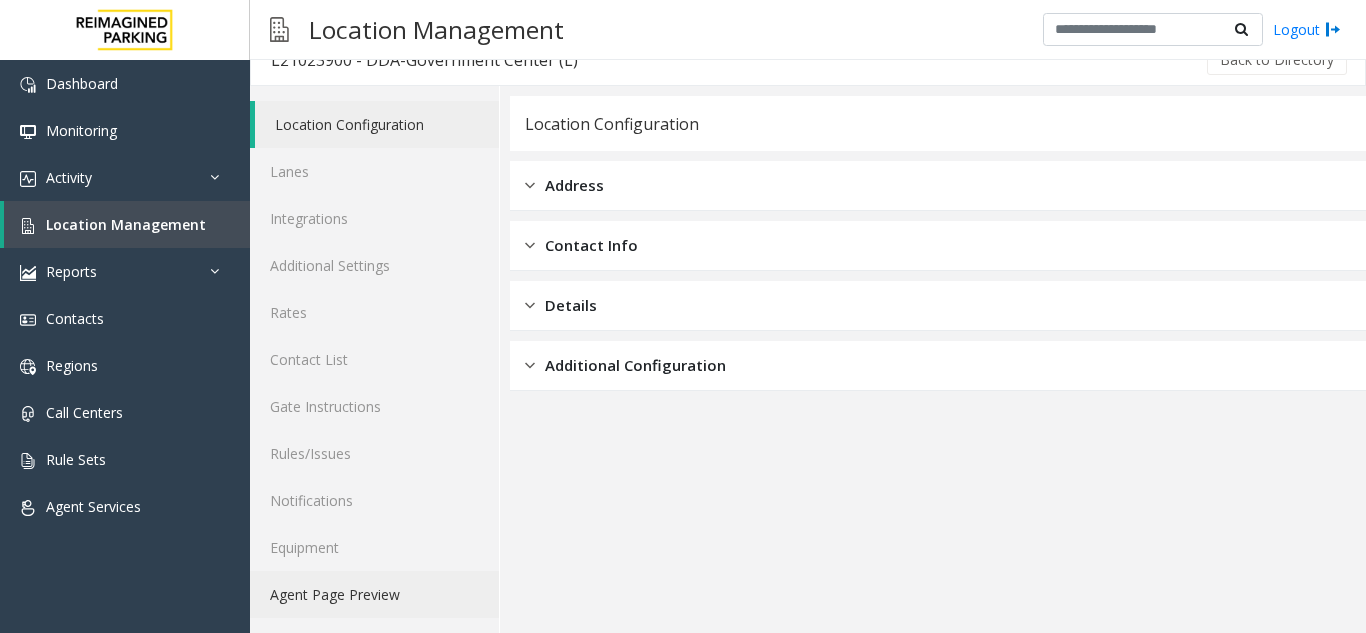 click on "Agent Page Preview" 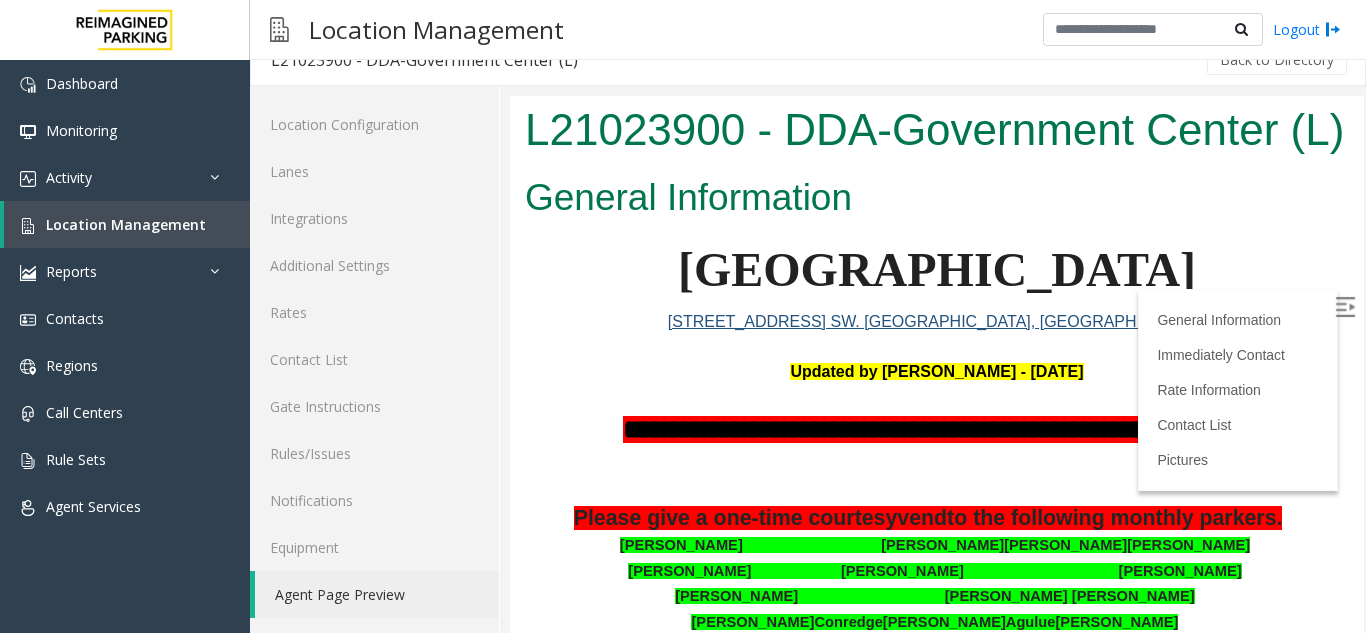 scroll, scrollTop: 0, scrollLeft: 0, axis: both 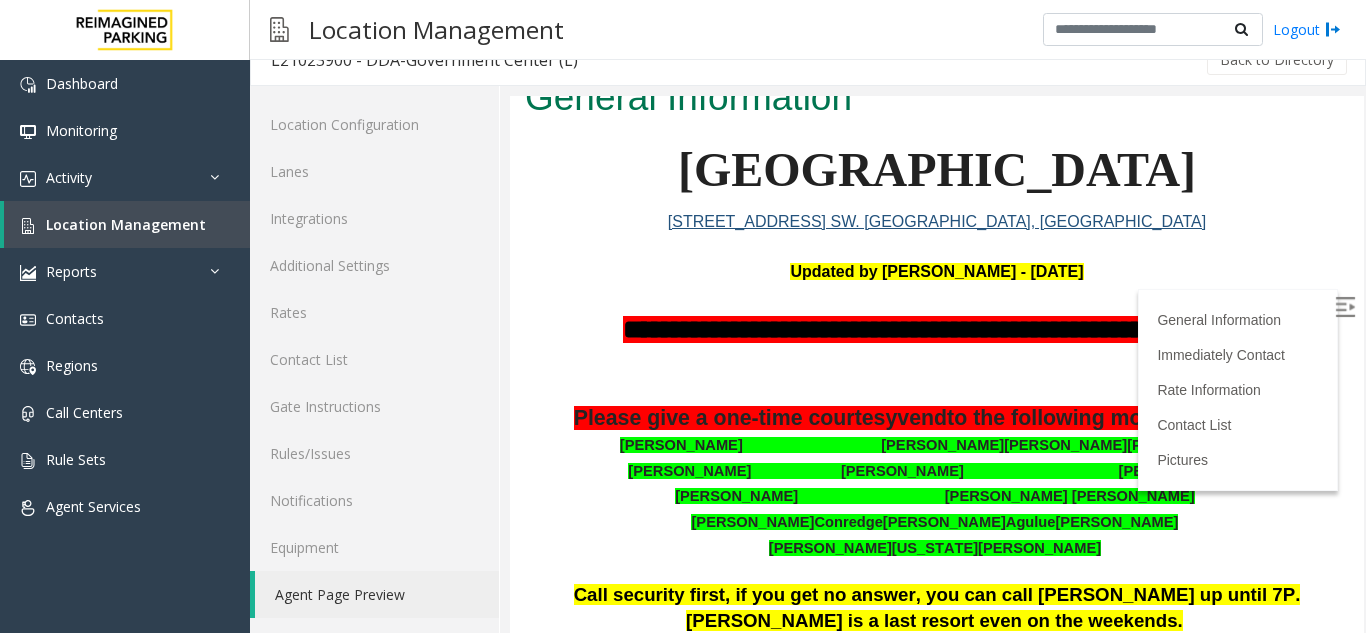 click at bounding box center [1345, 307] 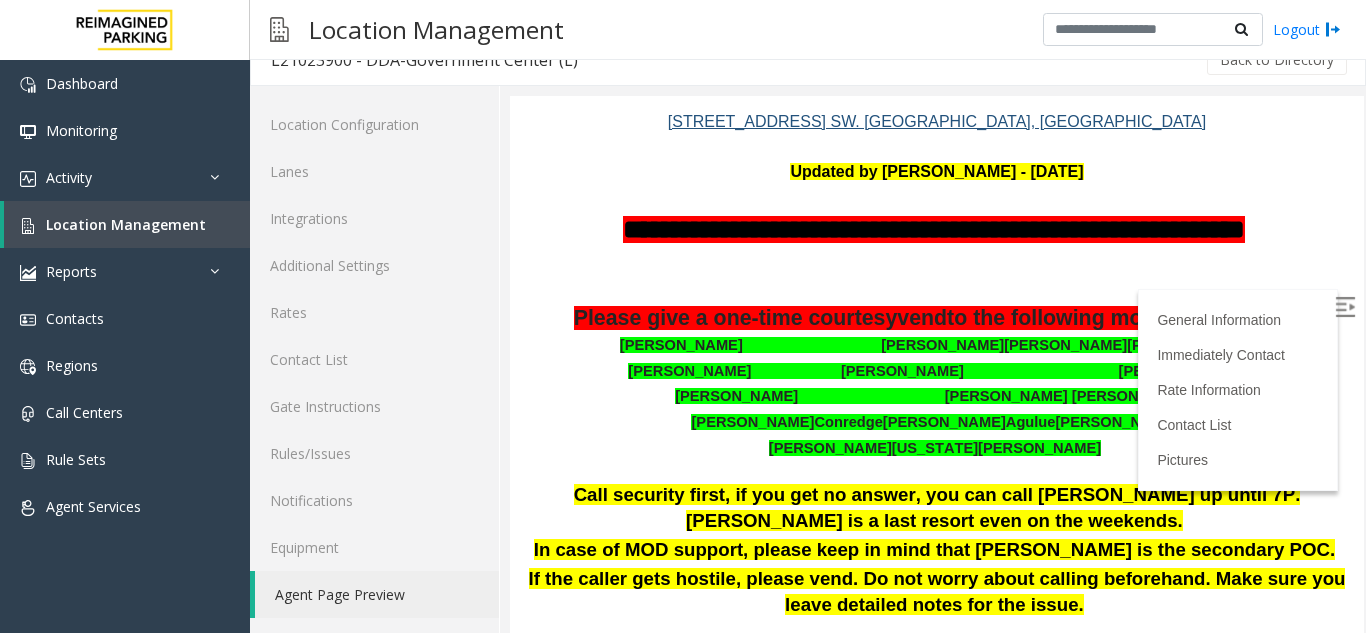 scroll, scrollTop: 300, scrollLeft: 0, axis: vertical 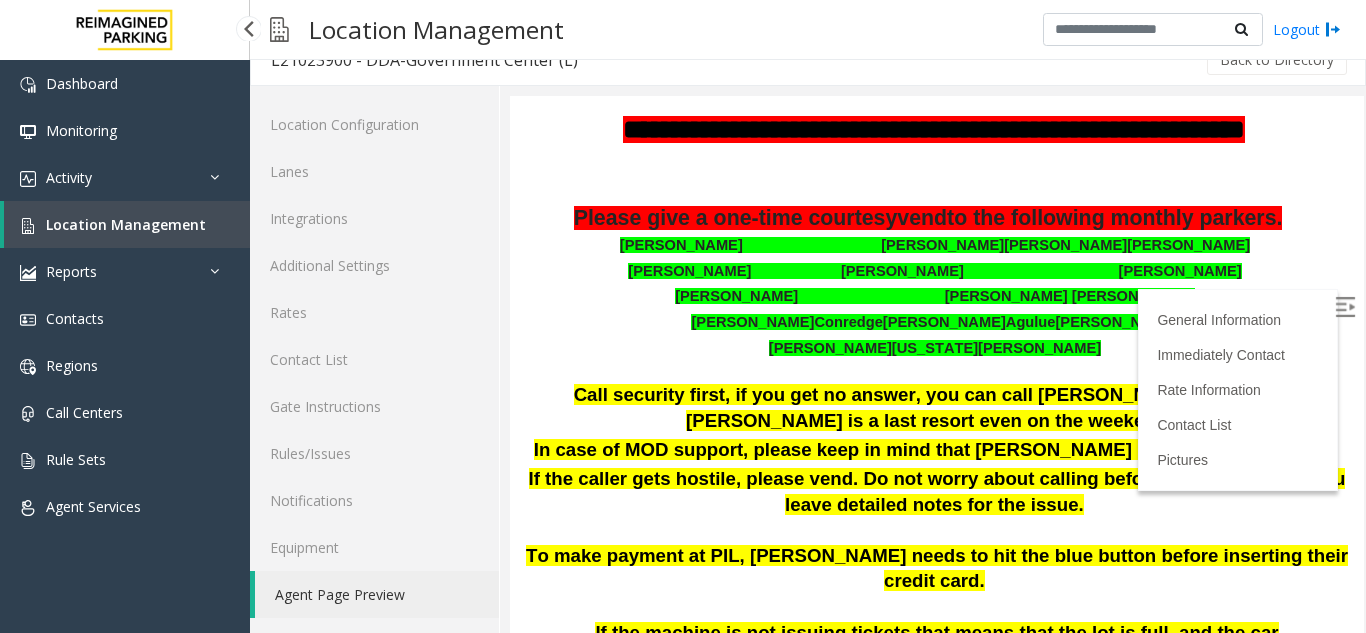 click on "Location Management" at bounding box center [126, 224] 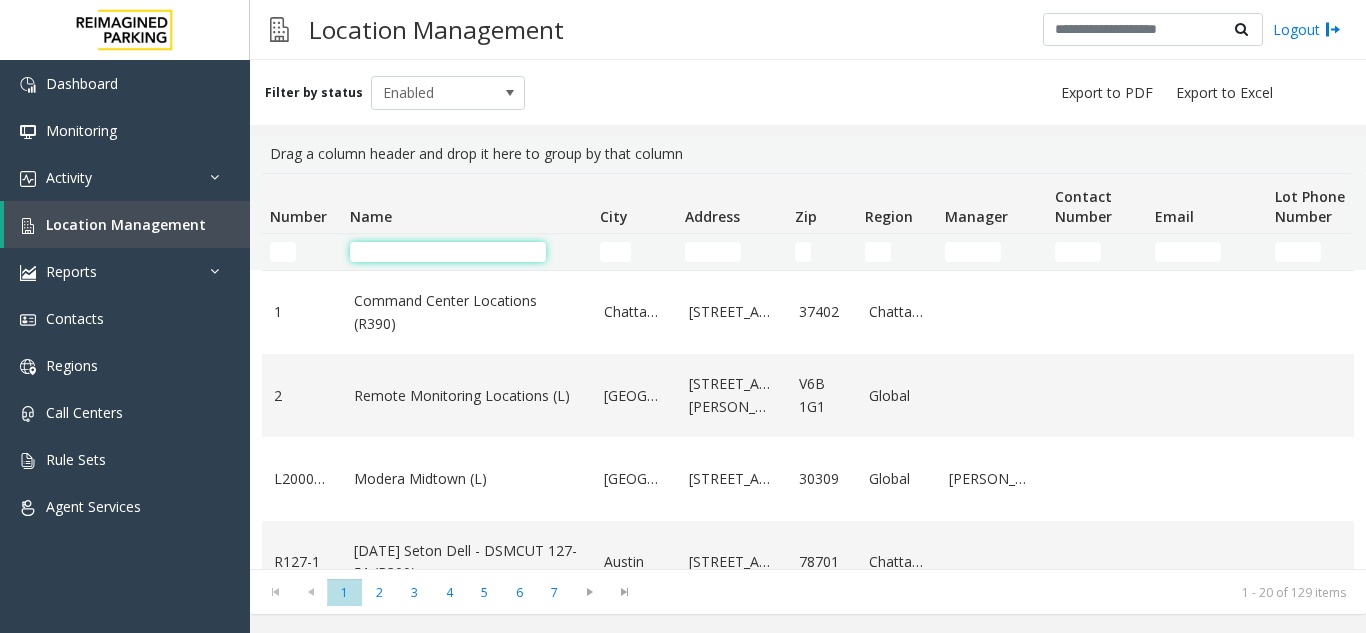 click 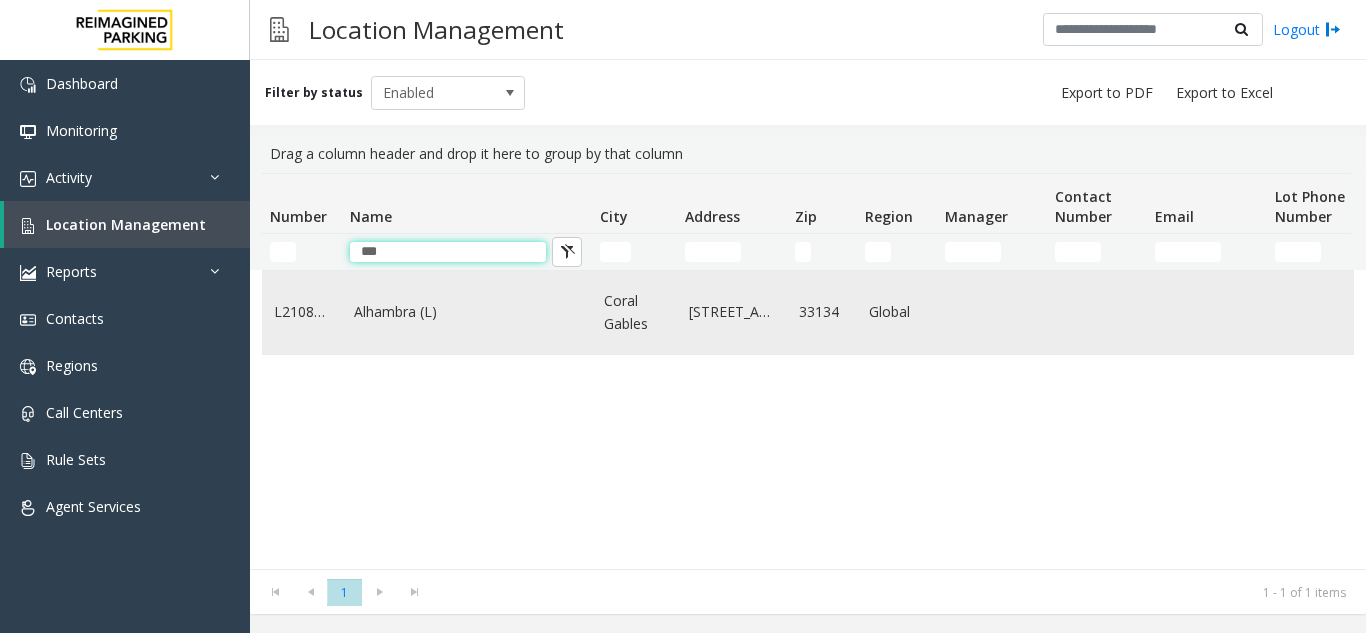 type on "***" 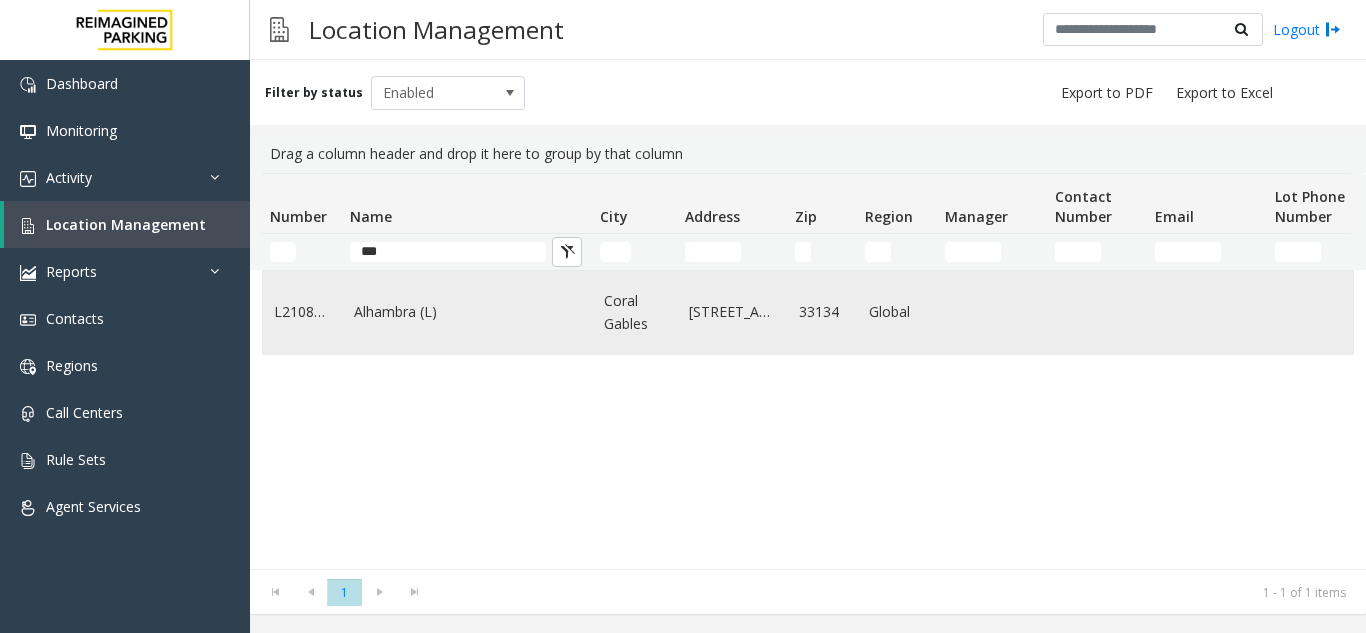 click on "Alhambra (L)" 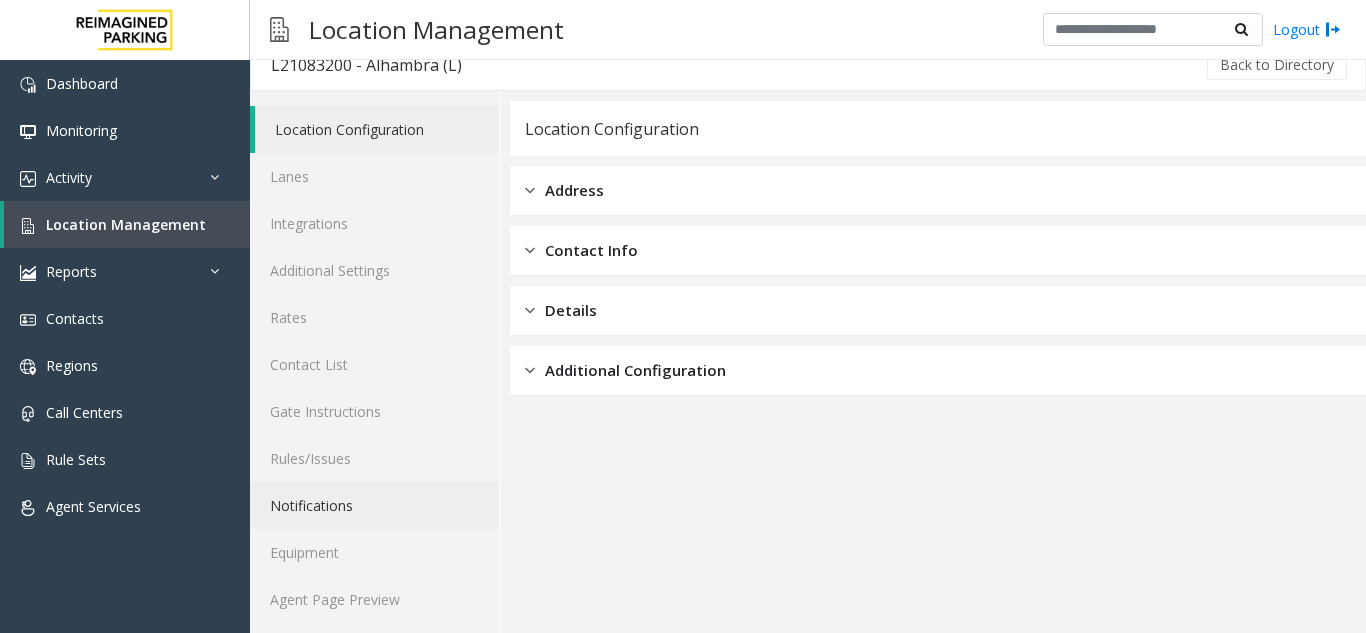 scroll, scrollTop: 26, scrollLeft: 0, axis: vertical 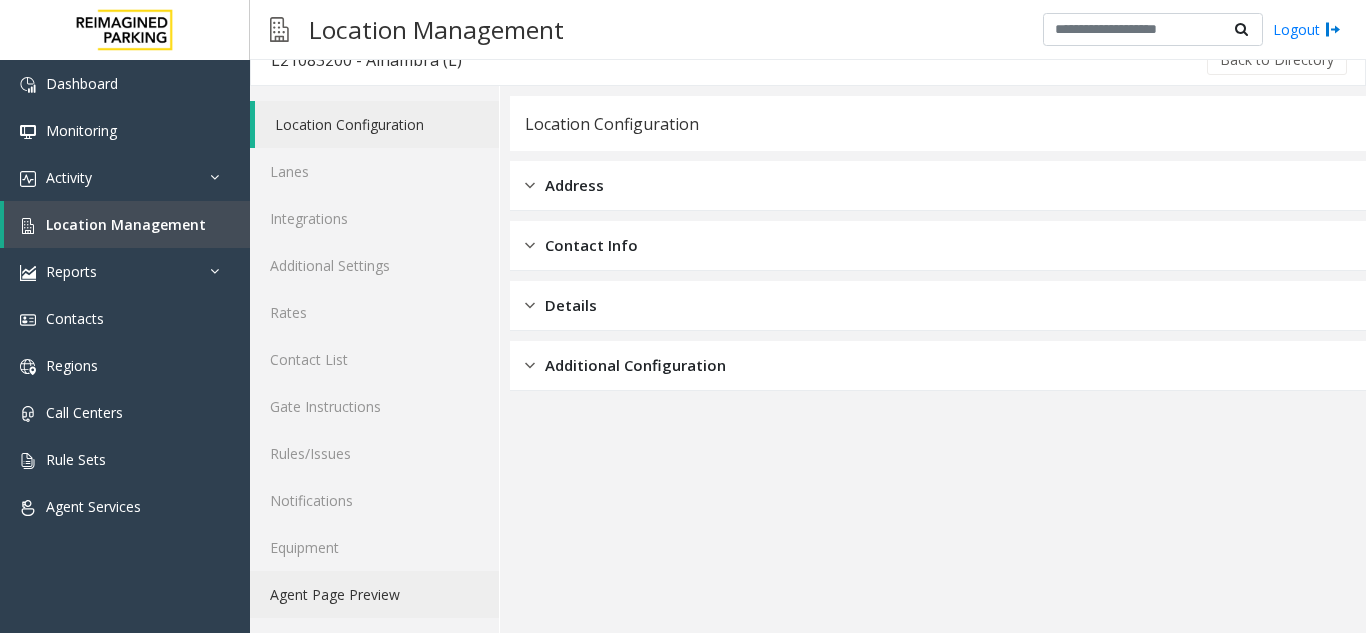 click on "Agent Page Preview" 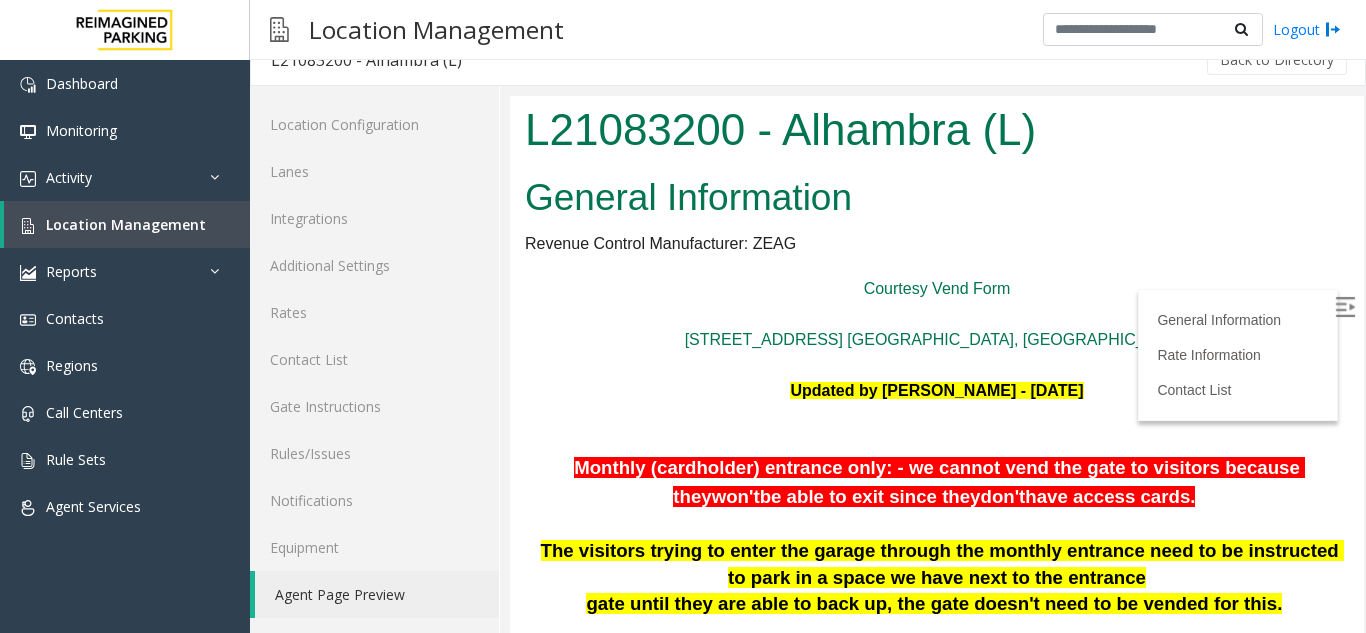 scroll, scrollTop: 989, scrollLeft: 0, axis: vertical 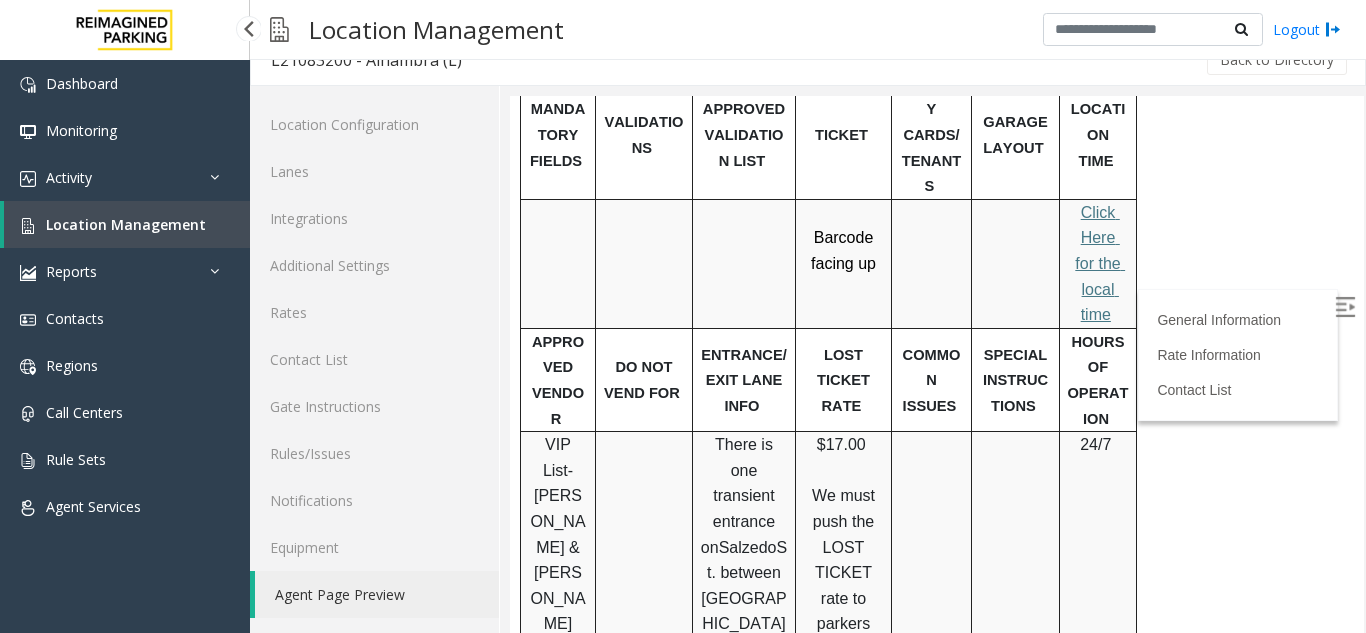 click on "Location Management" at bounding box center (126, 224) 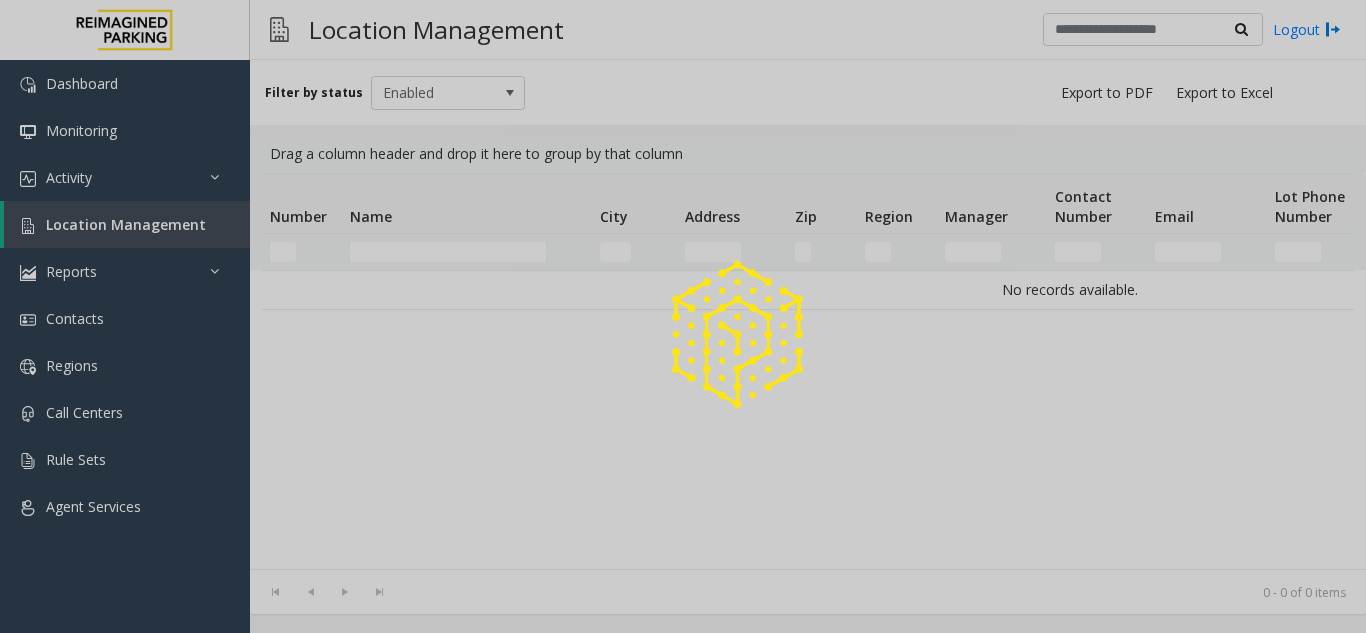 scroll, scrollTop: 0, scrollLeft: 0, axis: both 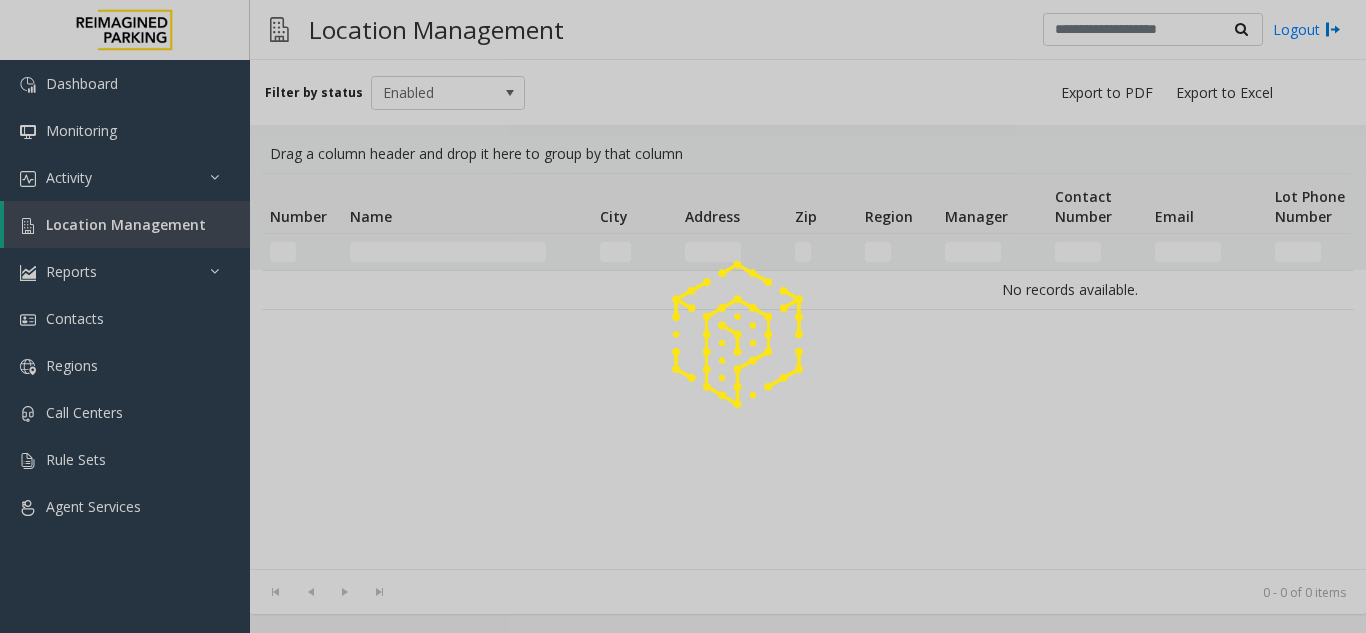 click 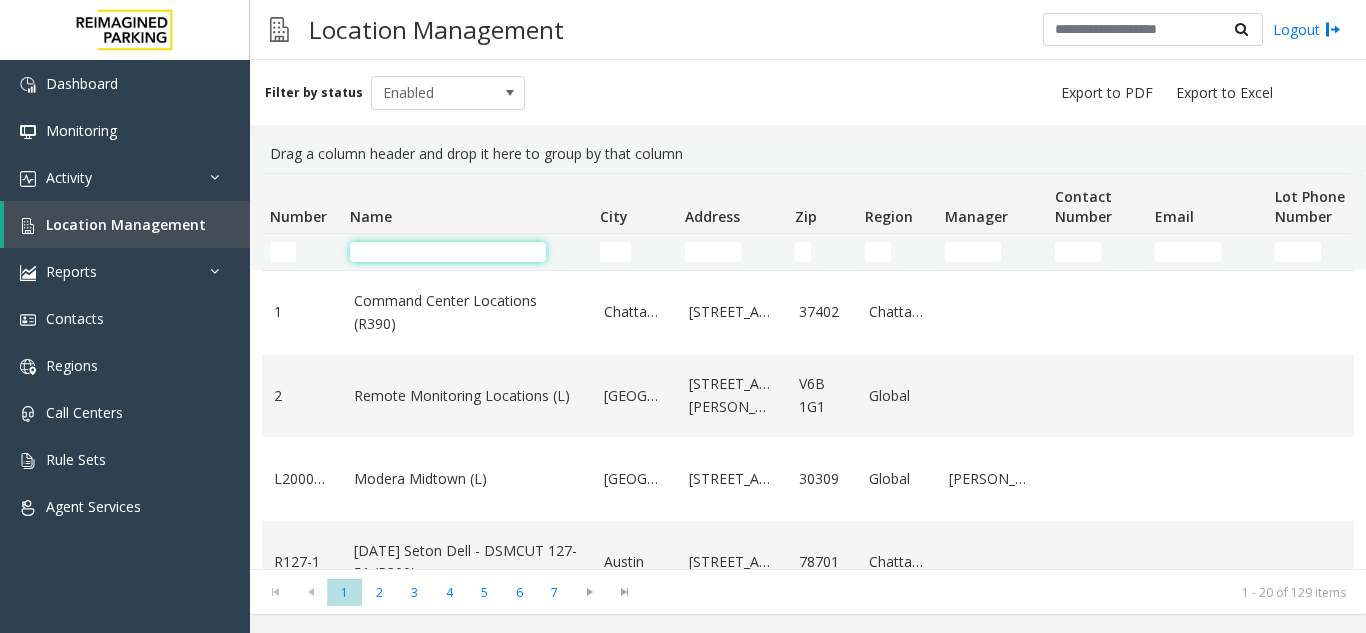 click 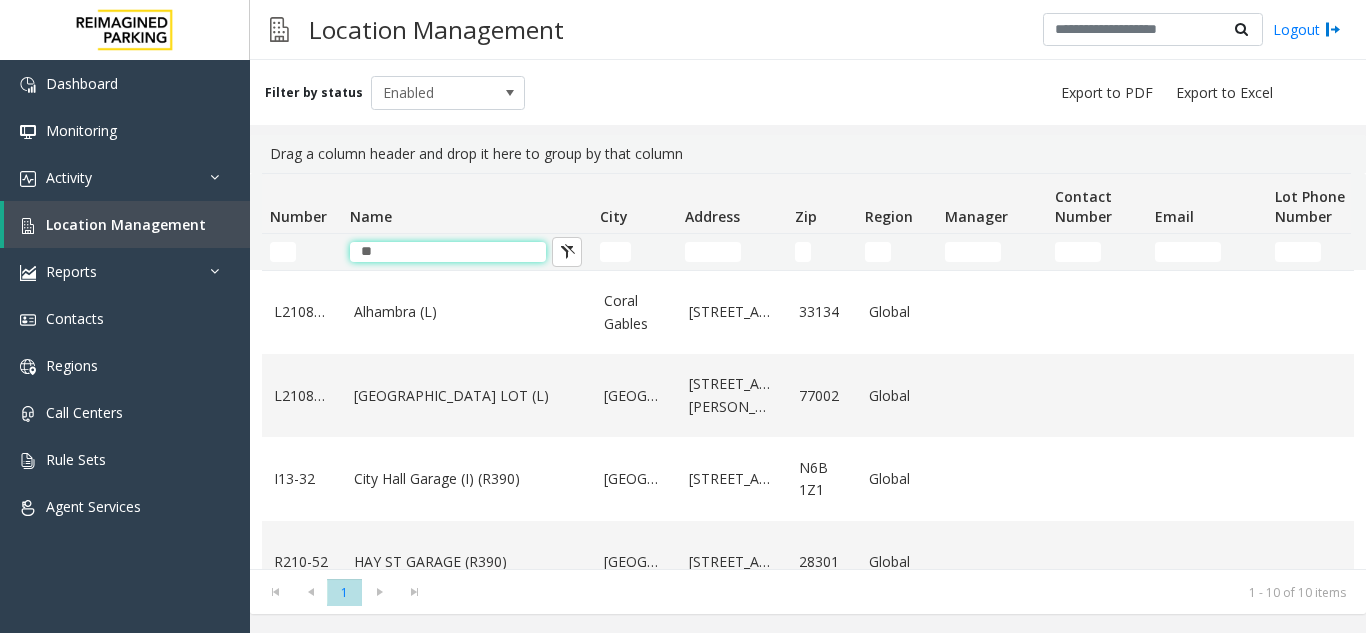 type on "**" 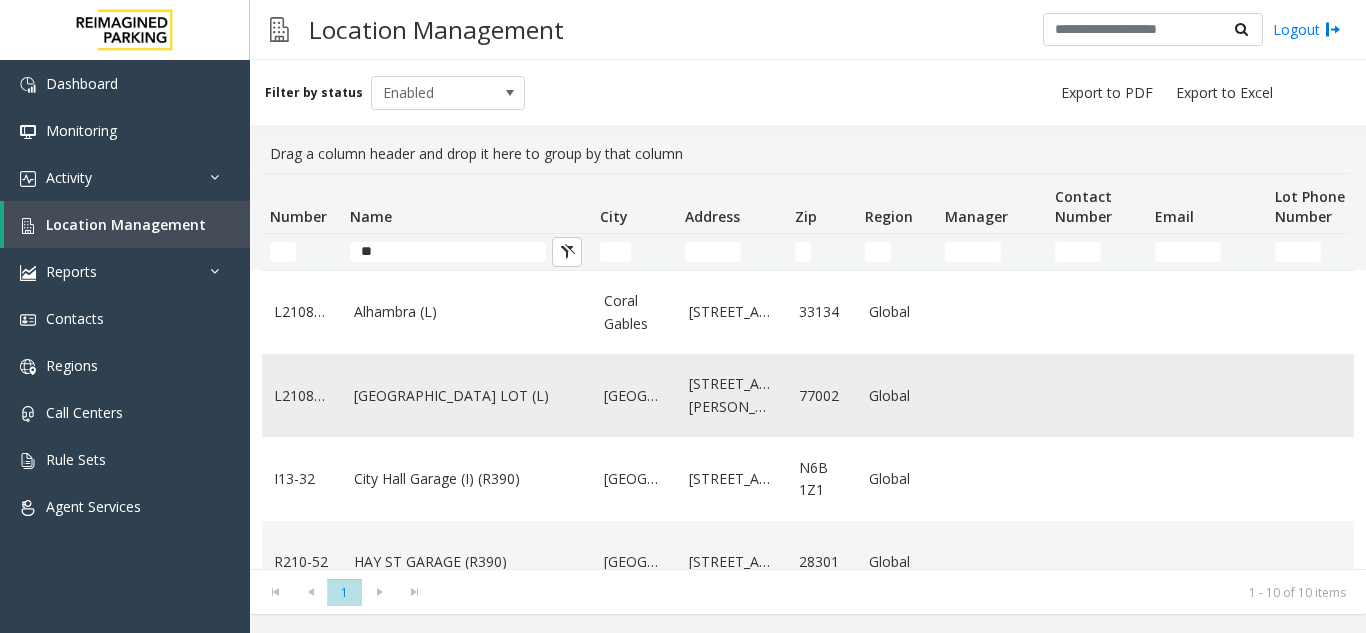 click on "[GEOGRAPHIC_DATA] LOT (L)" 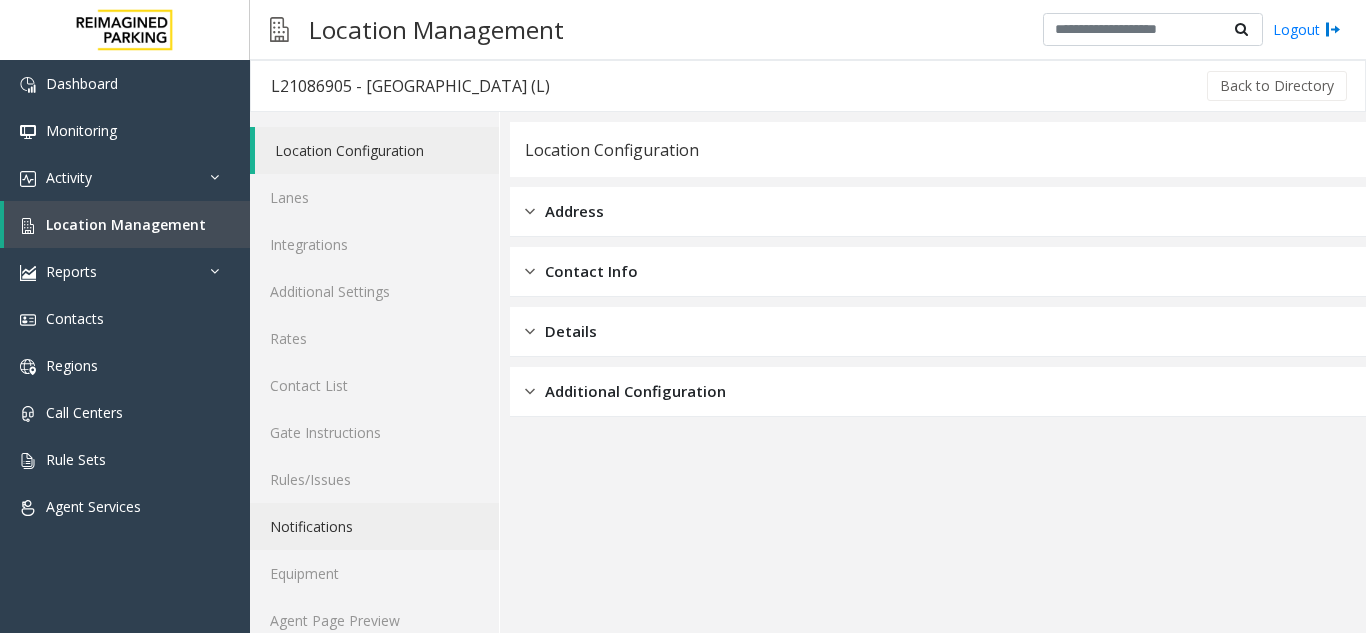scroll, scrollTop: 26, scrollLeft: 0, axis: vertical 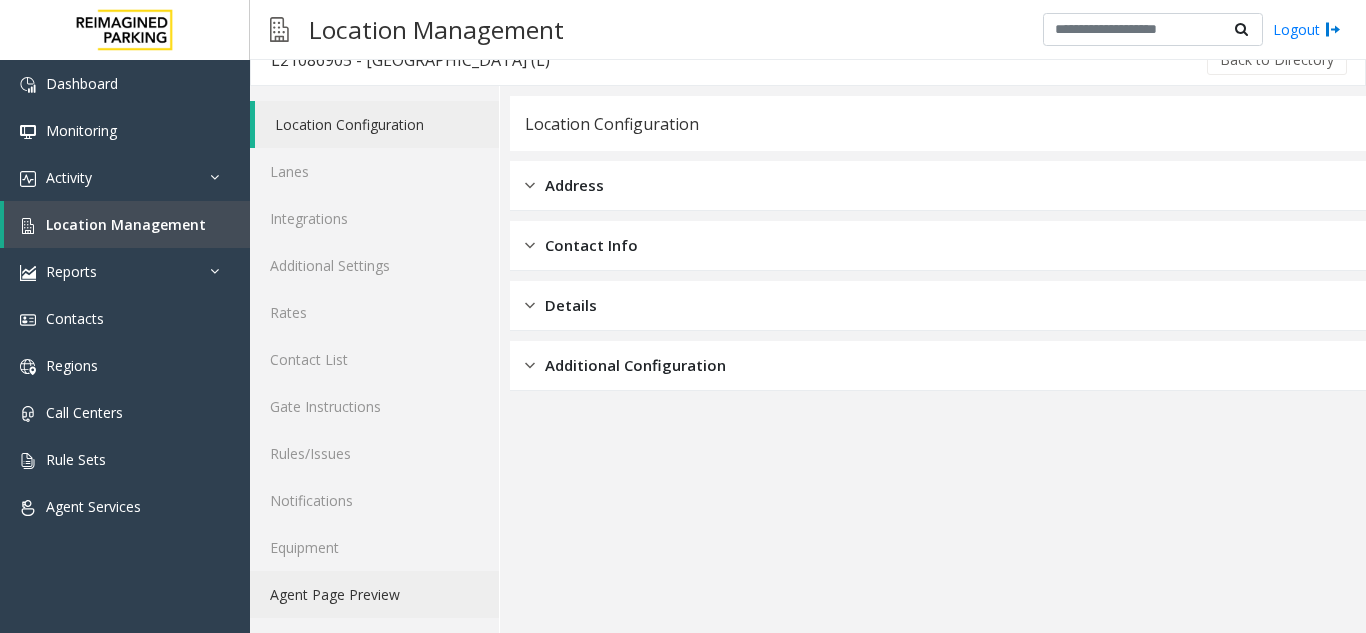 click on "Agent Page Preview" 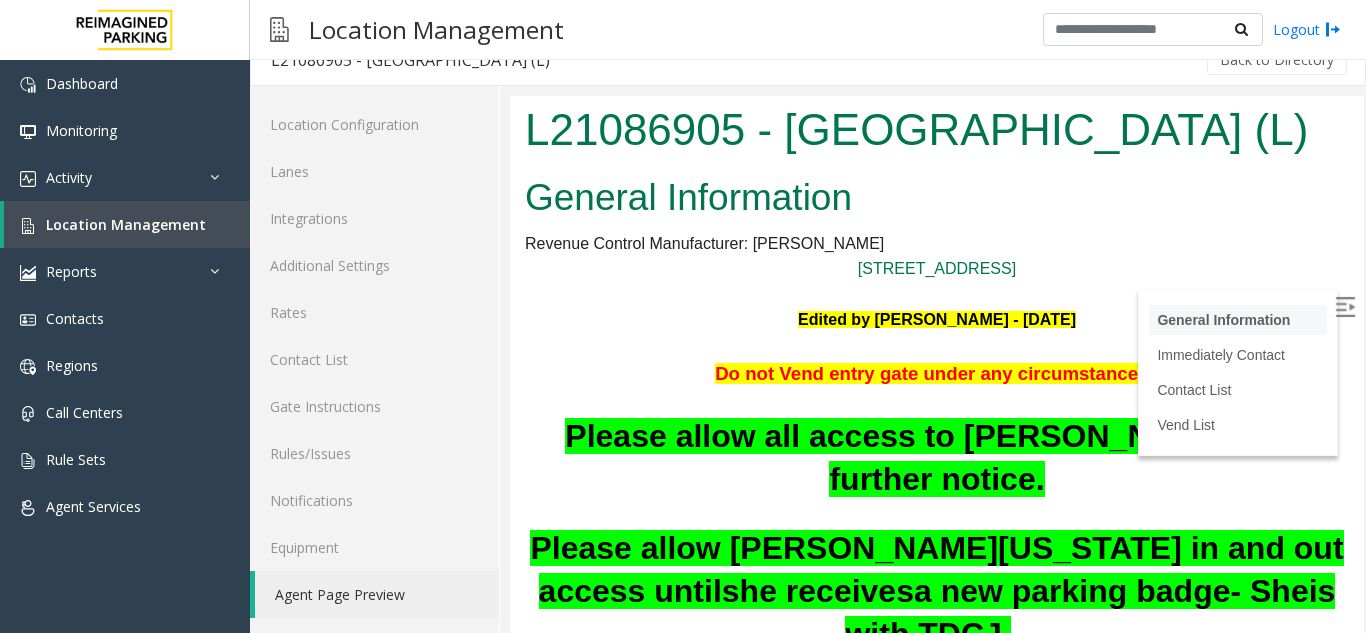 scroll, scrollTop: 0, scrollLeft: 0, axis: both 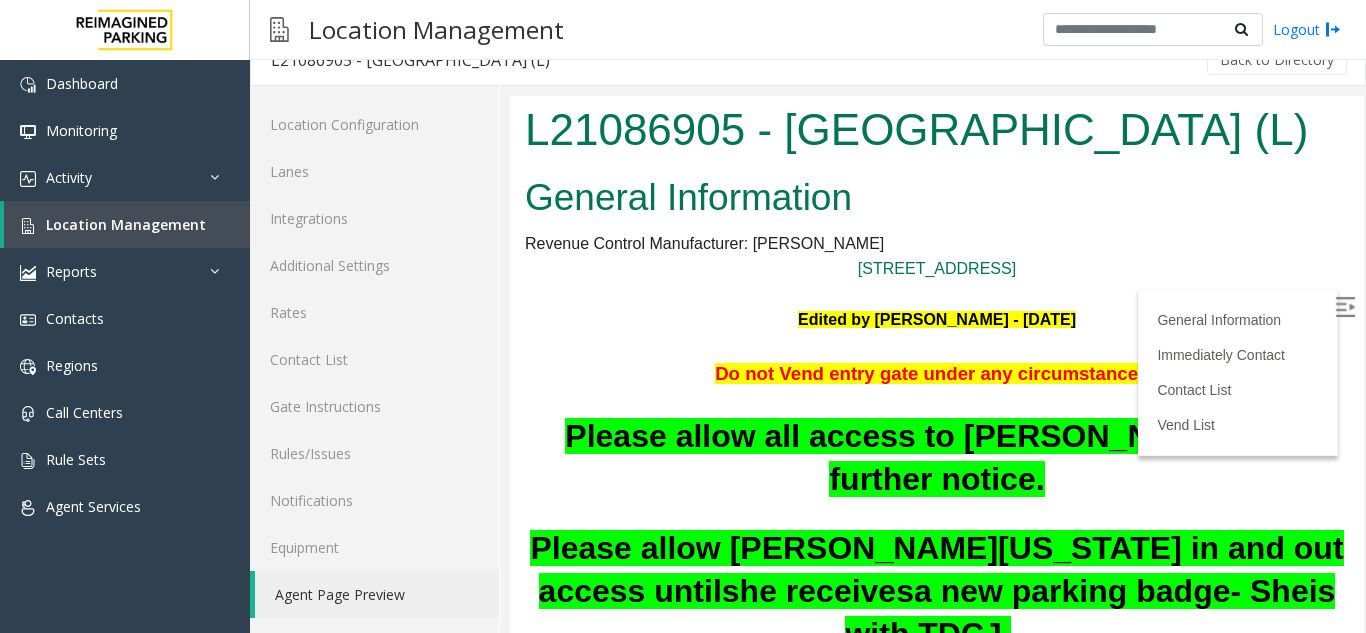 click at bounding box center [1345, 307] 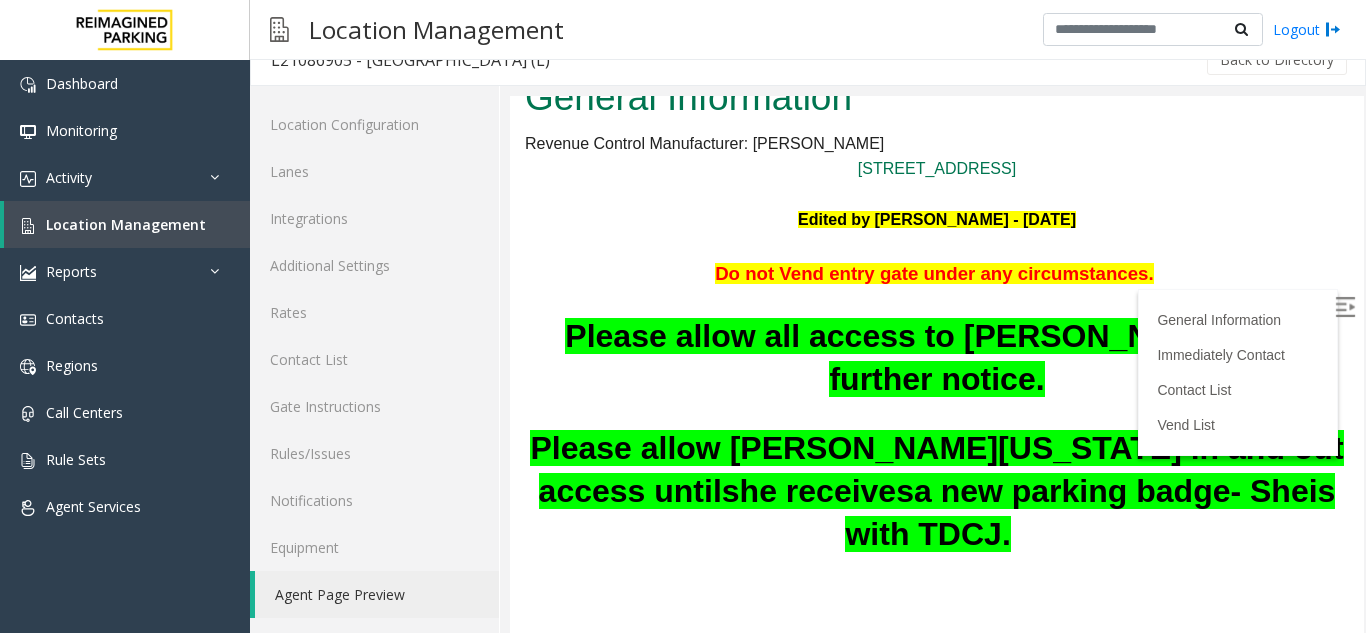 scroll, scrollTop: 200, scrollLeft: 0, axis: vertical 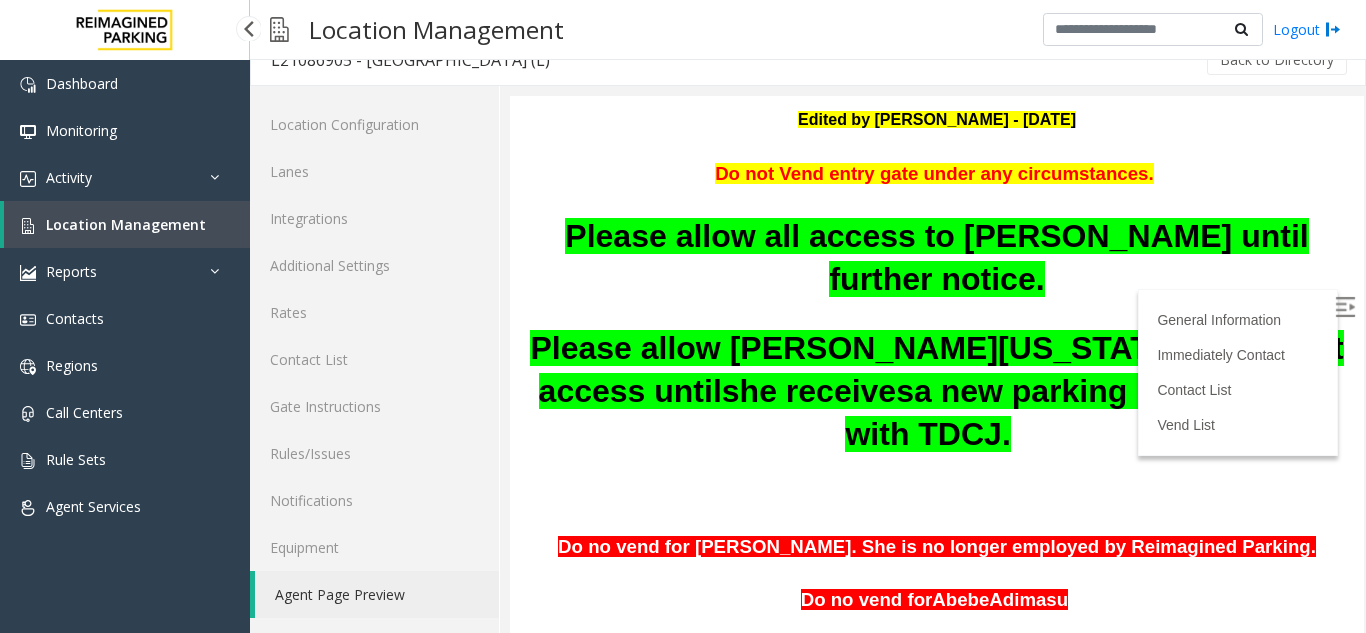 click on "Location Management" at bounding box center [127, 224] 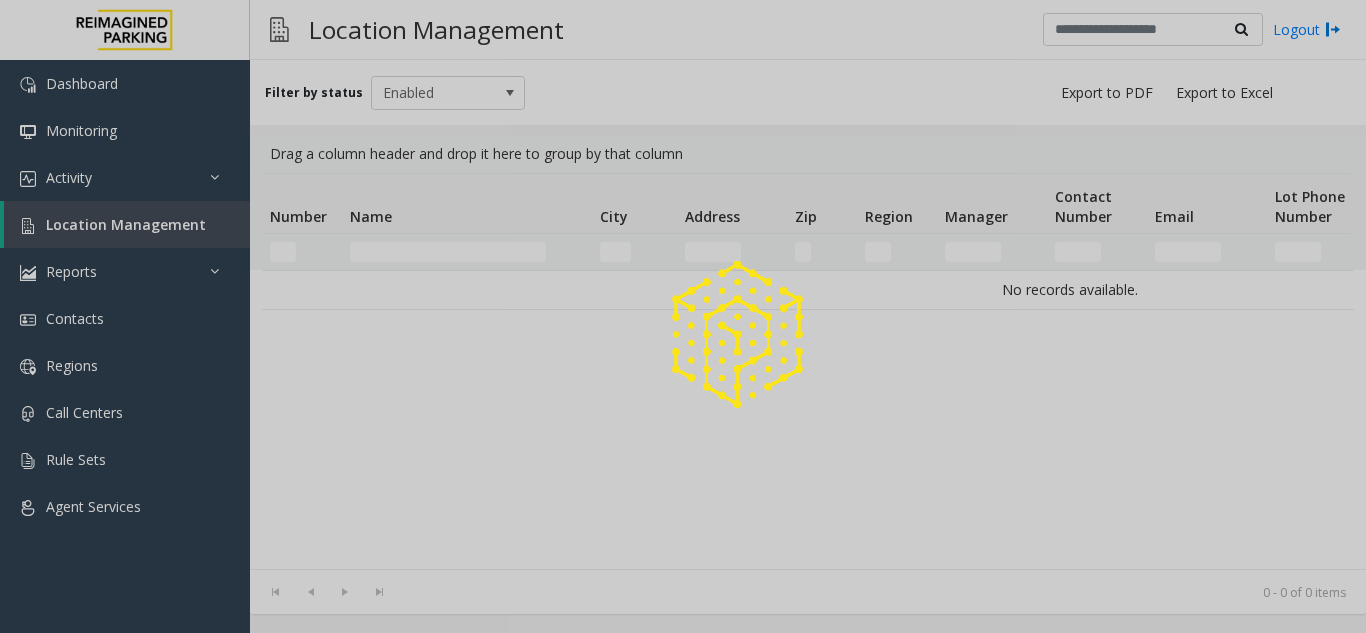 scroll, scrollTop: 0, scrollLeft: 0, axis: both 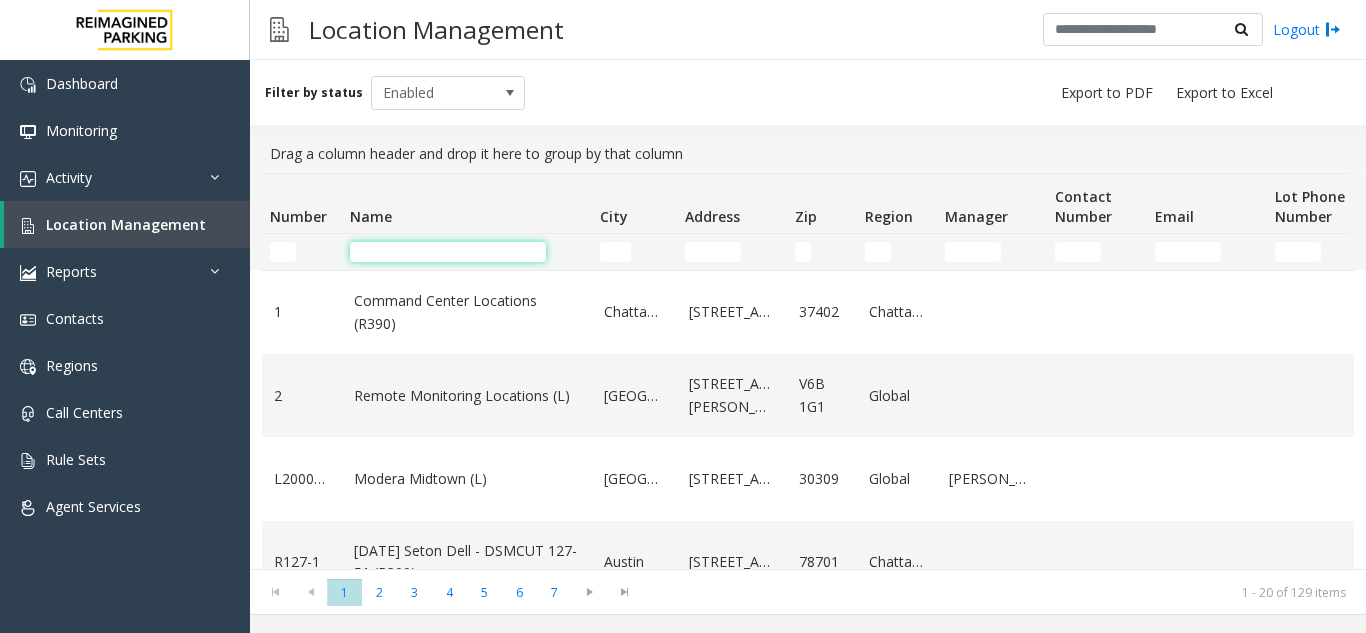click 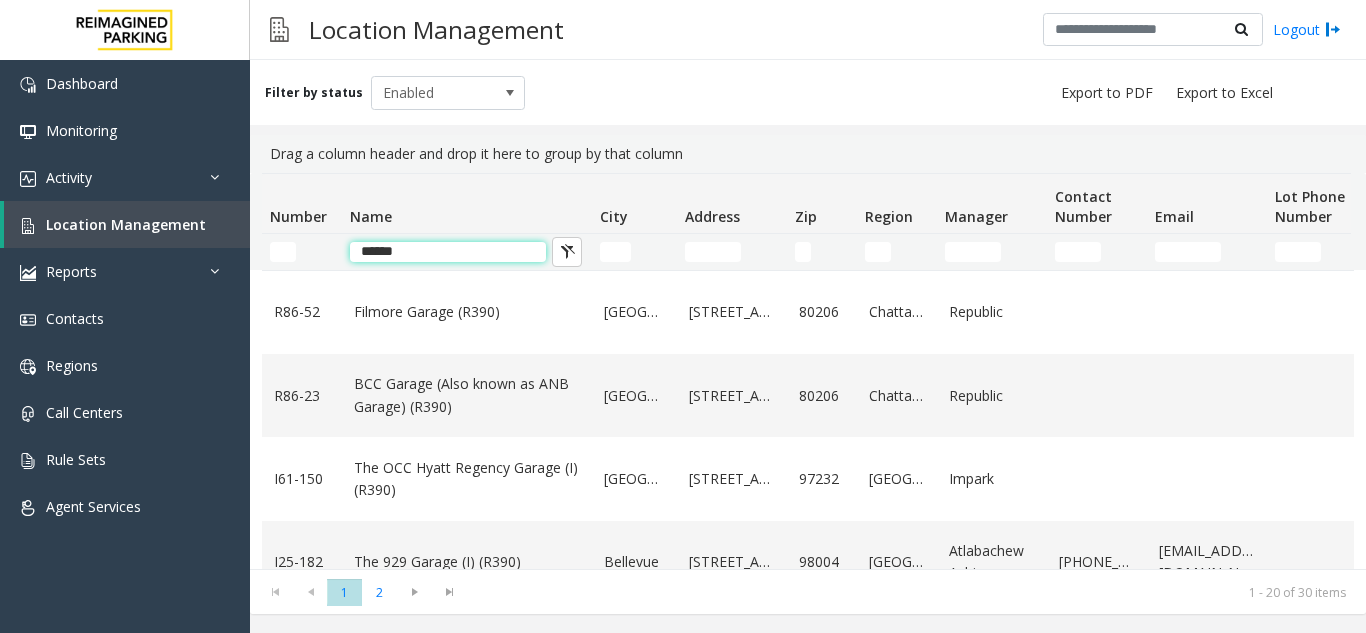 click on "******" 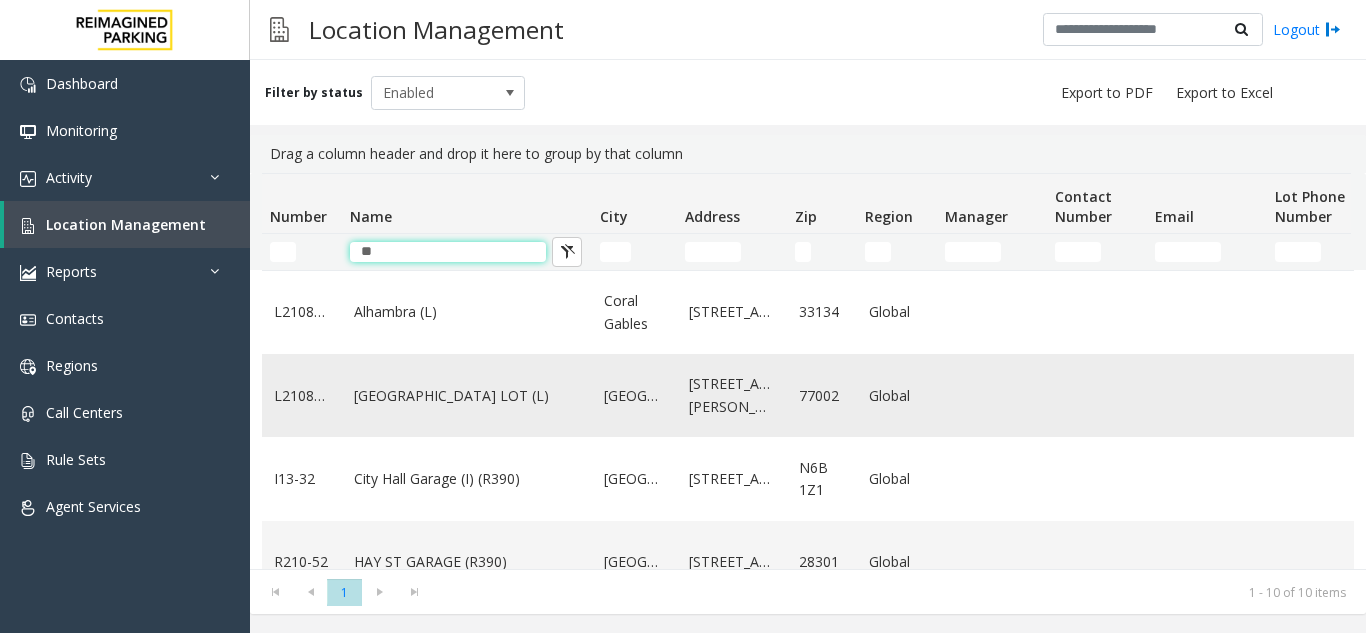 type on "**" 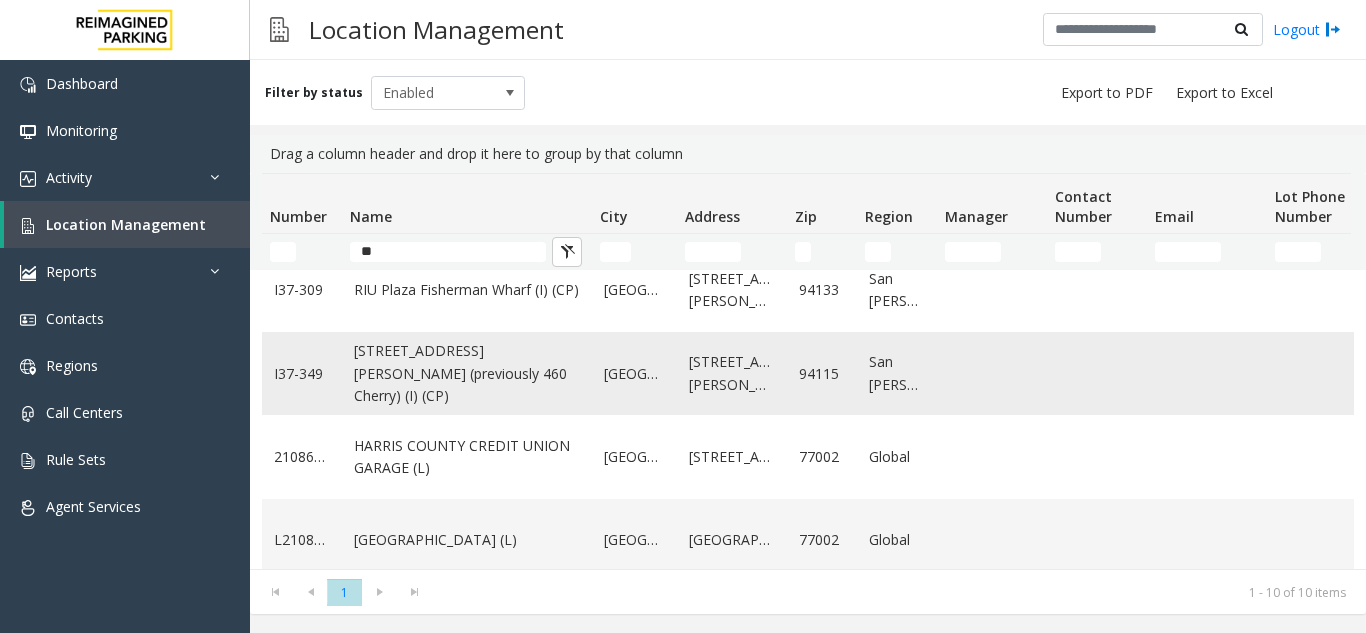 scroll, scrollTop: 400, scrollLeft: 0, axis: vertical 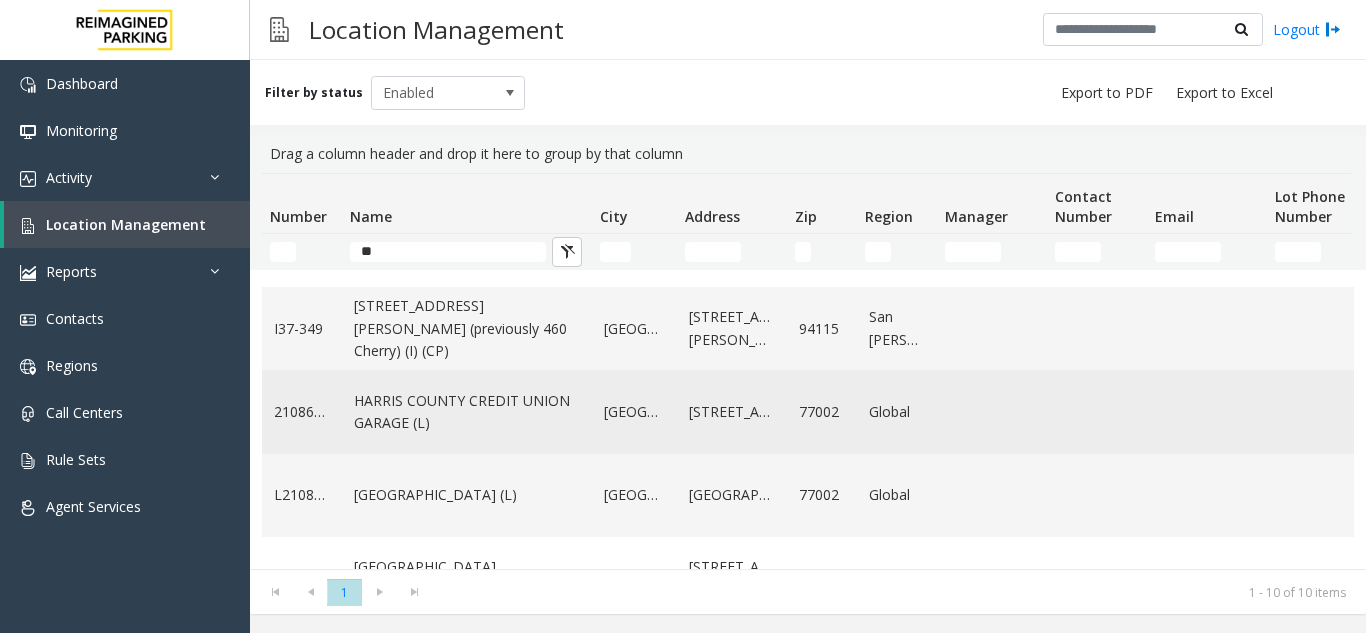 click on "HARRIS COUNTY CREDIT UNION GARAGE (L)" 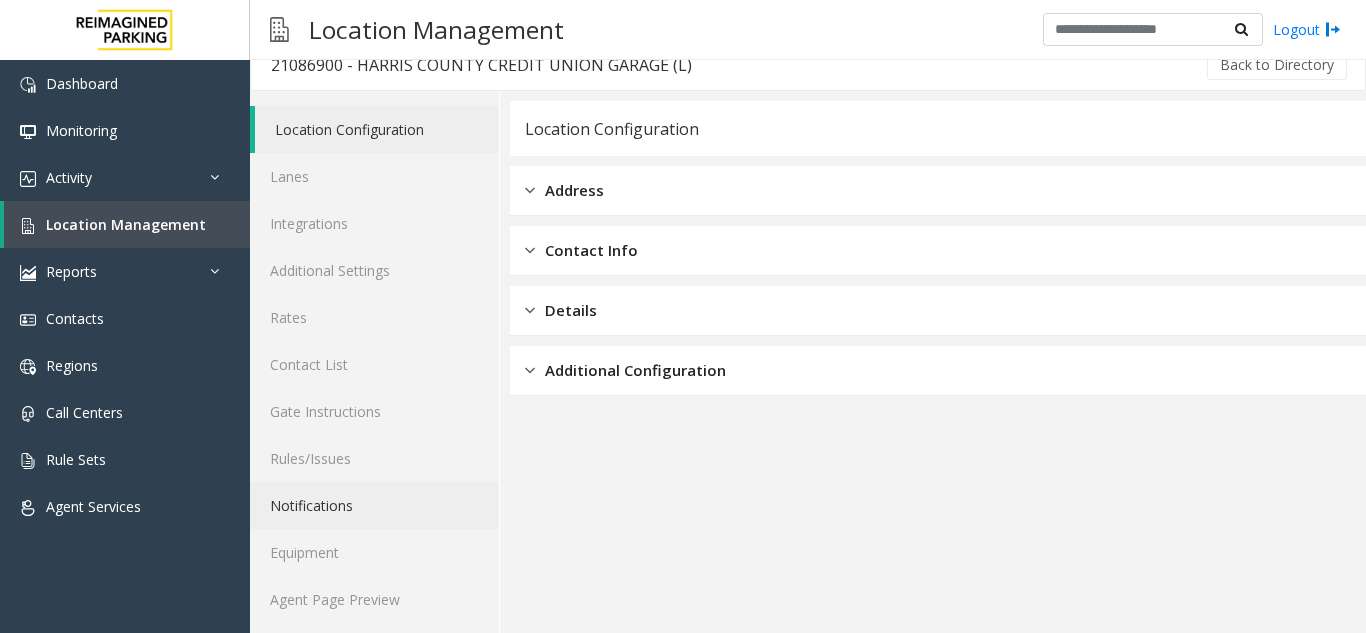 scroll, scrollTop: 26, scrollLeft: 0, axis: vertical 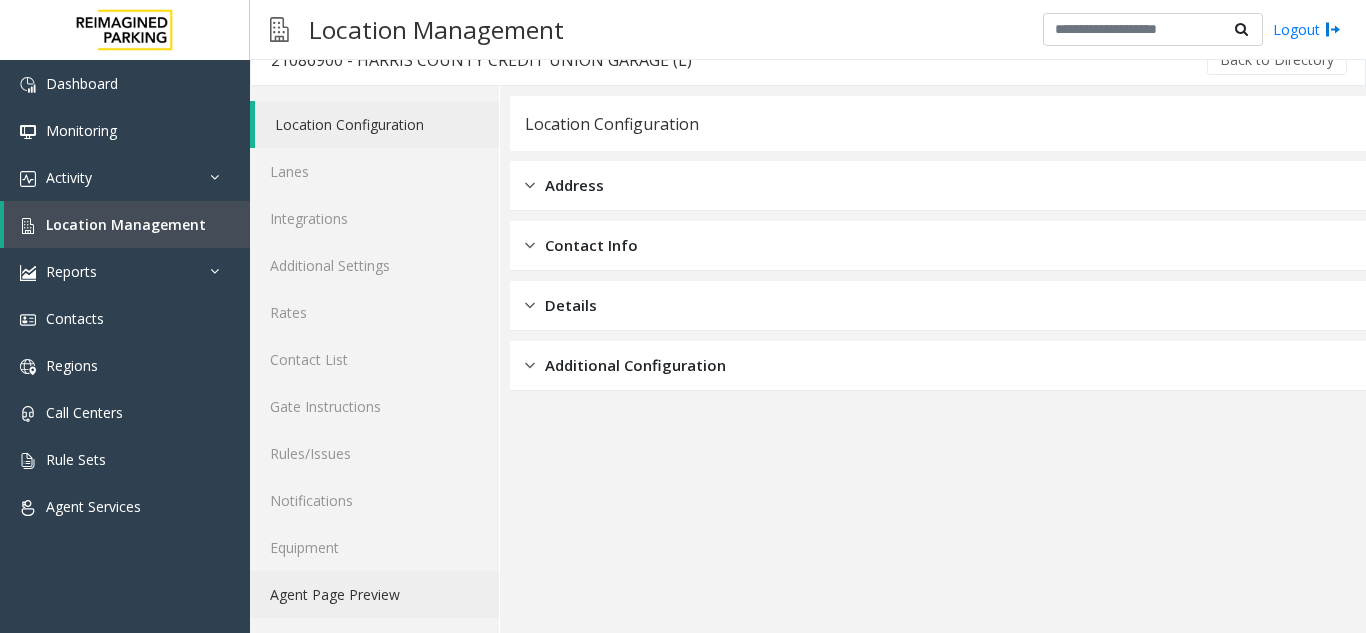 click on "Agent Page Preview" 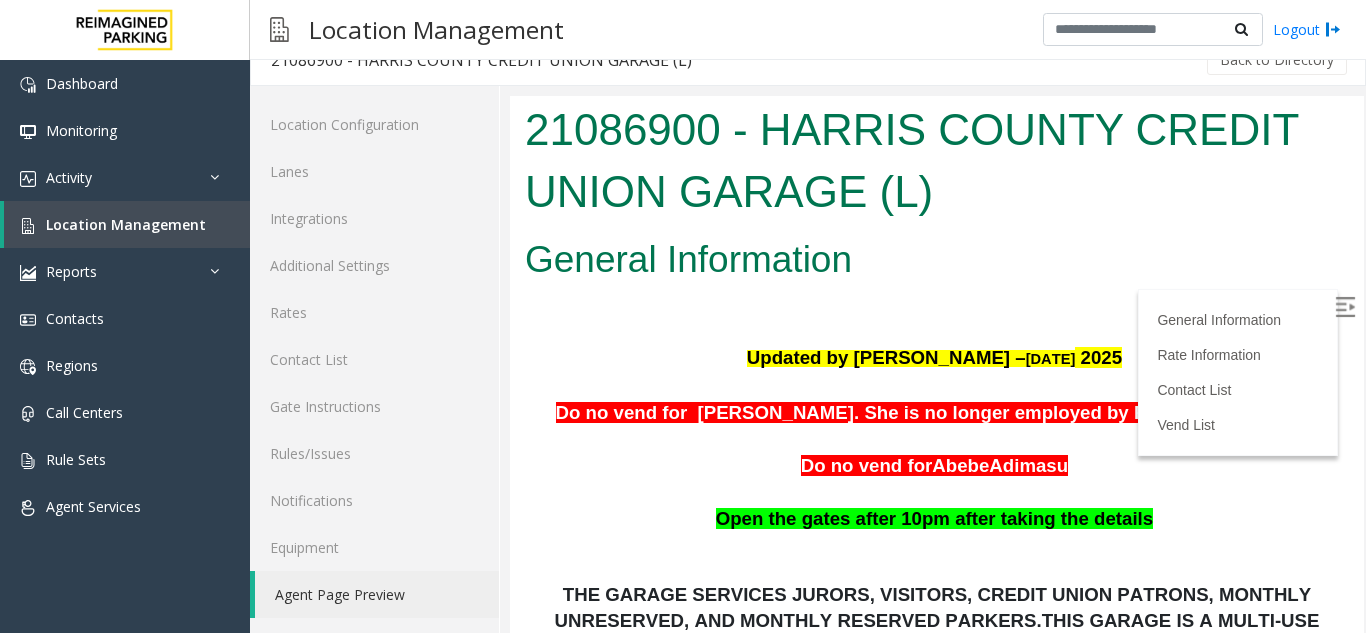 scroll, scrollTop: 0, scrollLeft: 0, axis: both 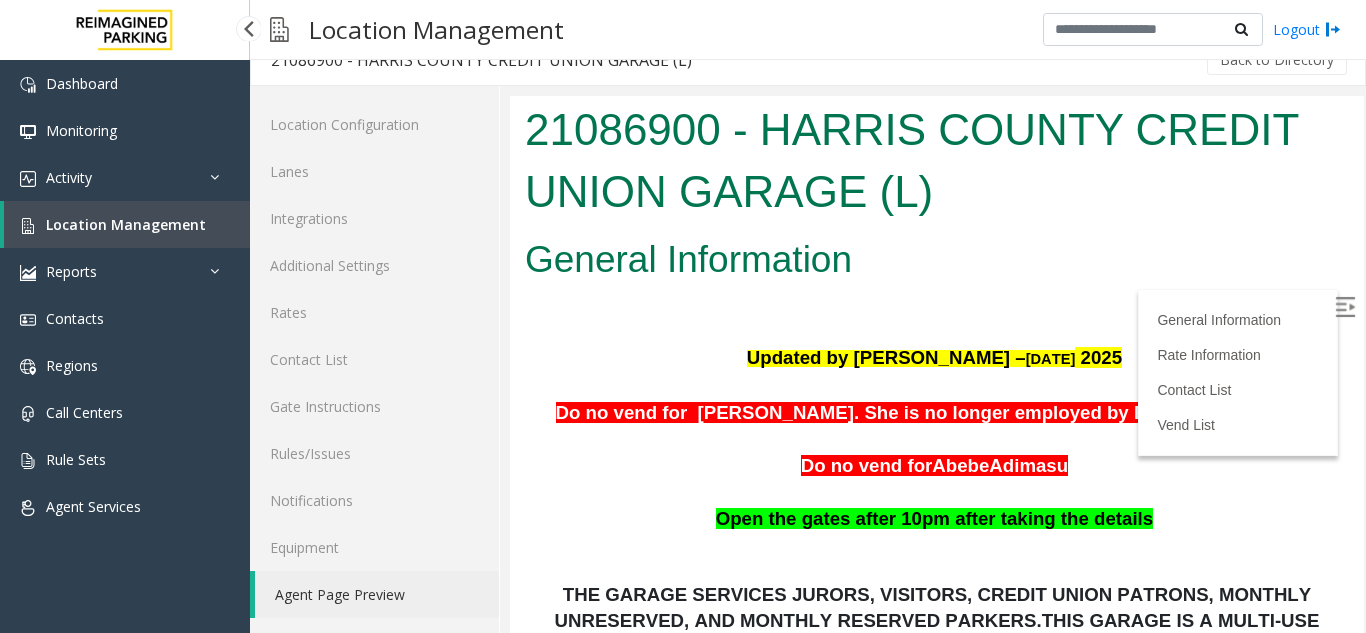 click on "Location Management" at bounding box center [126, 224] 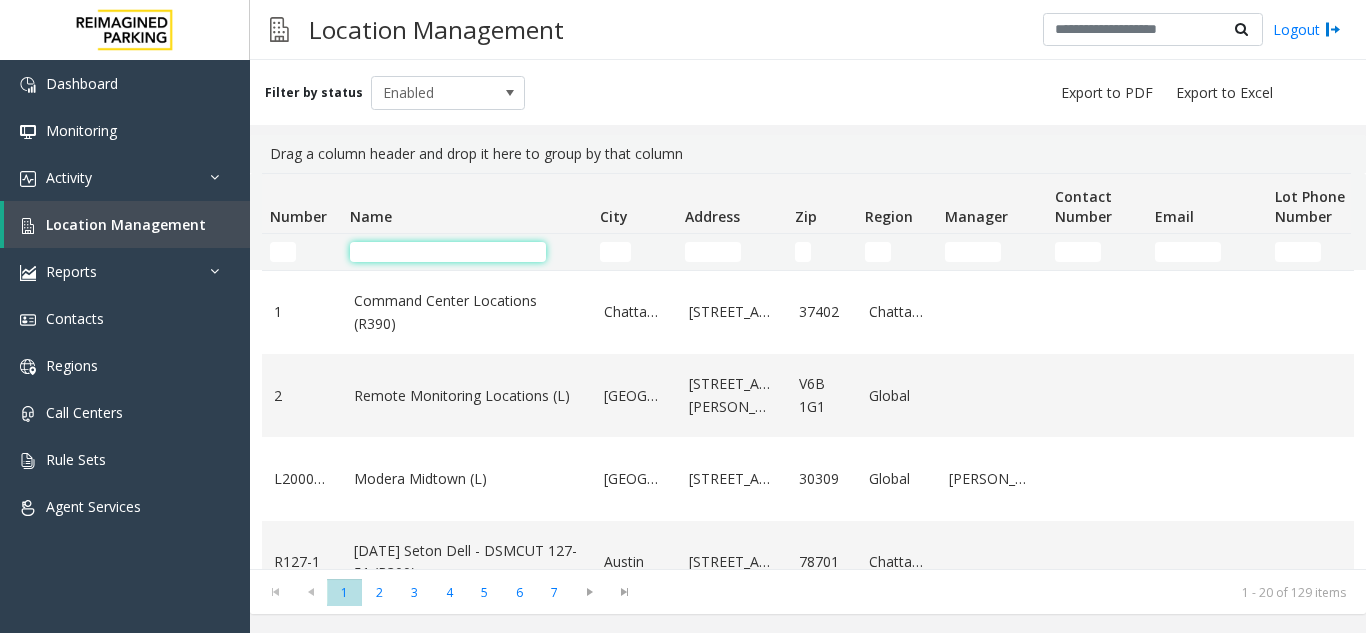 click 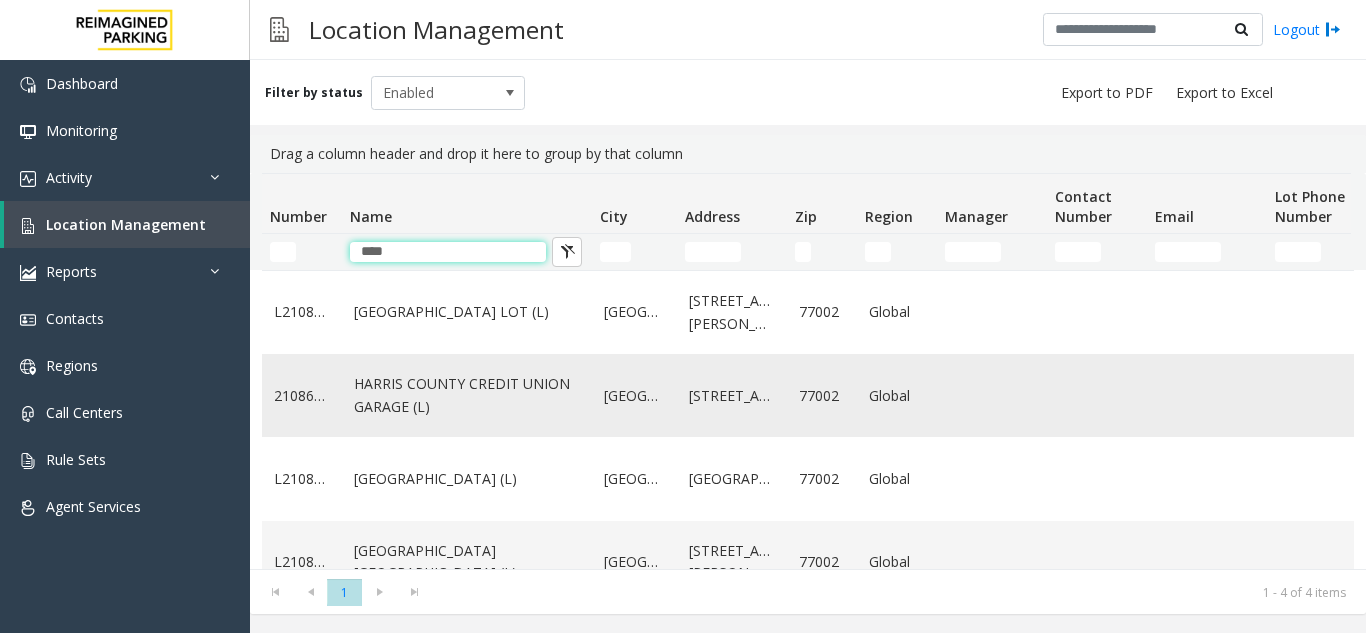 type on "****" 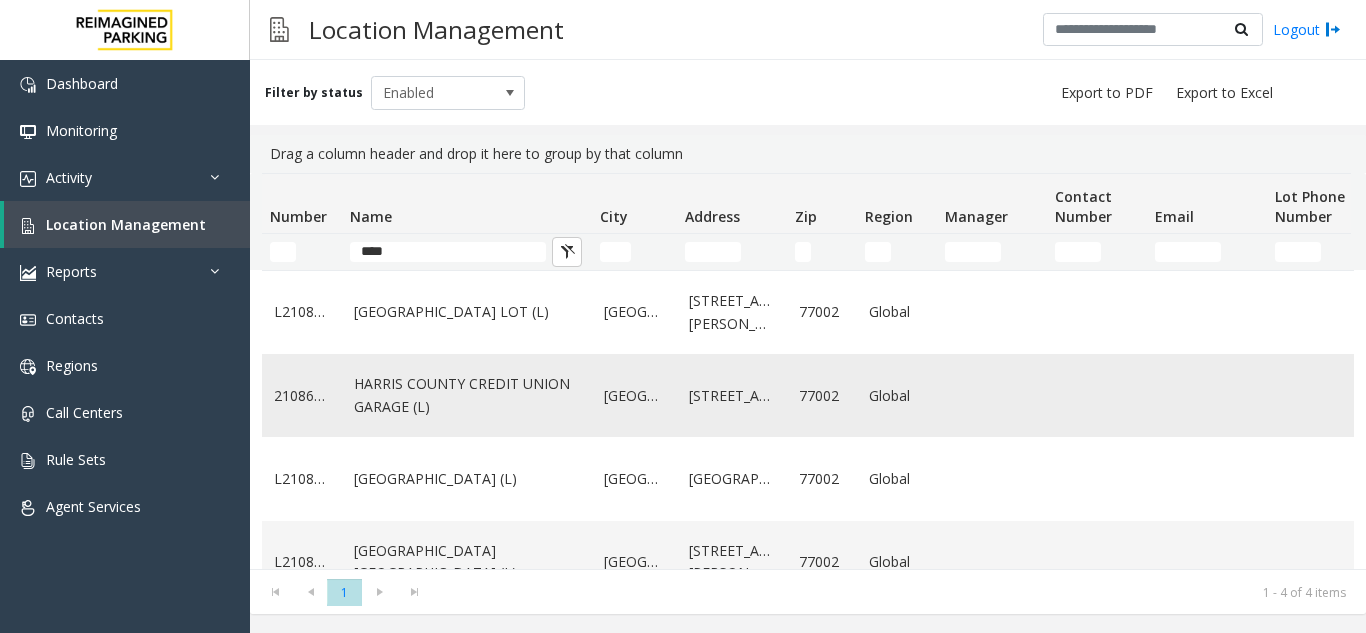 click on "HARRIS COUNTY CREDIT UNION GARAGE (L)" 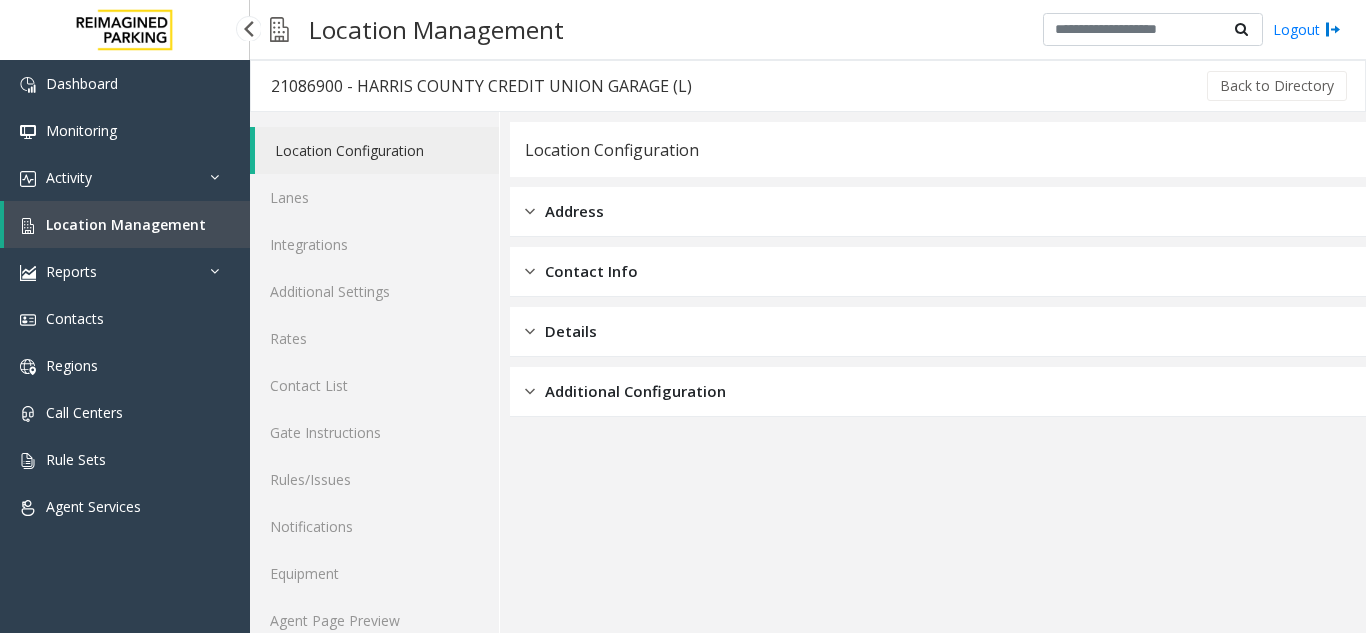 click on "Location Management" at bounding box center [126, 224] 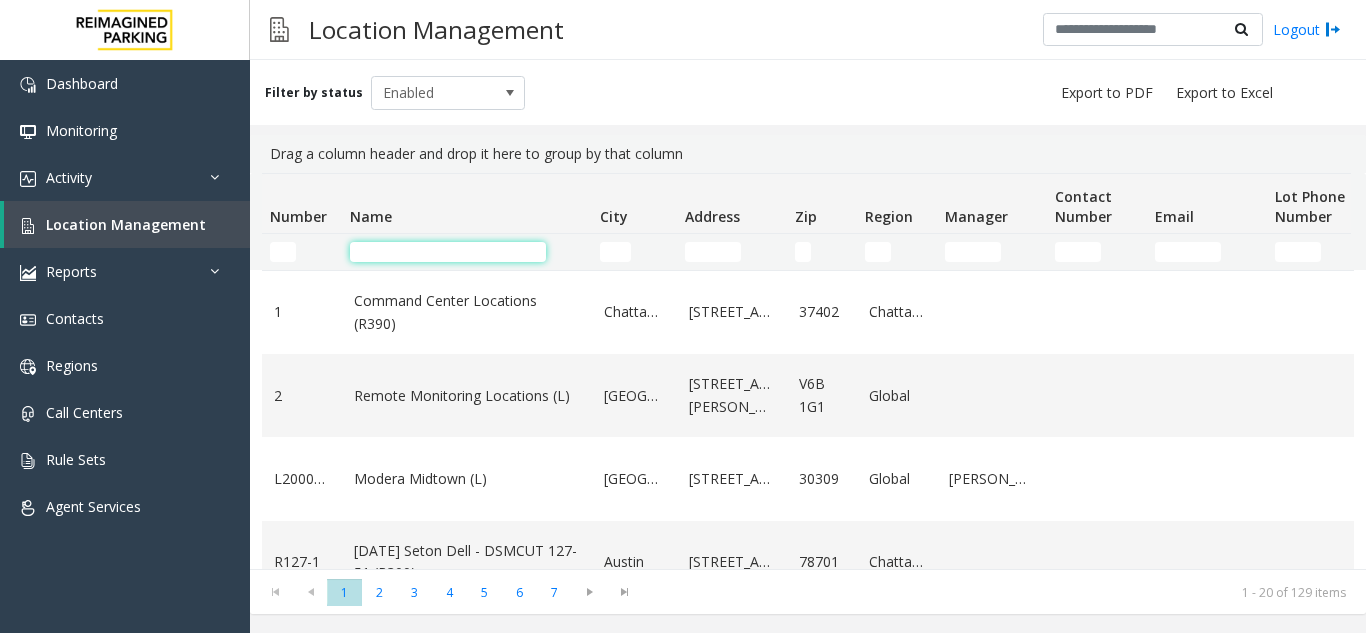 click 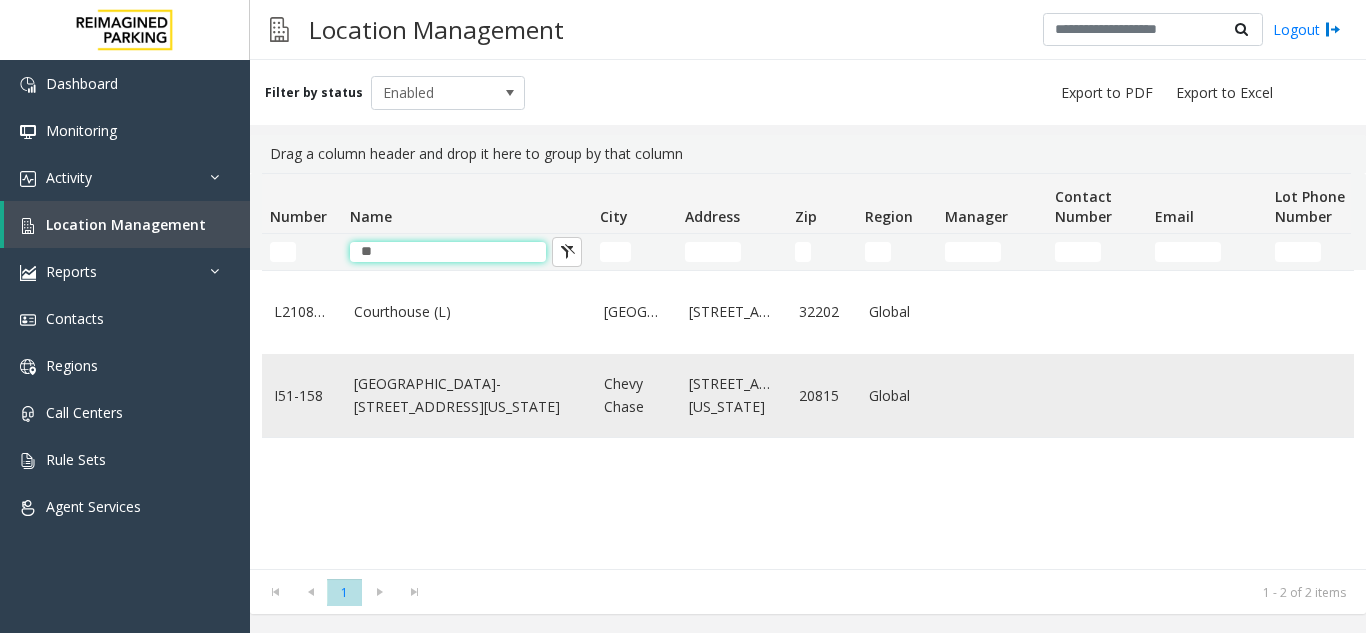 type on "*" 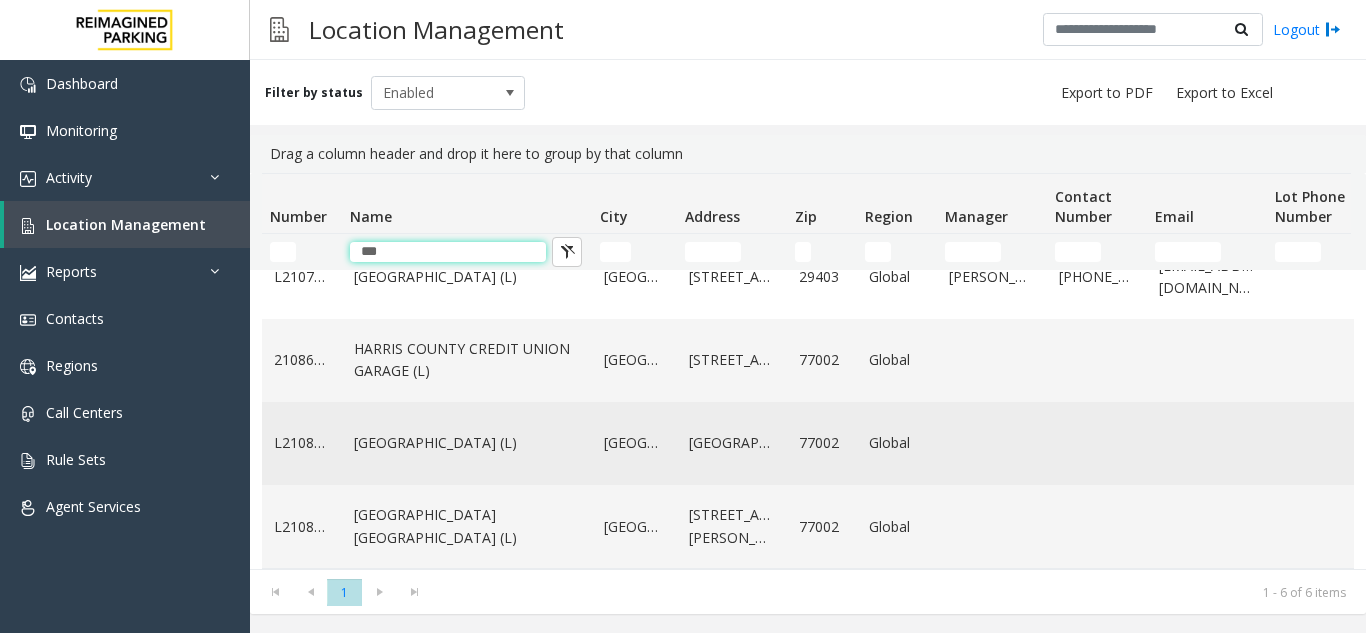 scroll, scrollTop: 217, scrollLeft: 0, axis: vertical 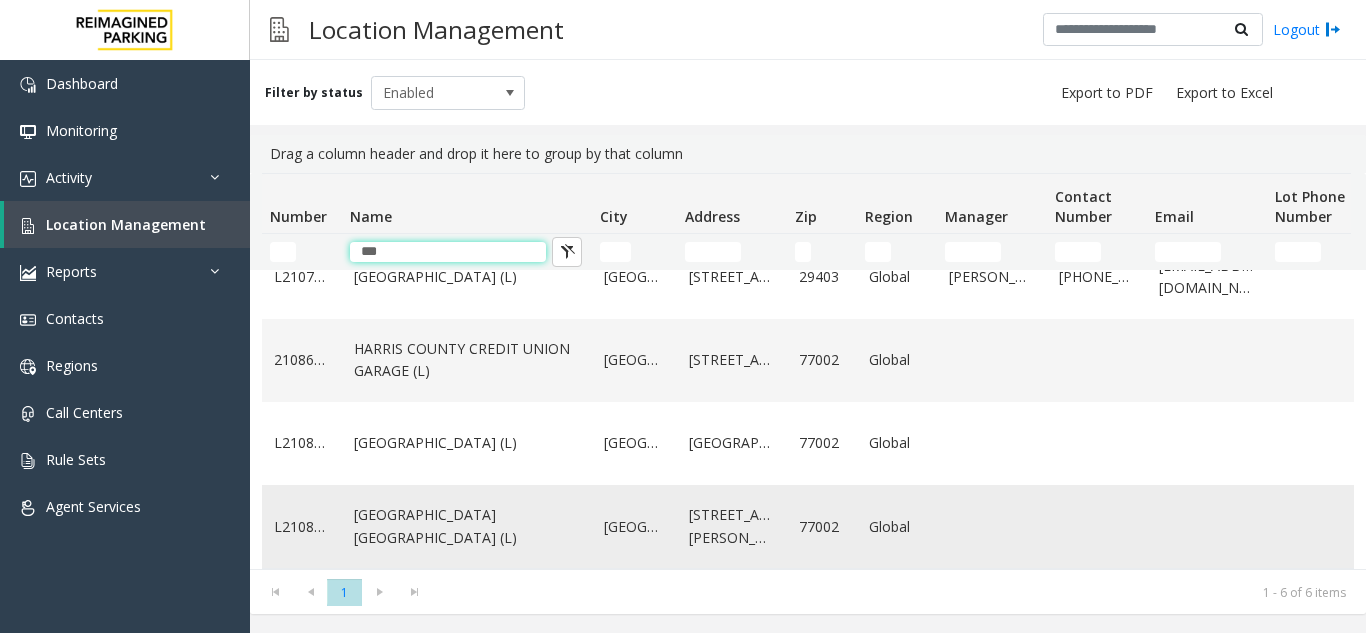 type on "***" 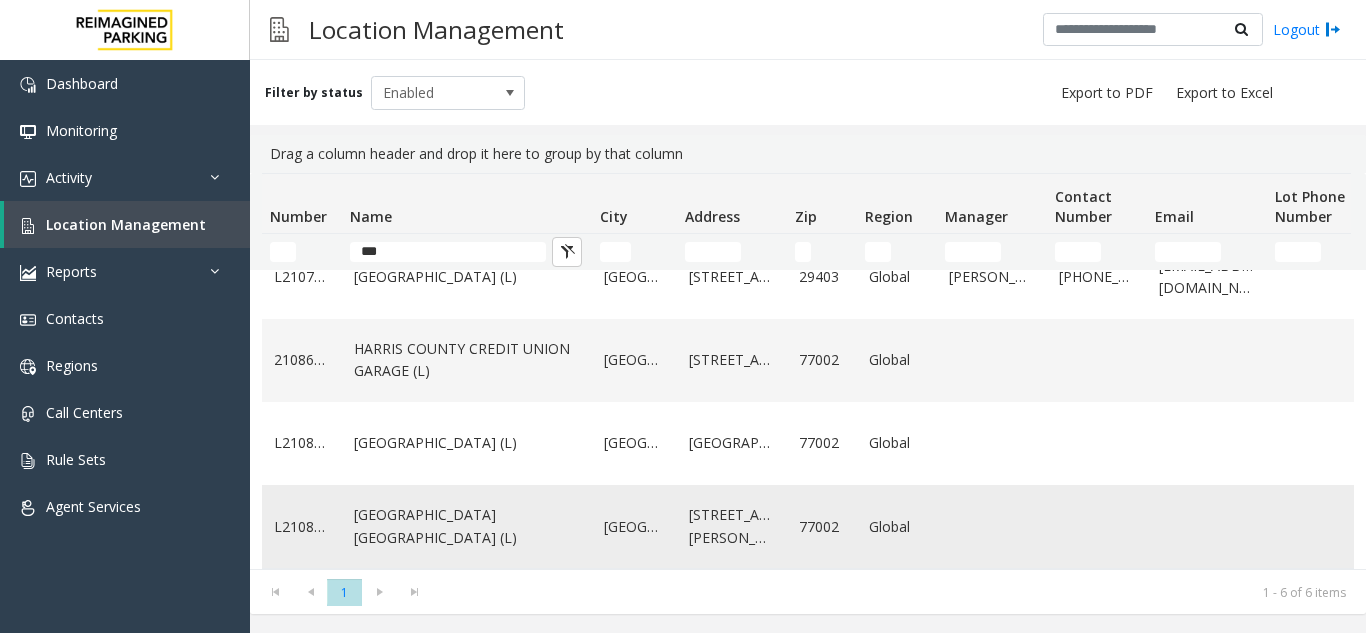 click on "[GEOGRAPHIC_DATA] [GEOGRAPHIC_DATA] (L)" 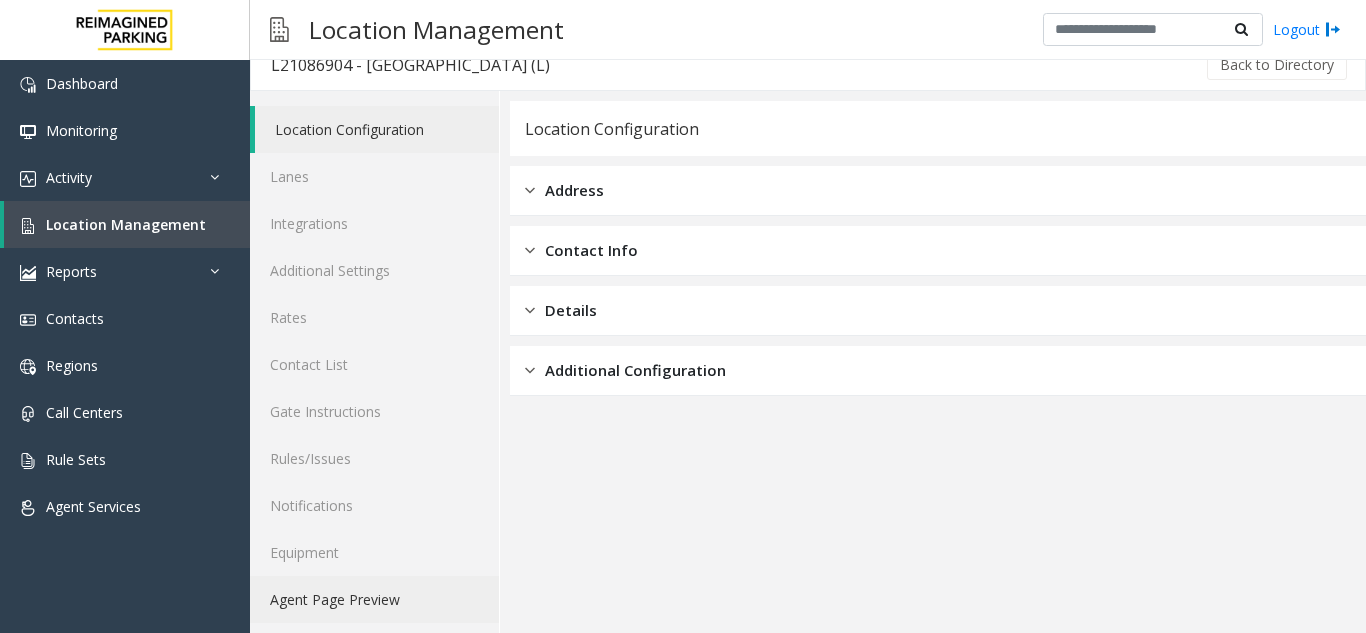 scroll, scrollTop: 26, scrollLeft: 0, axis: vertical 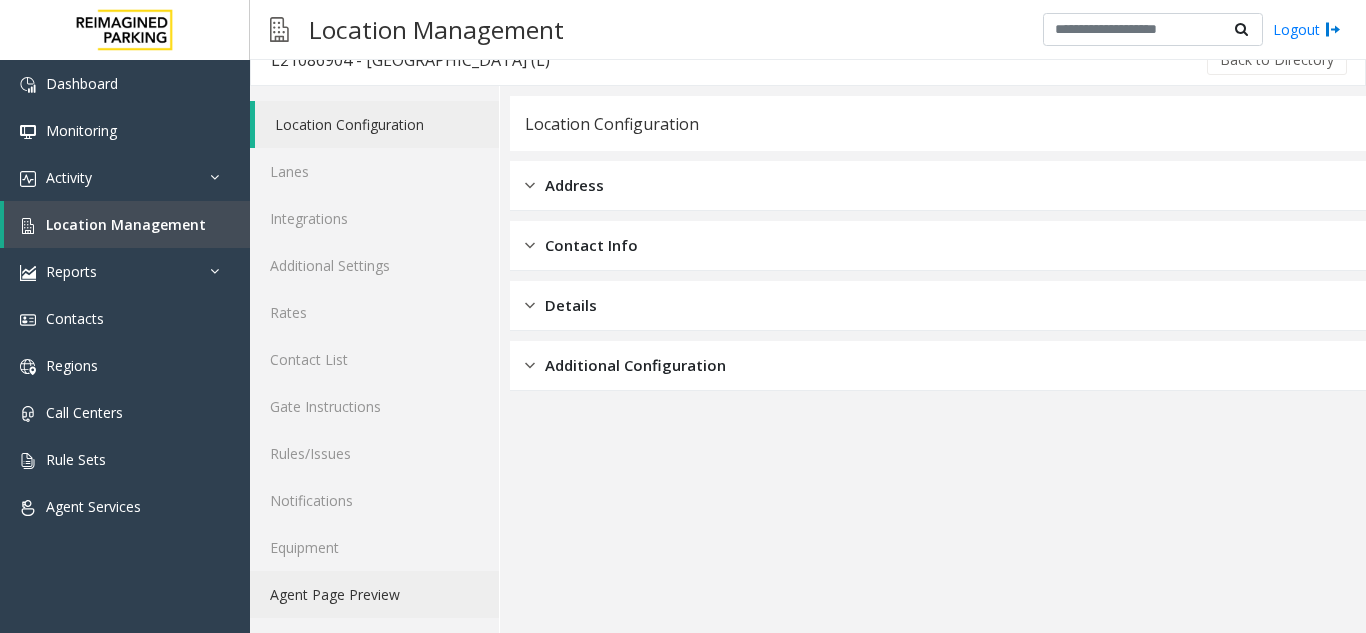 click on "Agent Page Preview" 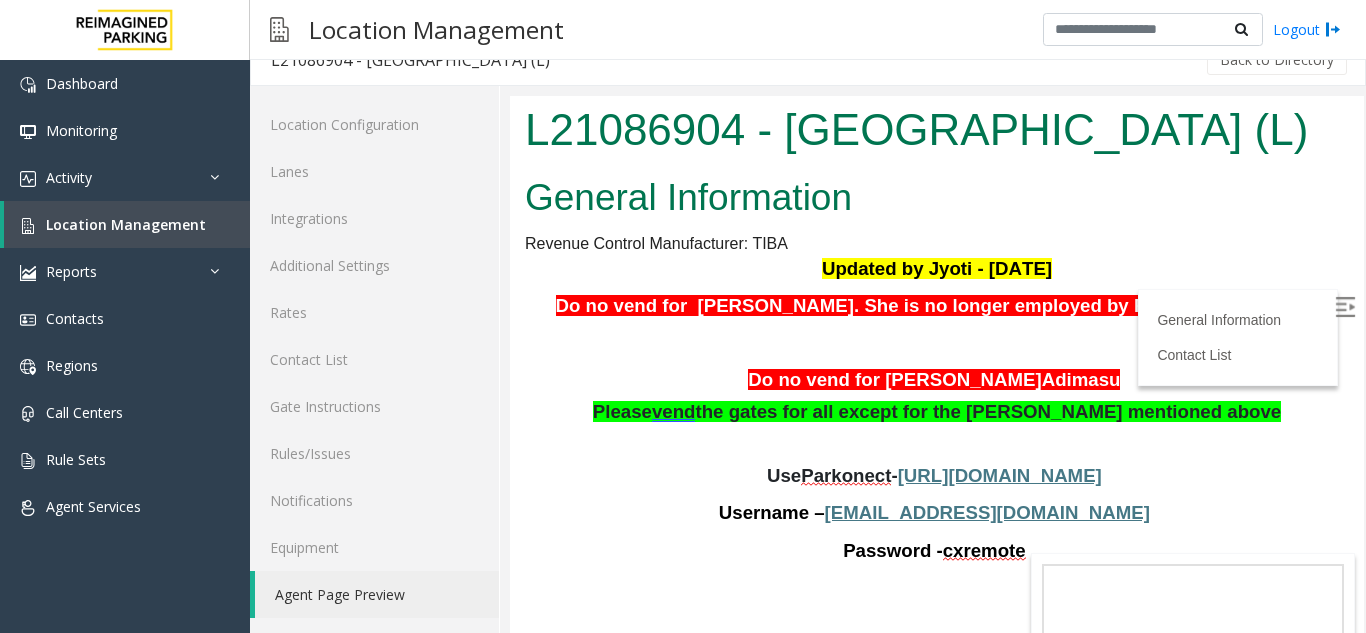 scroll, scrollTop: 0, scrollLeft: 0, axis: both 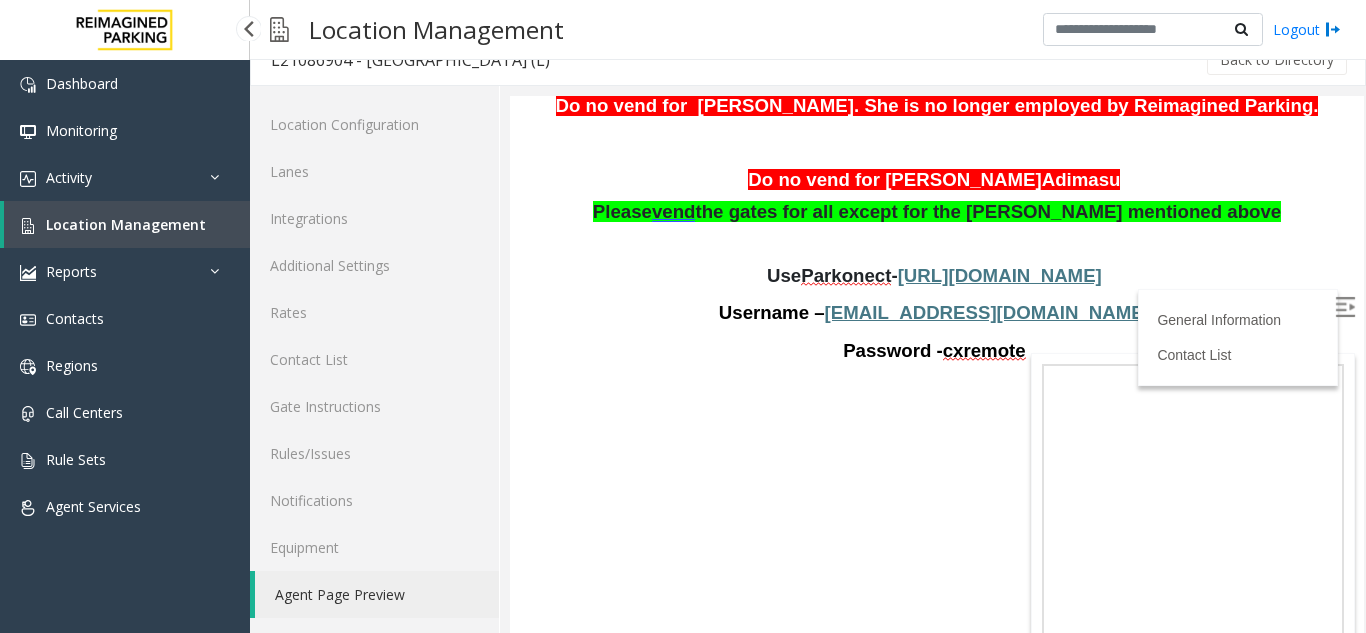 click on "Location Management" at bounding box center (127, 224) 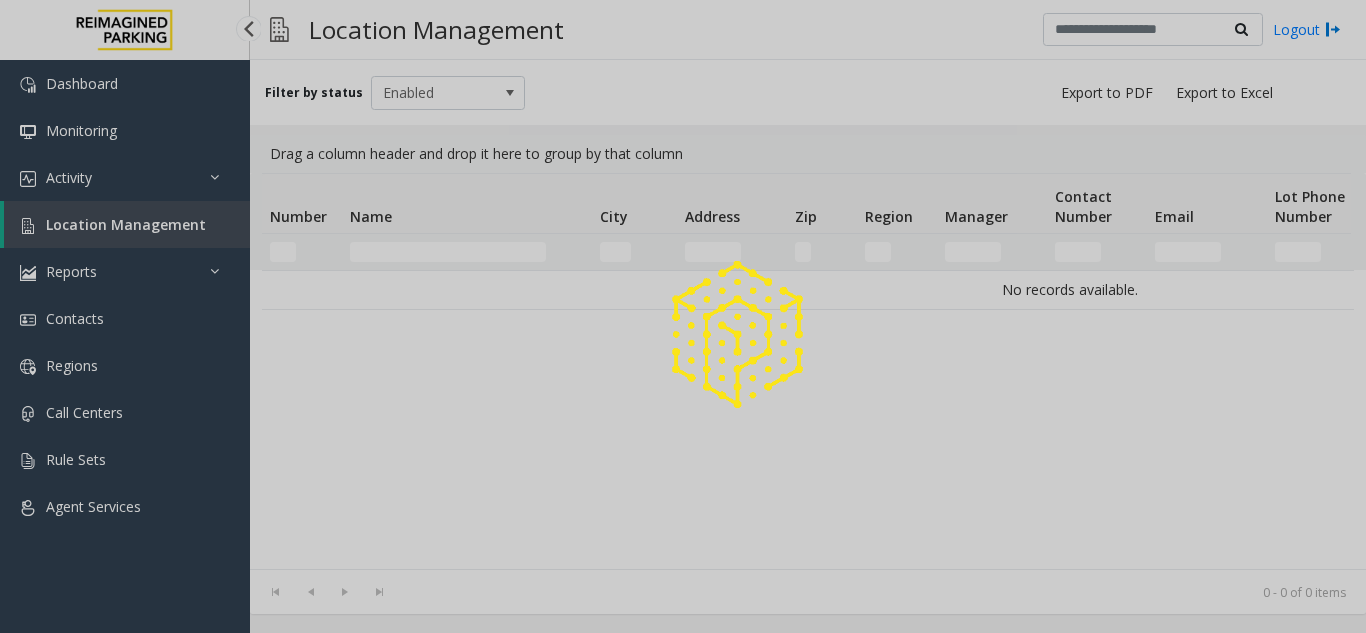 scroll, scrollTop: 0, scrollLeft: 0, axis: both 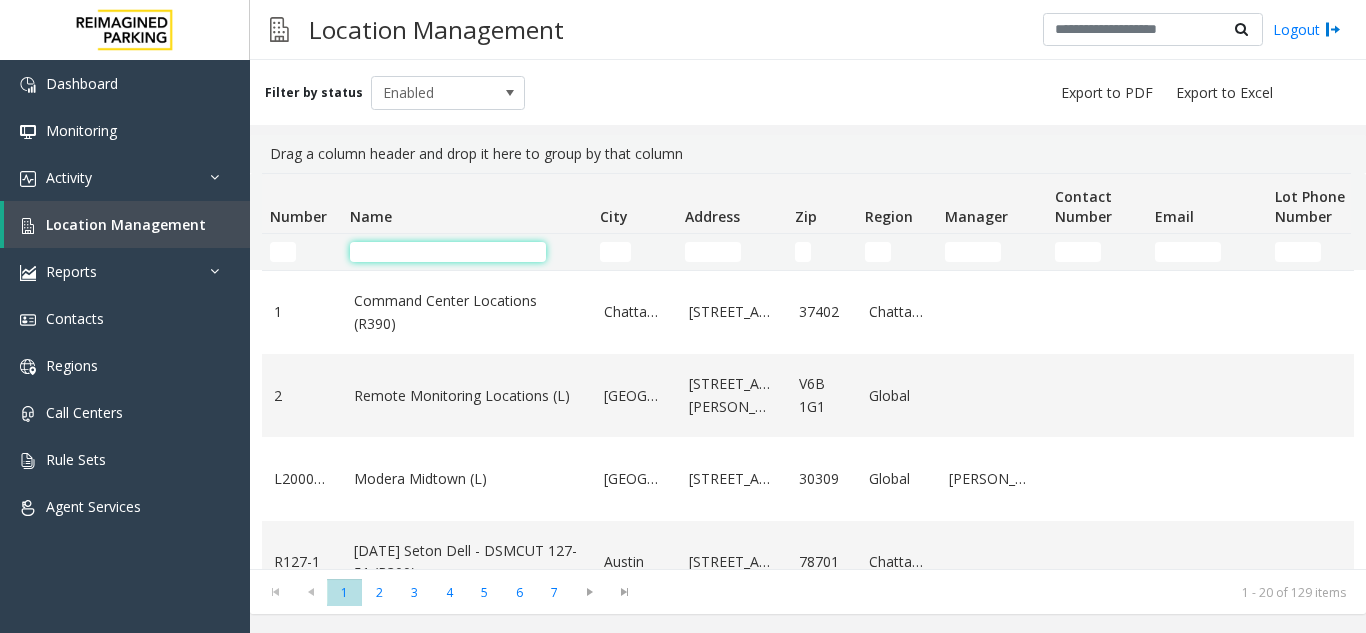 click 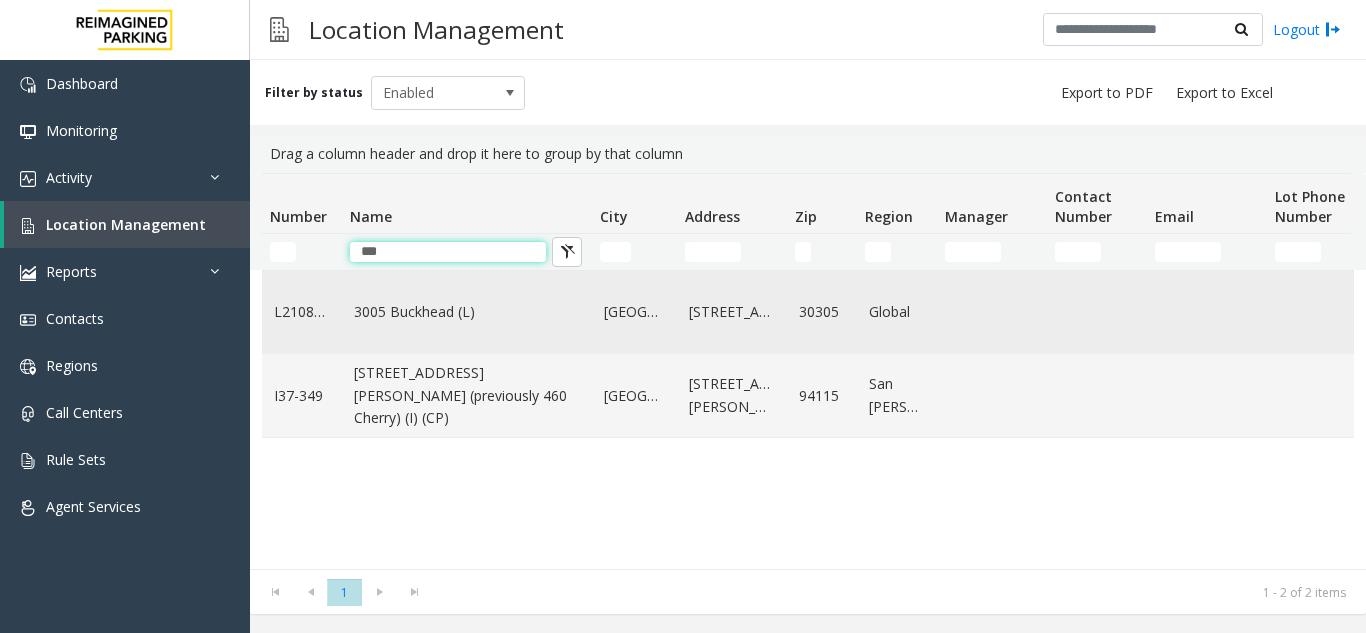 type on "***" 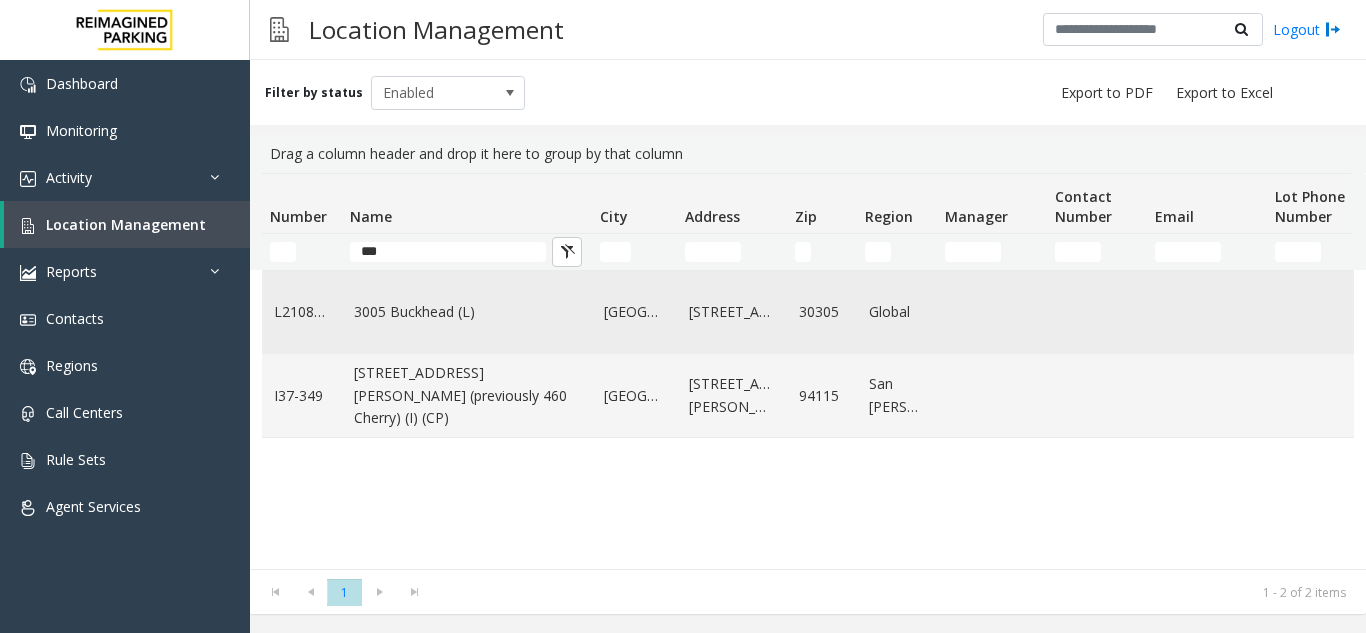 click on "3005 Buckhead (L)" 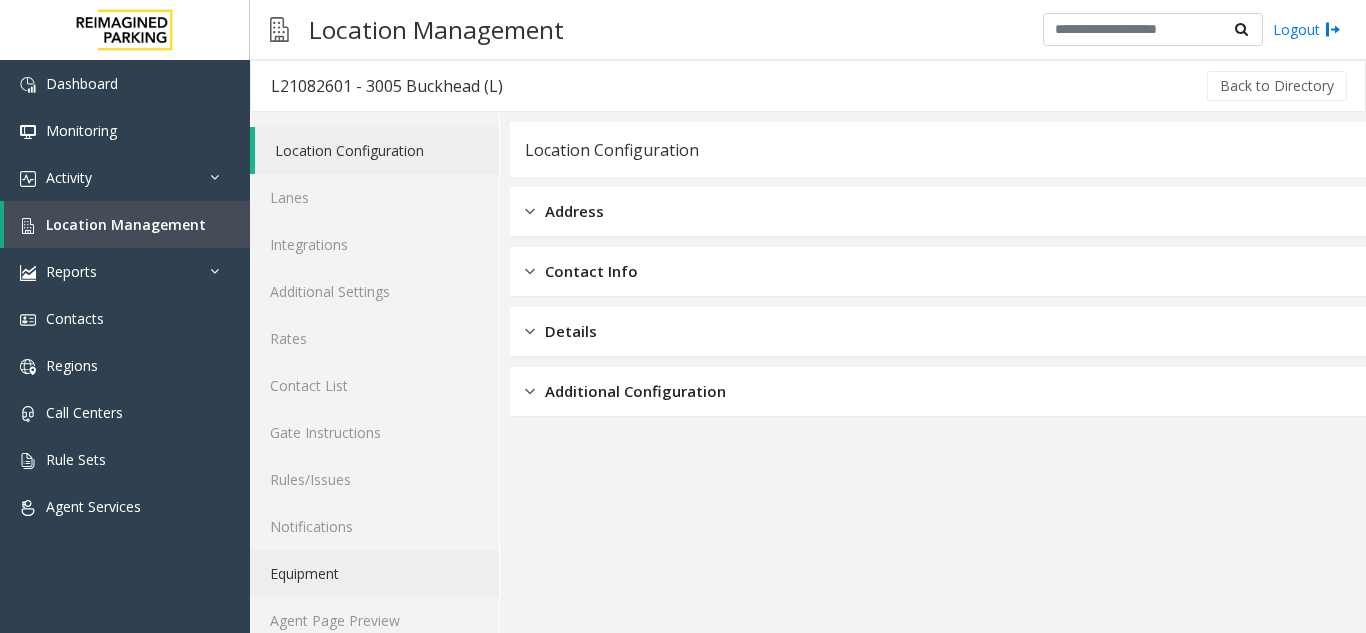 scroll, scrollTop: 26, scrollLeft: 0, axis: vertical 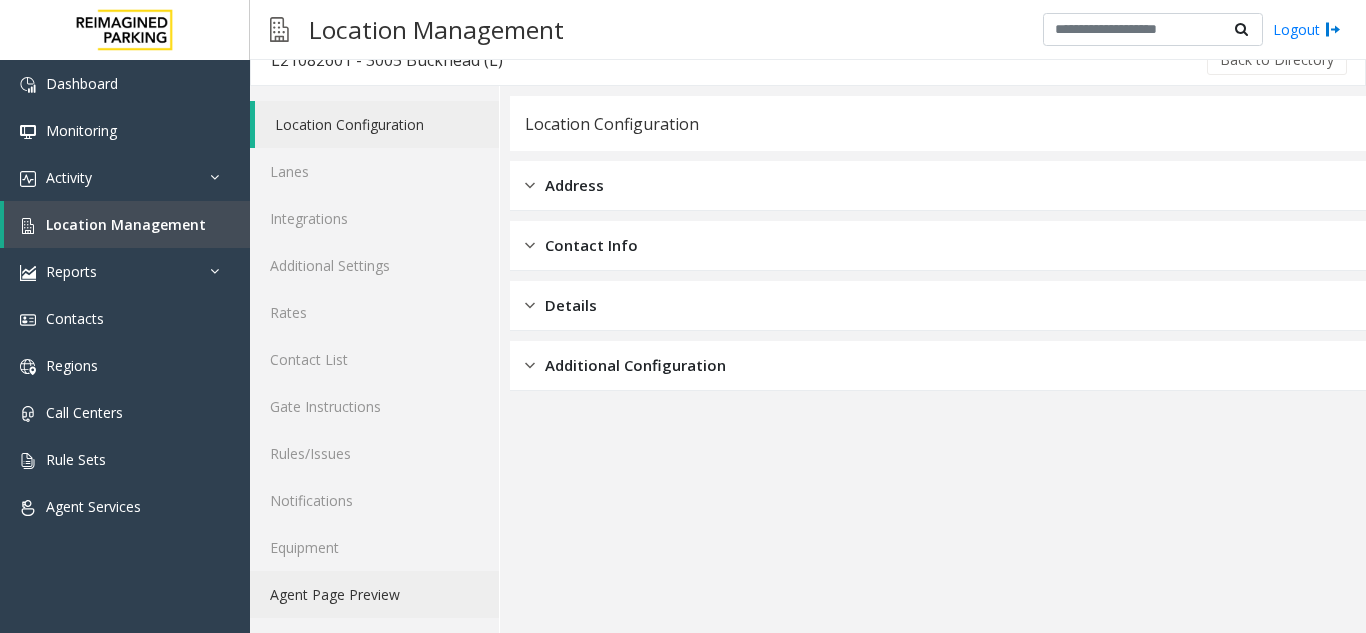click on "Agent Page Preview" 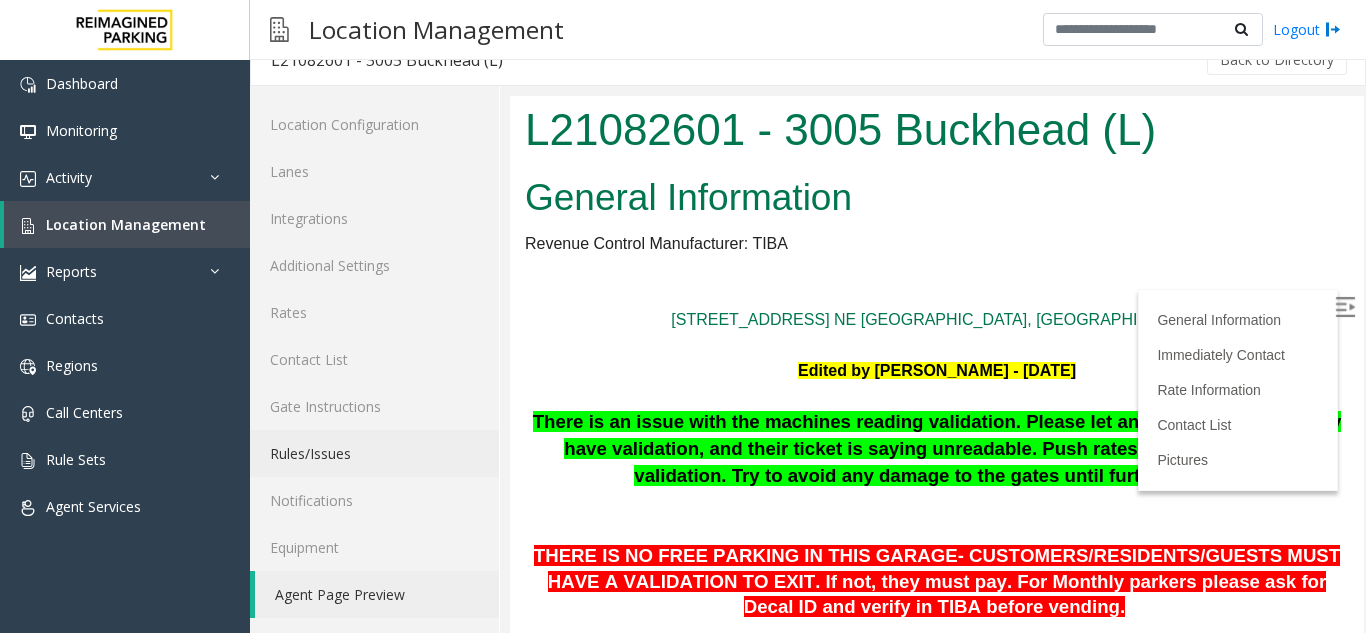 scroll, scrollTop: 0, scrollLeft: 0, axis: both 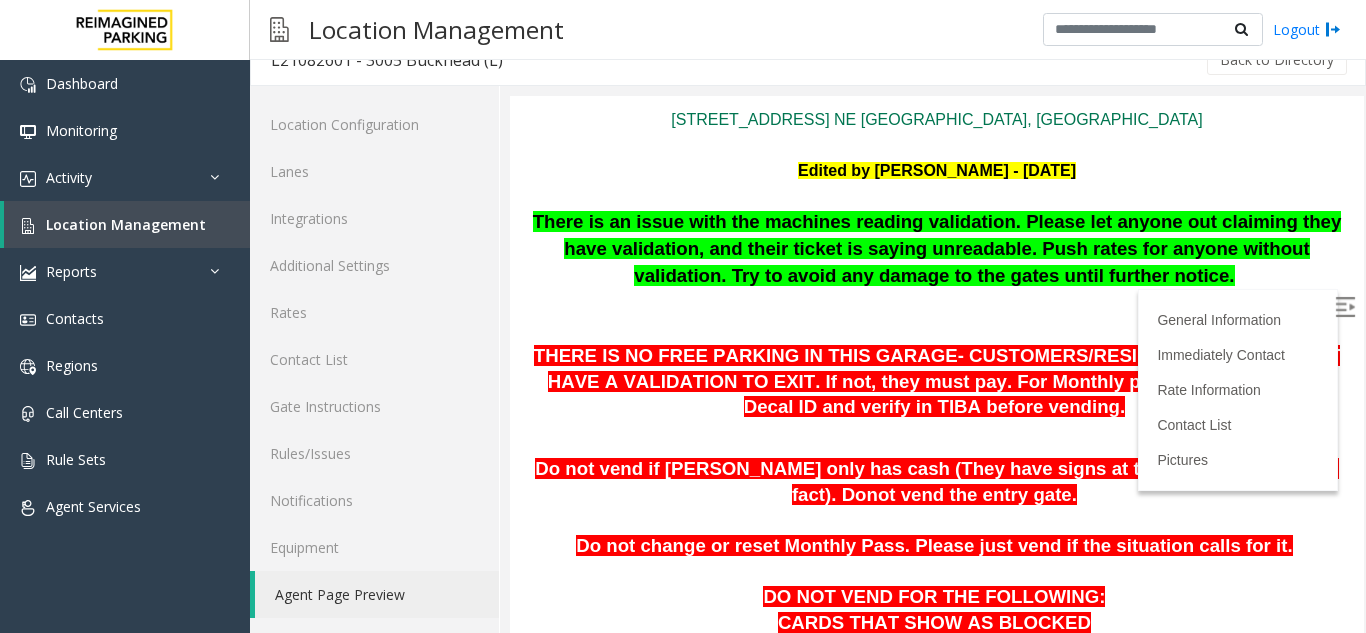 click at bounding box center [1345, 307] 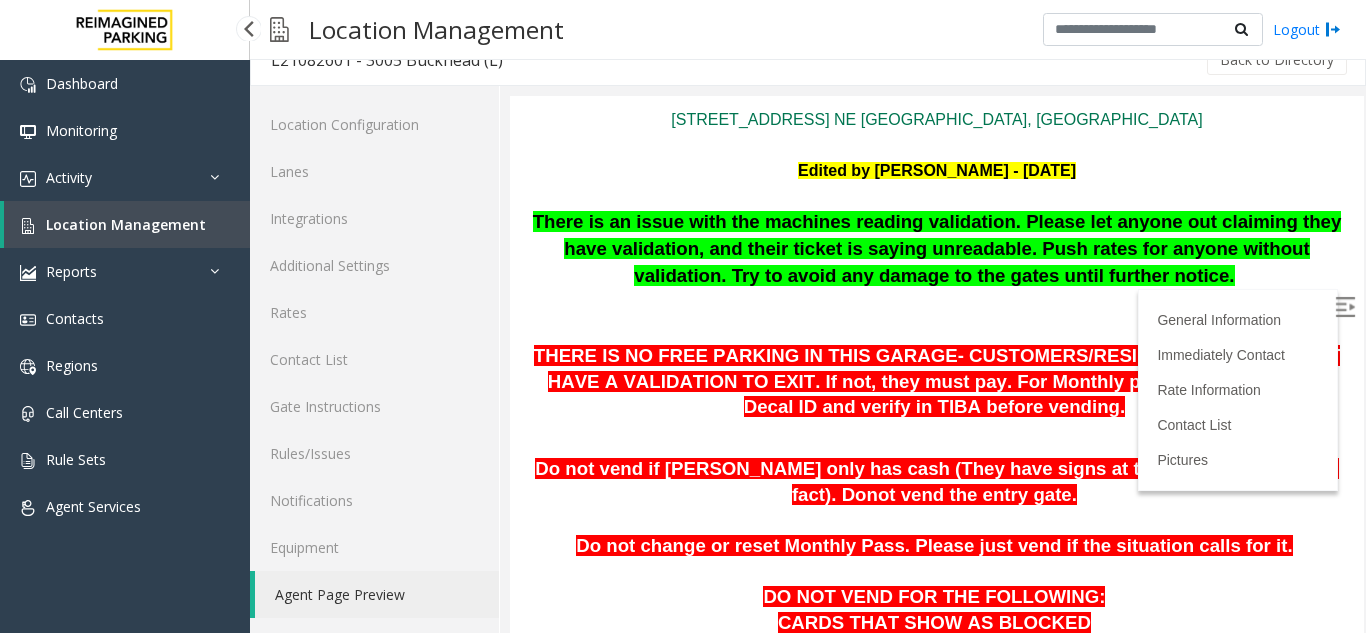 click on "Location Management" at bounding box center [126, 224] 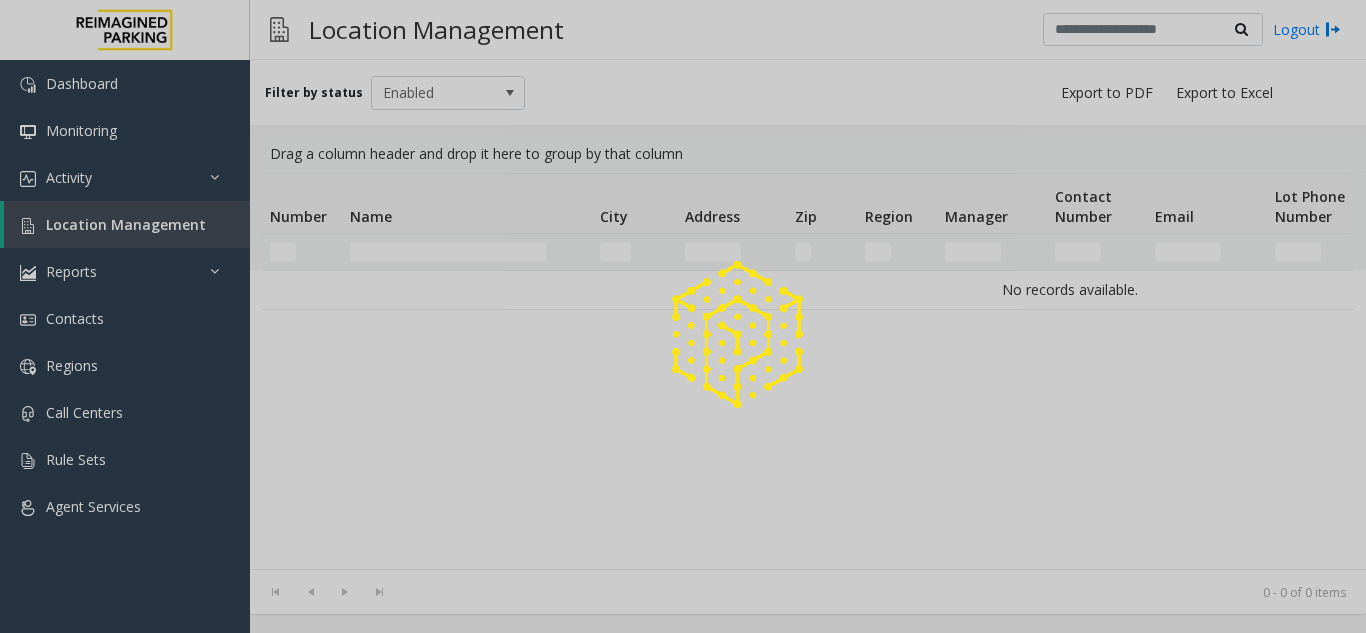 scroll, scrollTop: 0, scrollLeft: 0, axis: both 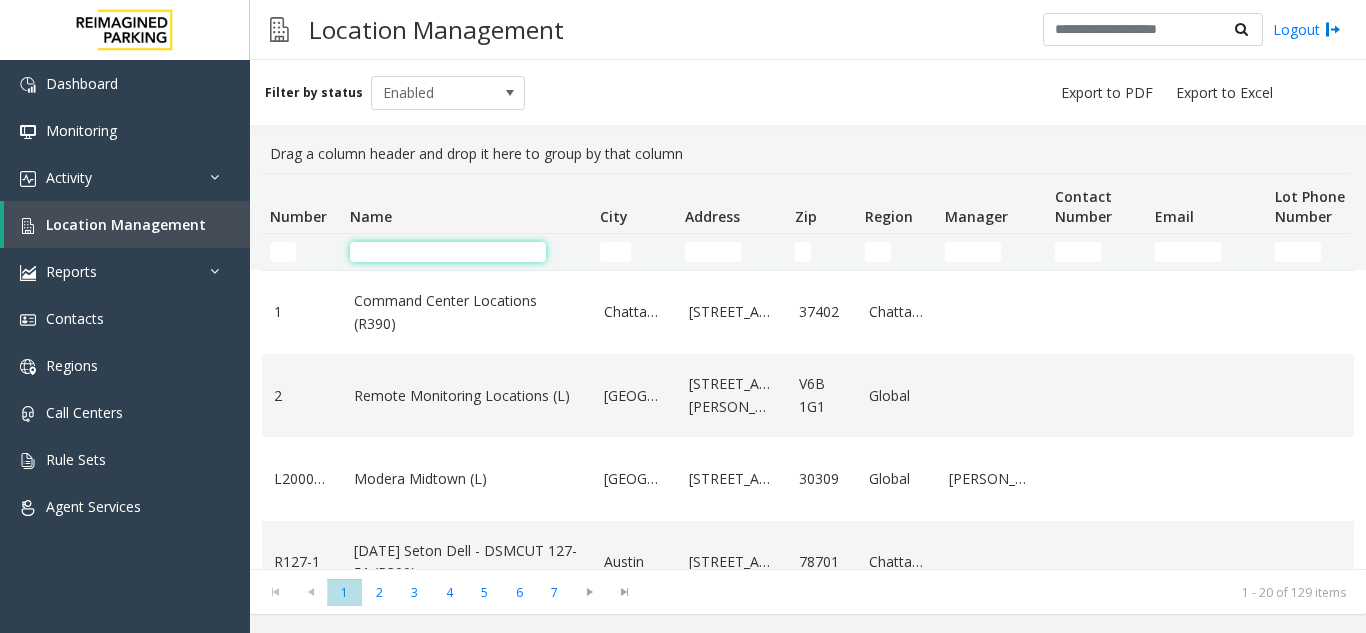 click 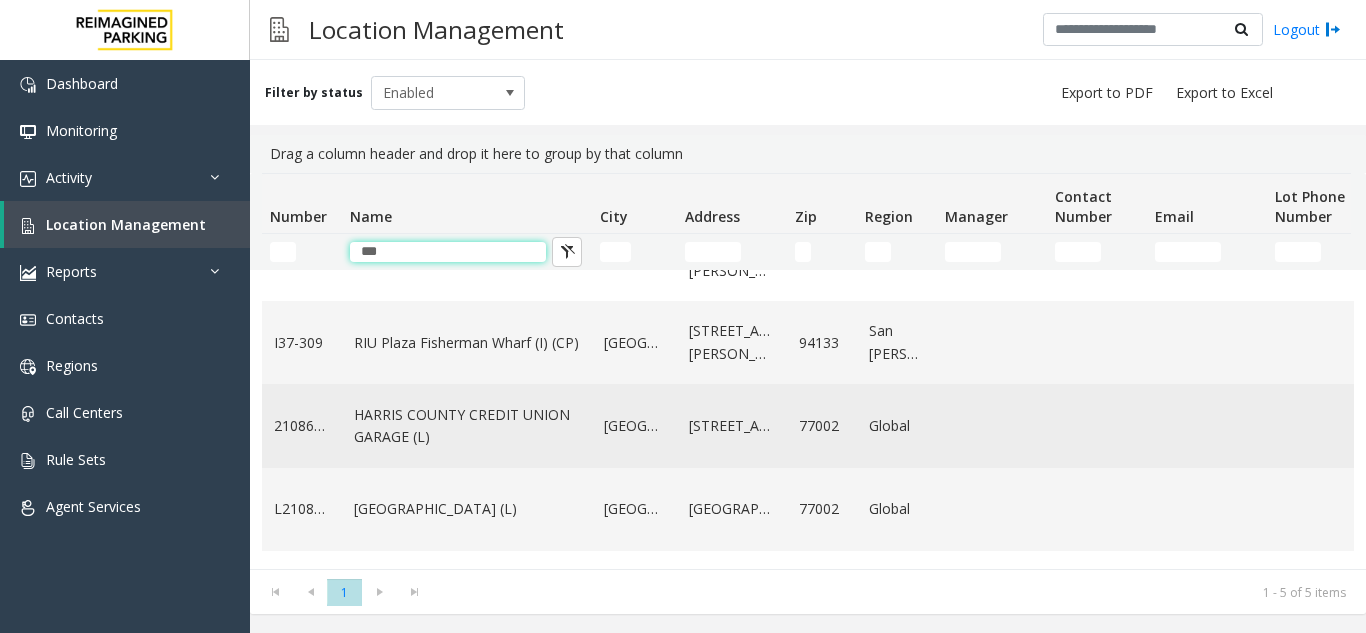 scroll, scrollTop: 100, scrollLeft: 0, axis: vertical 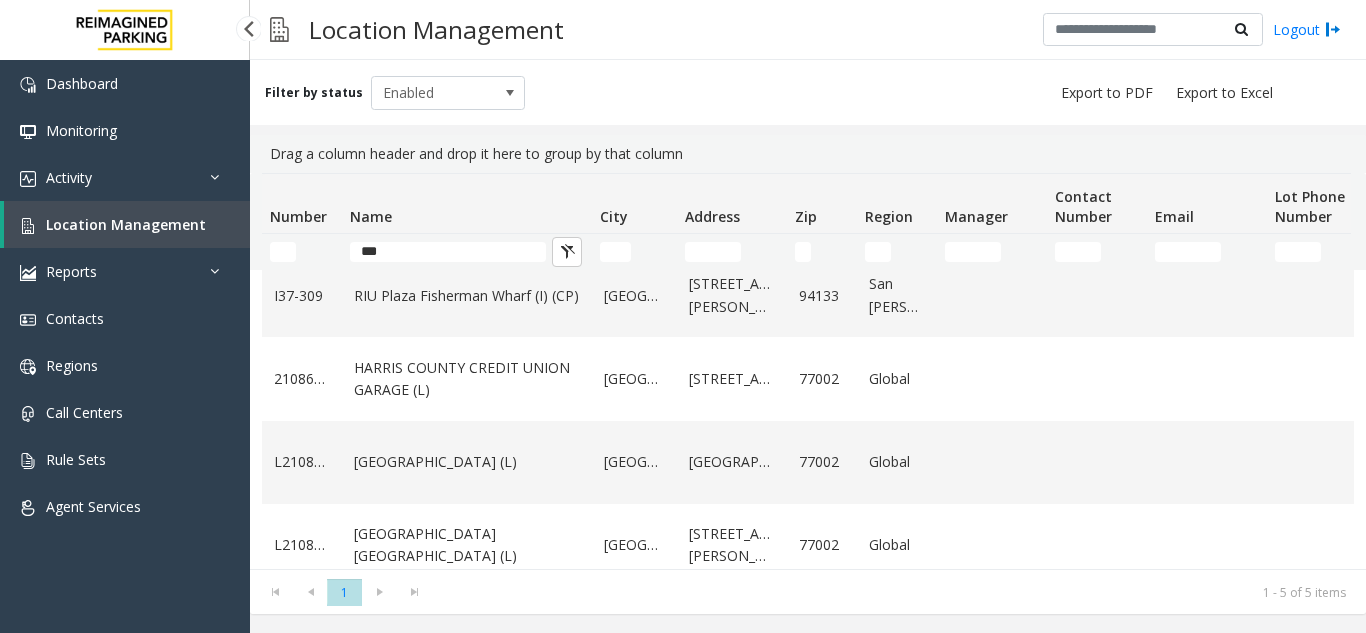 click on "Location Management" at bounding box center (126, 224) 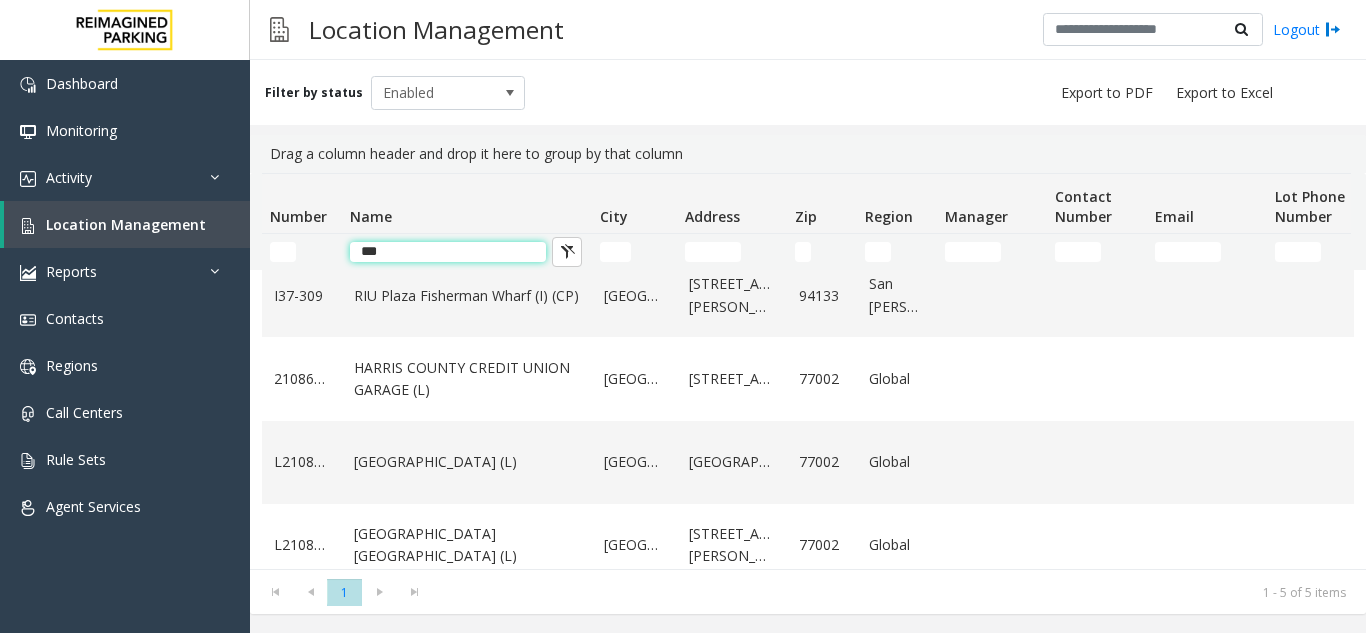 click on "***" 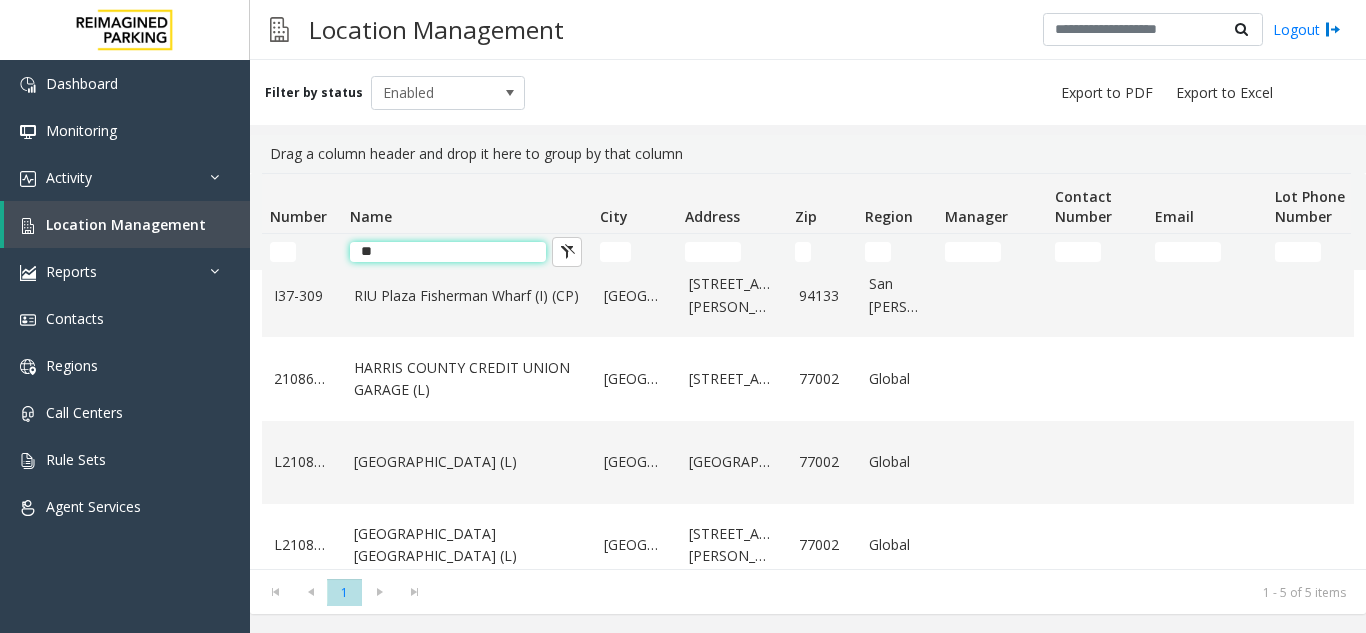 type on "*" 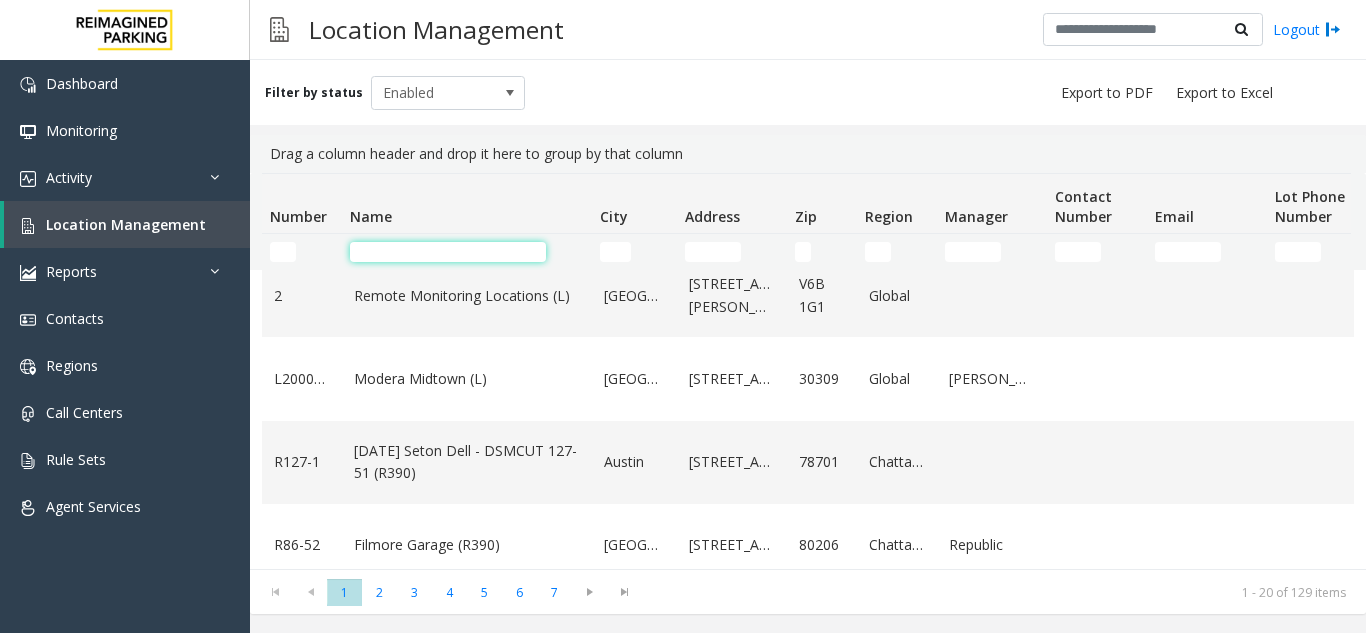 click 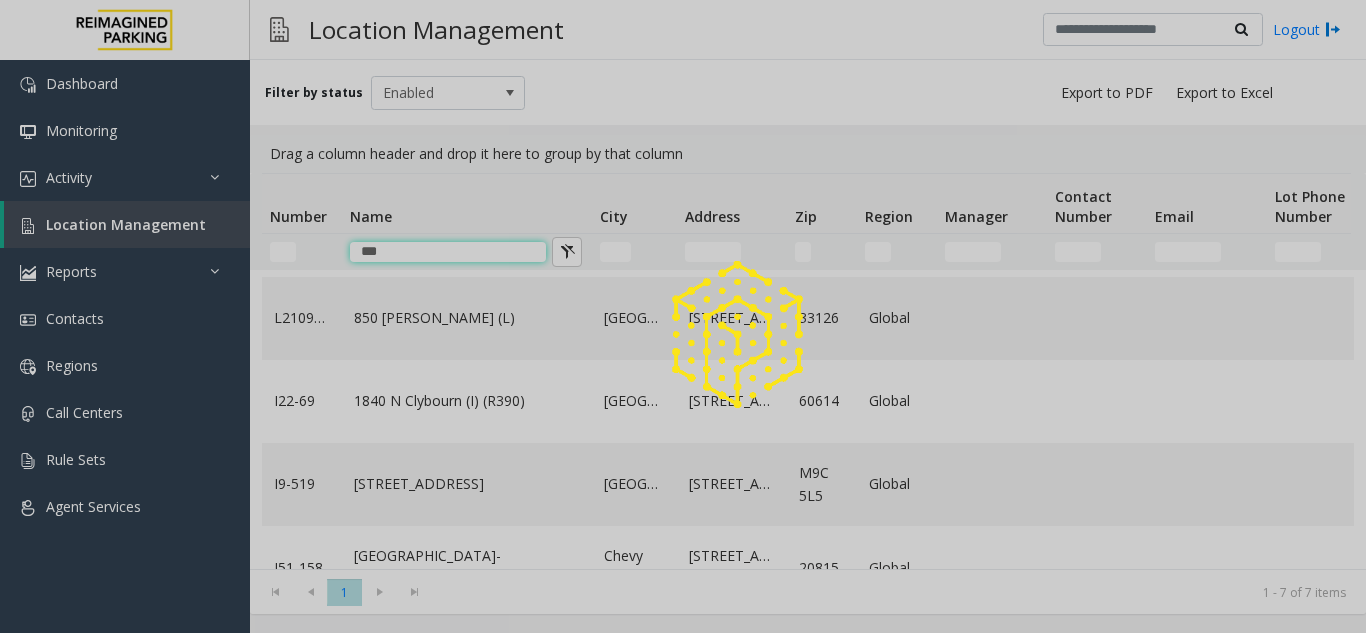 scroll, scrollTop: 0, scrollLeft: 0, axis: both 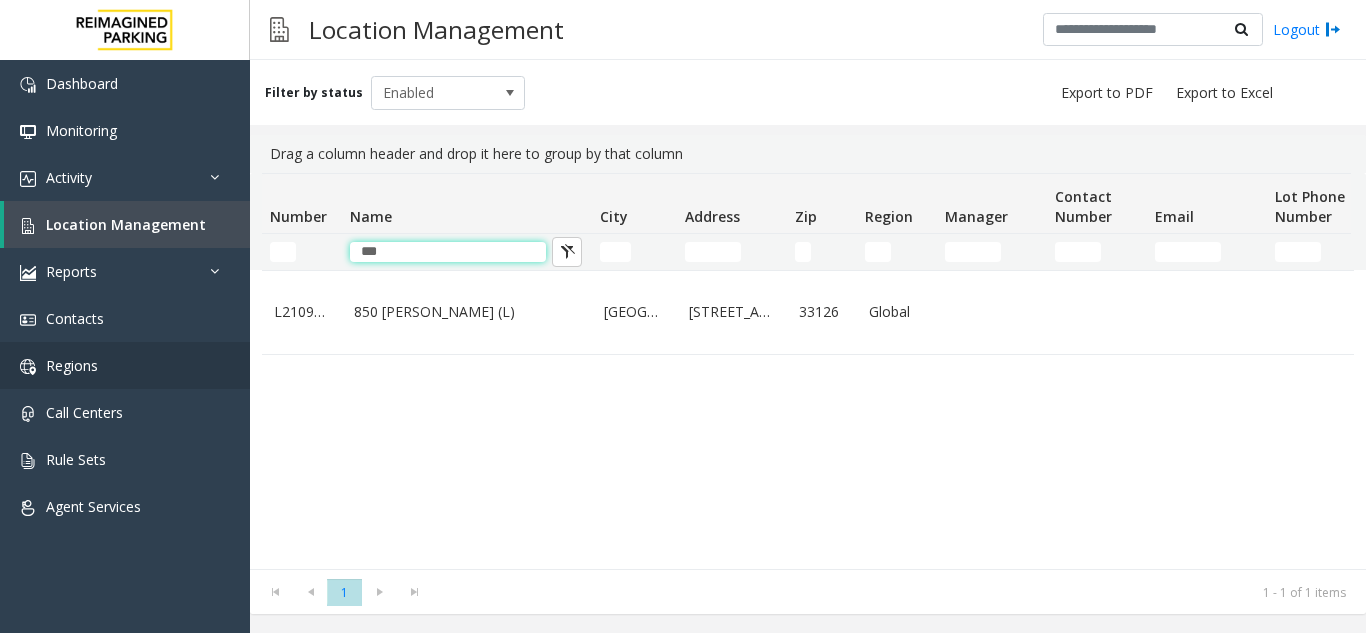 type on "***" 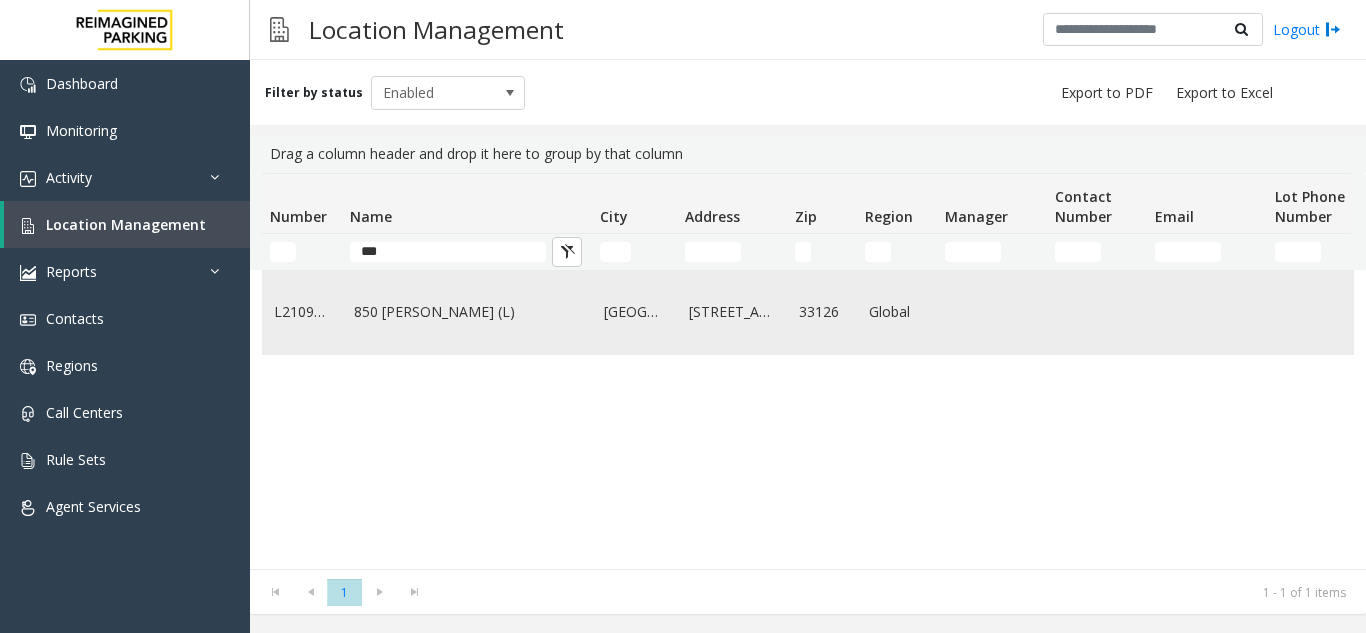 click on "850 [PERSON_NAME] (L)" 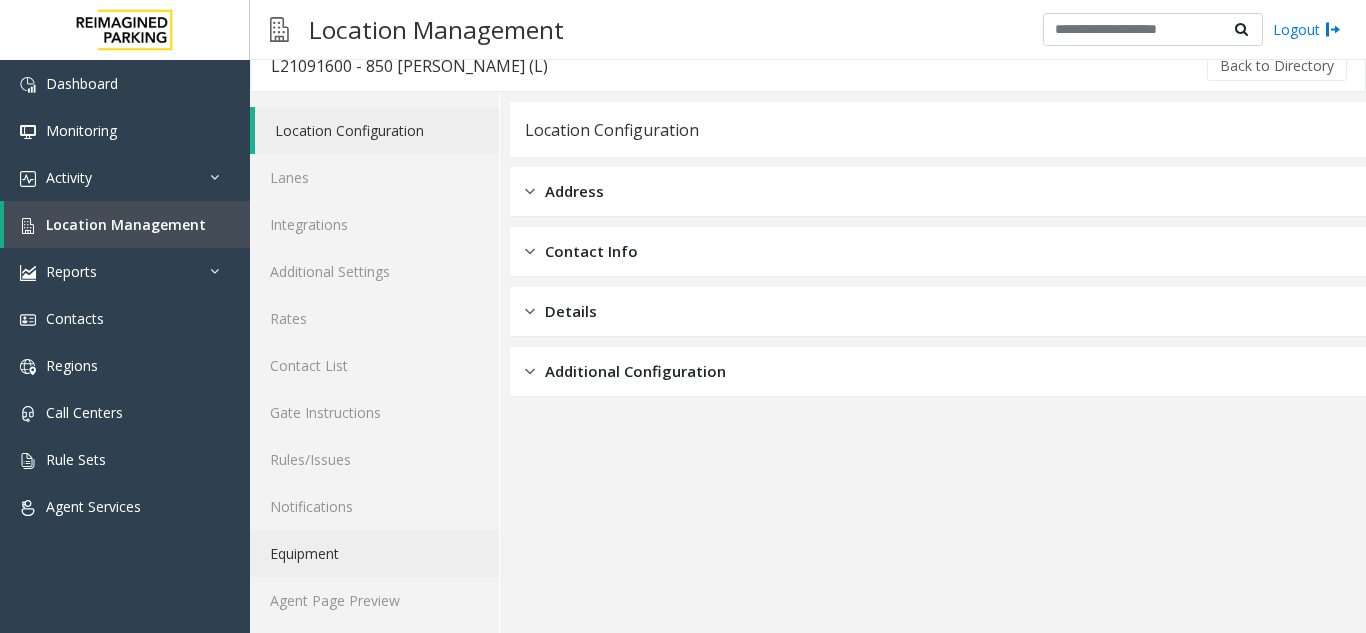 scroll, scrollTop: 26, scrollLeft: 0, axis: vertical 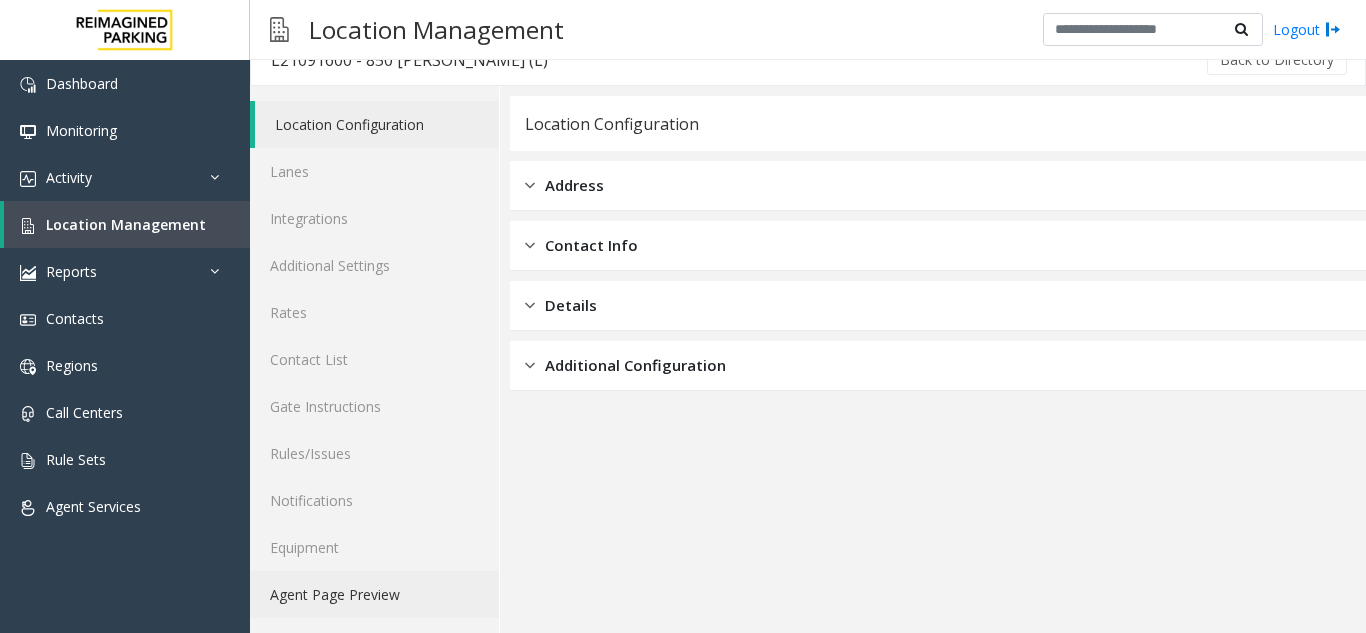 click on "Agent Page Preview" 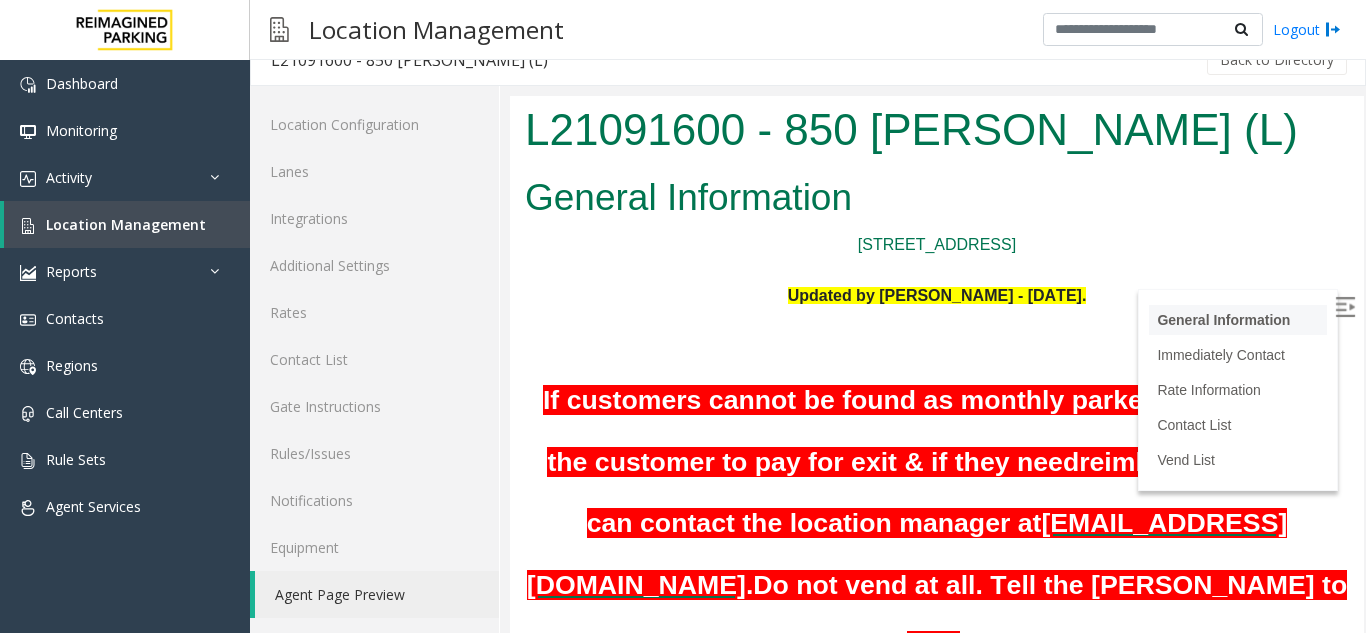 scroll, scrollTop: 0, scrollLeft: 0, axis: both 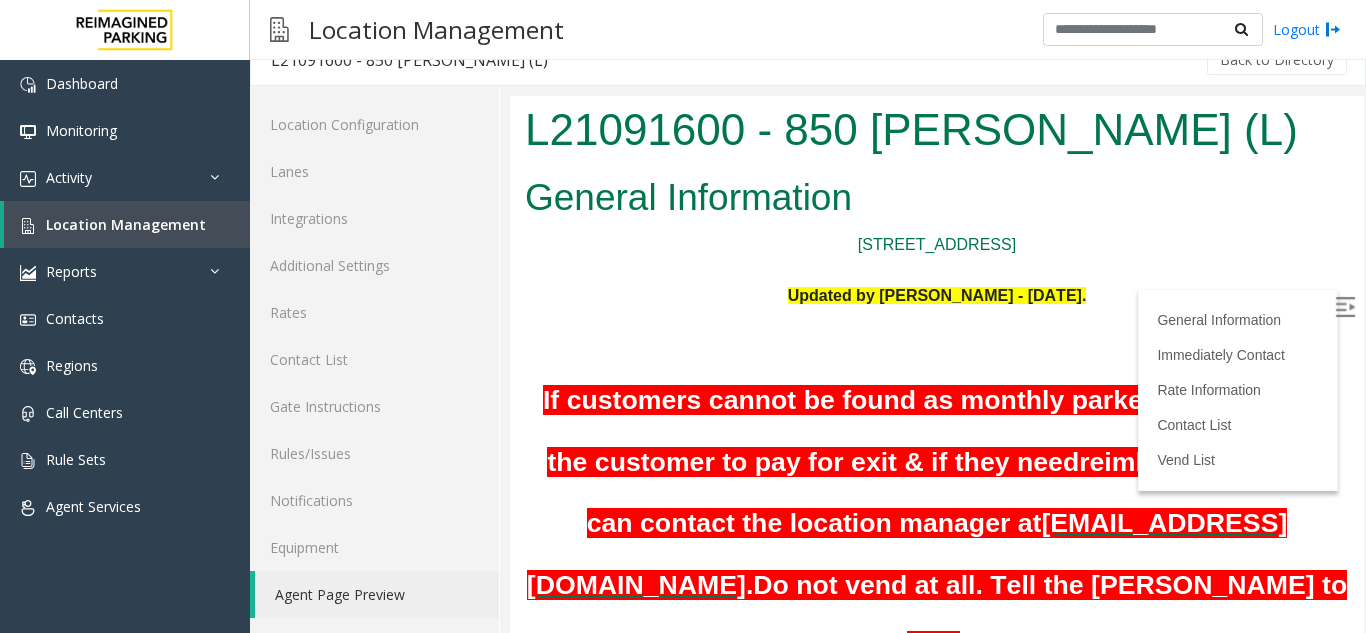 click at bounding box center (1345, 307) 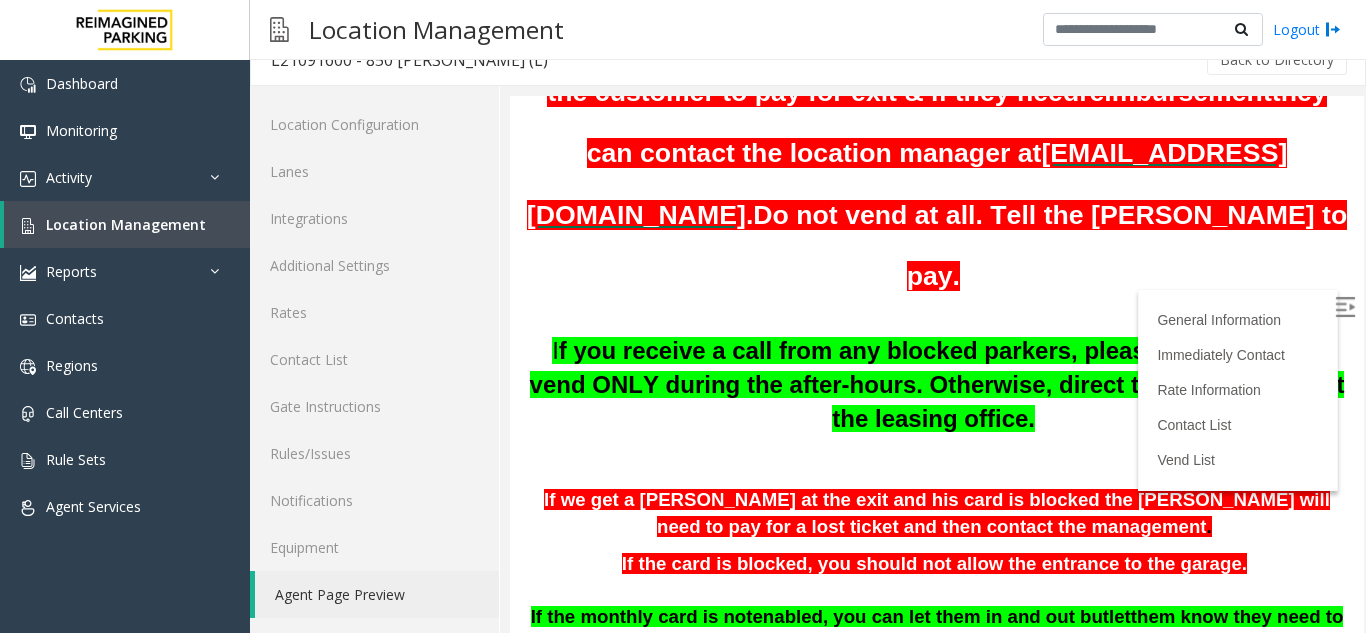 scroll, scrollTop: 400, scrollLeft: 0, axis: vertical 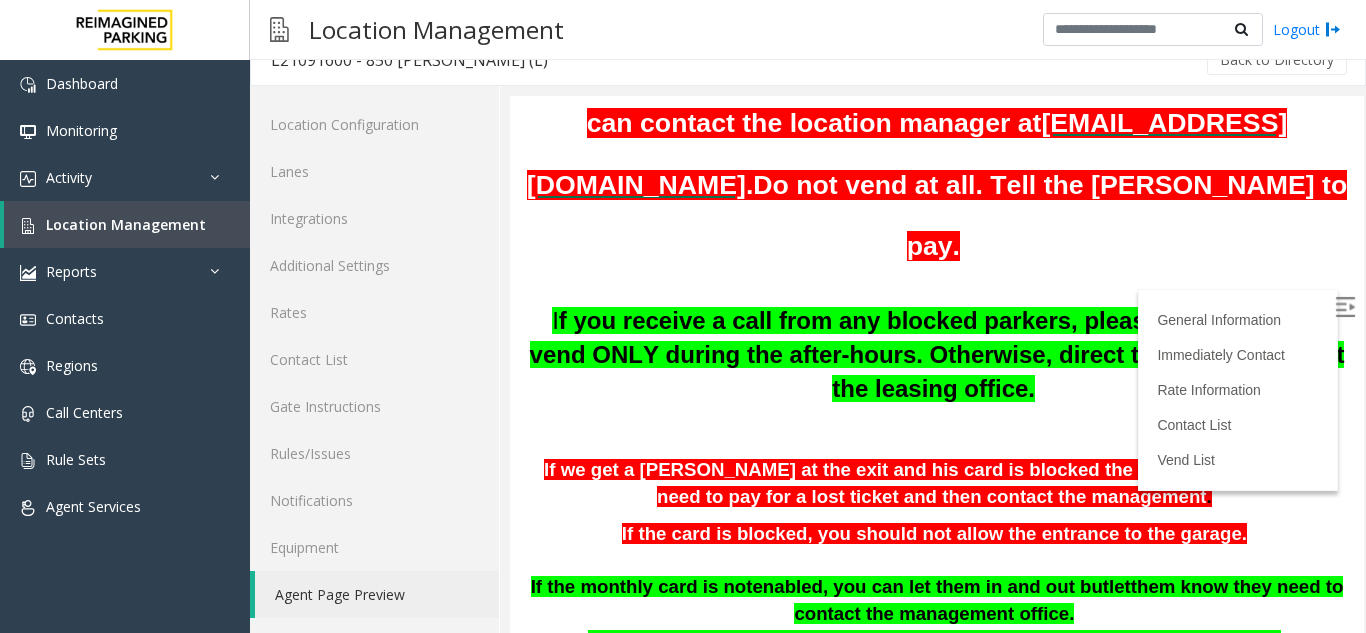 click on "If we get a [PERSON_NAME] at the exit and his card is blocked the [PERSON_NAME] will need to pay for a lost ticket and then contact the management" at bounding box center (937, 483) 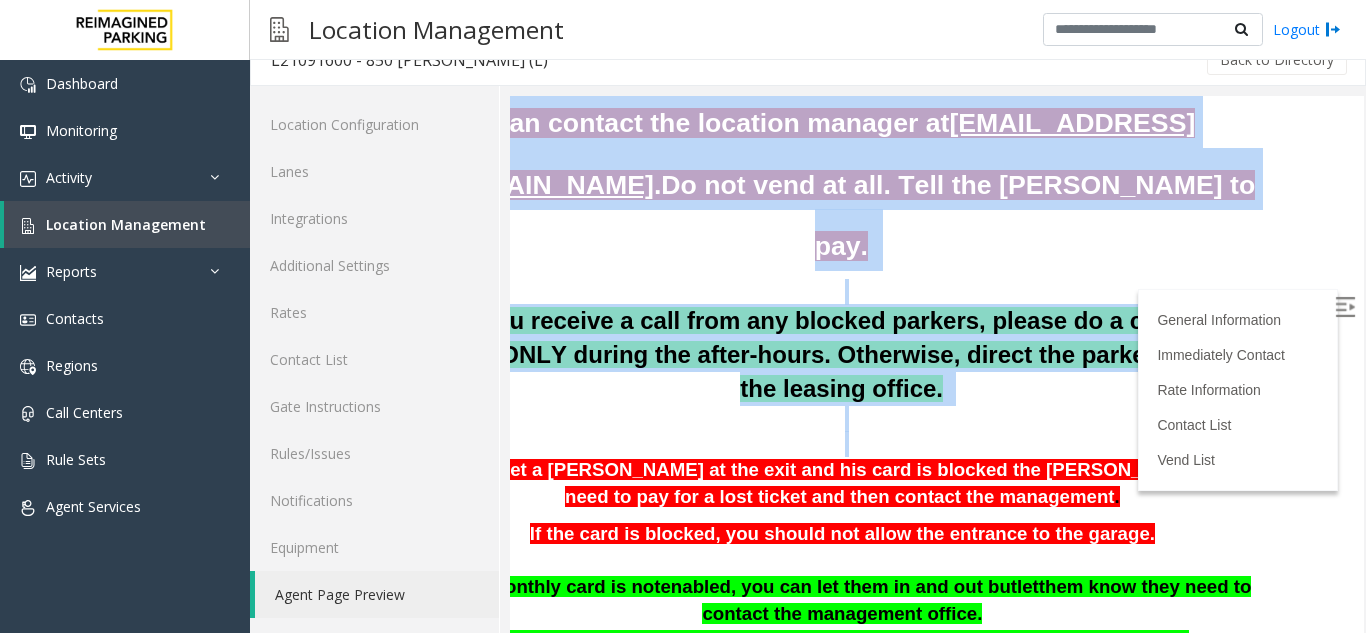 scroll, scrollTop: 400, scrollLeft: 160, axis: both 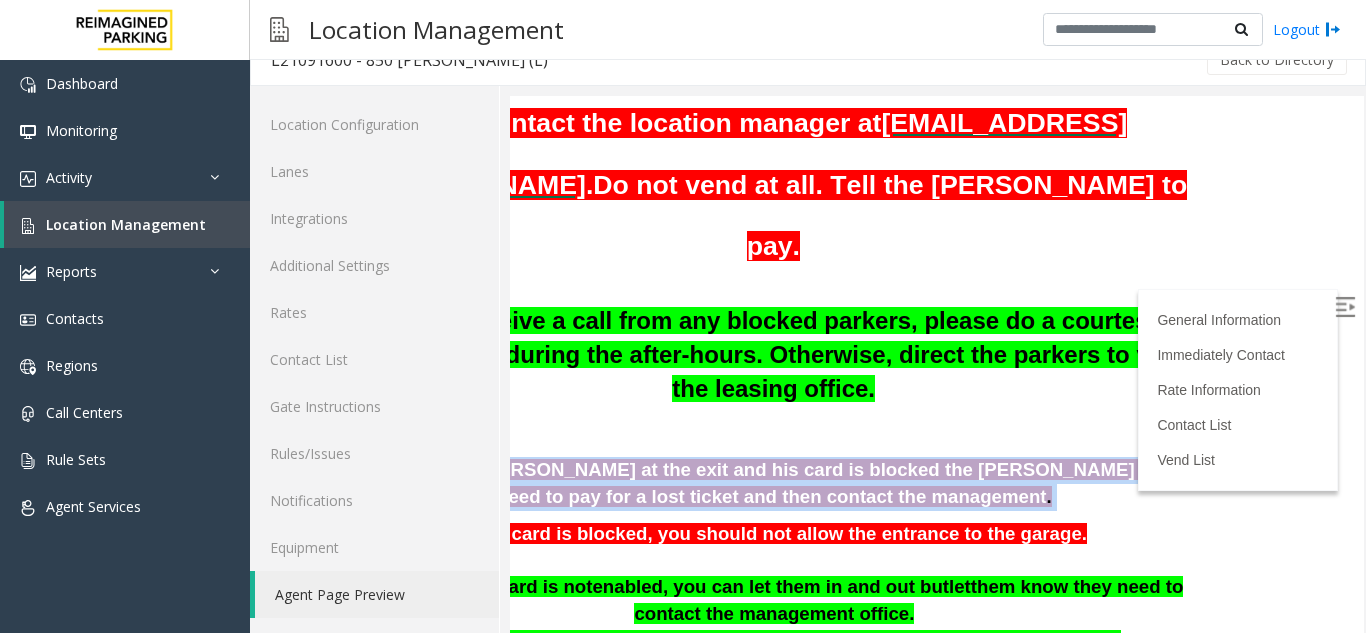 drag, startPoint x: 538, startPoint y: 432, endPoint x: 976, endPoint y: 465, distance: 439.2414 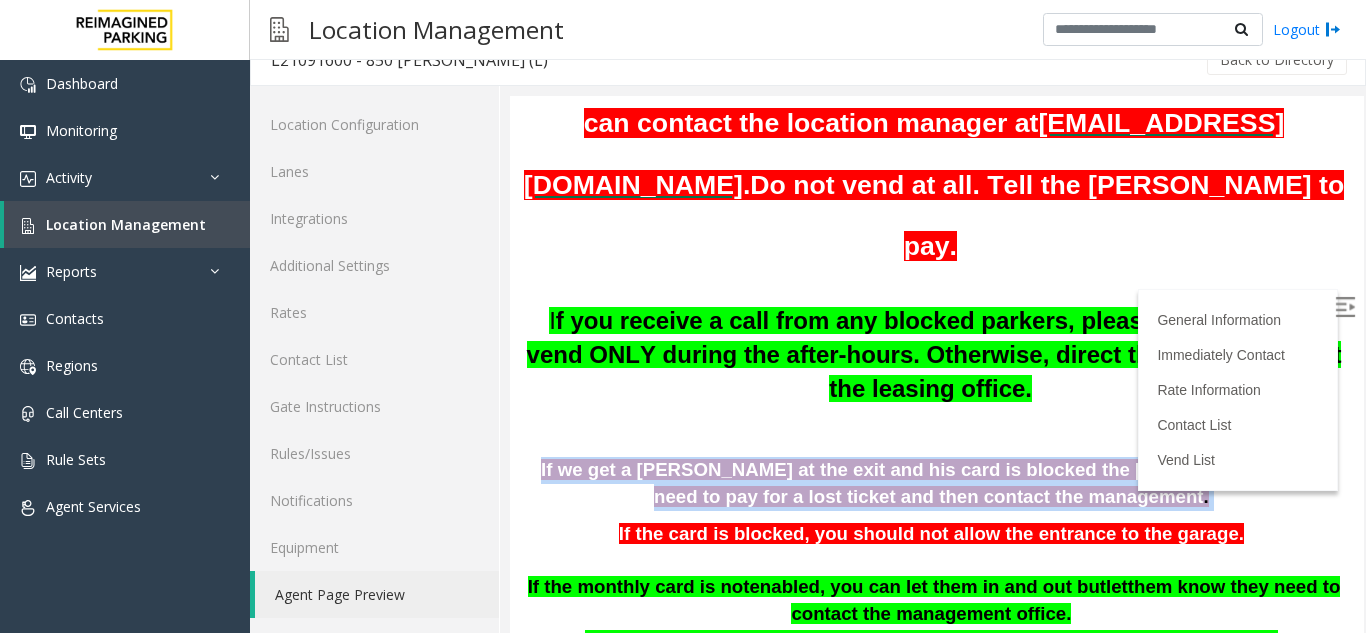 scroll, scrollTop: 400, scrollLeft: 0, axis: vertical 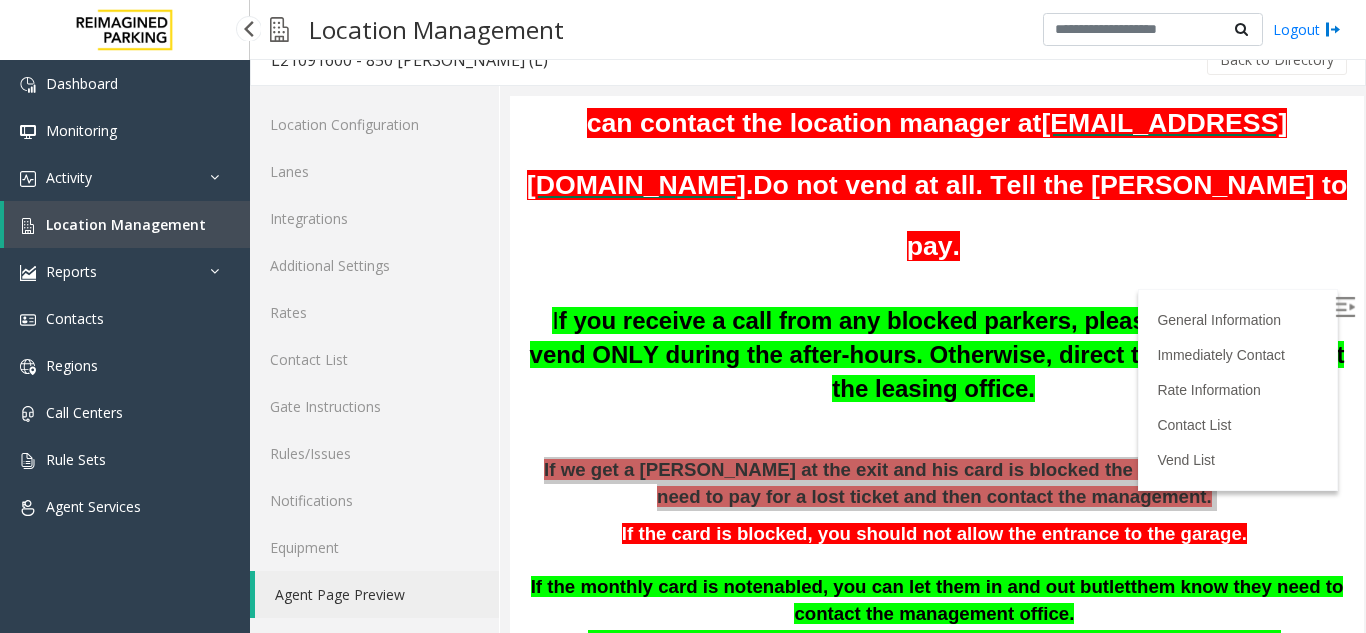 click on "Location Management" at bounding box center (126, 224) 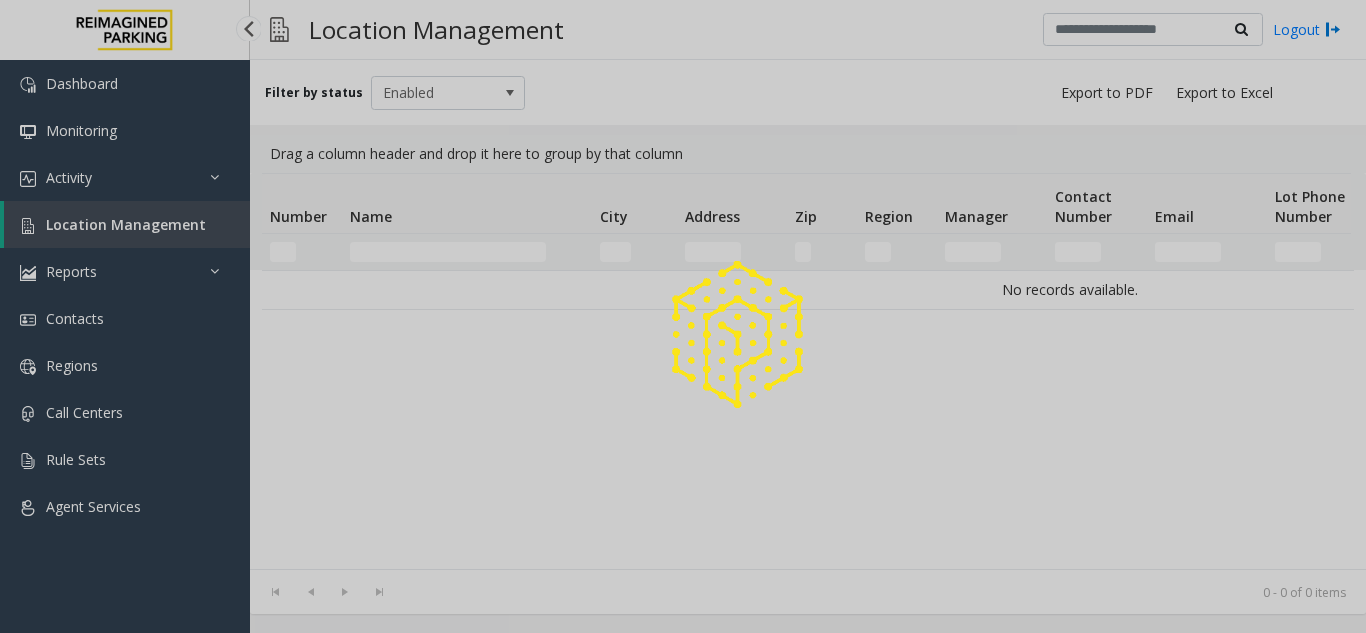 scroll, scrollTop: 0, scrollLeft: 0, axis: both 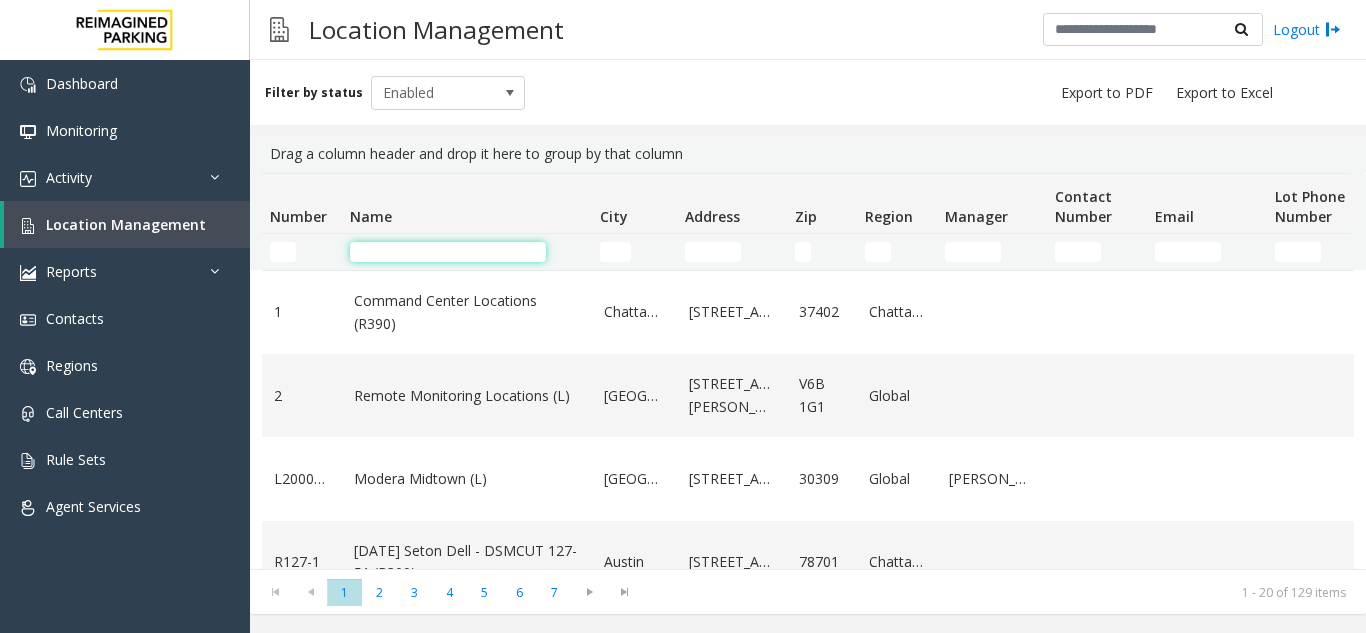 click 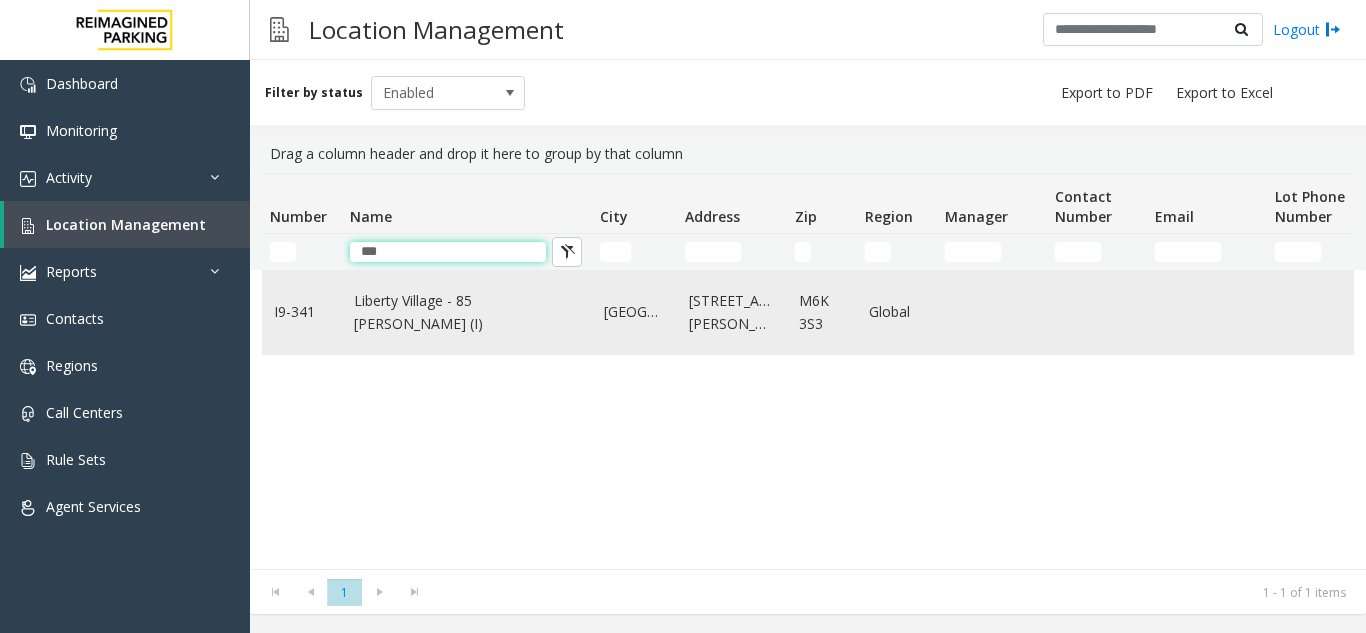 type on "***" 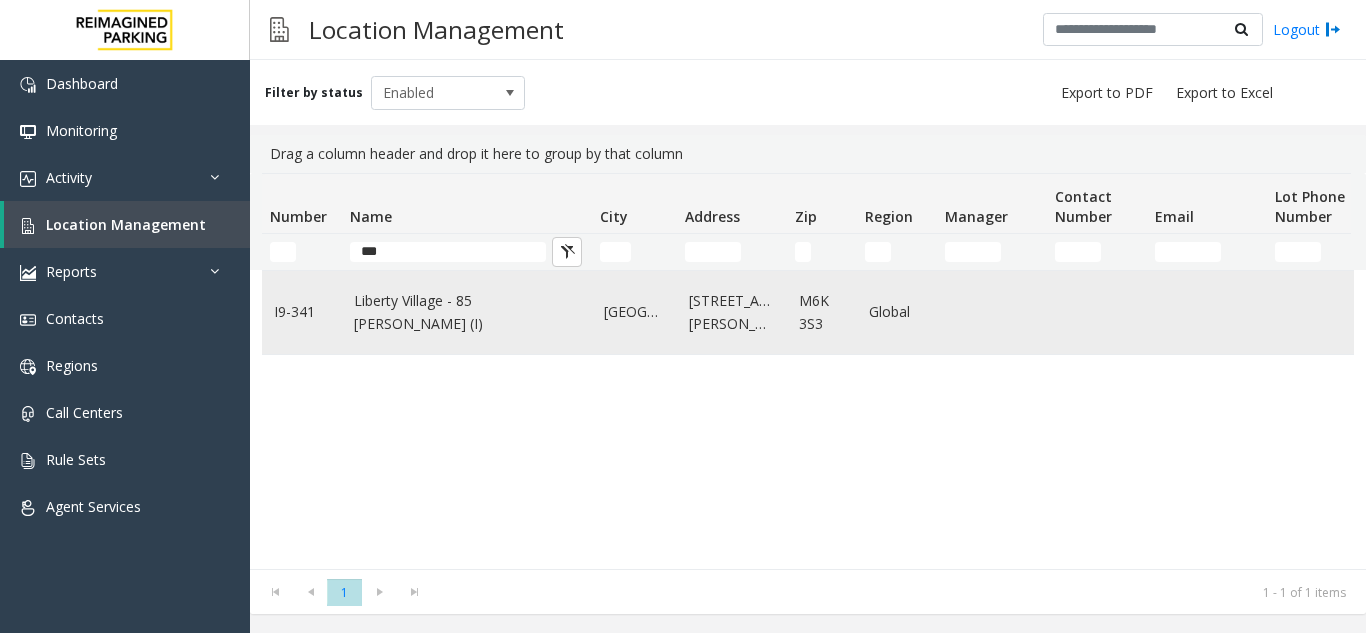 click on "Liberty Village - 85 [PERSON_NAME] (I)" 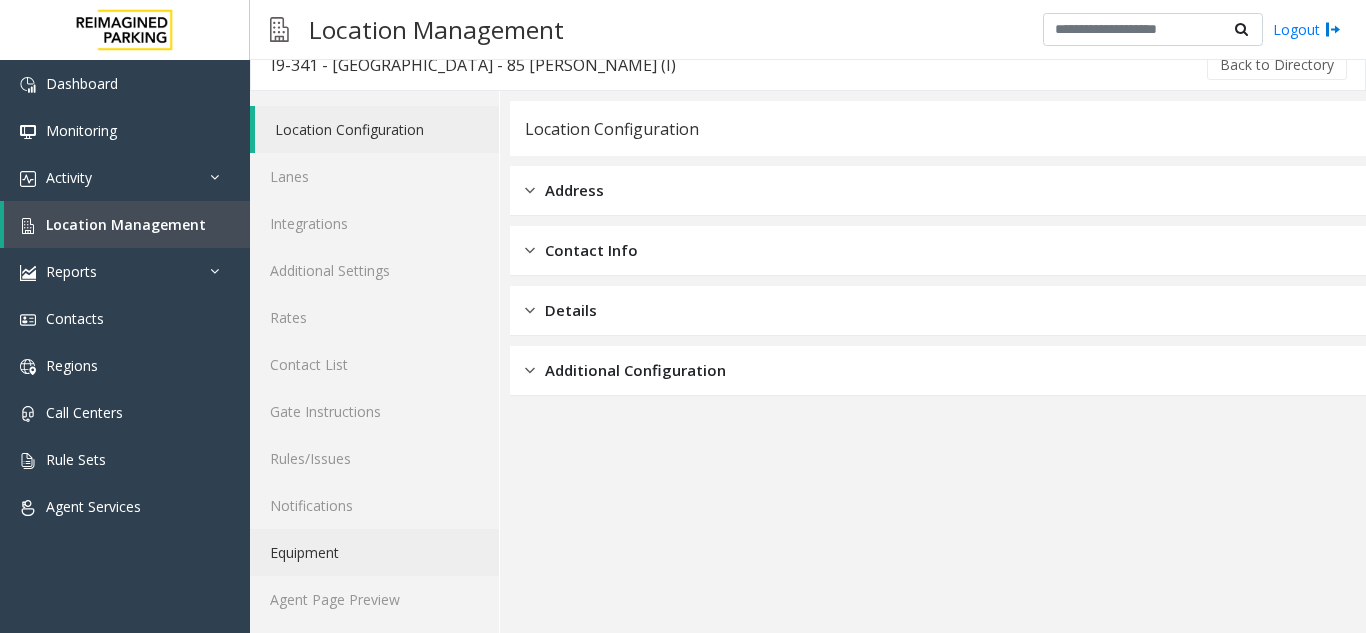scroll, scrollTop: 26, scrollLeft: 0, axis: vertical 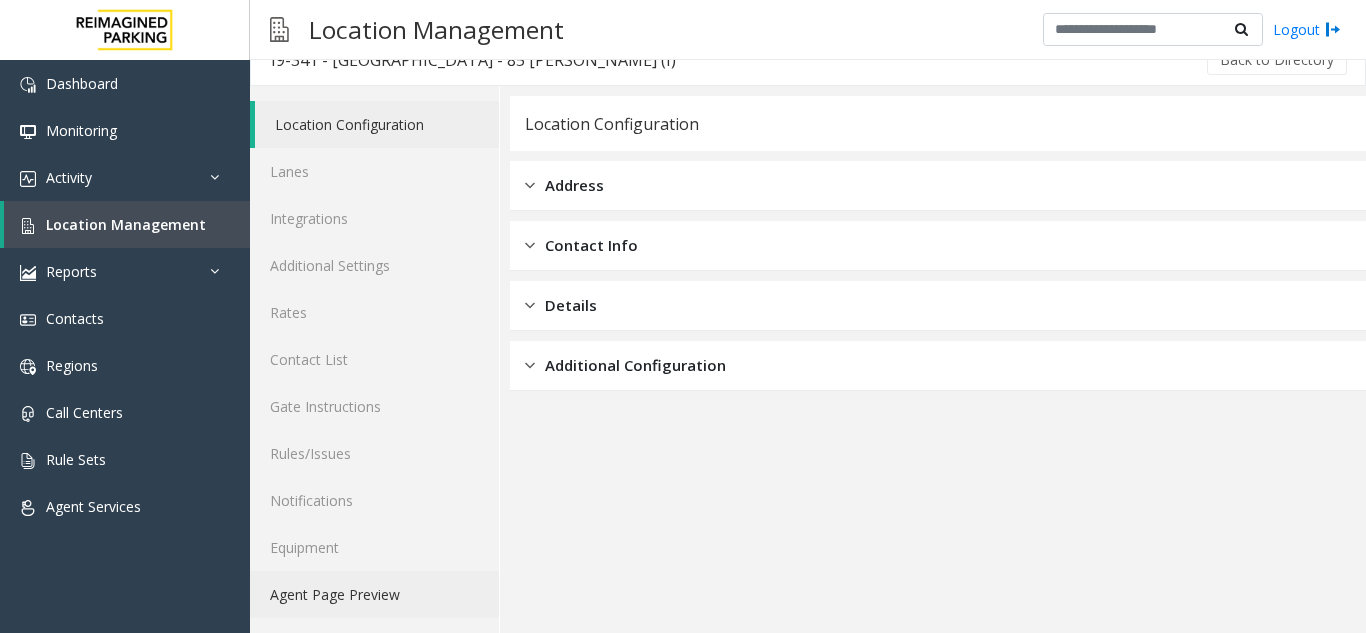 click on "Agent Page Preview" 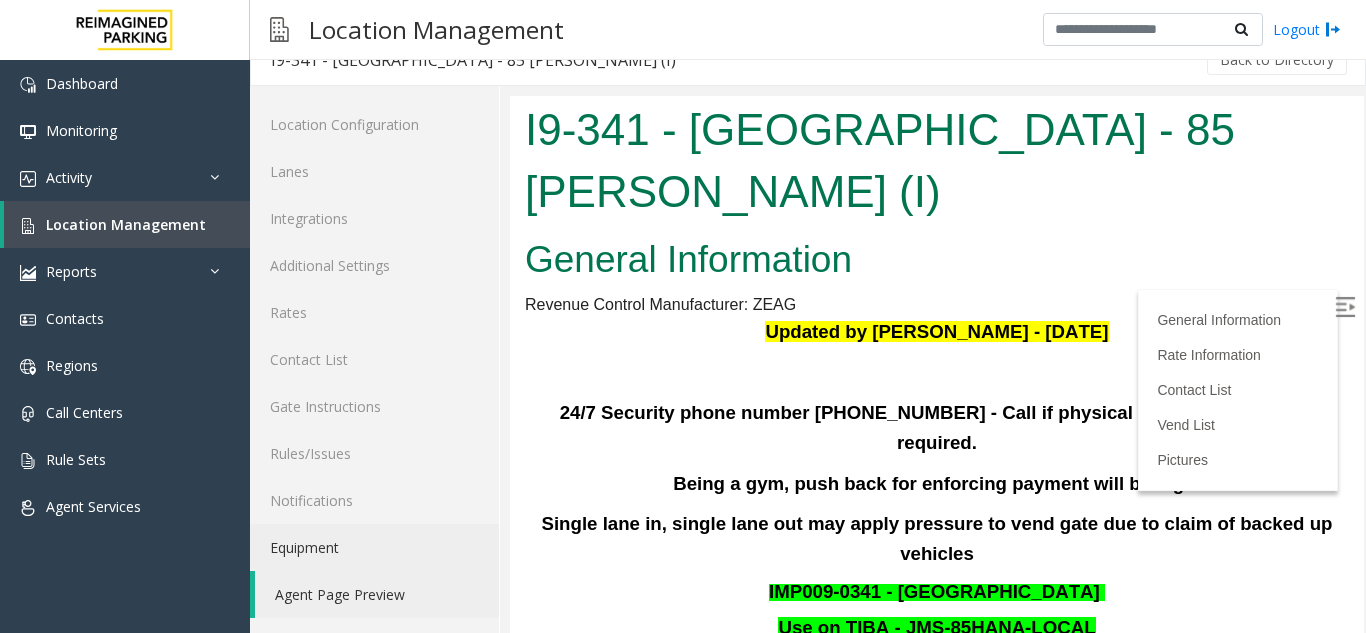 scroll, scrollTop: 0, scrollLeft: 0, axis: both 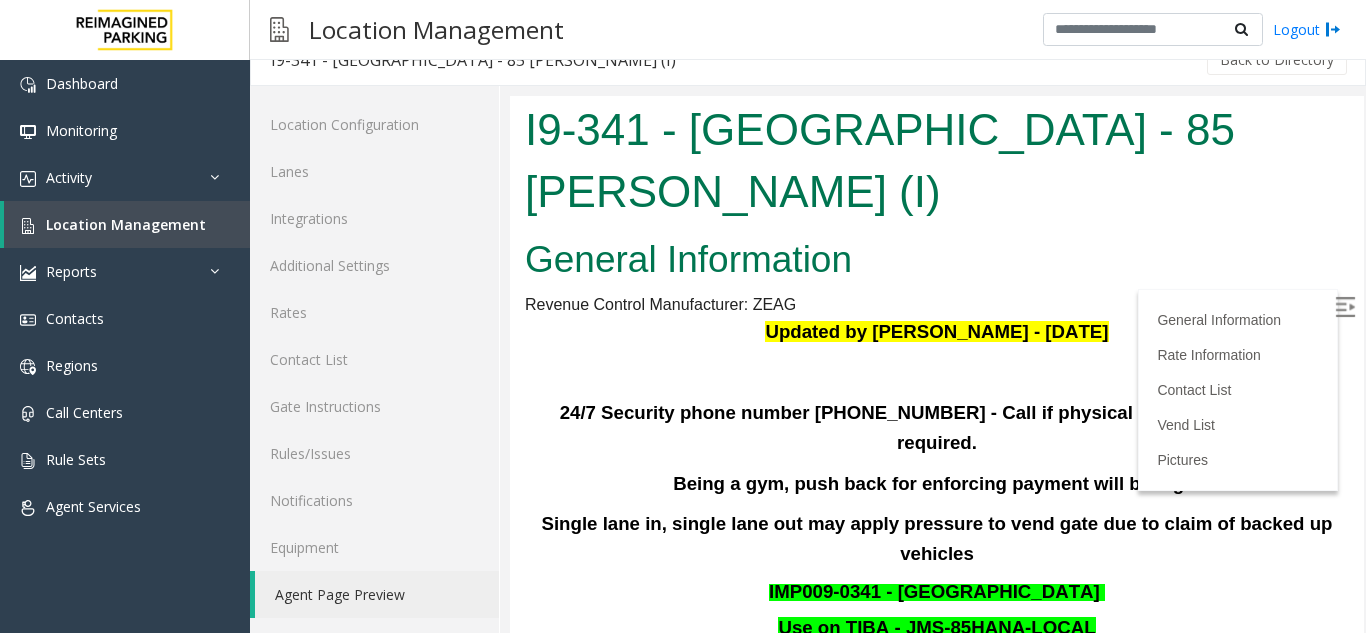 click at bounding box center (1345, 307) 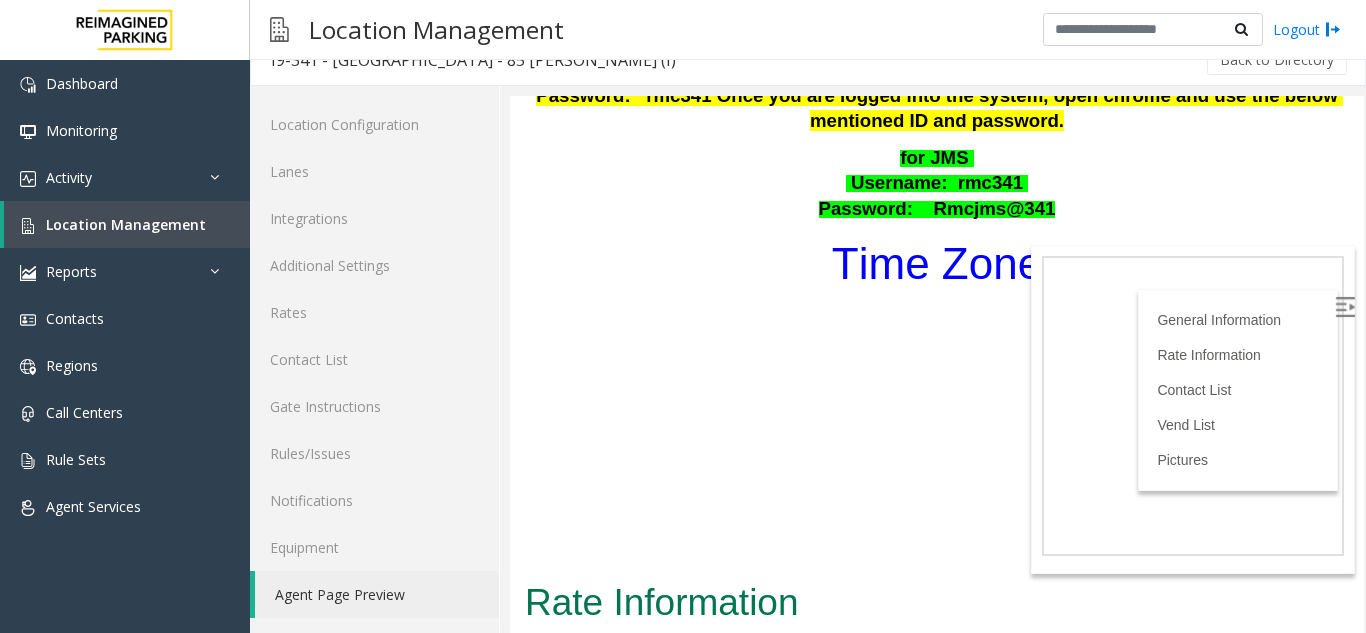 scroll, scrollTop: 600, scrollLeft: 0, axis: vertical 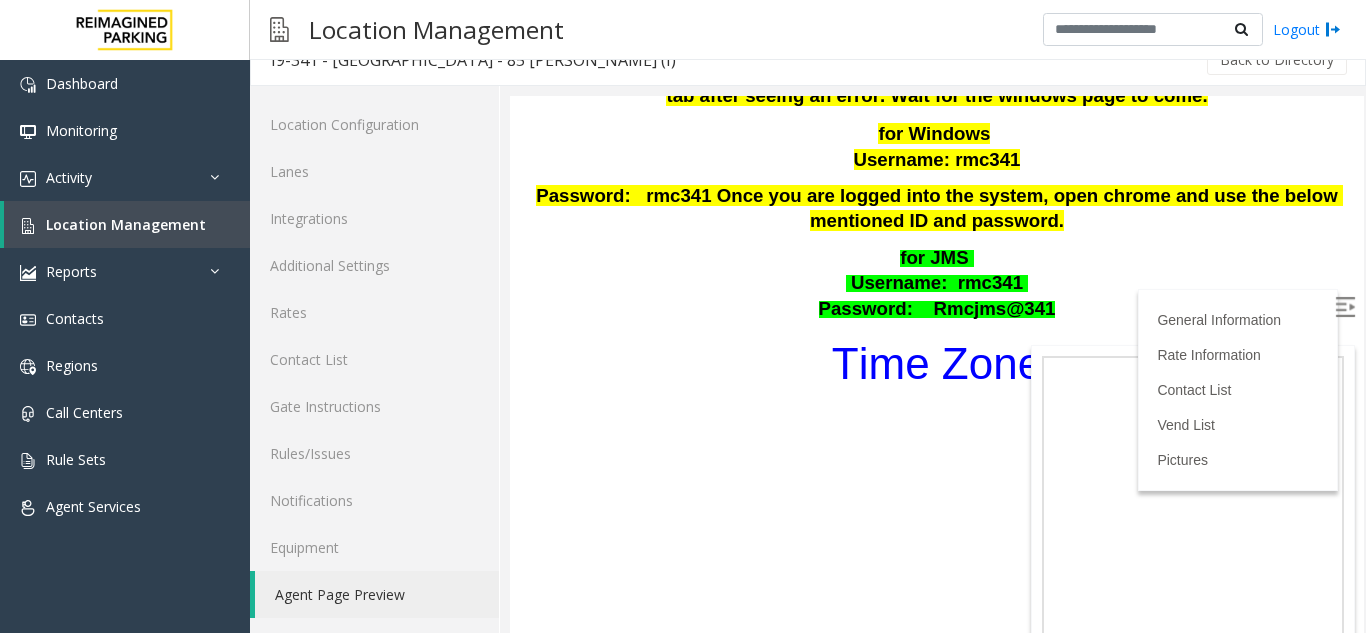click on "Time Zone" at bounding box center (937, 363) 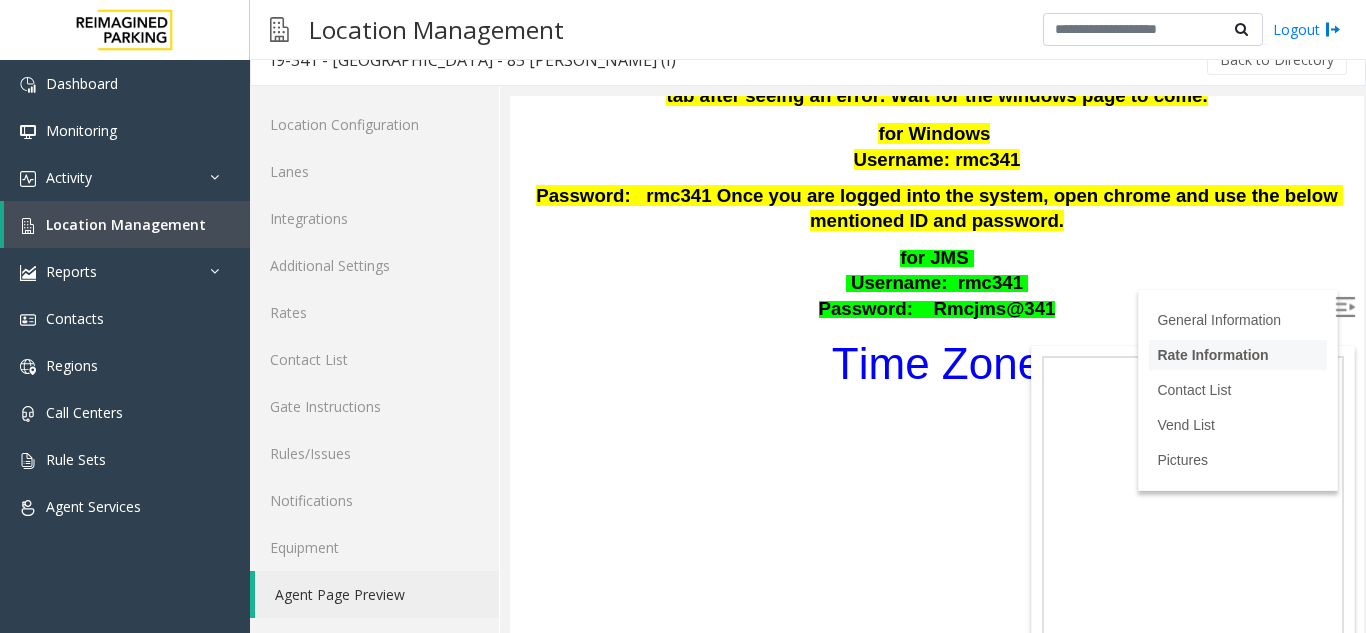 click on "Rate Information" at bounding box center (1212, 355) 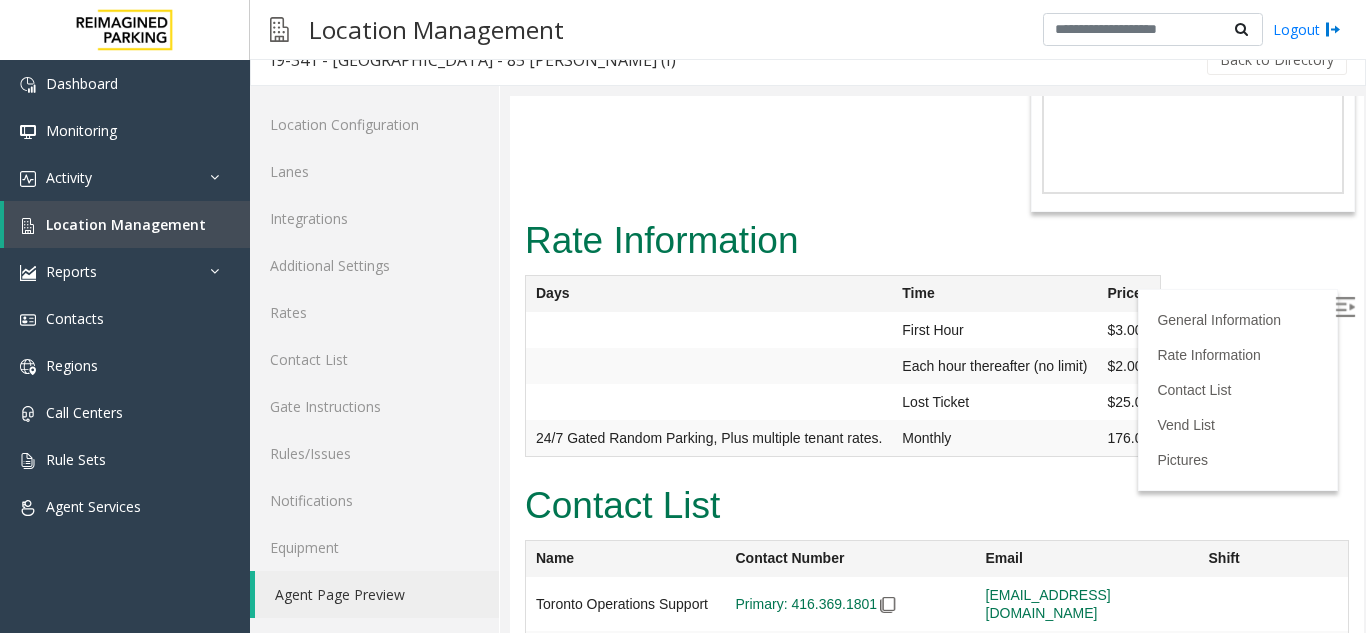 click at bounding box center (1345, 307) 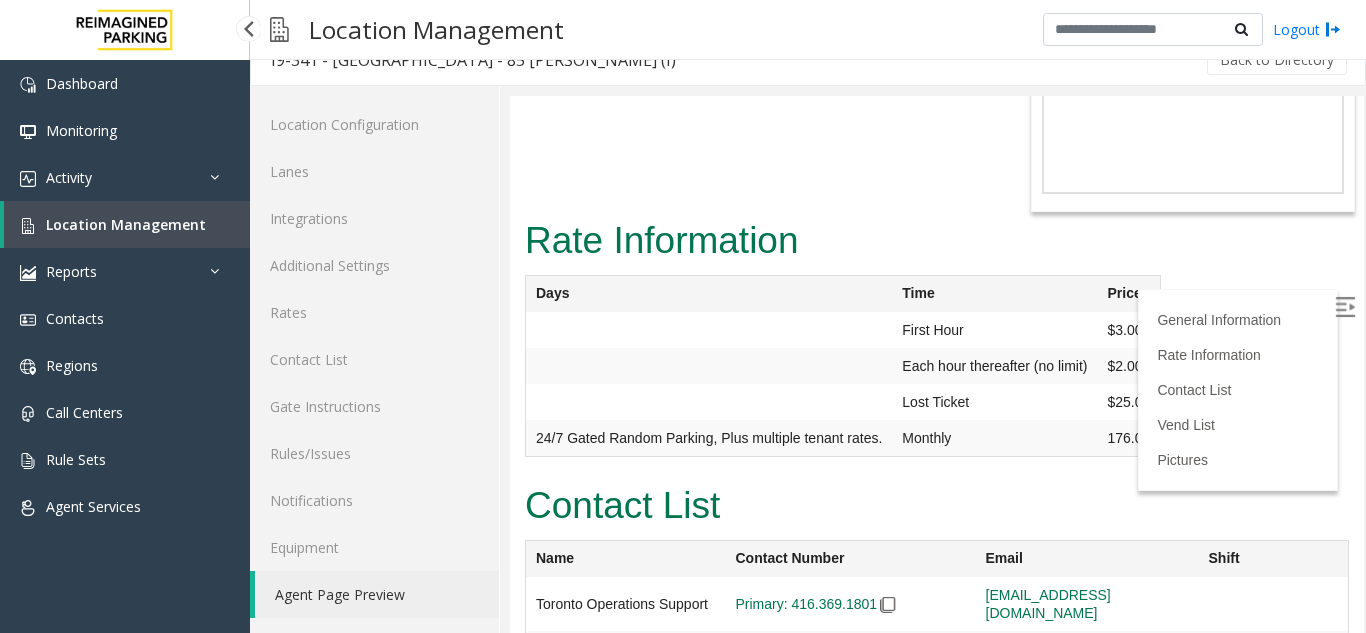 click on "Location Management" at bounding box center (126, 224) 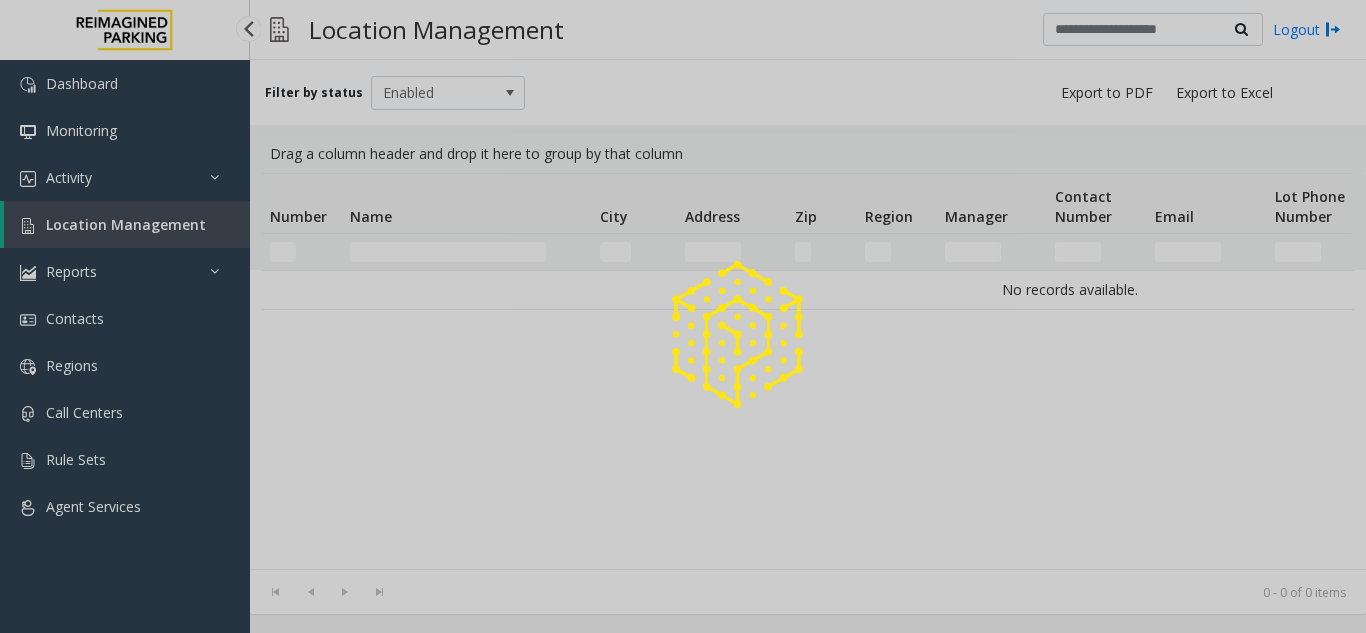 scroll, scrollTop: 0, scrollLeft: 0, axis: both 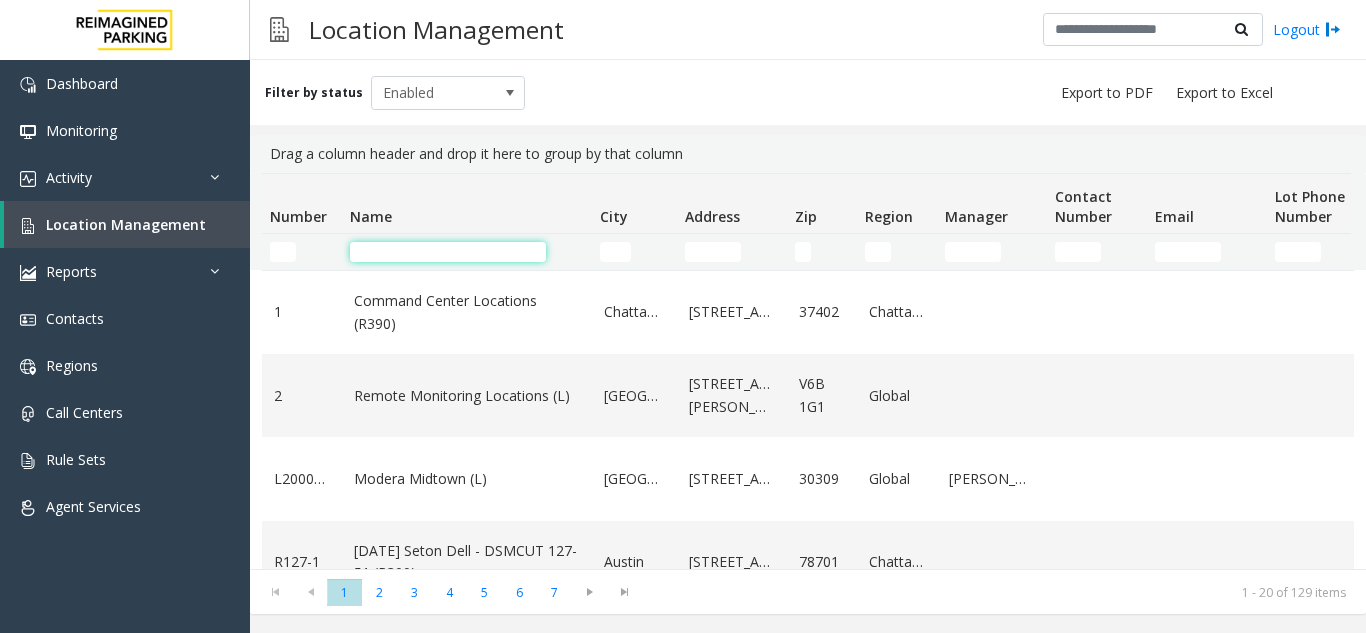 click 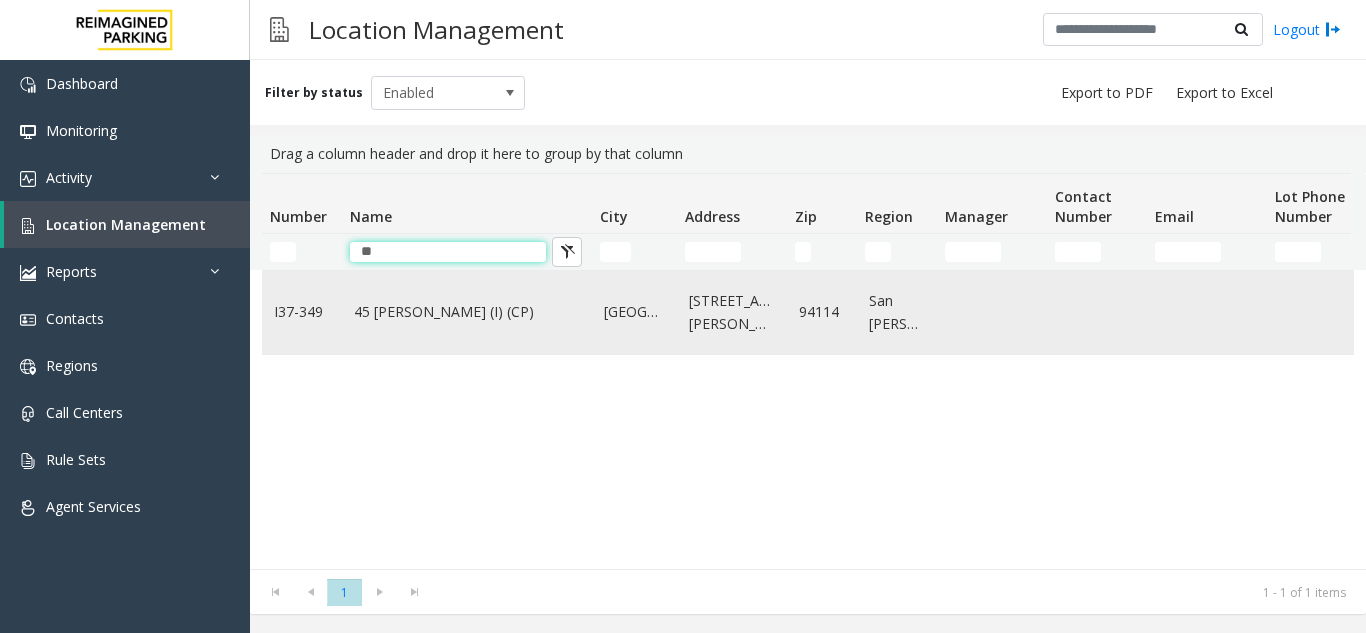 type on "**" 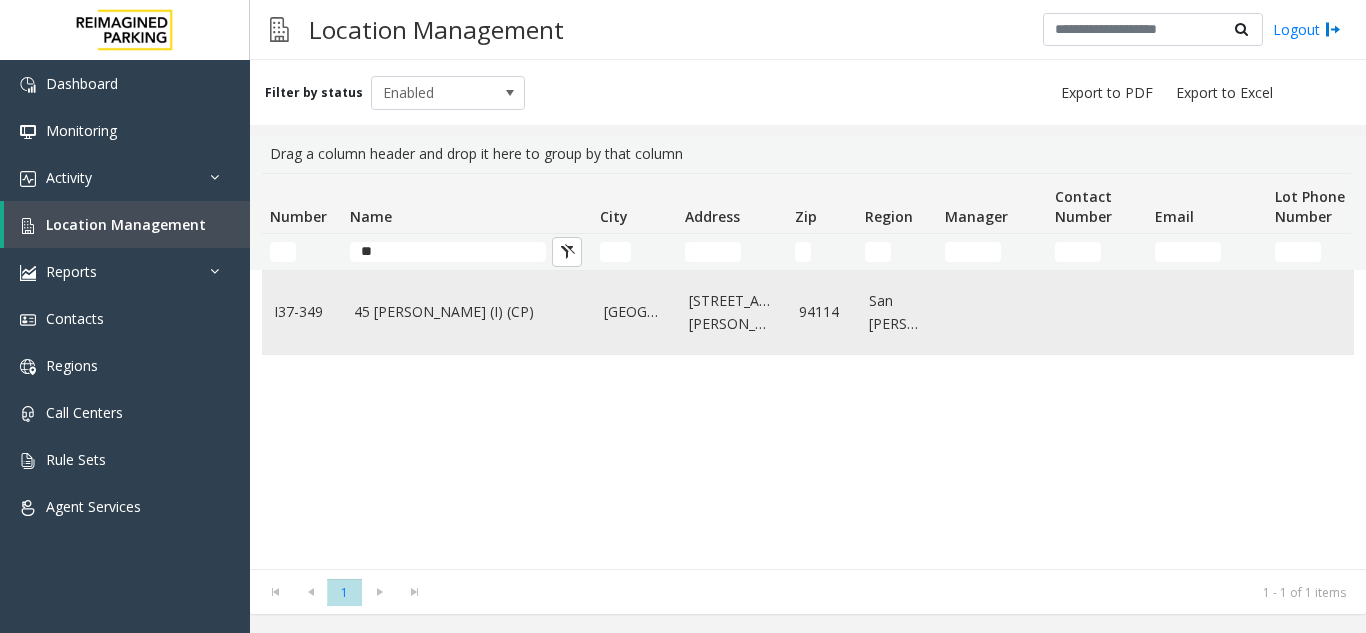 click on "45 [PERSON_NAME] (I) (CP)" 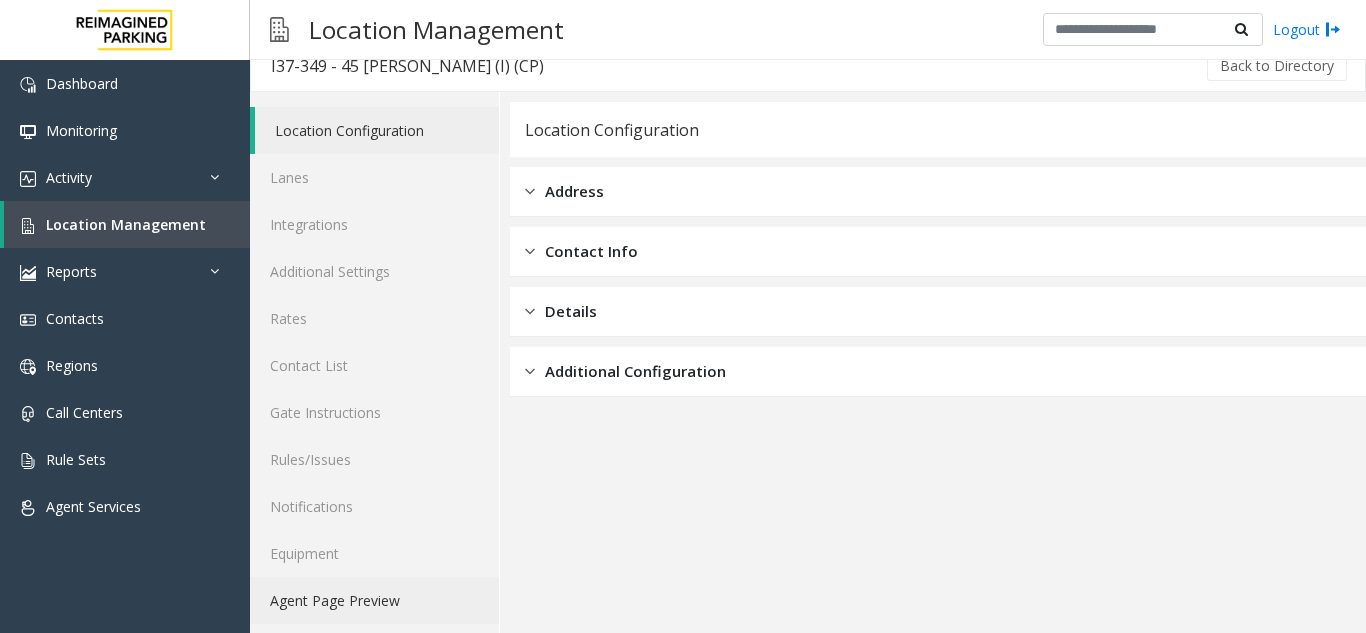 scroll, scrollTop: 26, scrollLeft: 0, axis: vertical 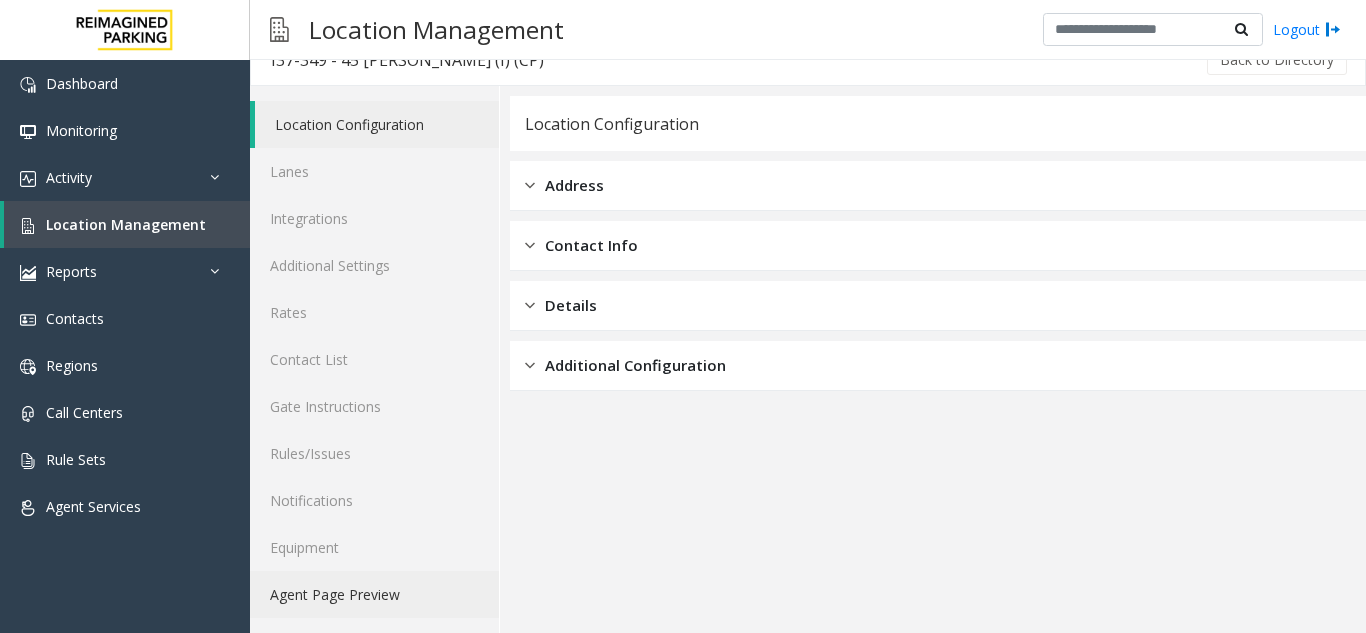 click on "Agent Page Preview" 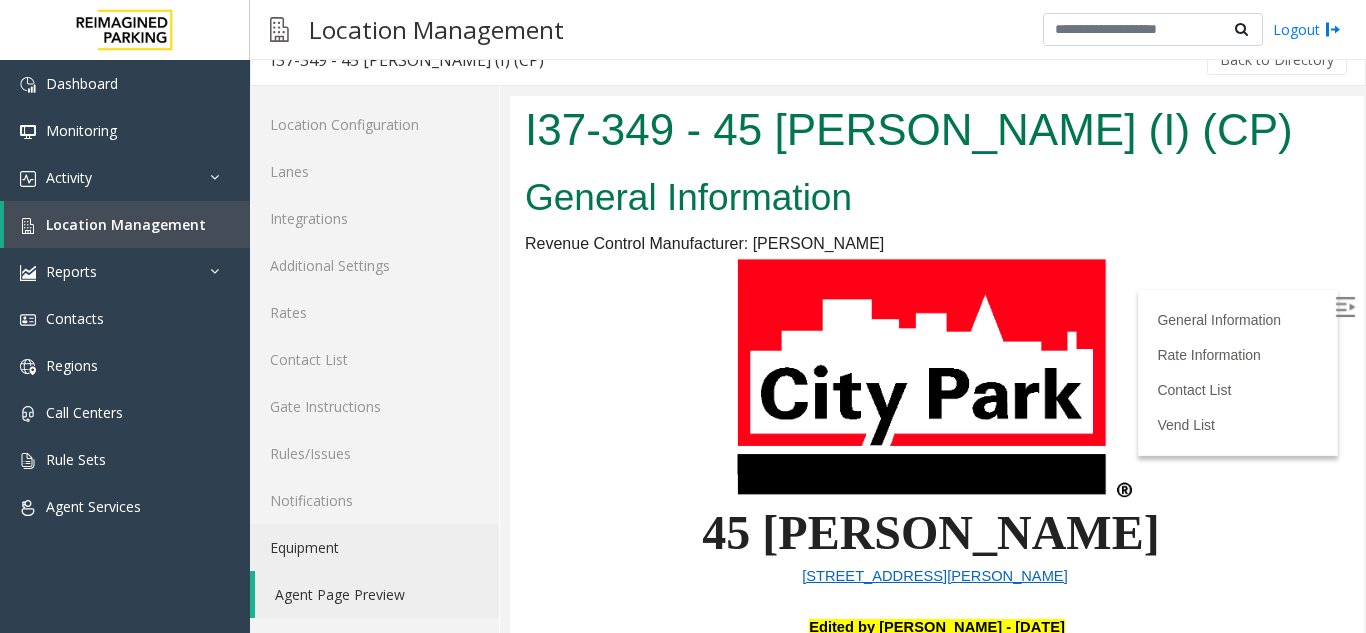 scroll, scrollTop: 0, scrollLeft: 0, axis: both 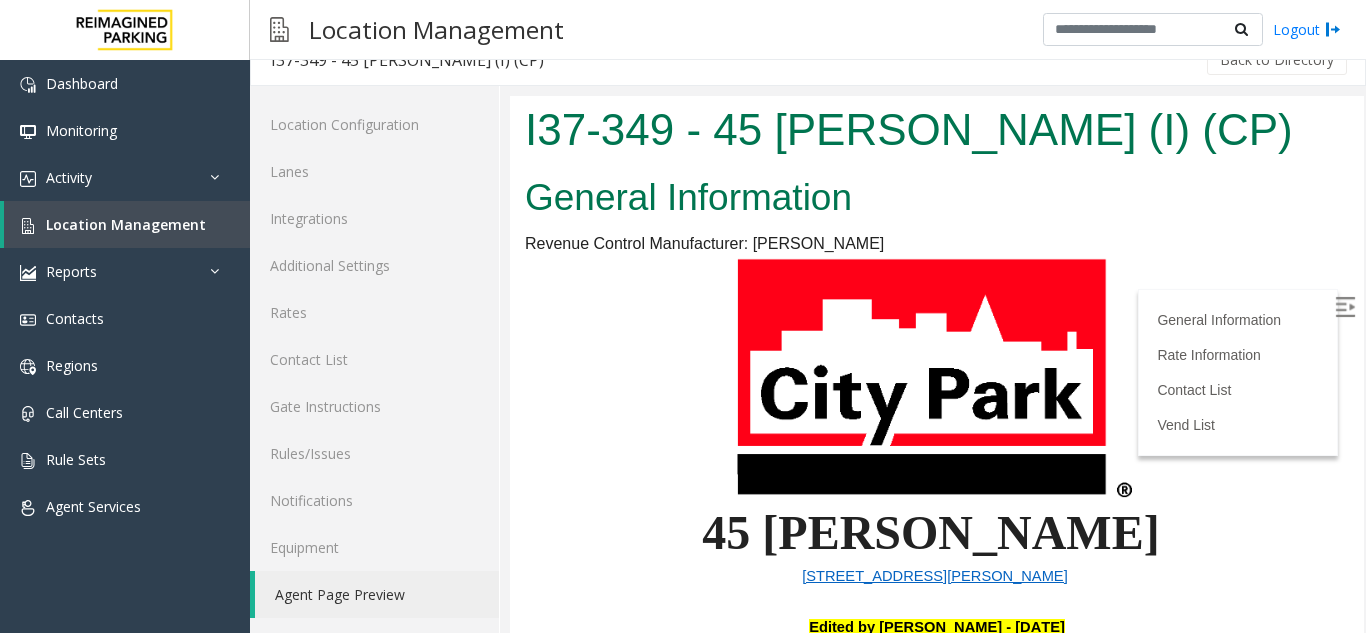 click at bounding box center (1345, 307) 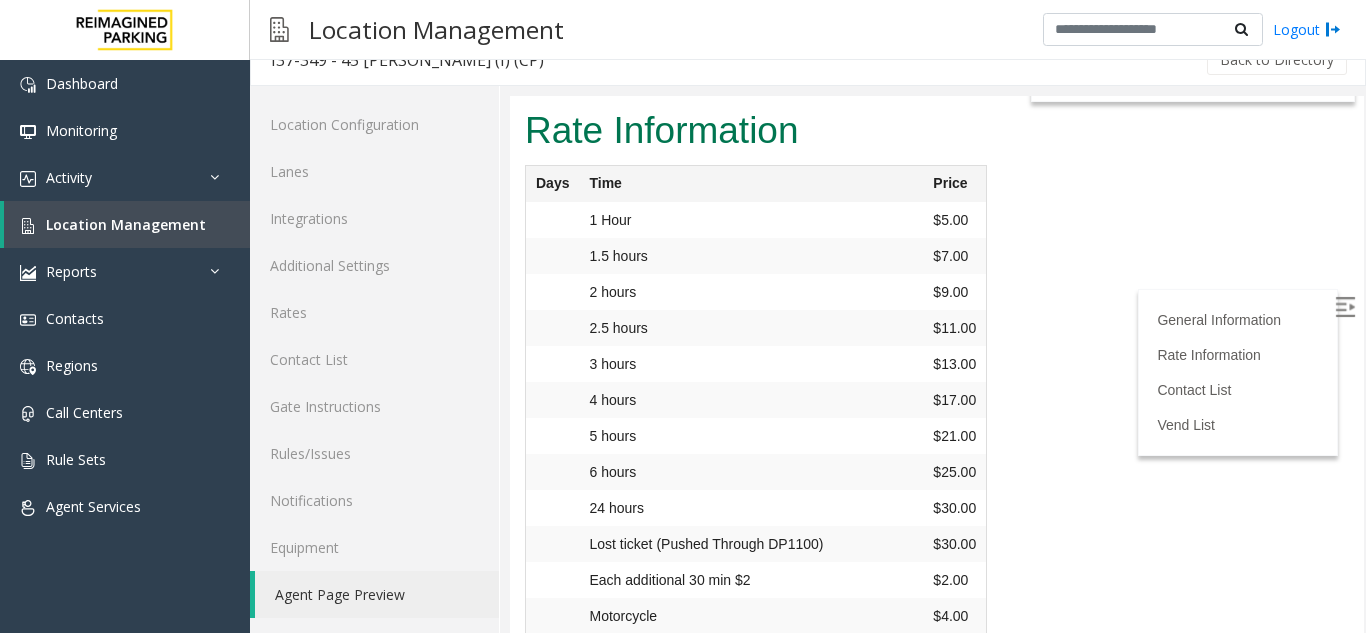 scroll, scrollTop: 459, scrollLeft: 0, axis: vertical 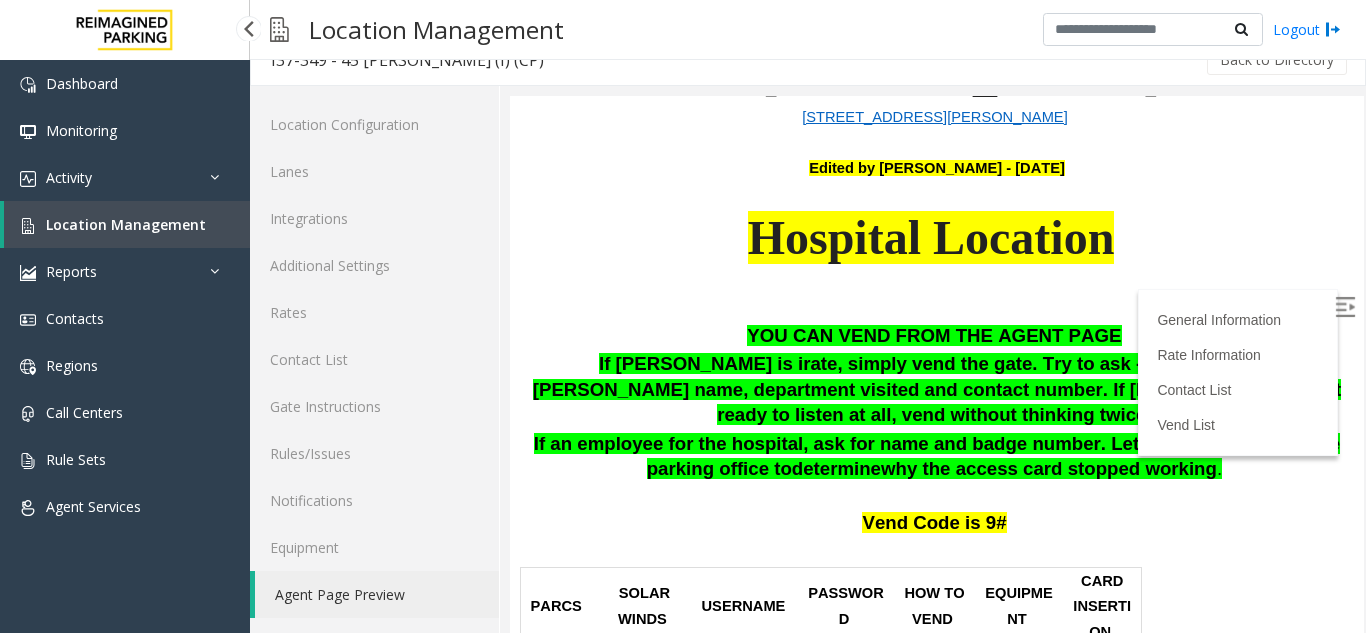 click on "Location Management" at bounding box center [126, 224] 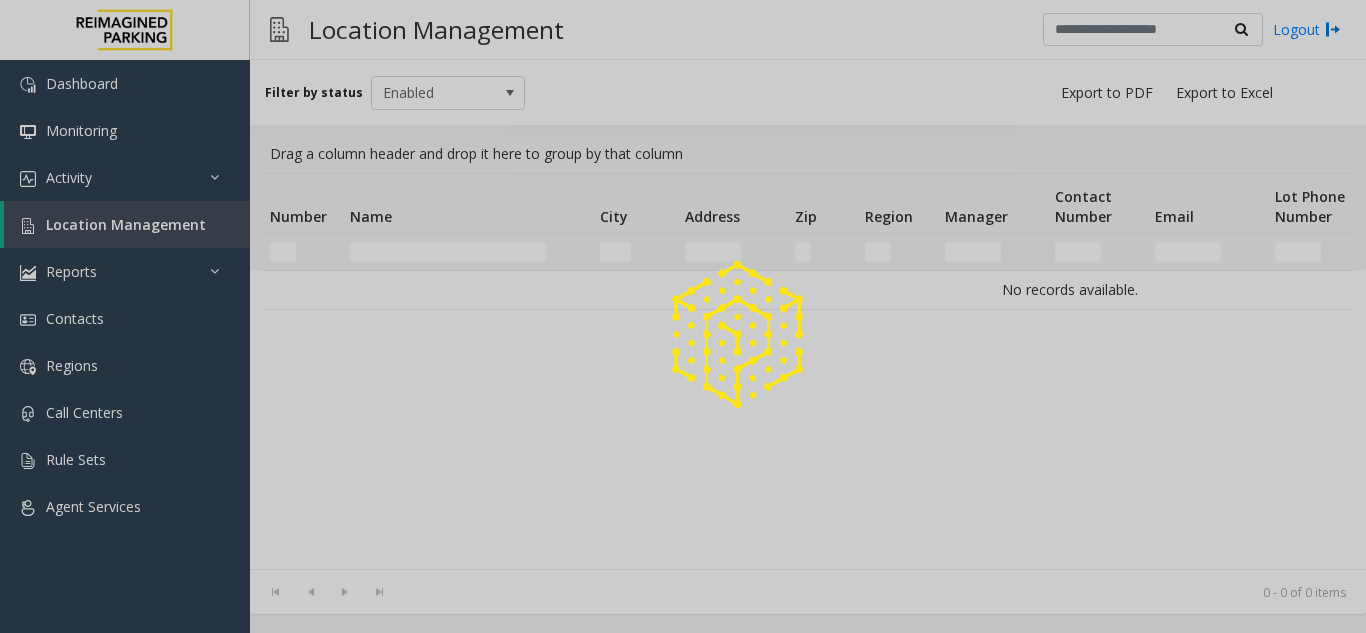 scroll, scrollTop: 0, scrollLeft: 0, axis: both 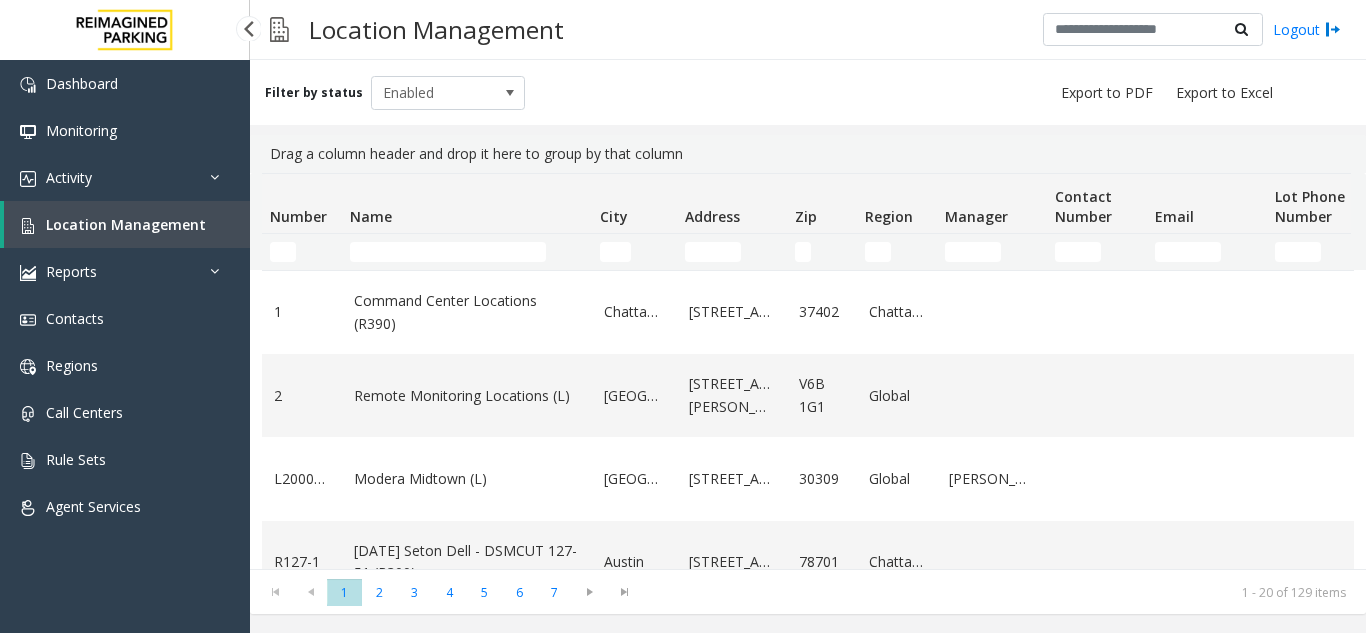 click on "Location Management" at bounding box center [126, 224] 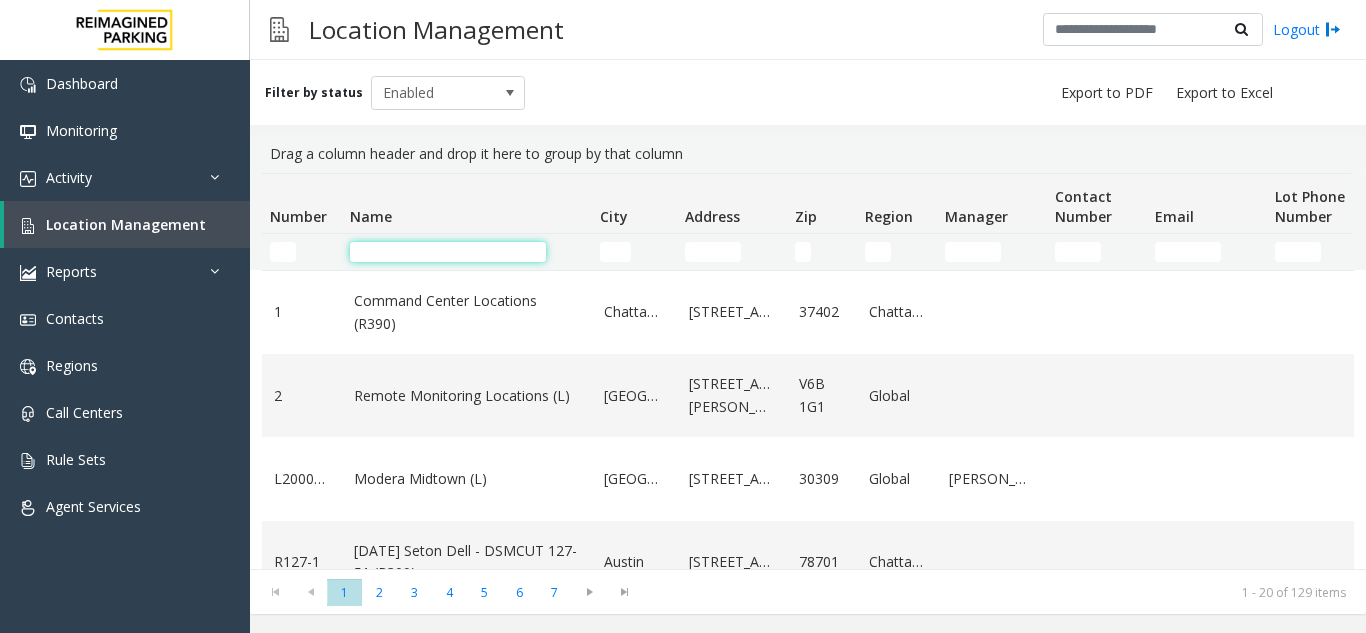 click 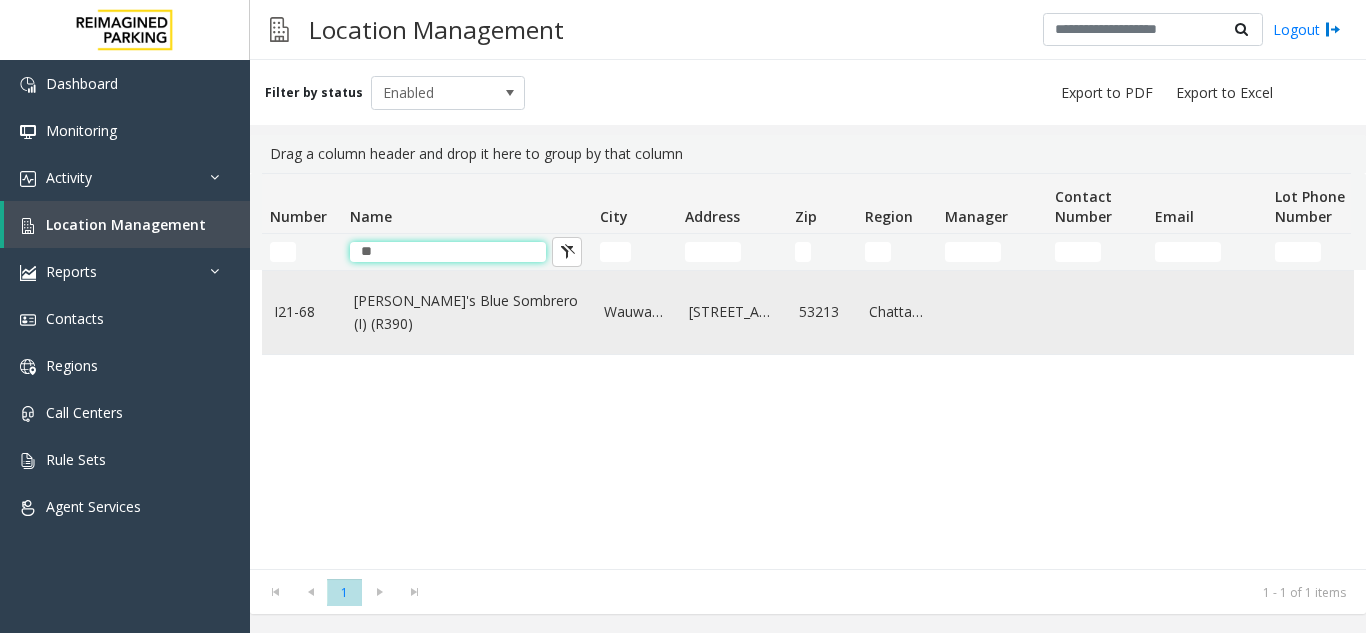 type on "**" 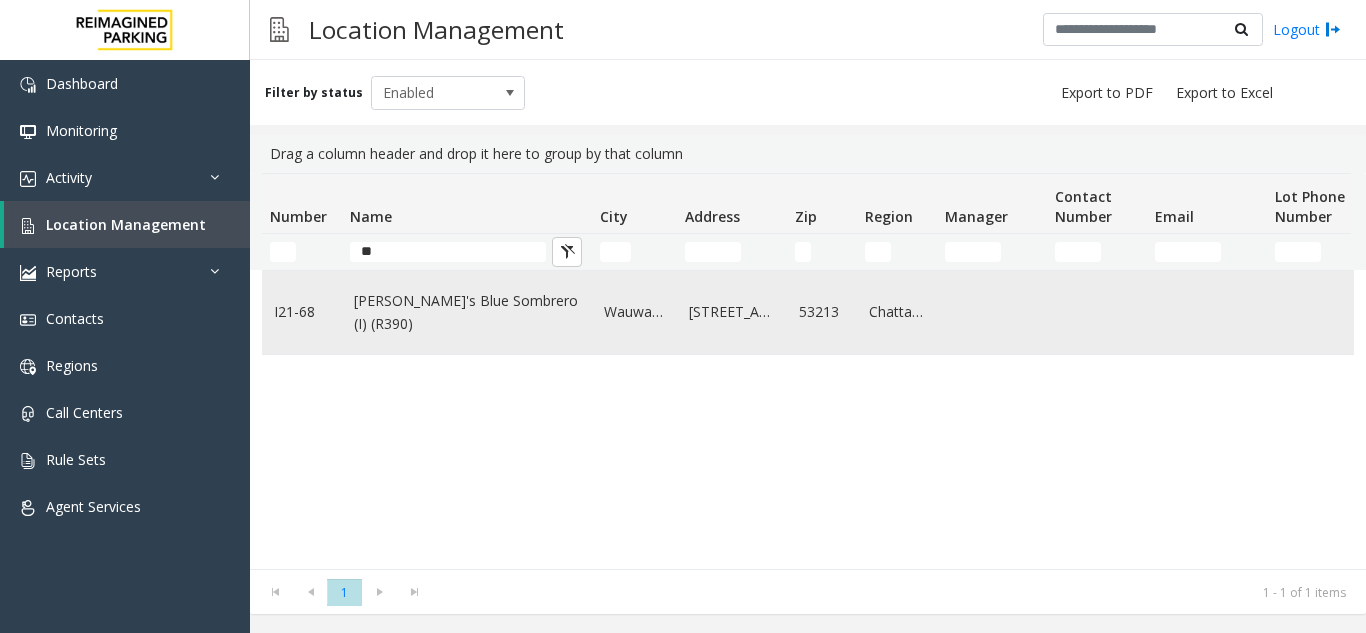 click on "[PERSON_NAME]'s Blue Sombrero (I) (R390)" 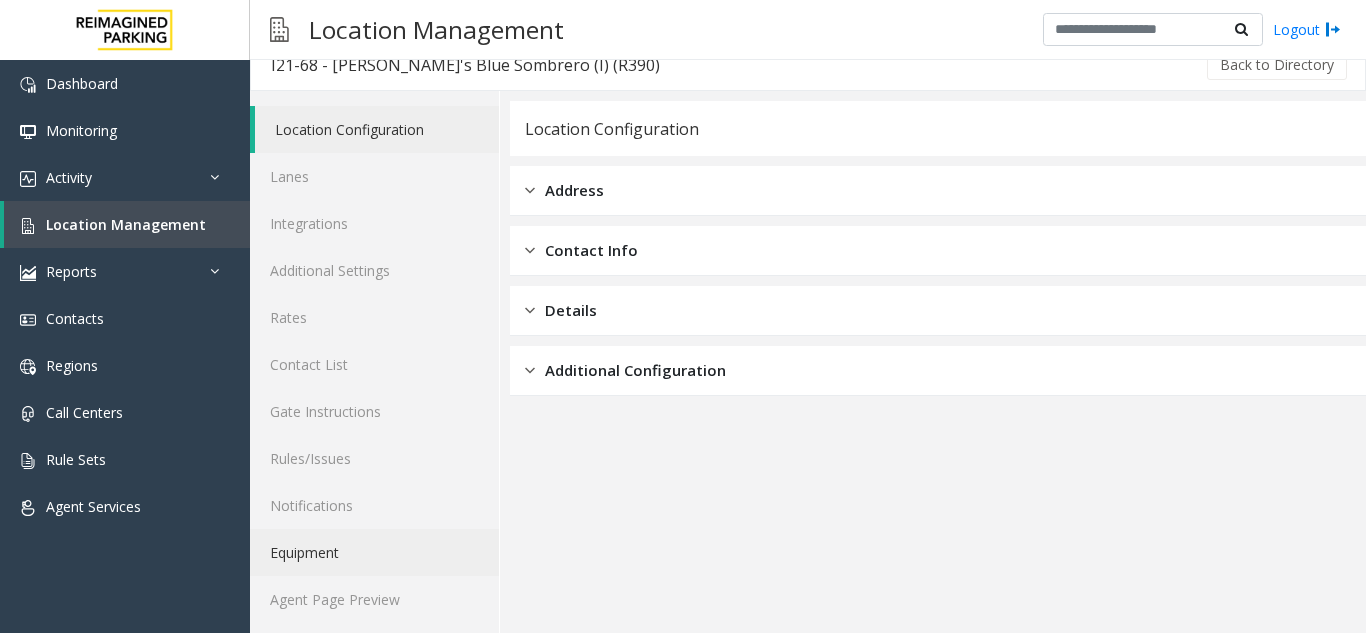 scroll, scrollTop: 26, scrollLeft: 0, axis: vertical 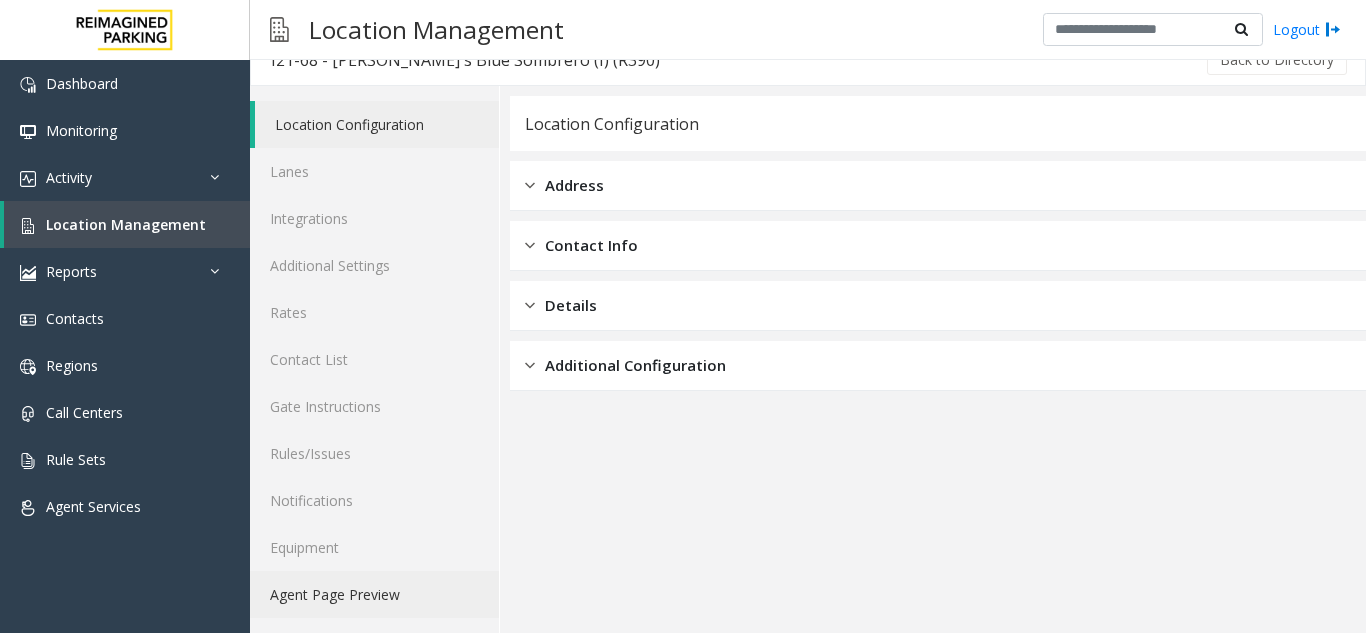 click on "Agent Page Preview" 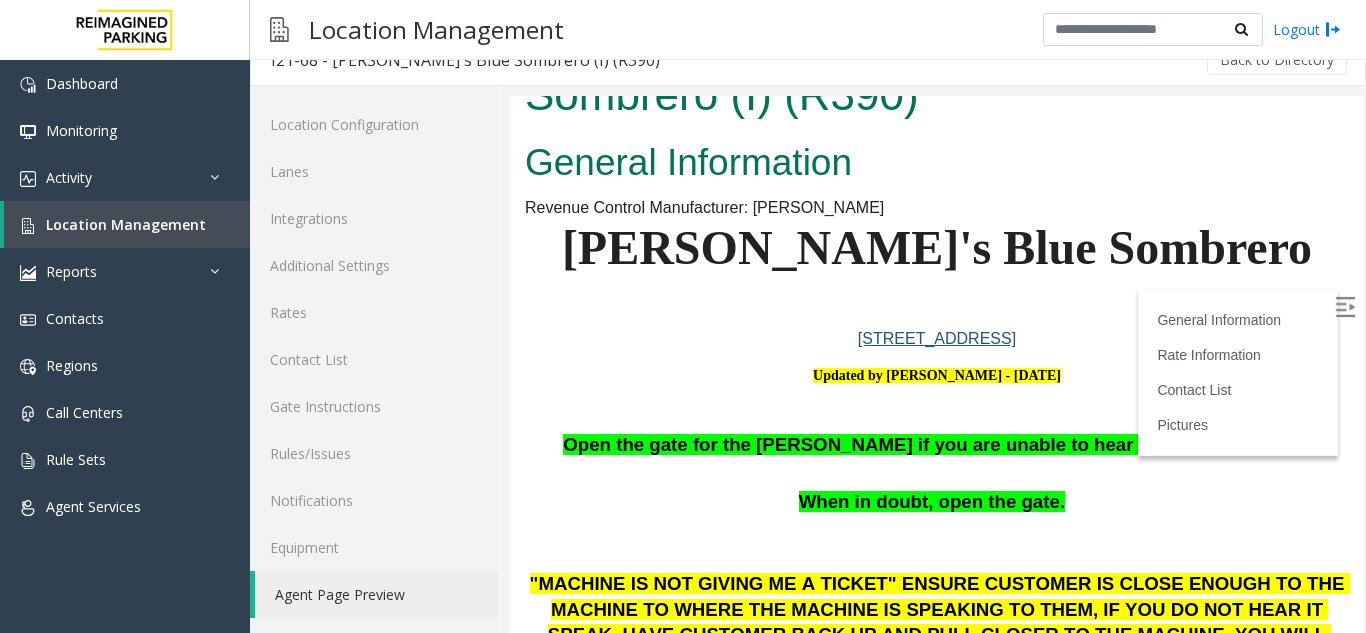 scroll, scrollTop: 0, scrollLeft: 0, axis: both 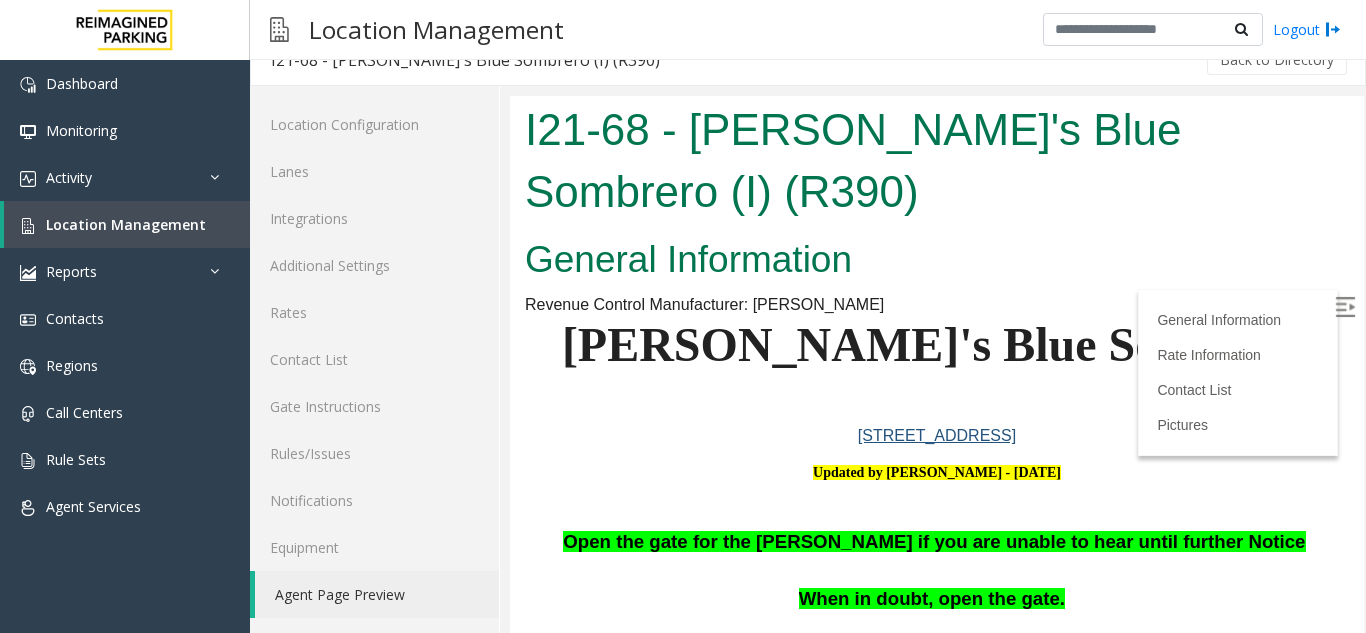 click at bounding box center [1345, 307] 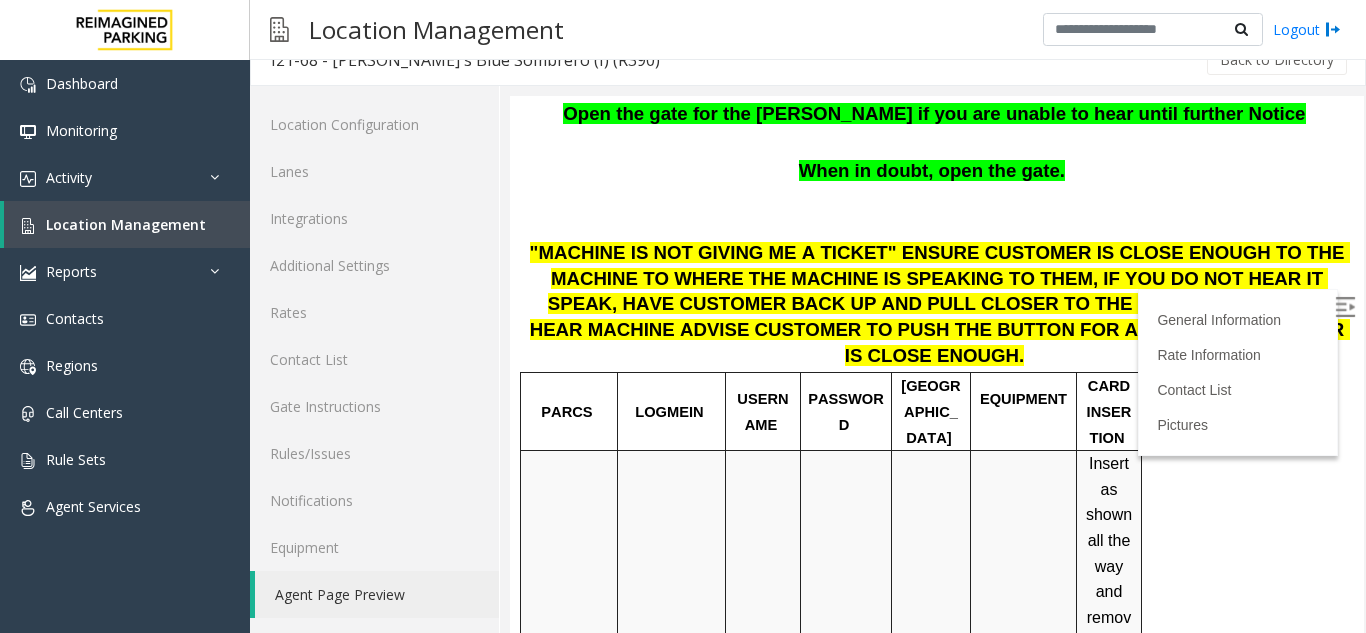 scroll, scrollTop: 400, scrollLeft: 0, axis: vertical 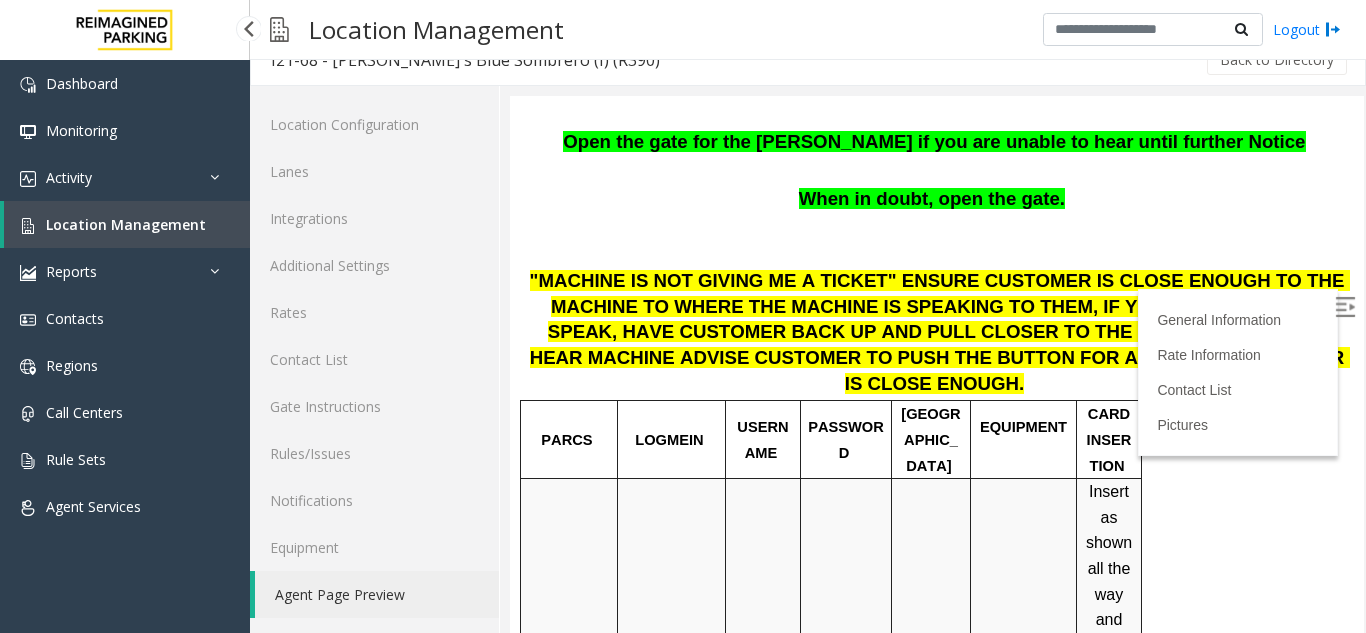click on "Location Management" at bounding box center [126, 224] 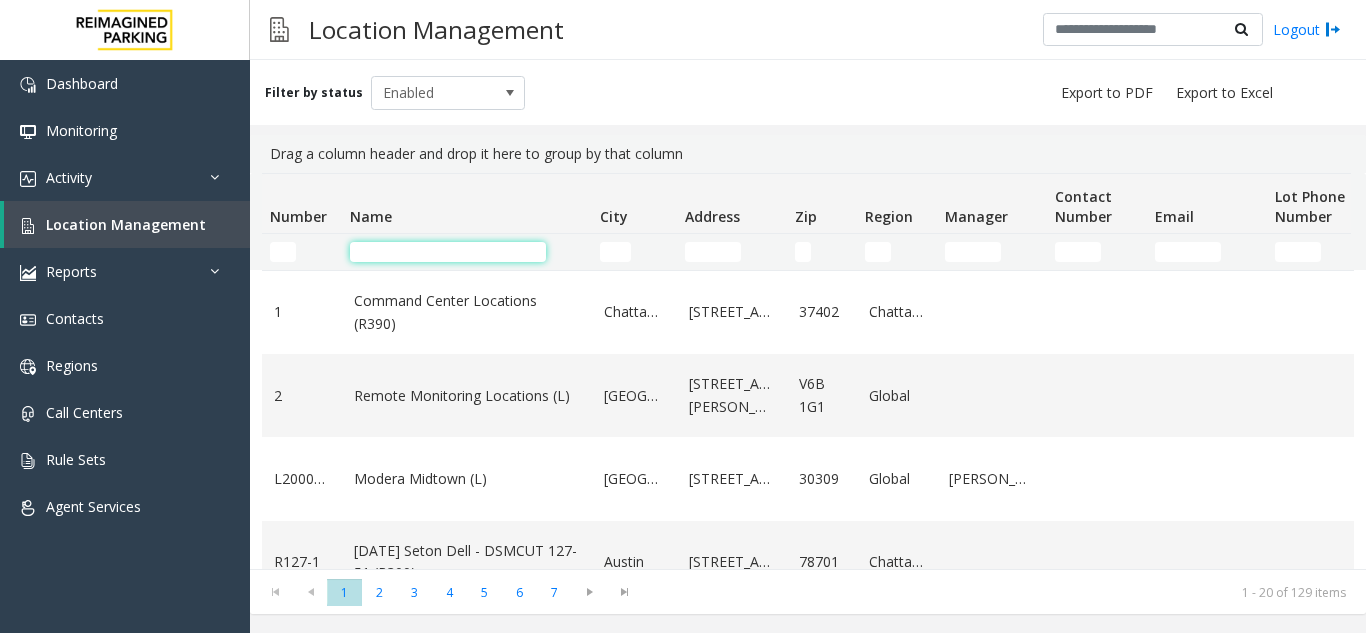 click 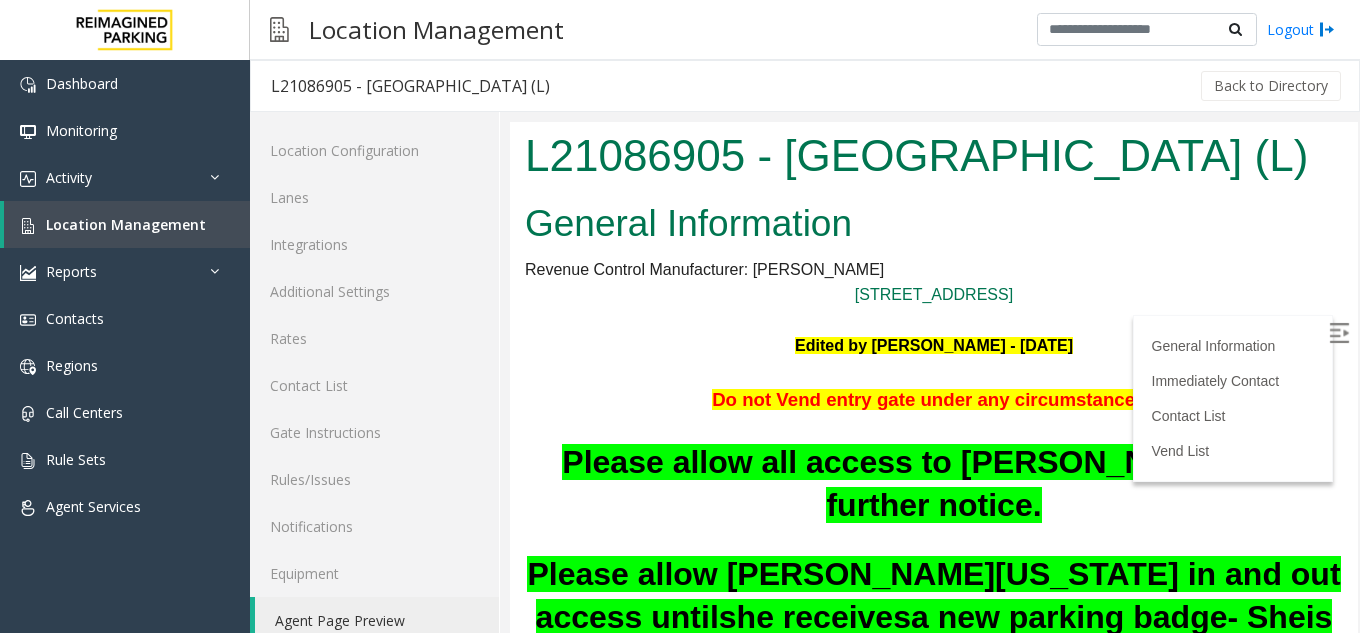 scroll, scrollTop: 100, scrollLeft: 0, axis: vertical 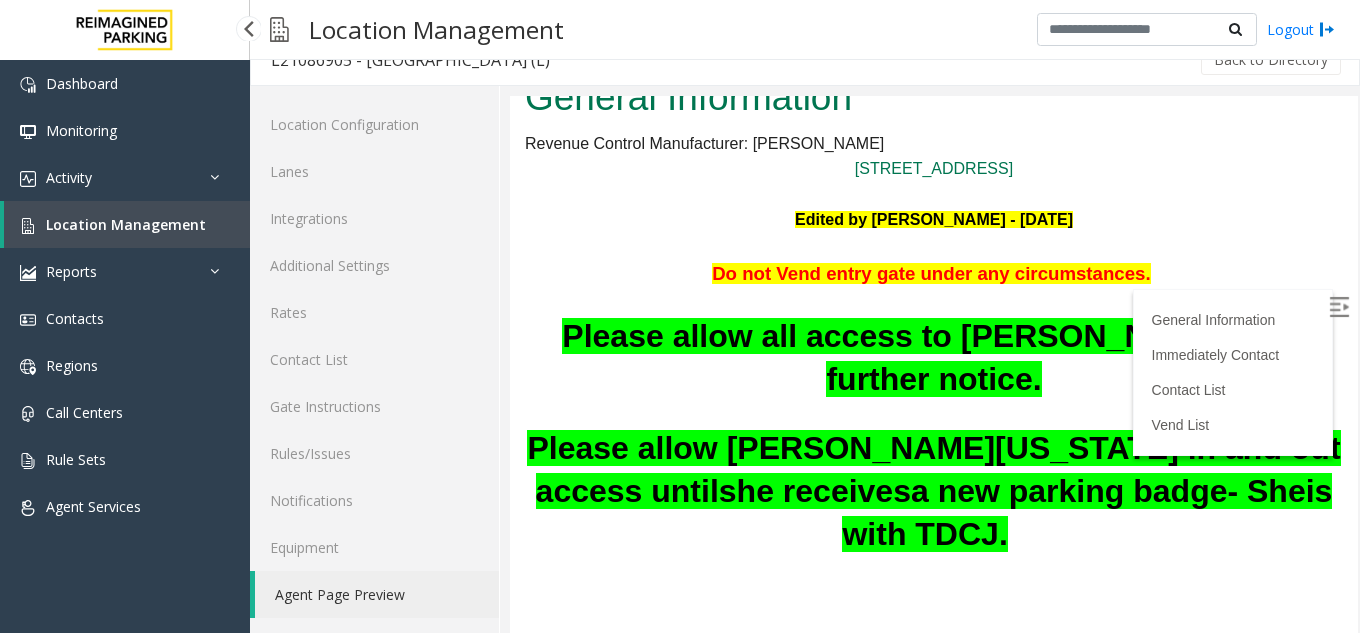 click on "Location Management" at bounding box center (126, 224) 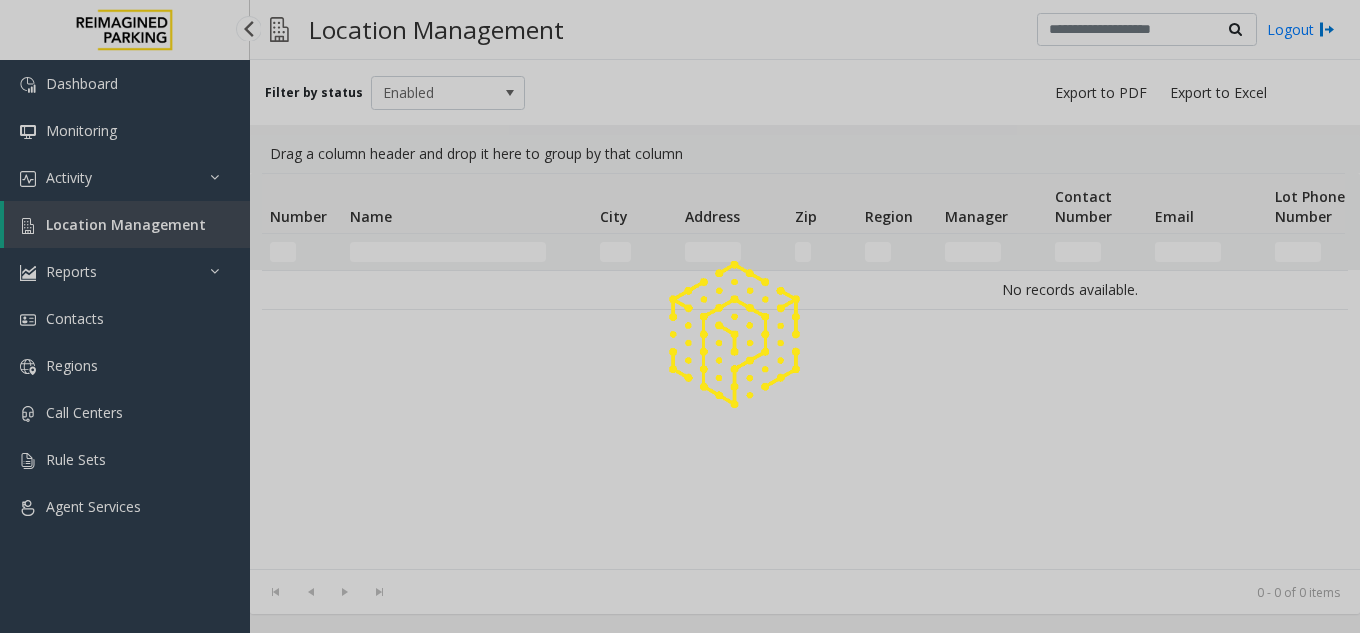 scroll, scrollTop: 0, scrollLeft: 0, axis: both 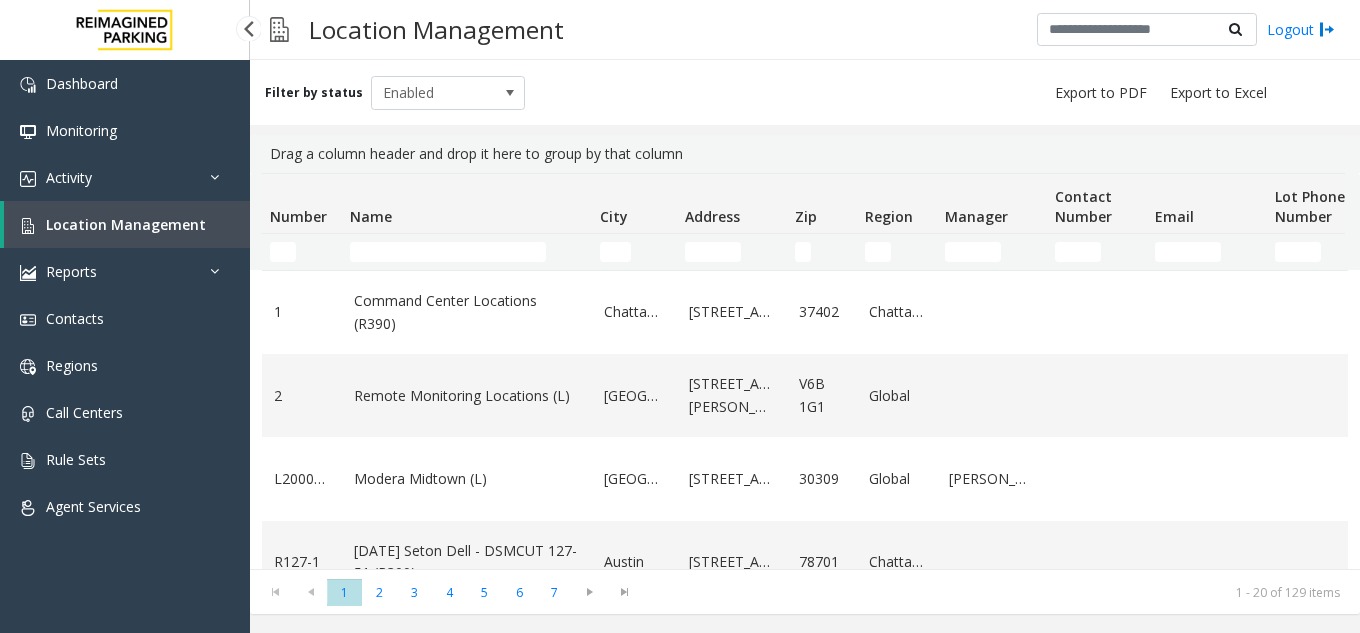 click on "Location Management" at bounding box center [126, 224] 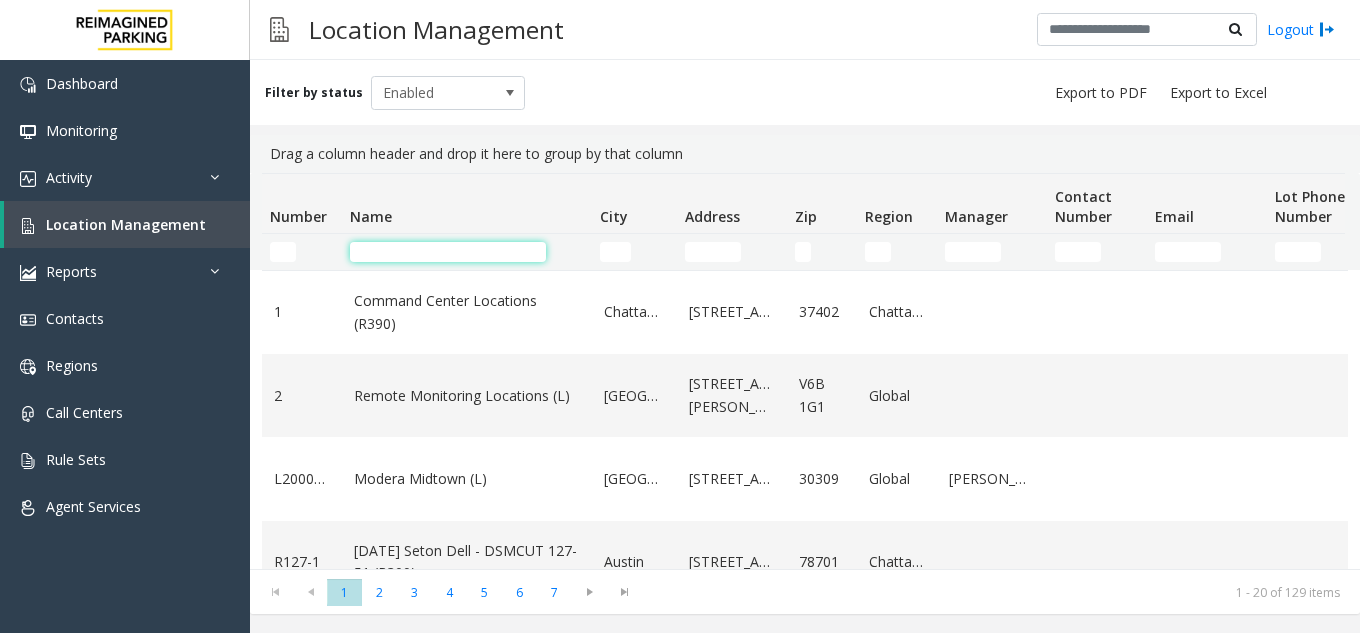 click 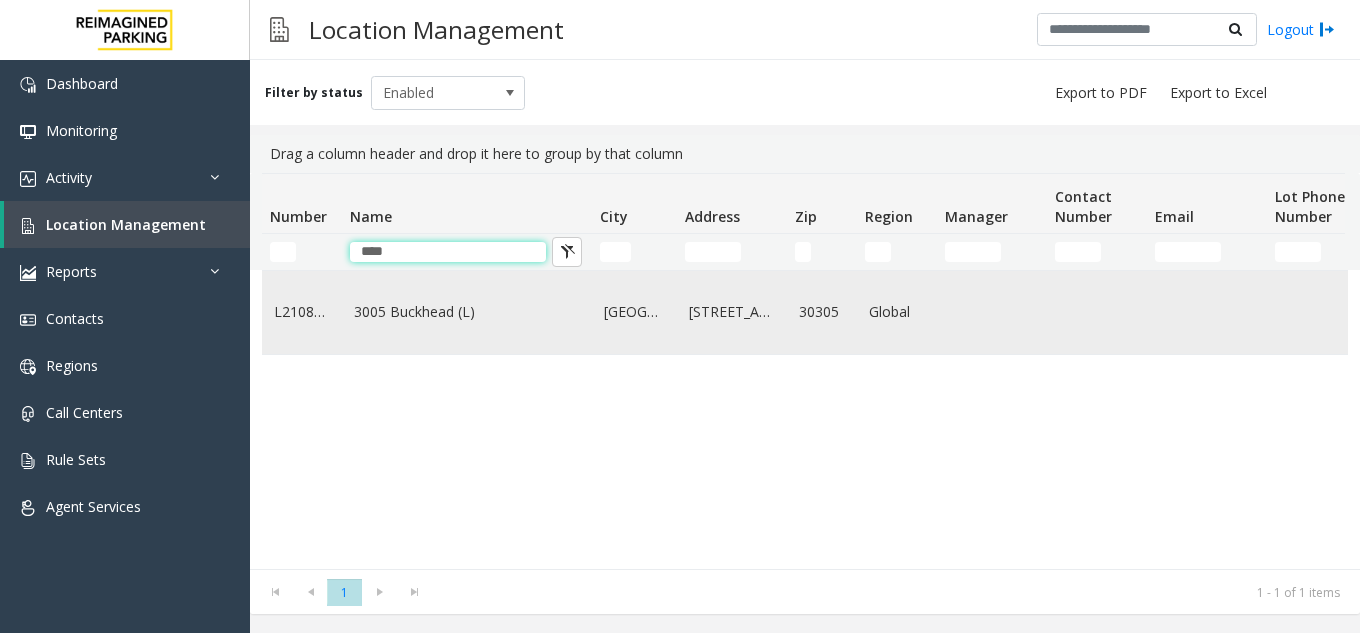 type on "****" 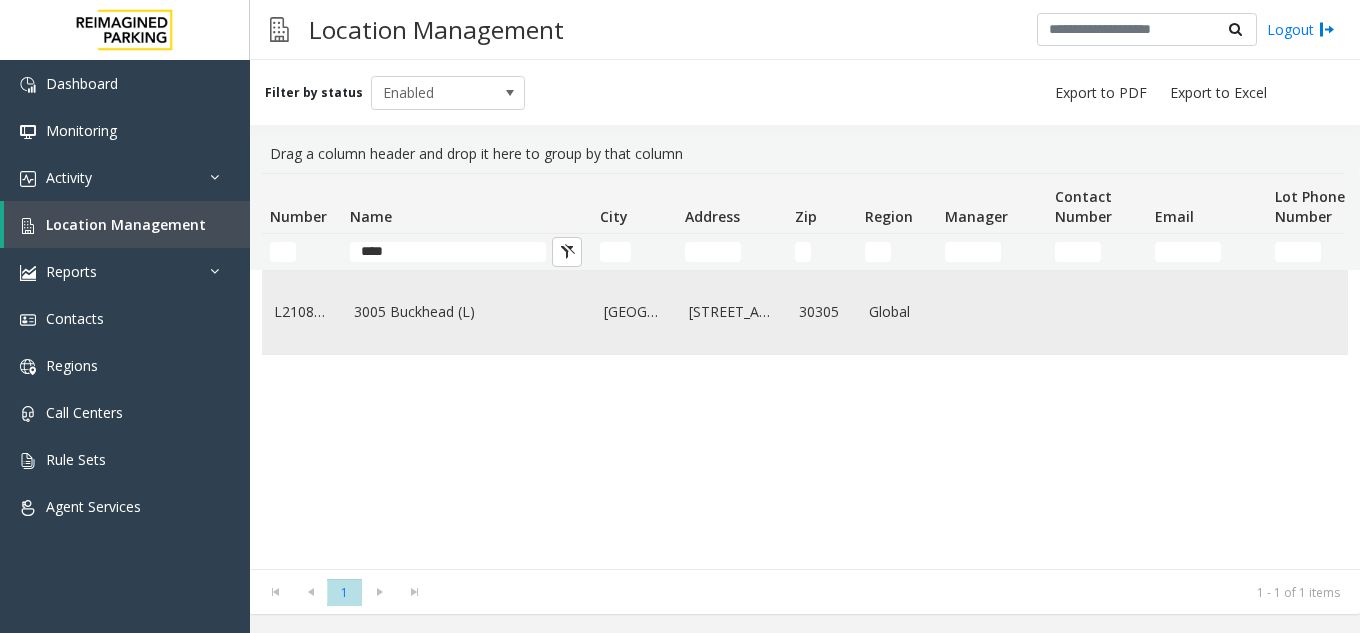click on "3005 Buckhead (L)" 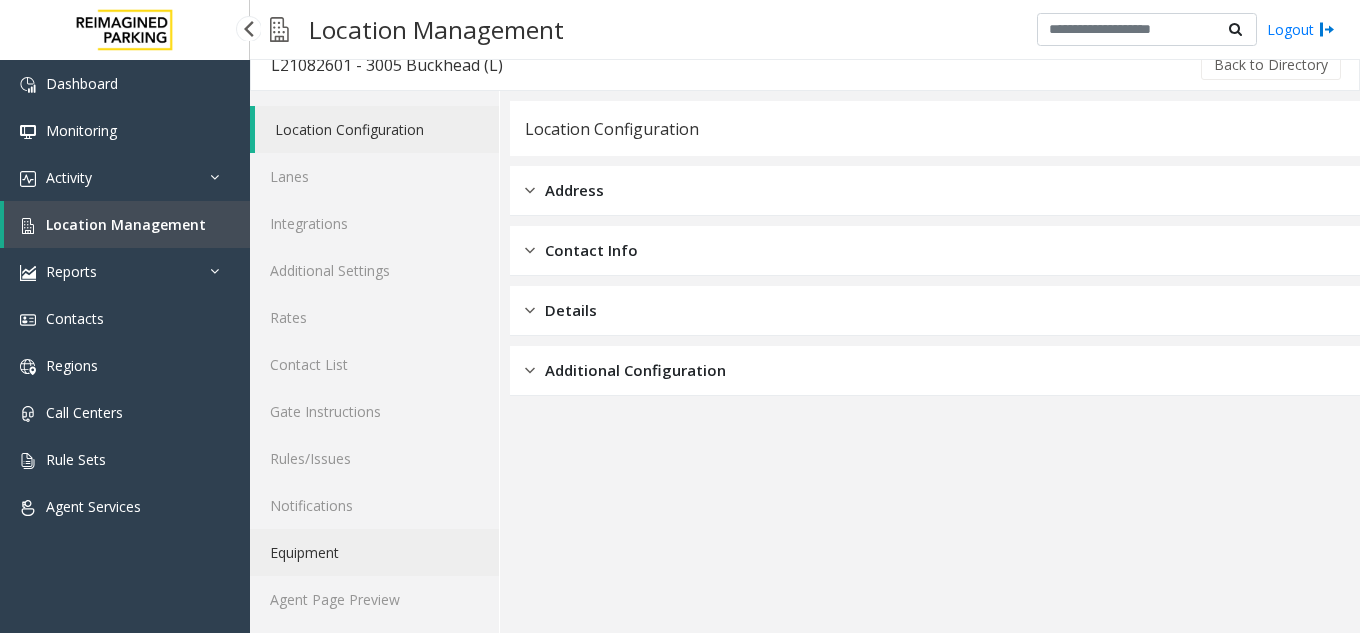 scroll, scrollTop: 26, scrollLeft: 0, axis: vertical 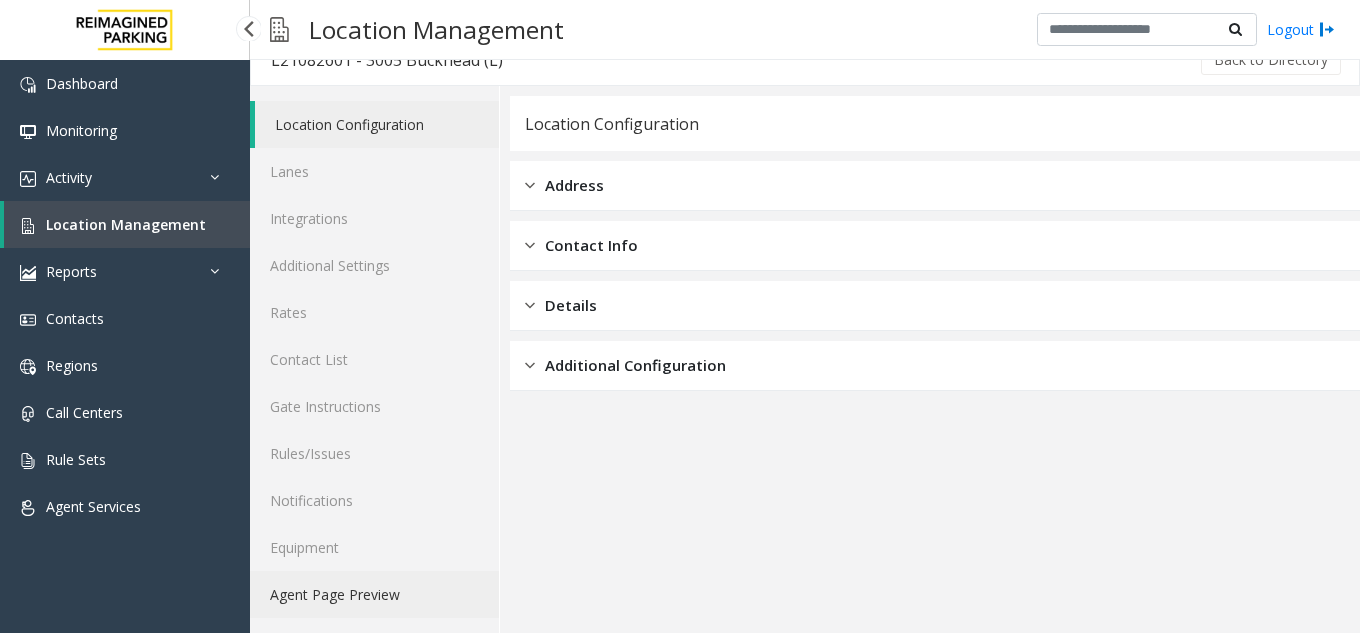 click on "Agent Page Preview" 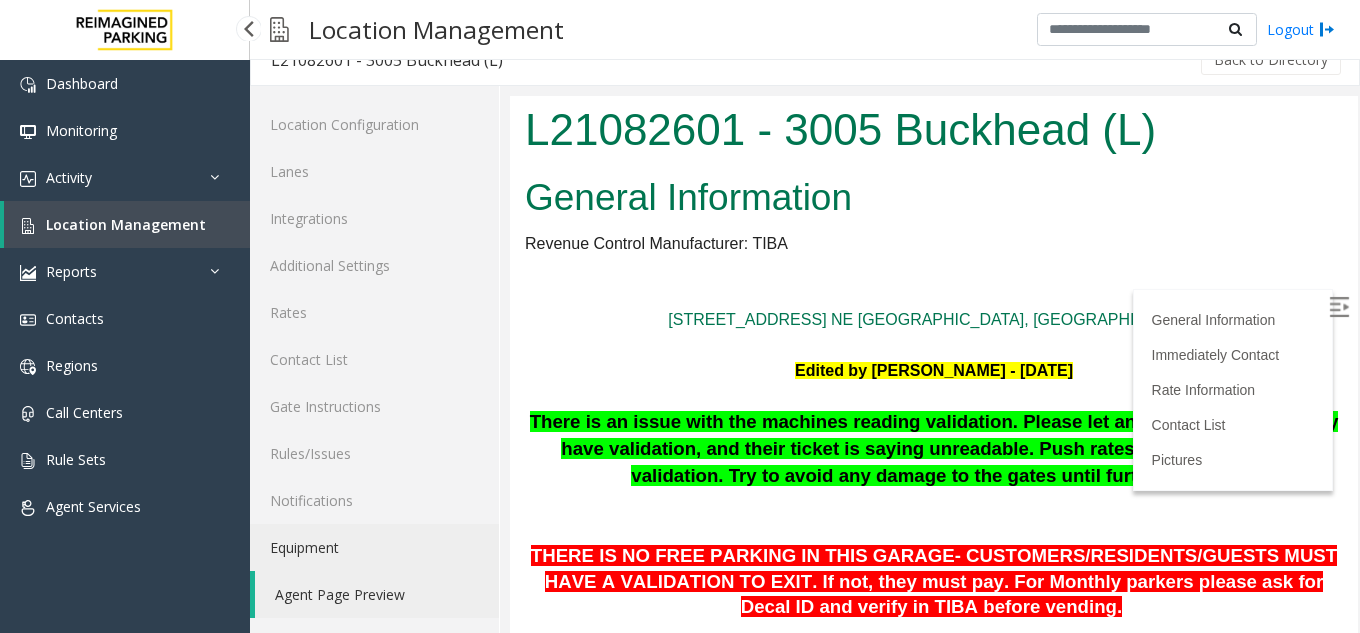 scroll, scrollTop: 0, scrollLeft: 0, axis: both 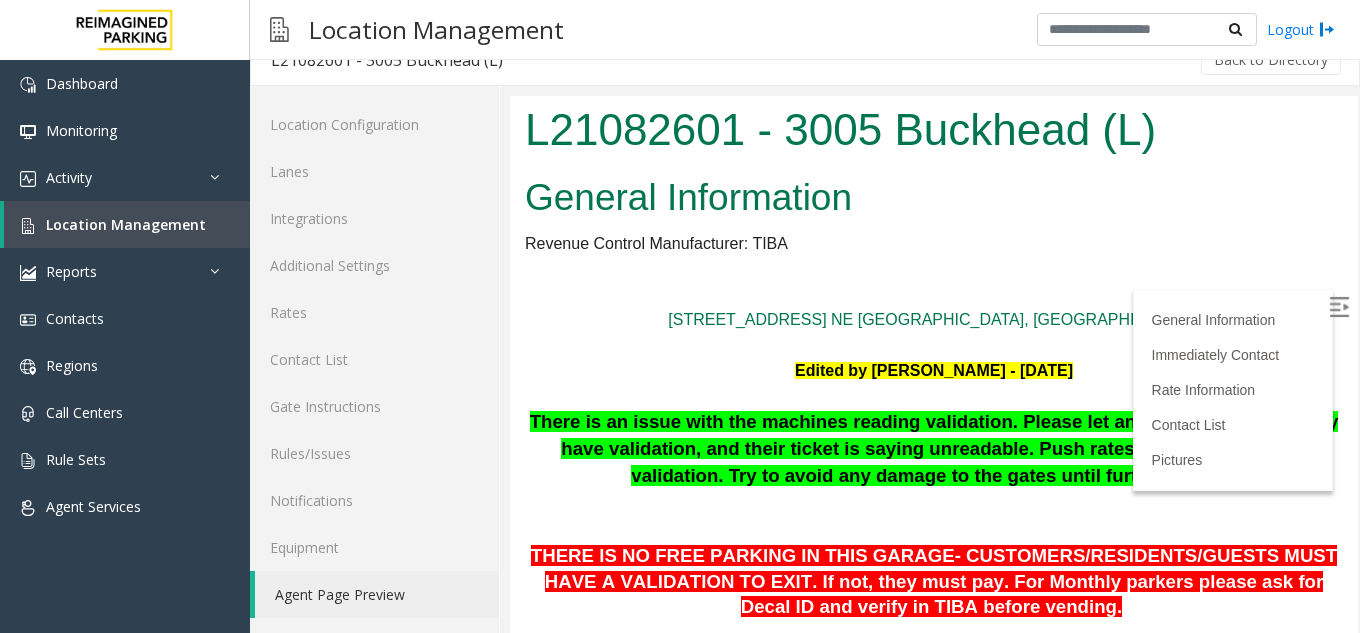 click on "General Information" at bounding box center (934, 198) 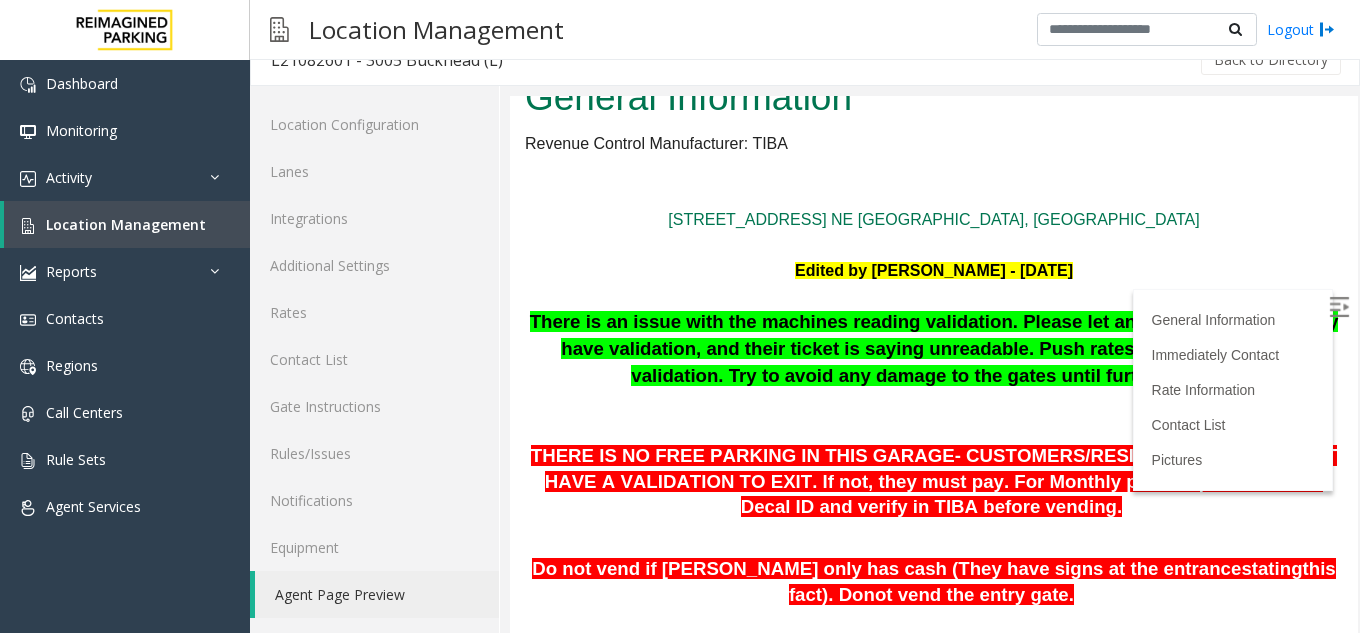 scroll, scrollTop: 200, scrollLeft: 0, axis: vertical 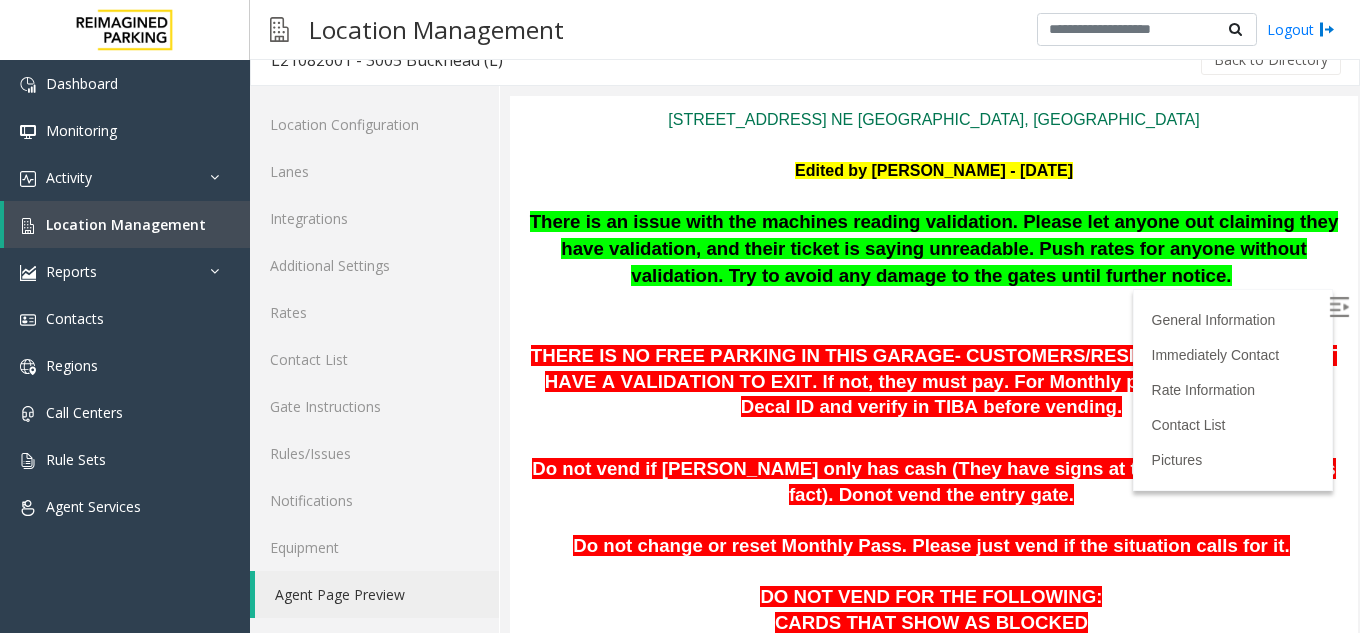 click at bounding box center (1339, 307) 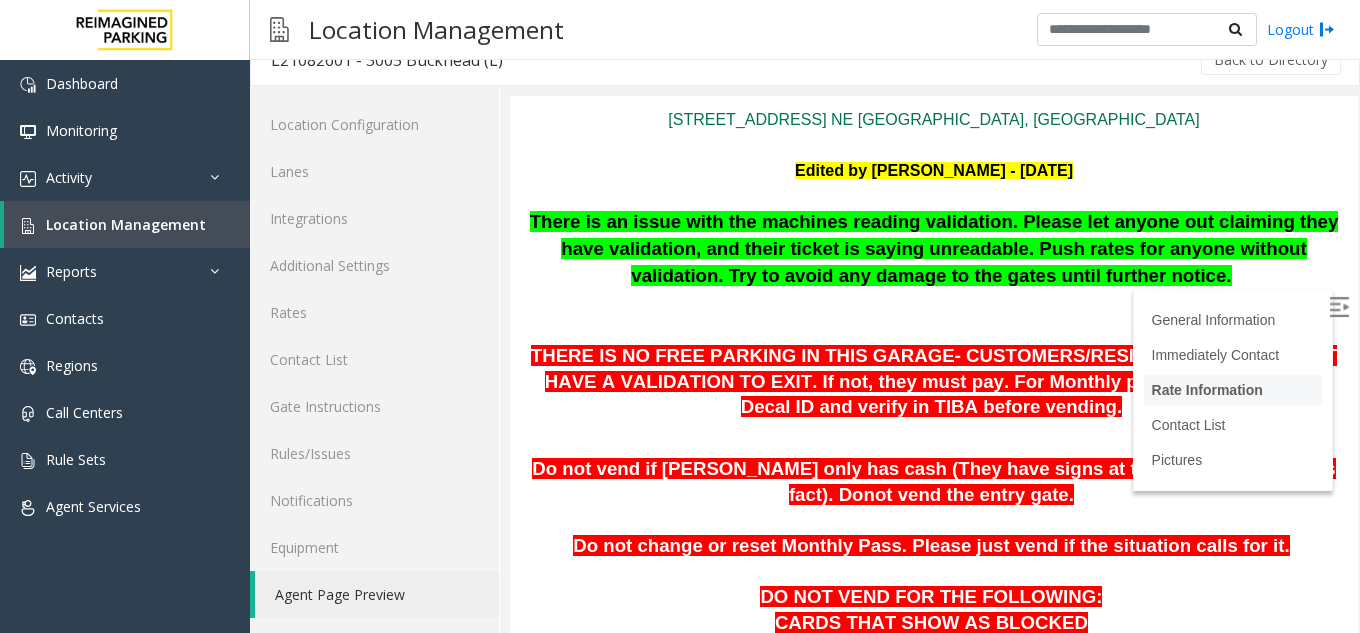 click on "Rate Information" at bounding box center (1207, 390) 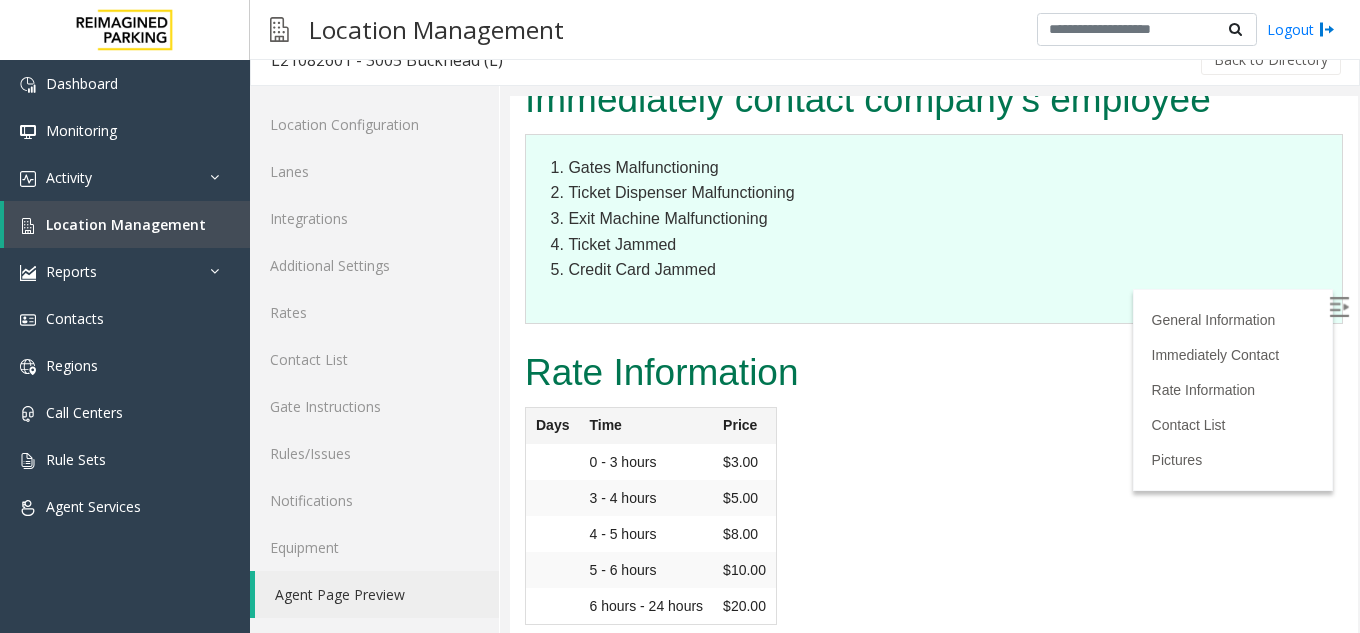 click at bounding box center (1339, 307) 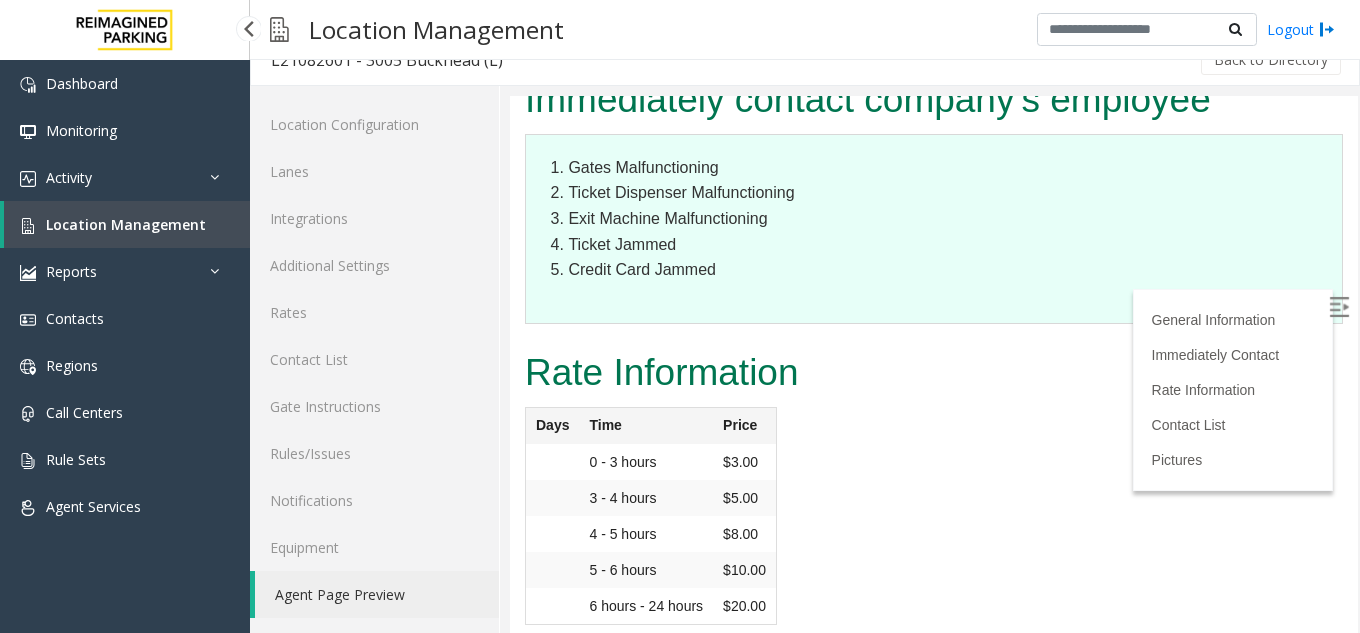 click on "Location Management" at bounding box center [126, 224] 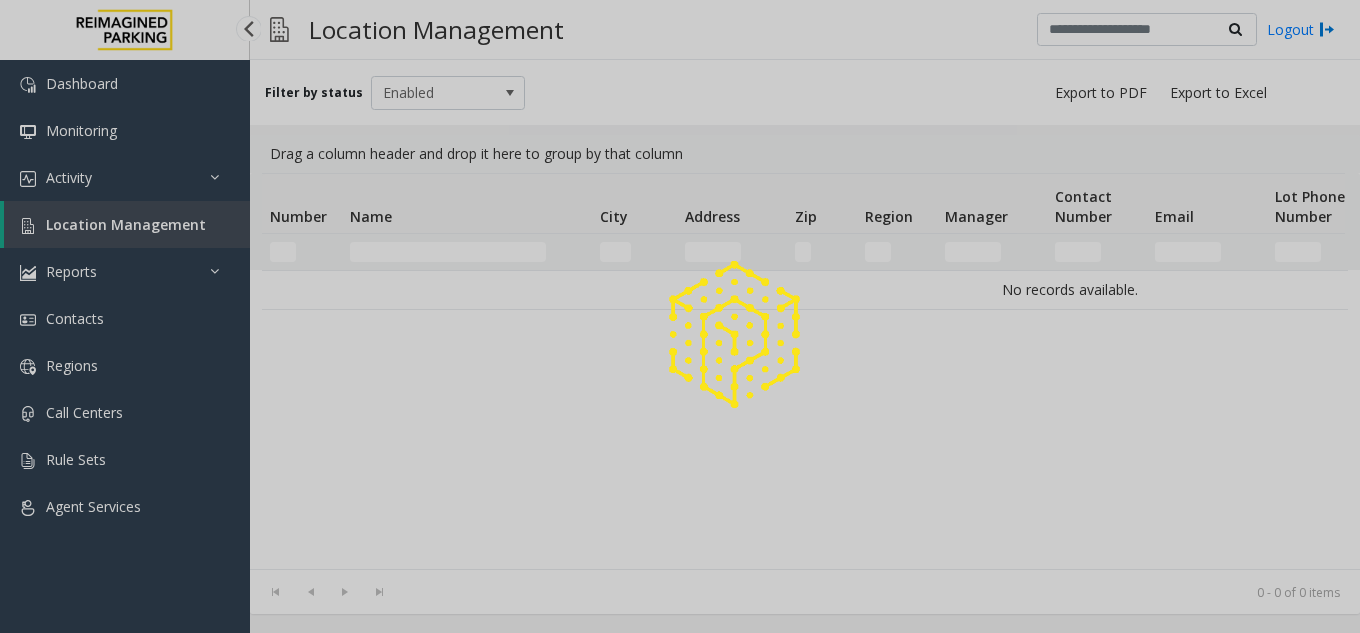 scroll, scrollTop: 0, scrollLeft: 0, axis: both 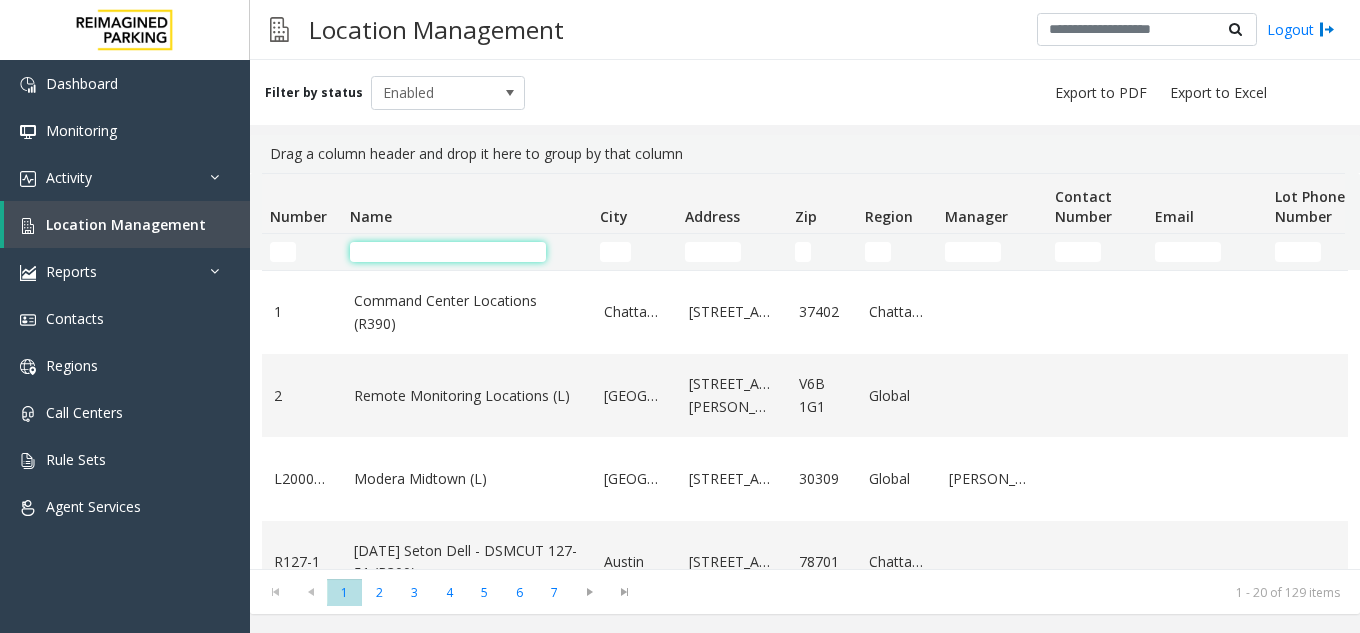 click 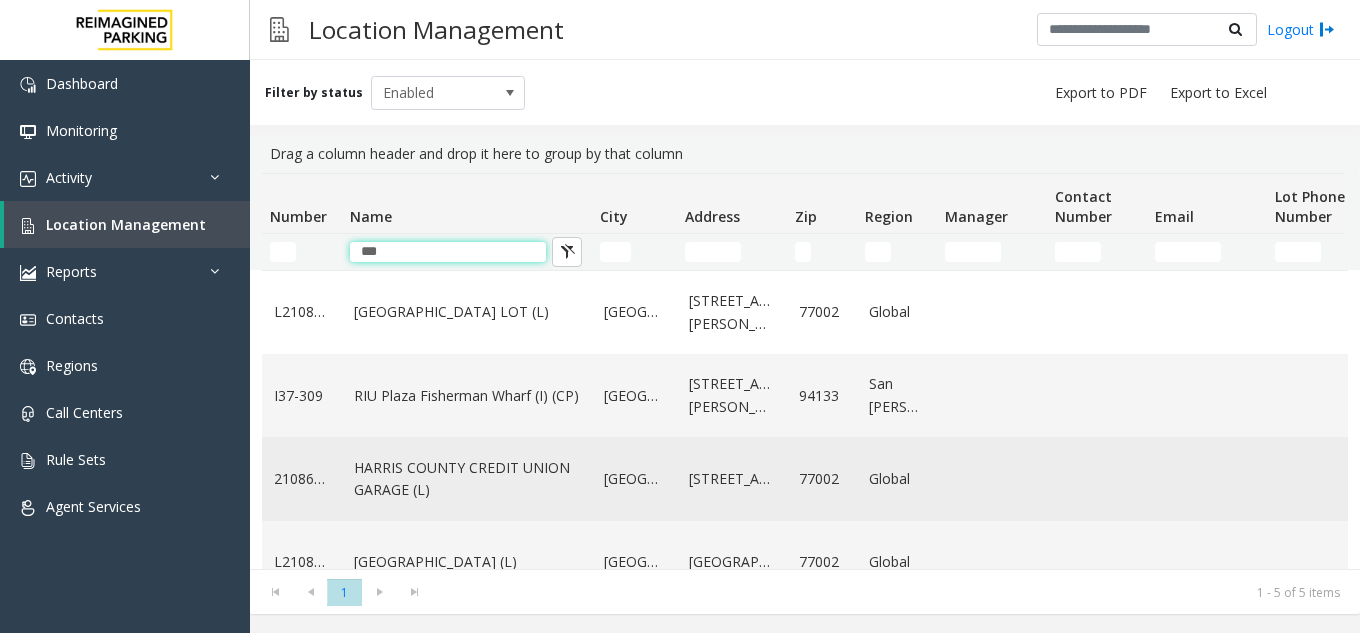 type on "***" 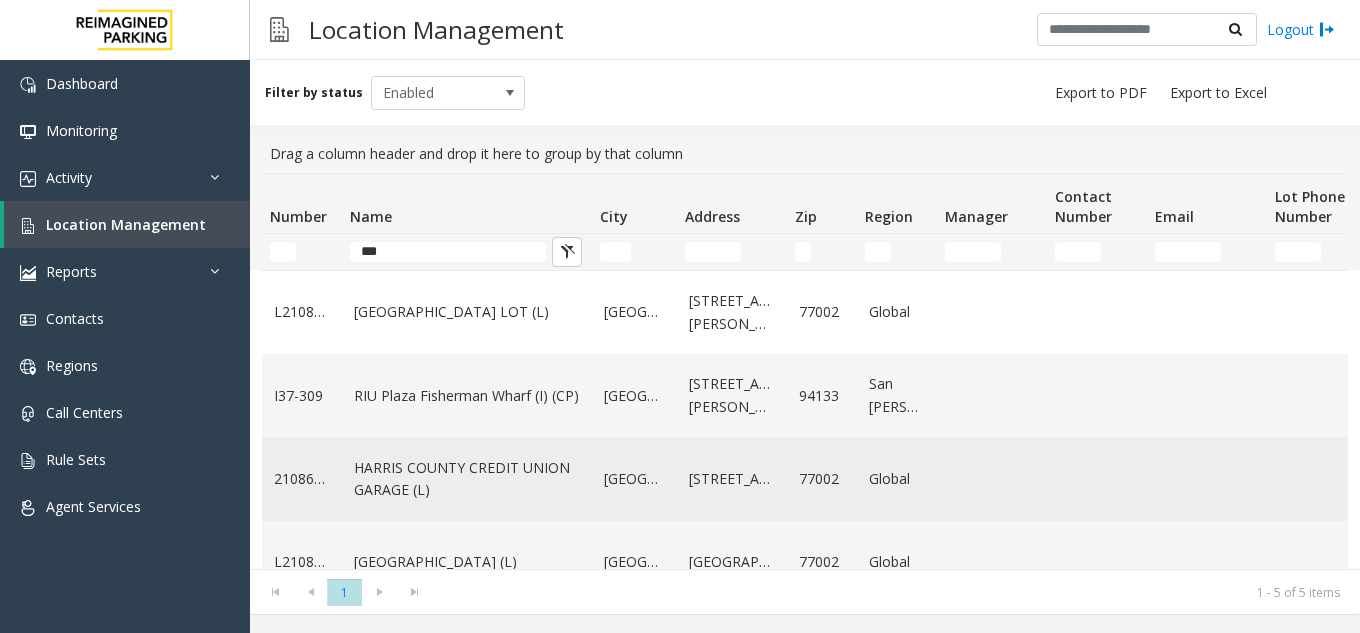 click on "HARRIS COUNTY CREDIT UNION GARAGE (L)" 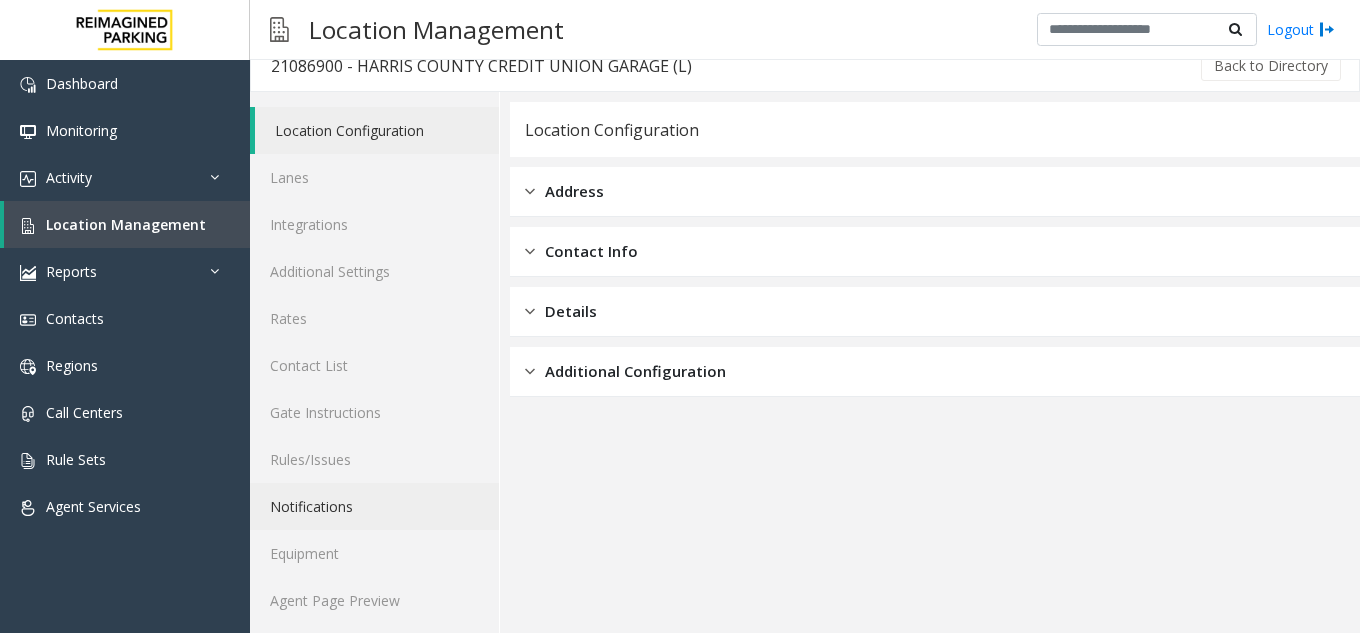scroll, scrollTop: 26, scrollLeft: 0, axis: vertical 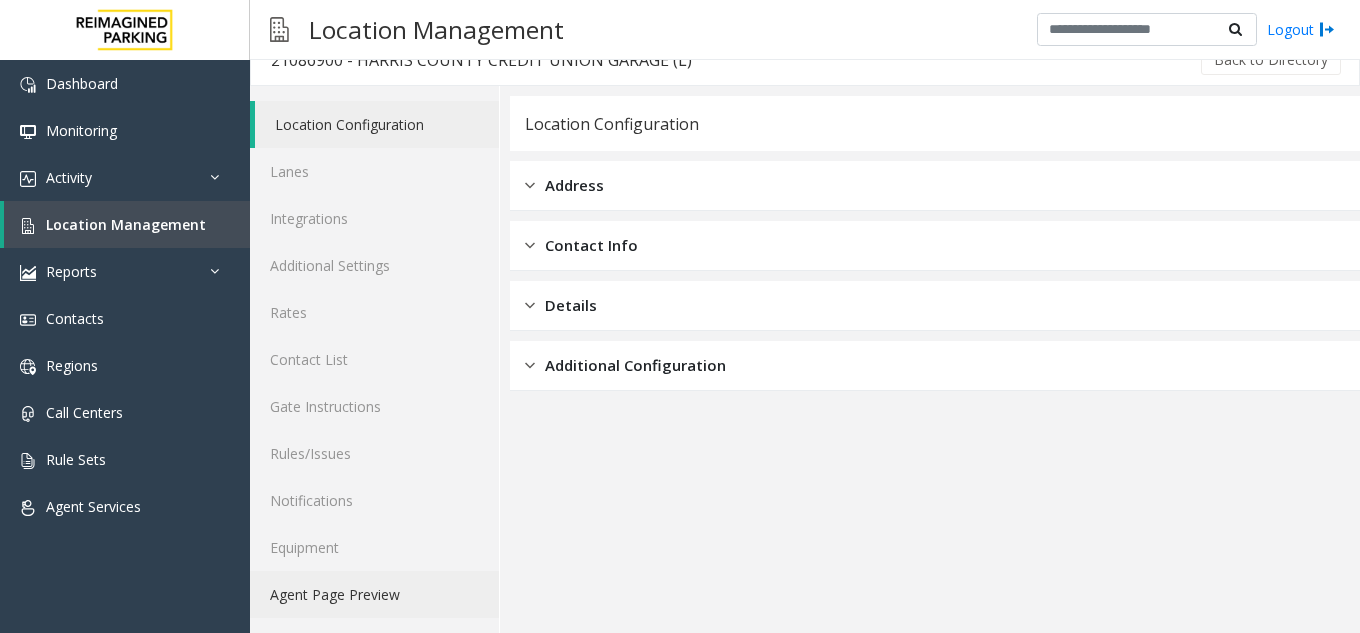 click on "Agent Page Preview" 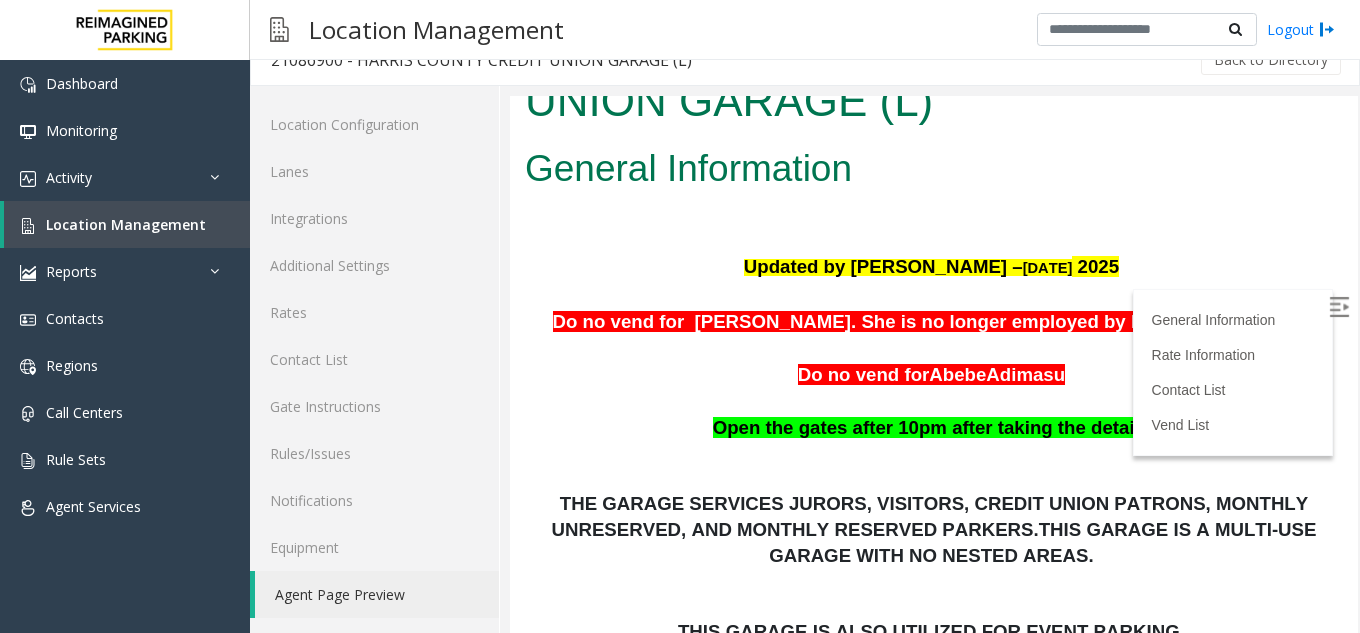 scroll, scrollTop: 0, scrollLeft: 0, axis: both 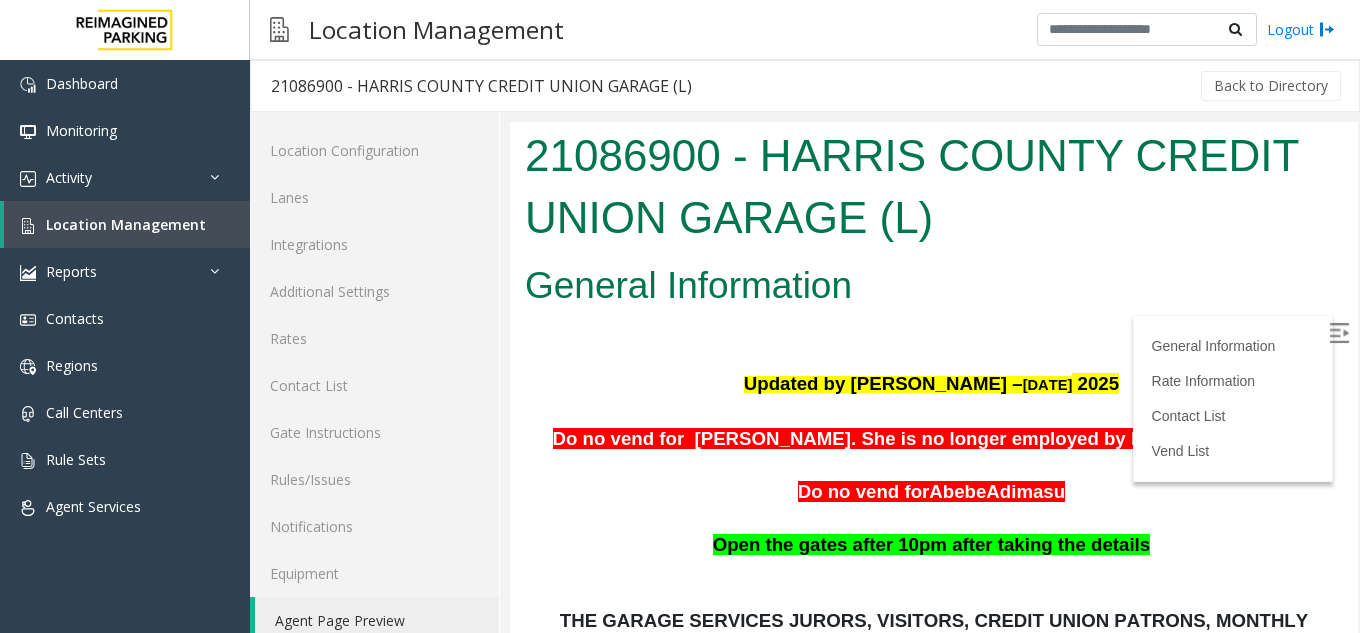 click at bounding box center (1339, 333) 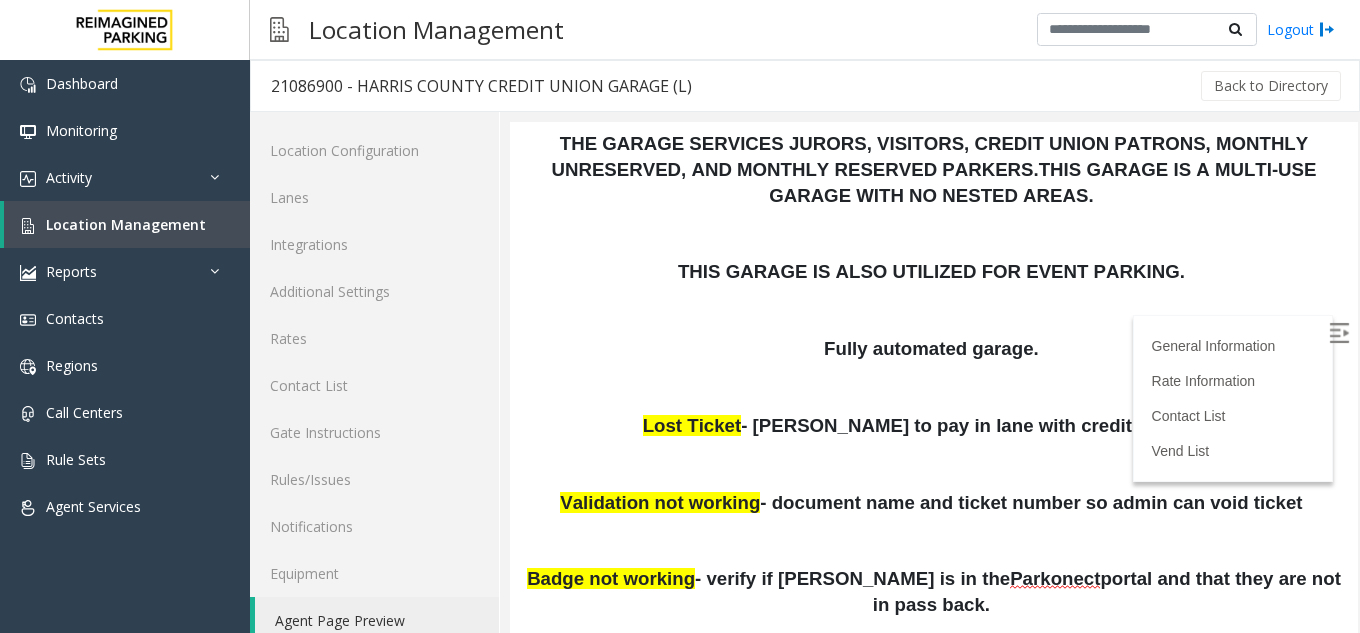 scroll, scrollTop: 0, scrollLeft: 0, axis: both 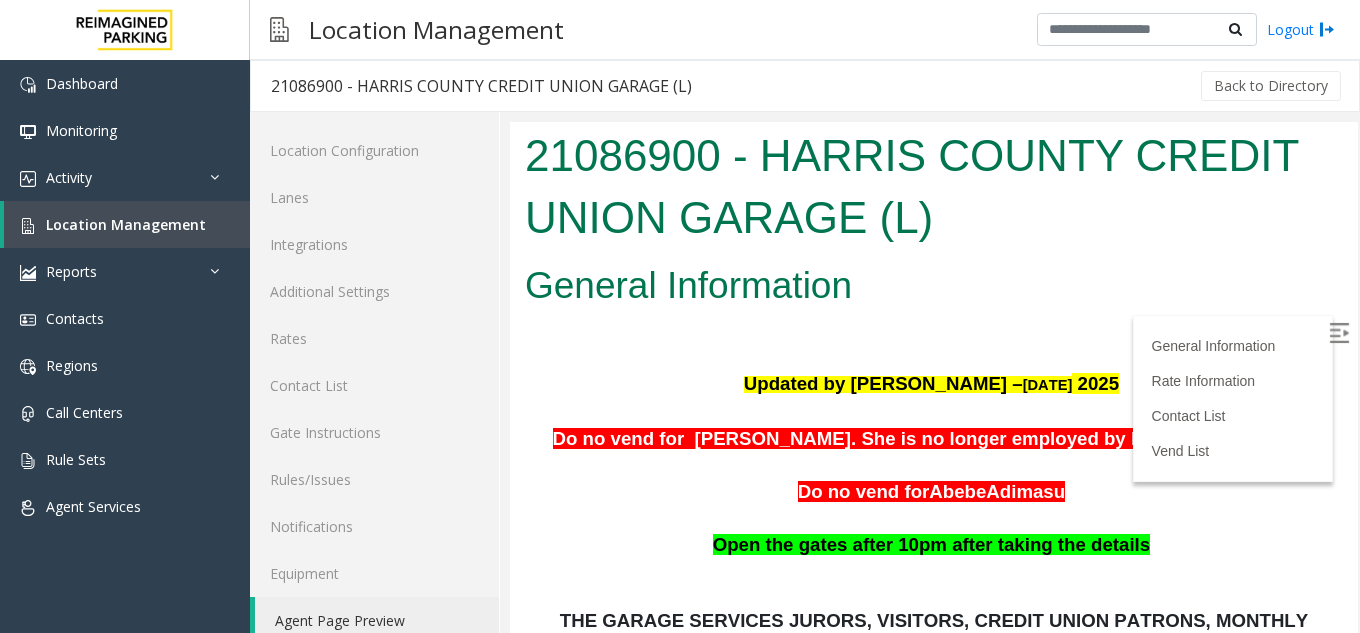 click at bounding box center [934, 332] 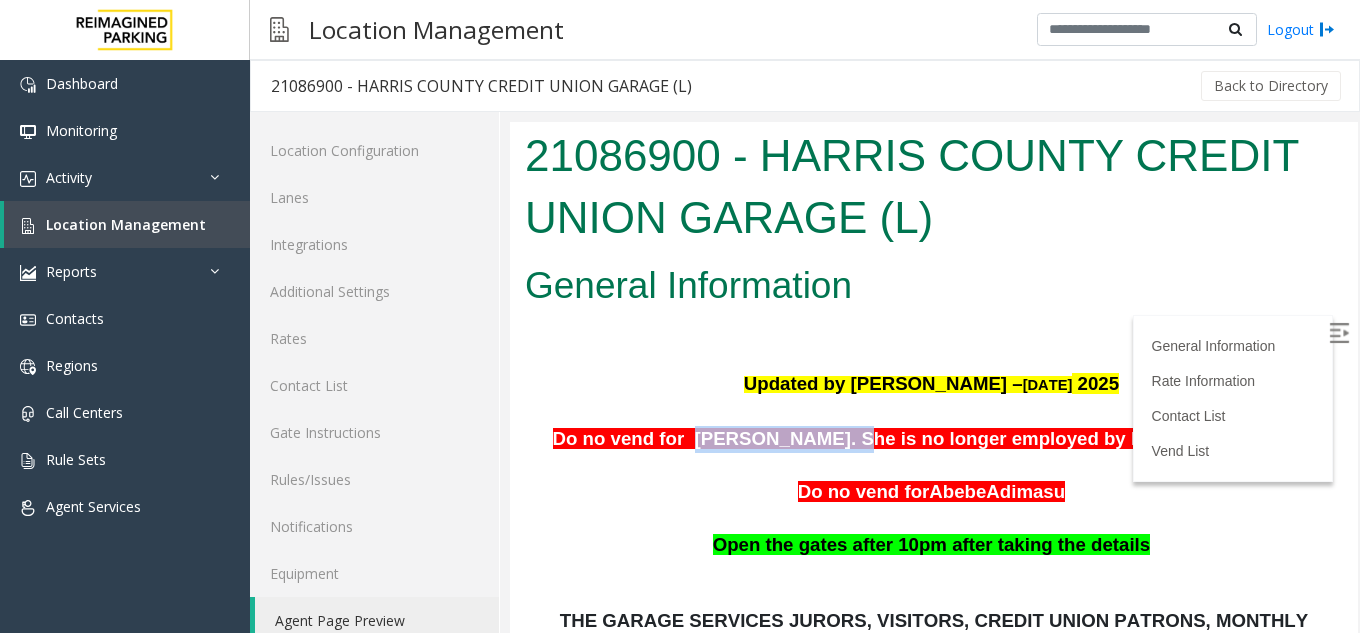 drag, startPoint x: 711, startPoint y: 441, endPoint x: 849, endPoint y: 435, distance: 138.13037 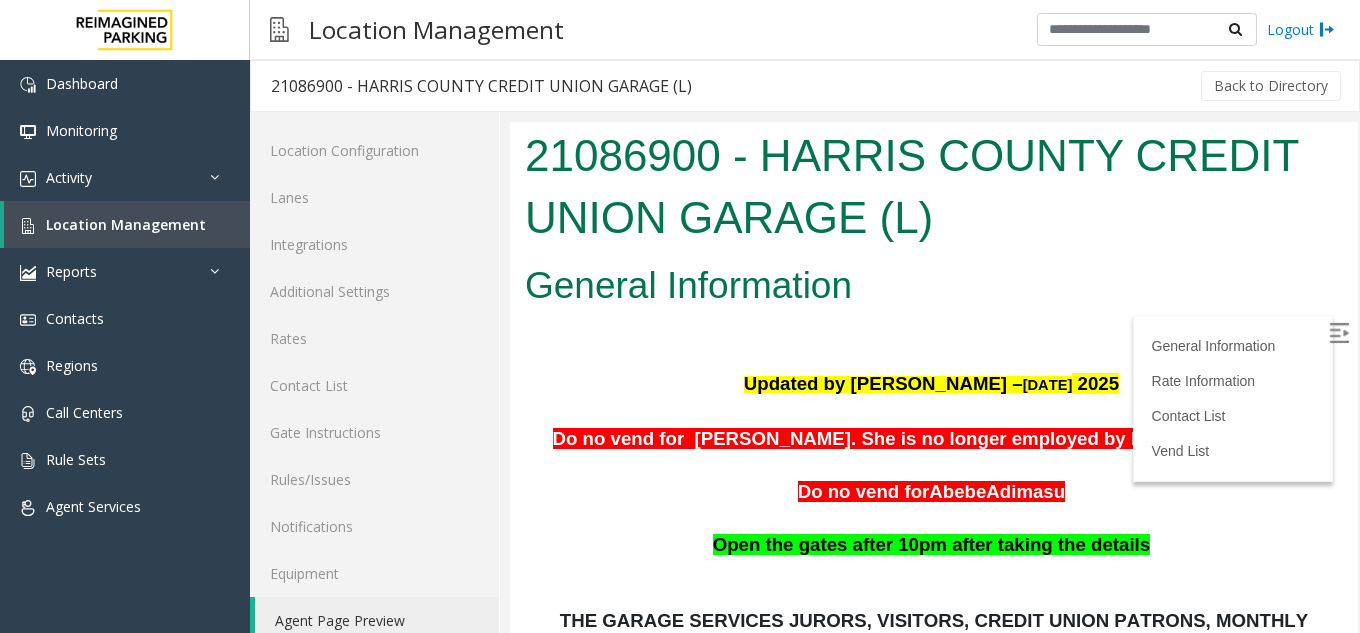 click at bounding box center [934, 332] 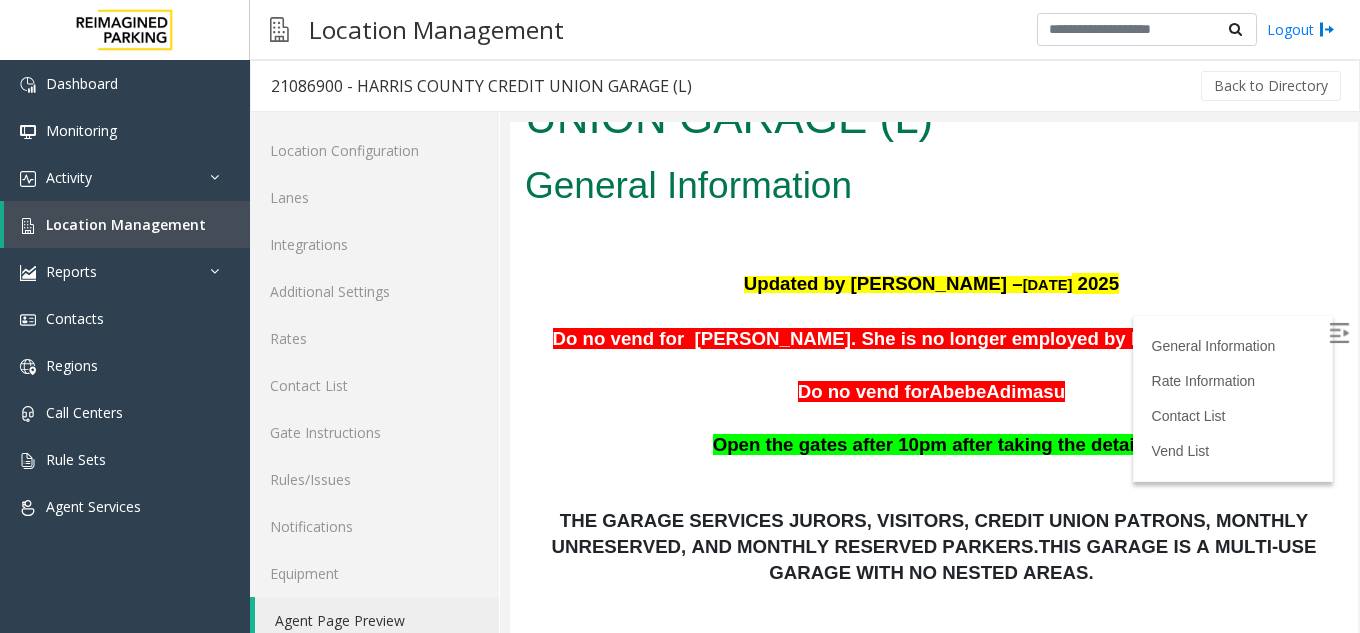 scroll, scrollTop: 0, scrollLeft: 0, axis: both 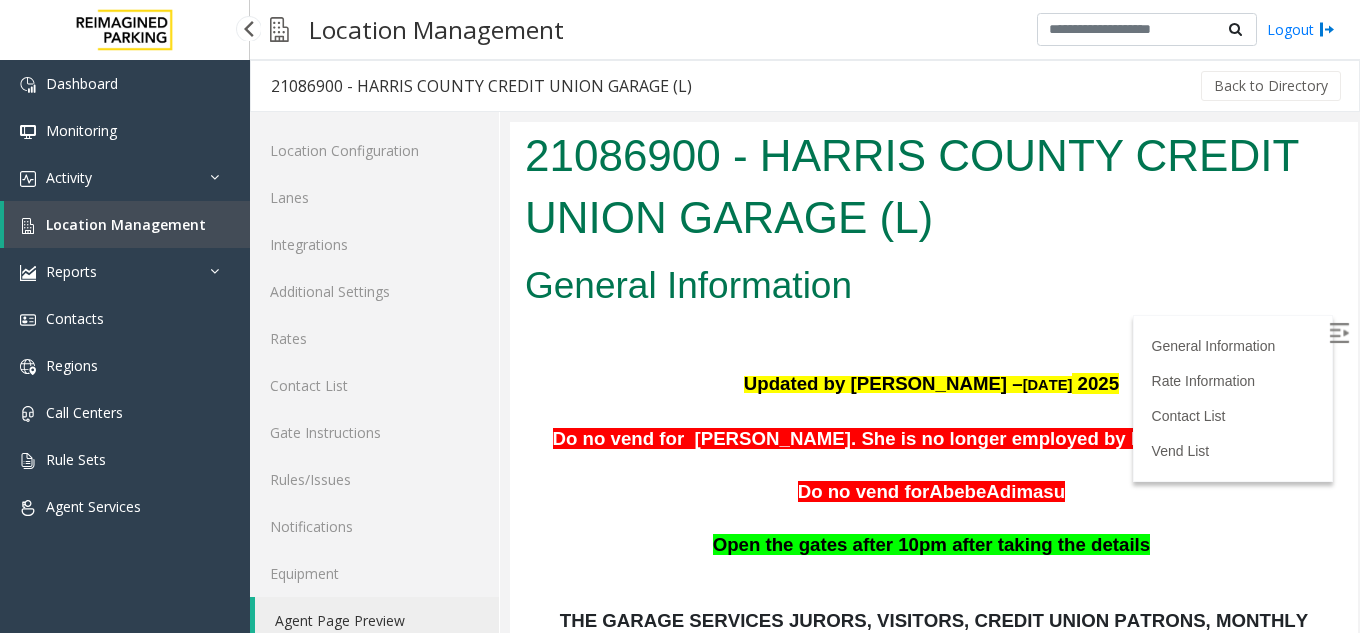 click on "Location Management" at bounding box center (127, 224) 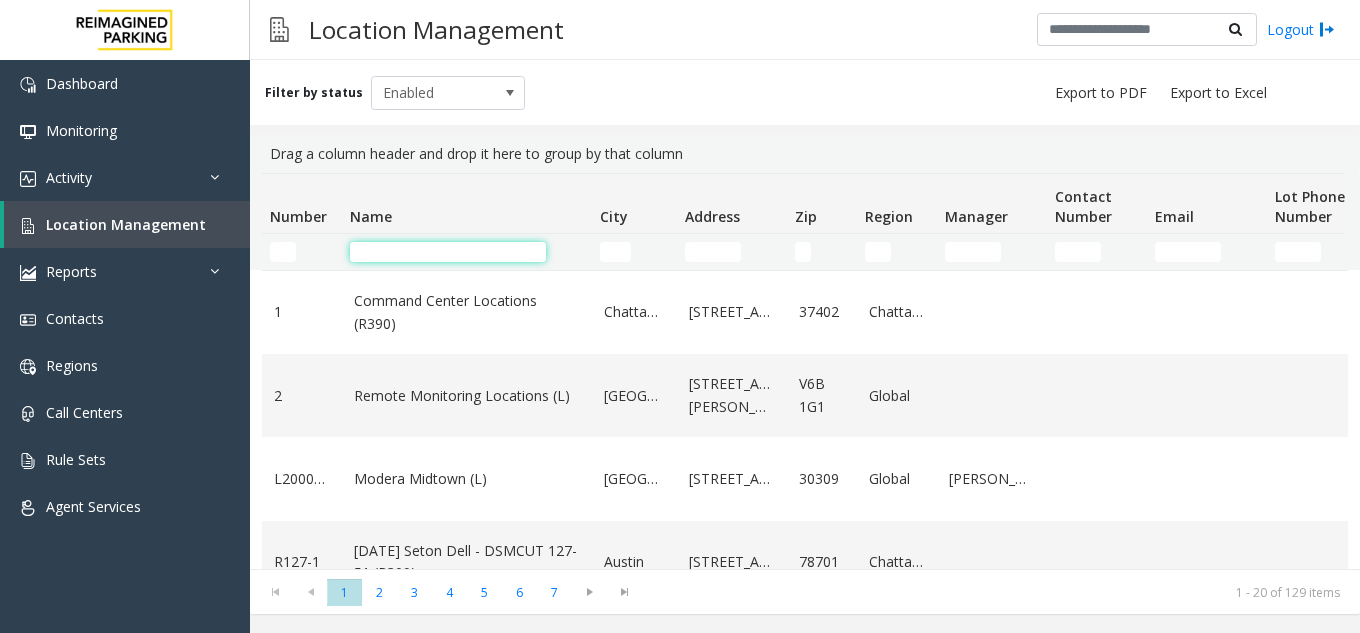 click 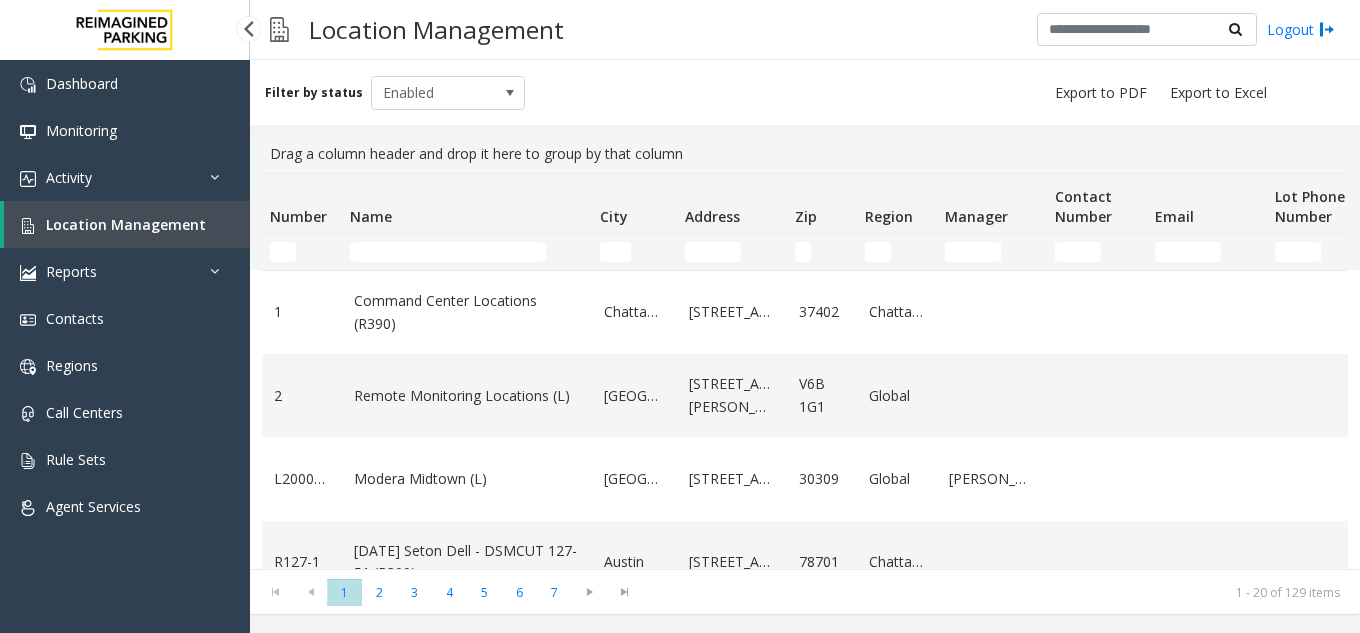 click on "Location Management" at bounding box center (126, 224) 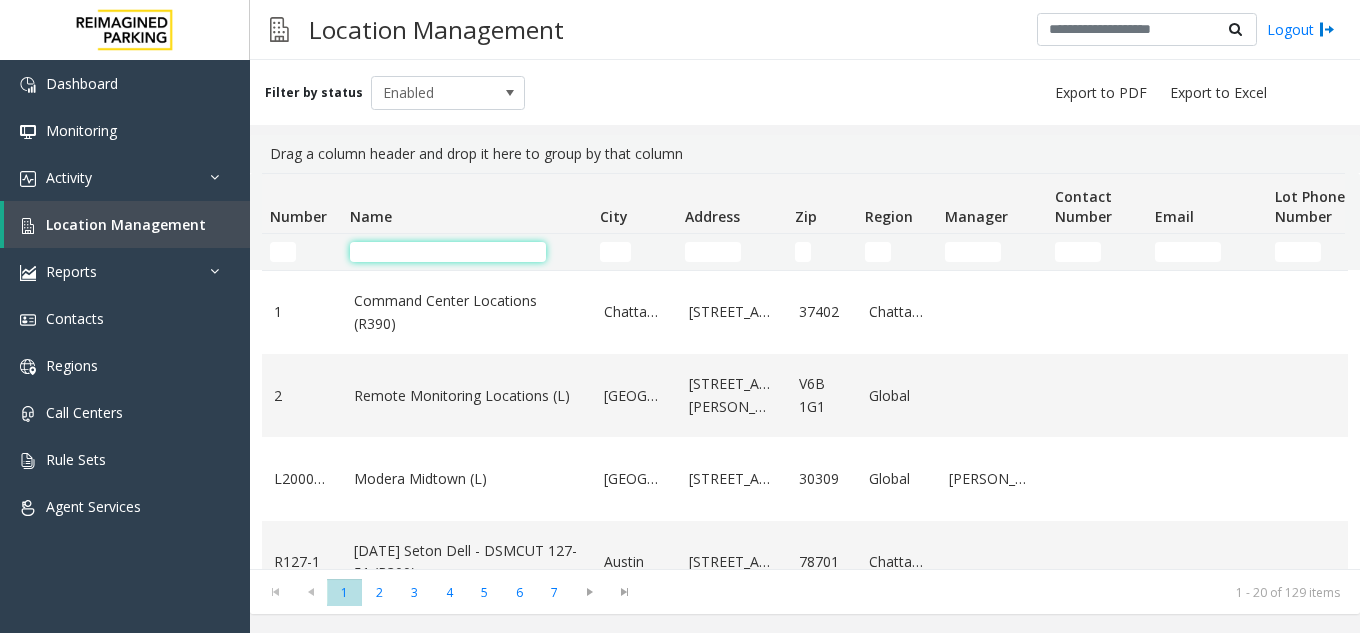 click 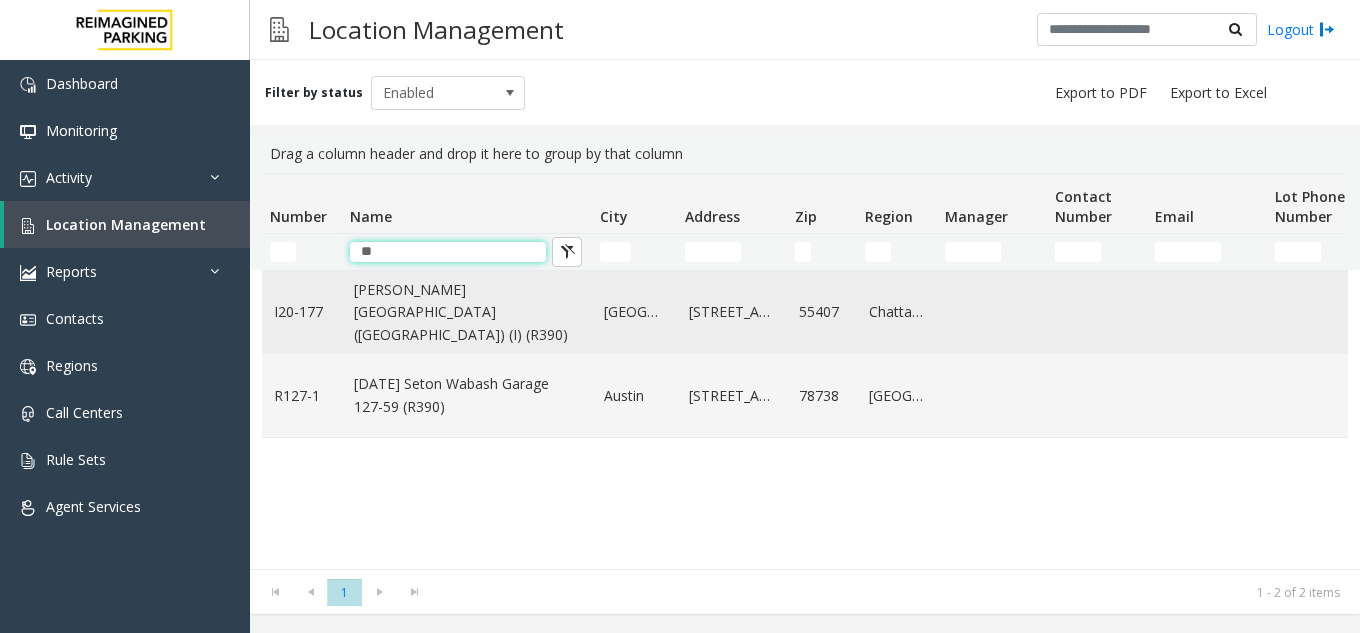 type on "**" 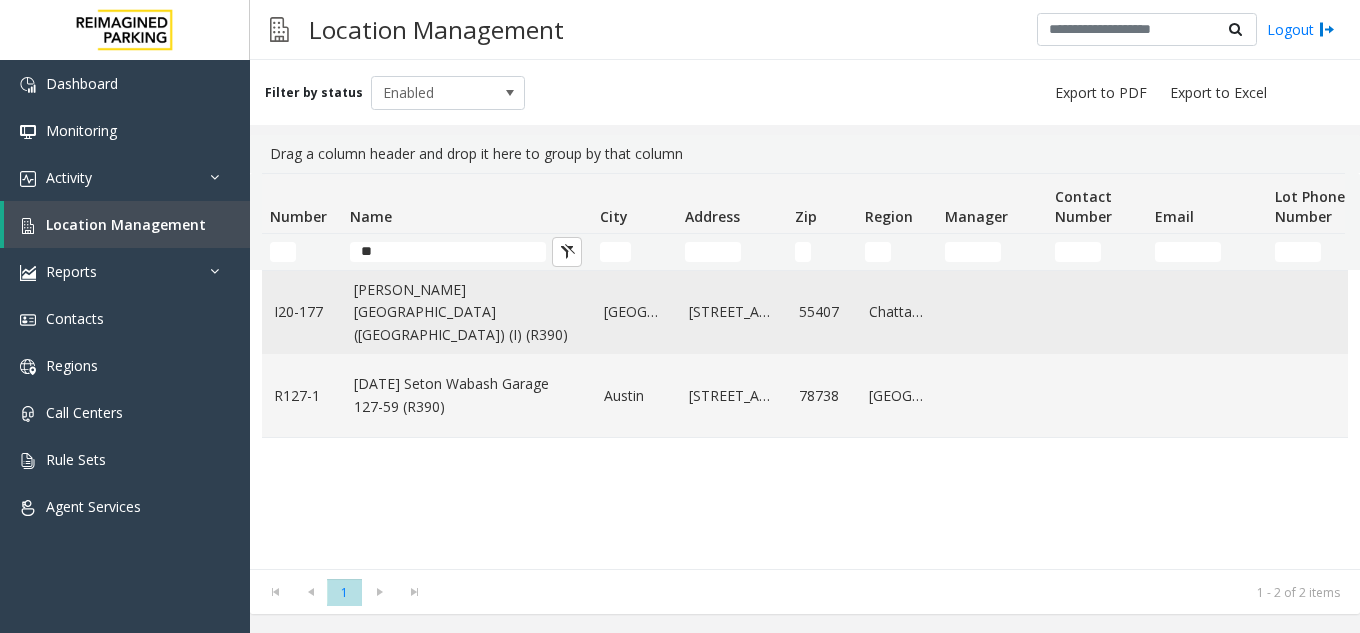 click on "[PERSON_NAME][GEOGRAPHIC_DATA] ([GEOGRAPHIC_DATA]) (I) (R390)" 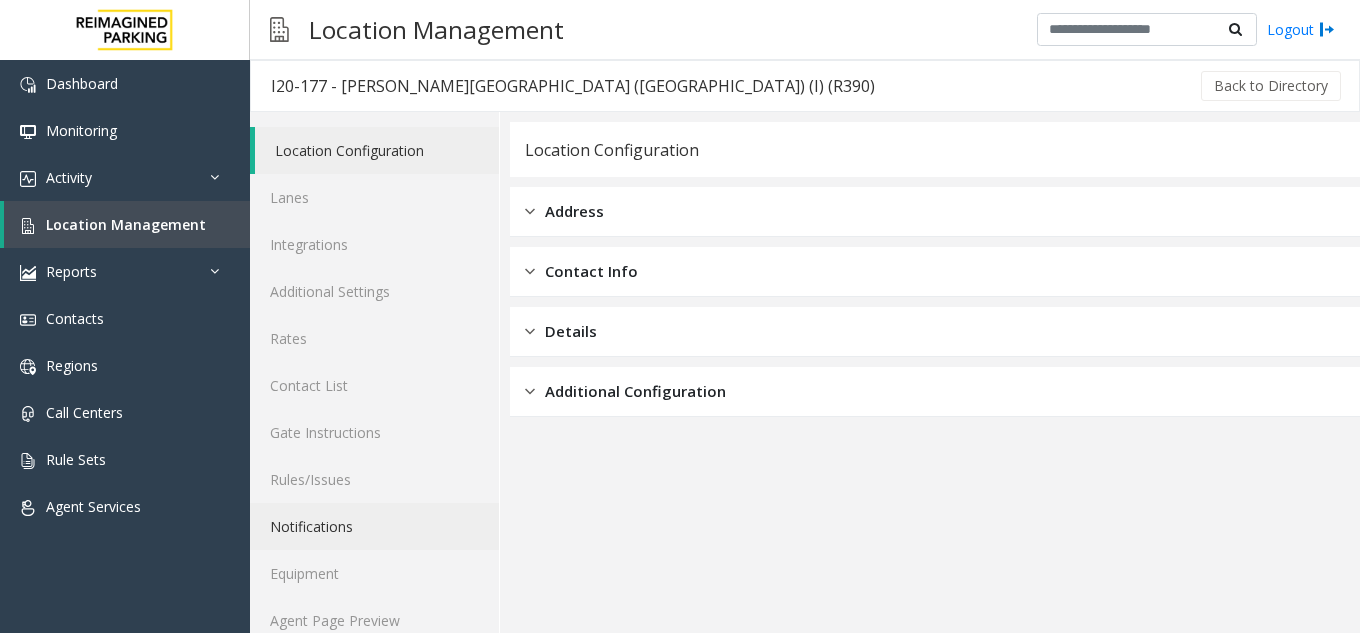 scroll, scrollTop: 26, scrollLeft: 0, axis: vertical 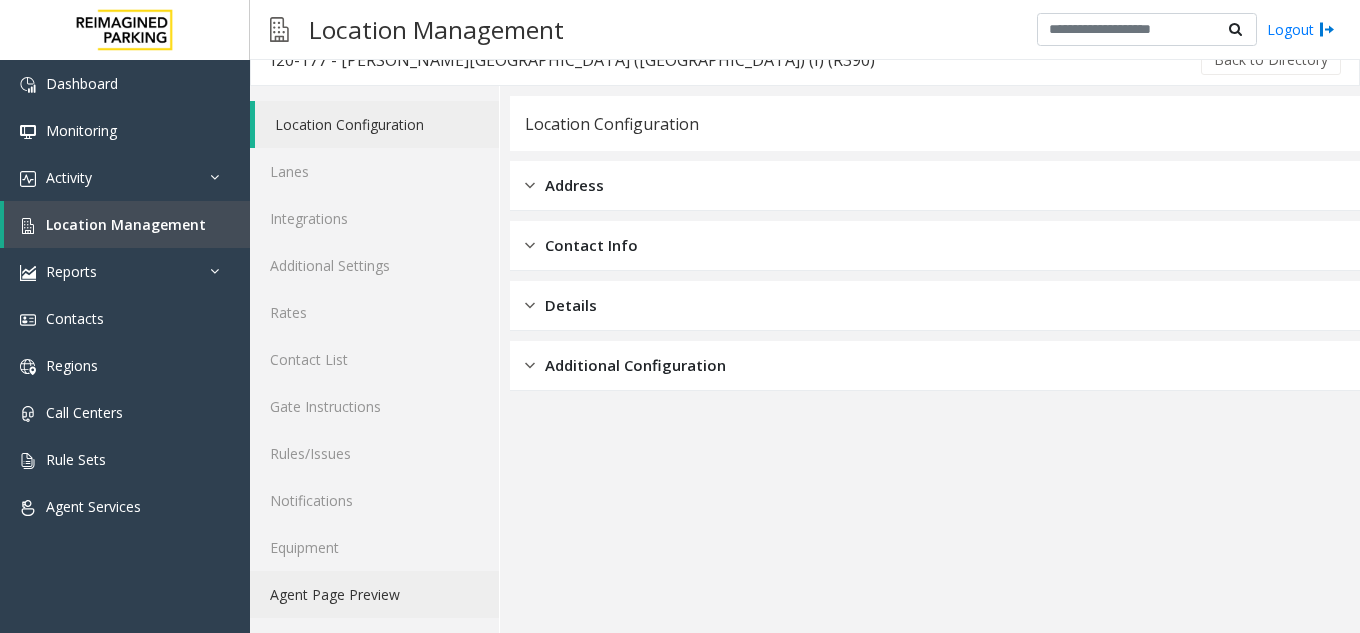 click on "Agent Page Preview" 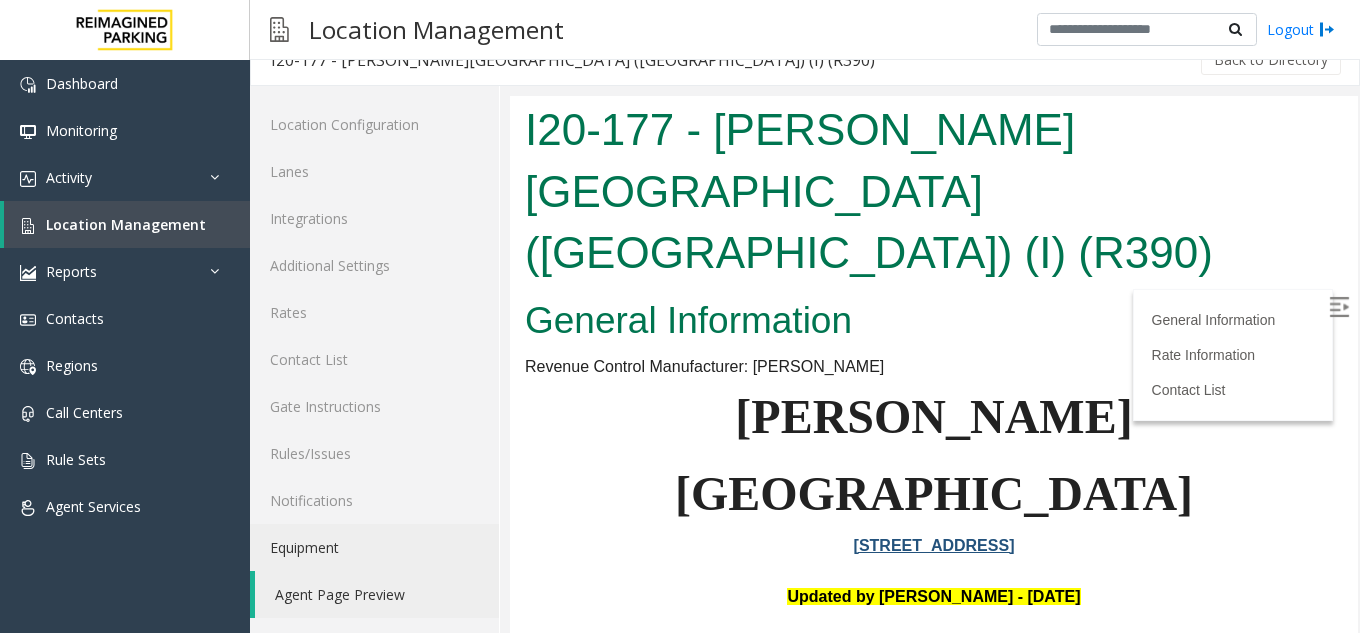 scroll, scrollTop: 0, scrollLeft: 0, axis: both 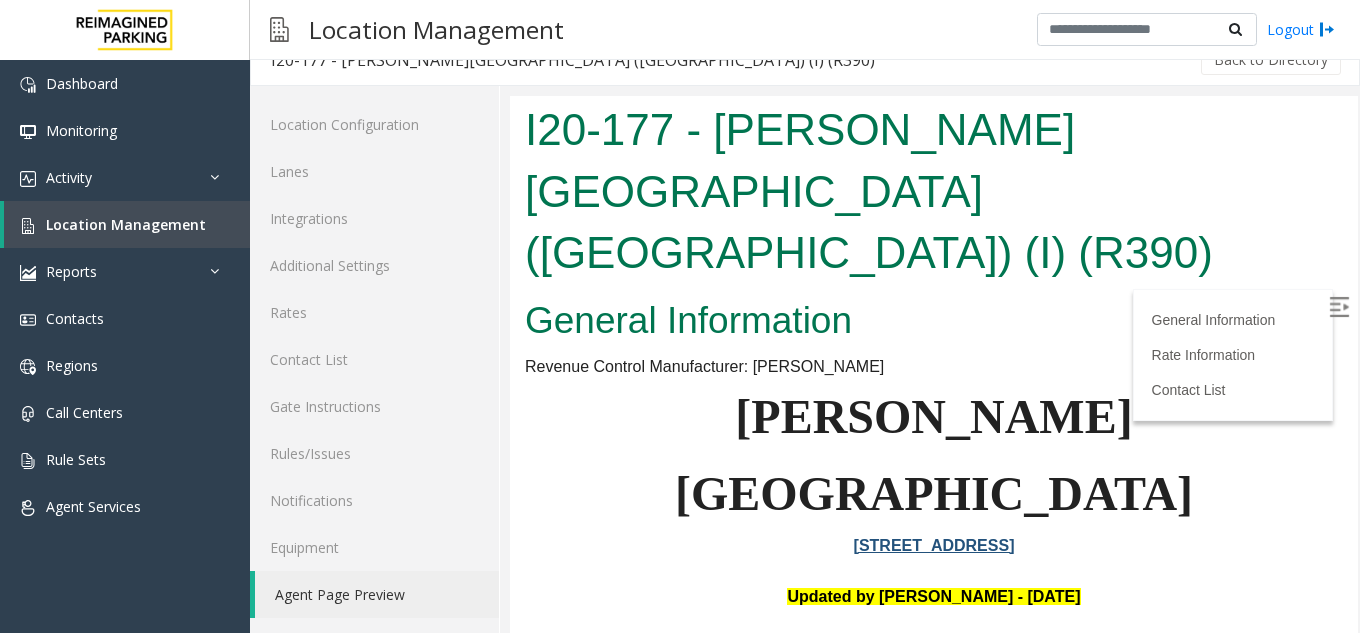 click at bounding box center (1339, 307) 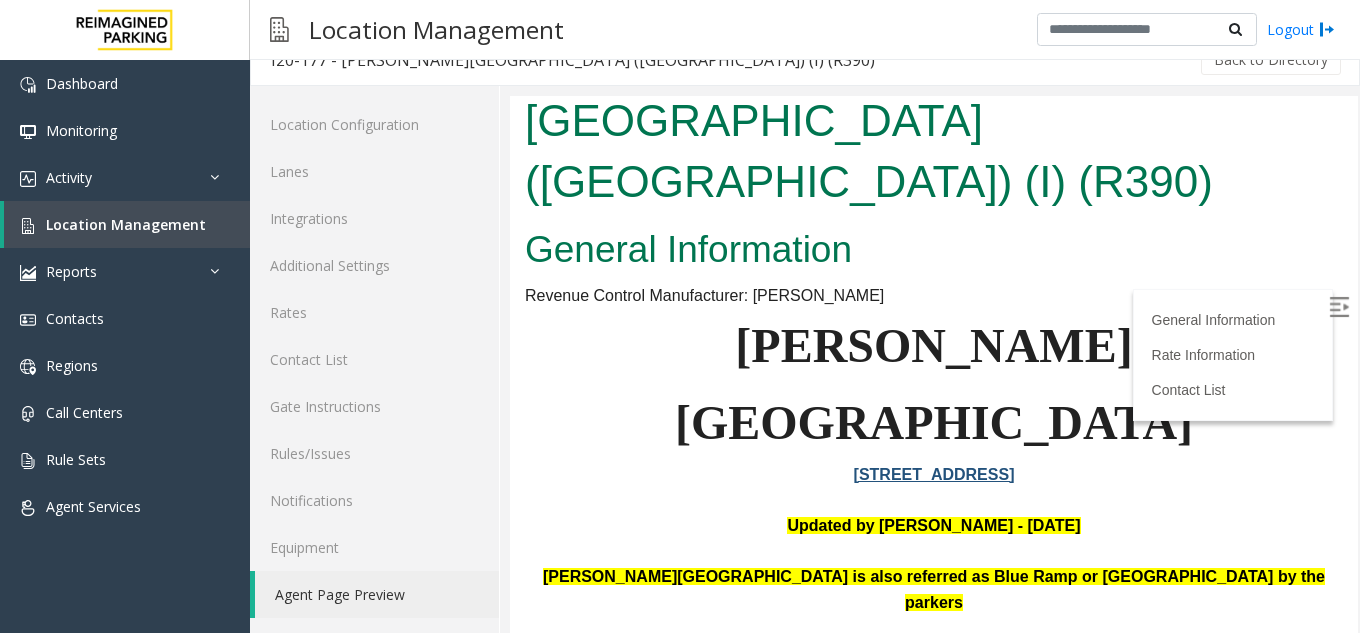 scroll, scrollTop: 100, scrollLeft: 0, axis: vertical 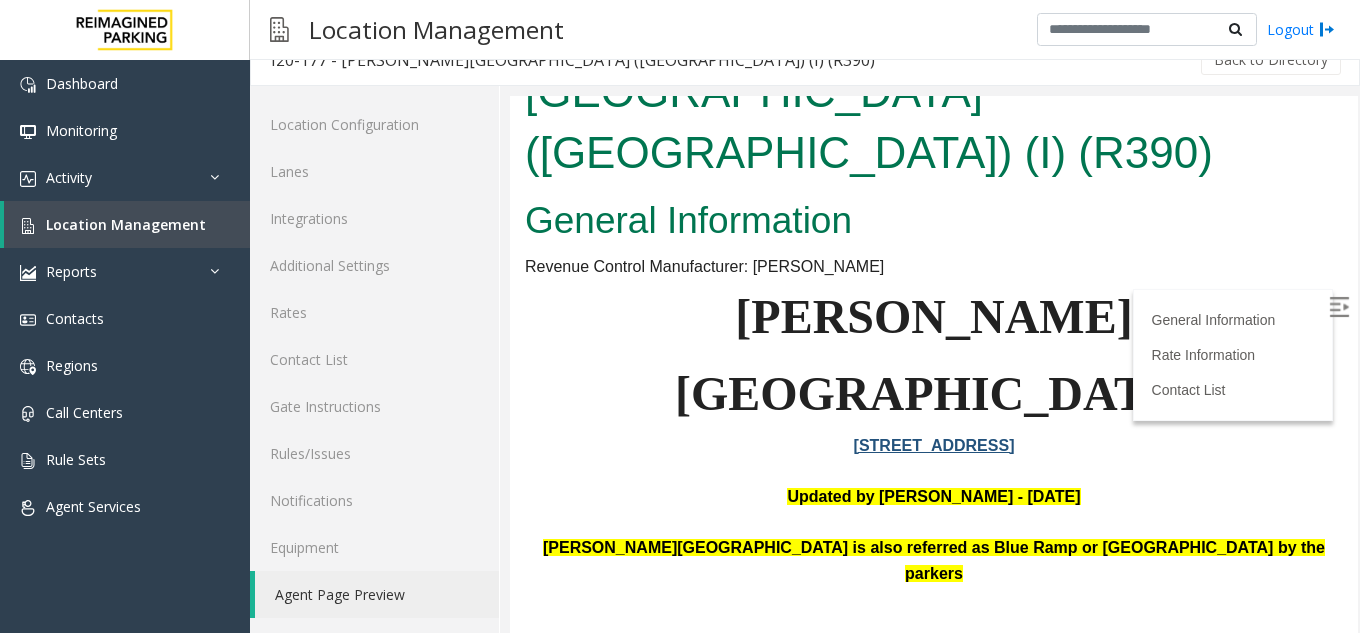 click on "Abbott Hospital" at bounding box center [934, 356] 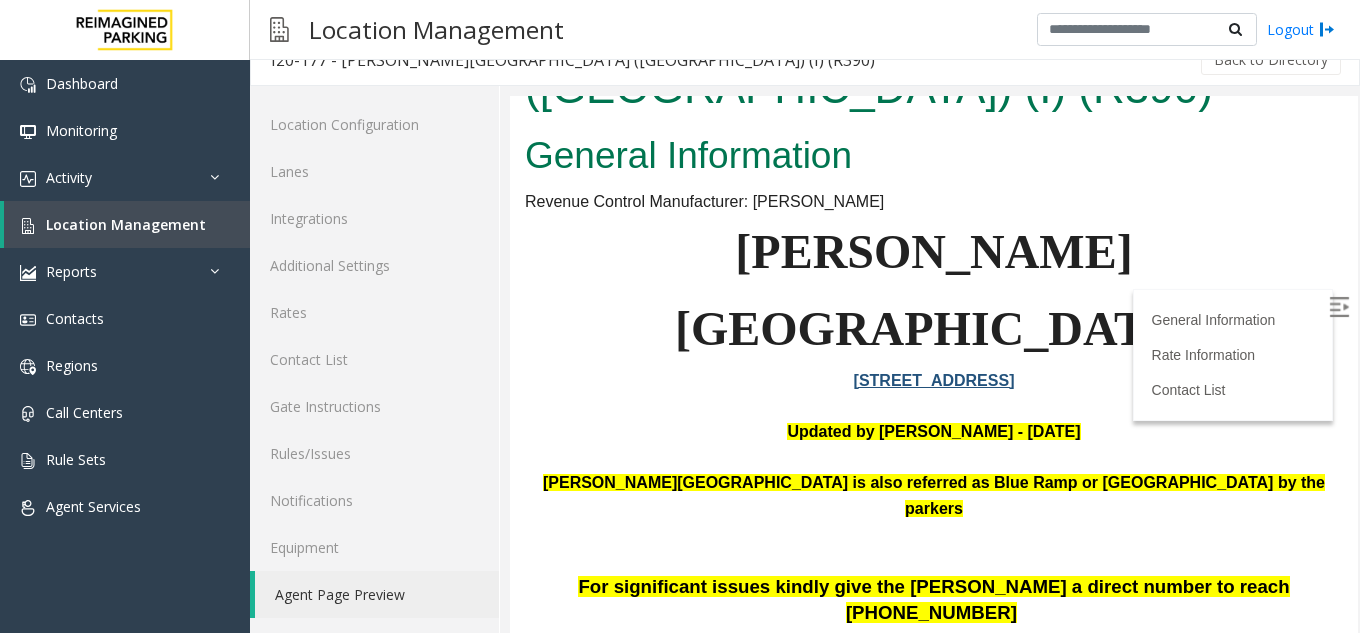 scroll, scrollTop: 200, scrollLeft: 0, axis: vertical 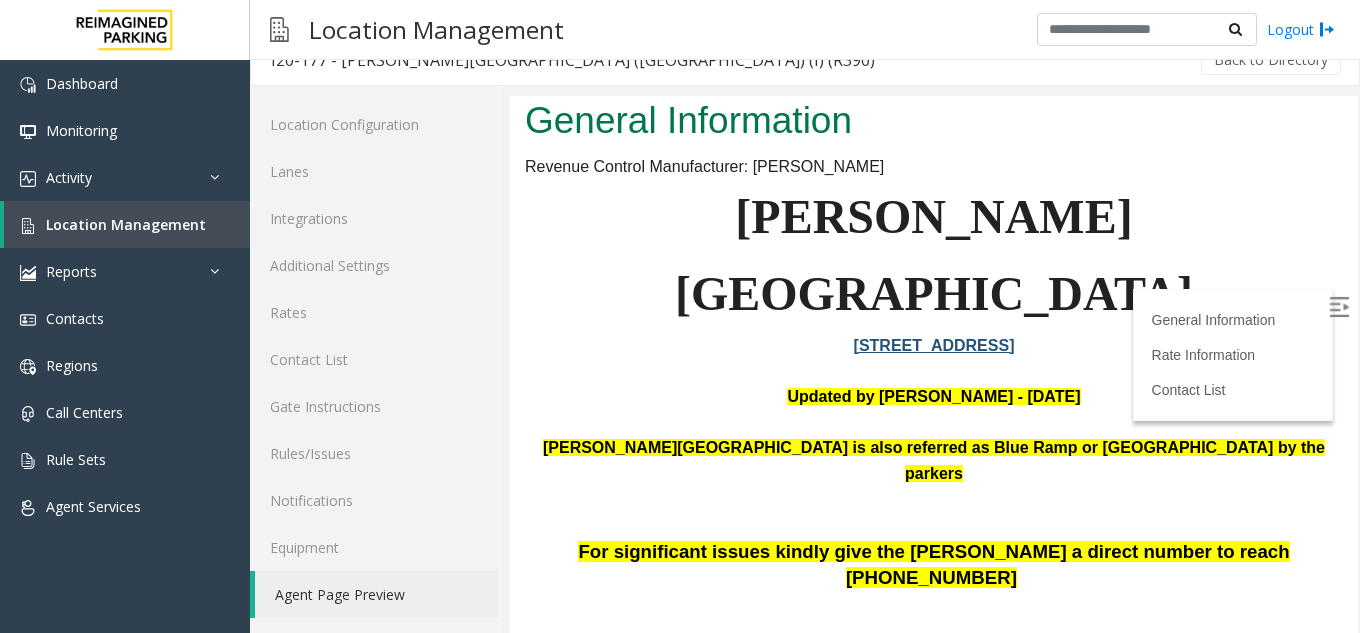 click at bounding box center (934, 371) 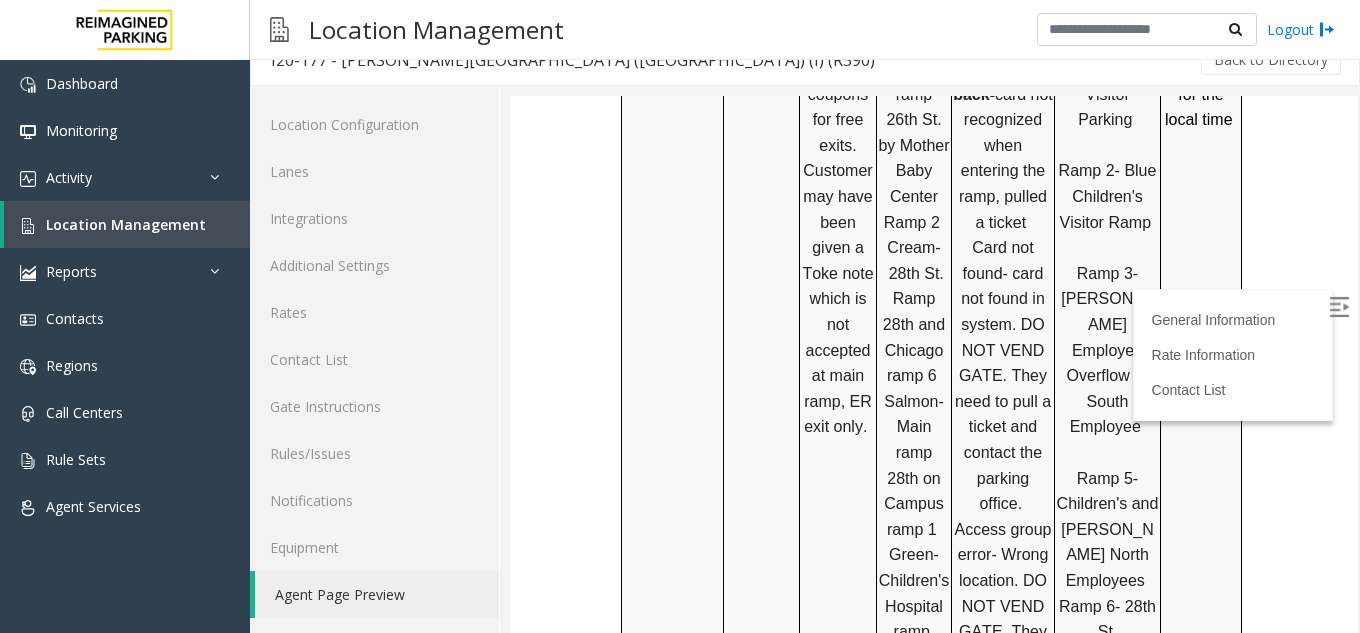 scroll, scrollTop: 1454, scrollLeft: 0, axis: vertical 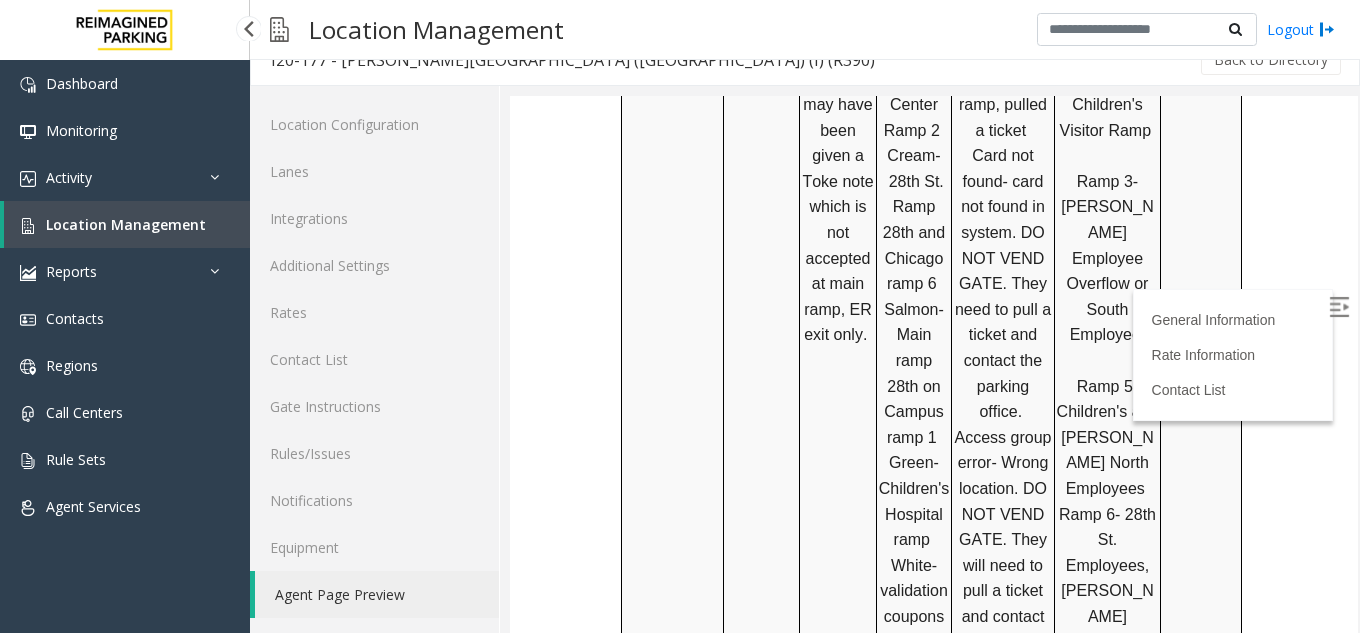 click on "Location Management" at bounding box center [126, 224] 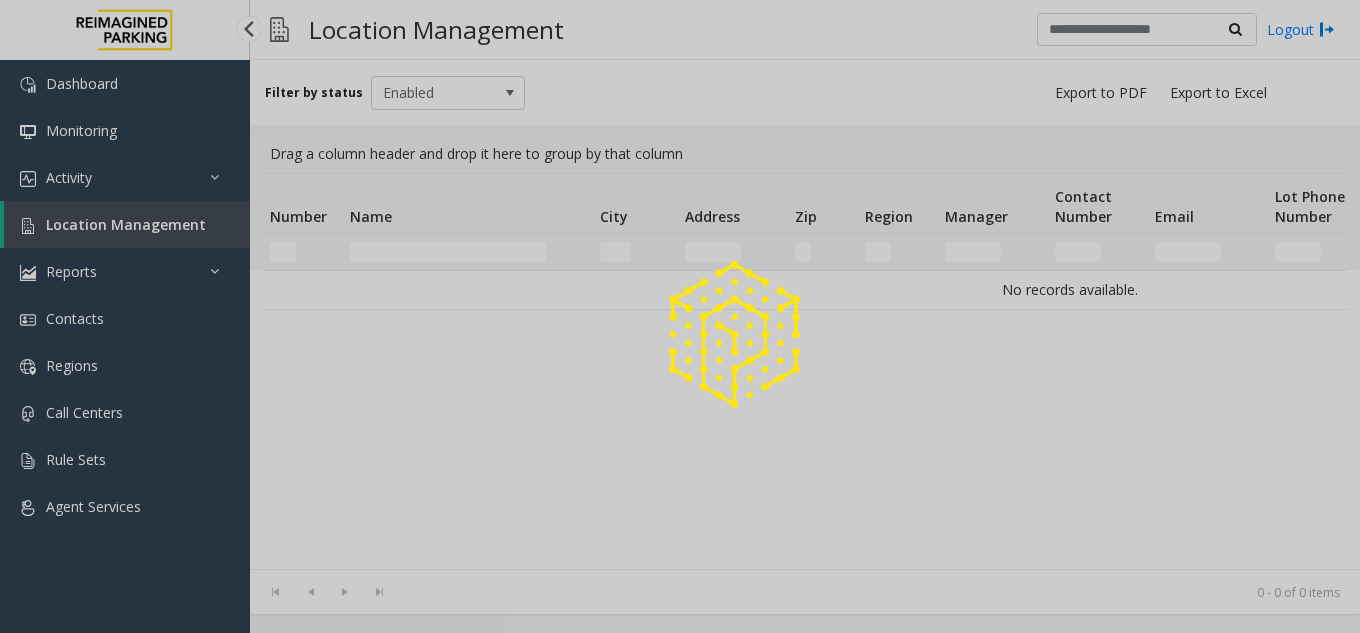 scroll, scrollTop: 0, scrollLeft: 0, axis: both 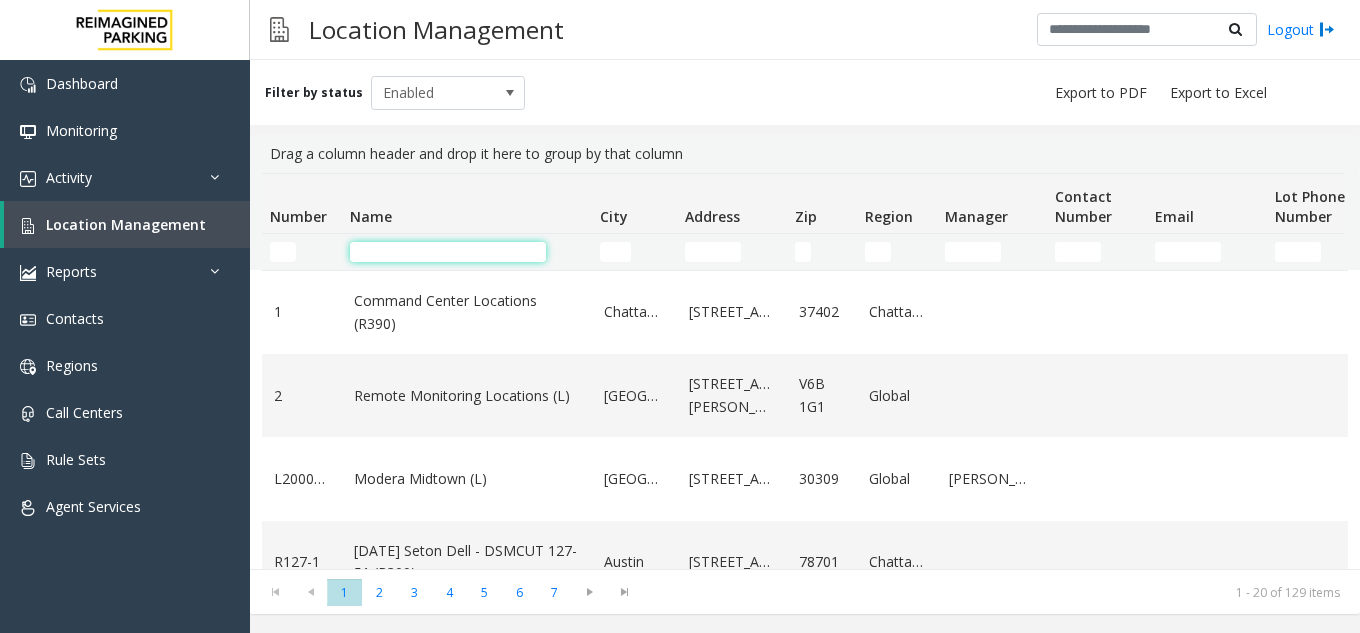 click 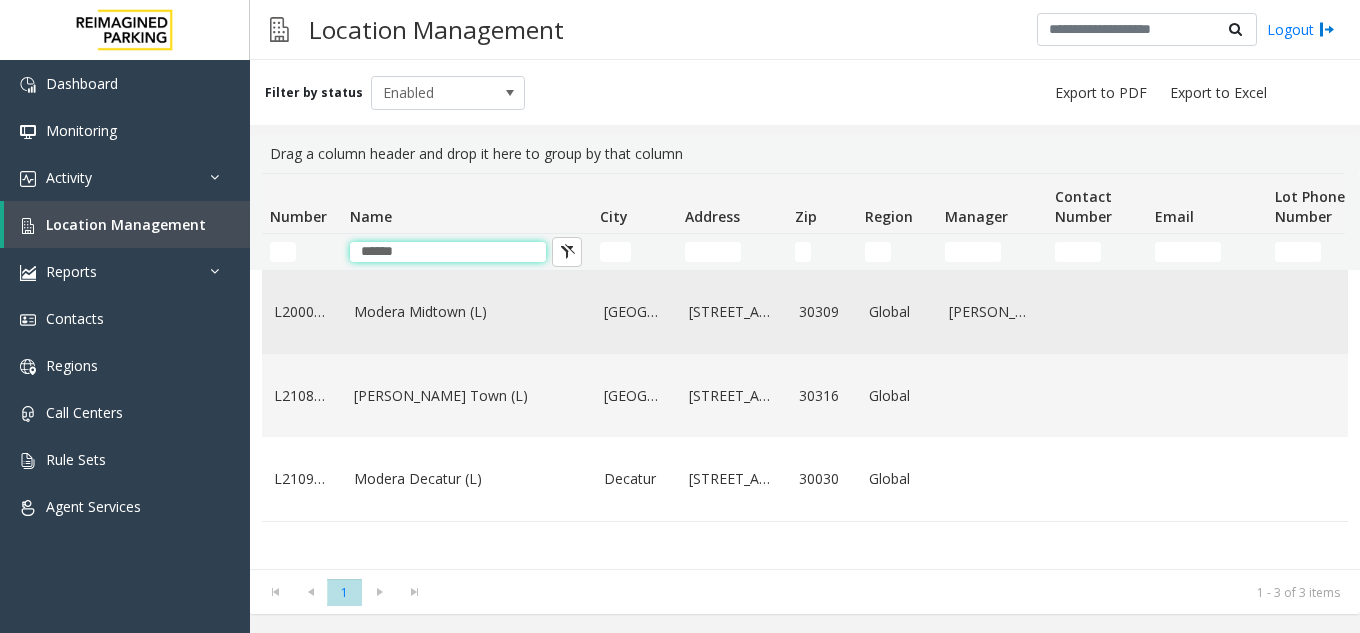 type on "******" 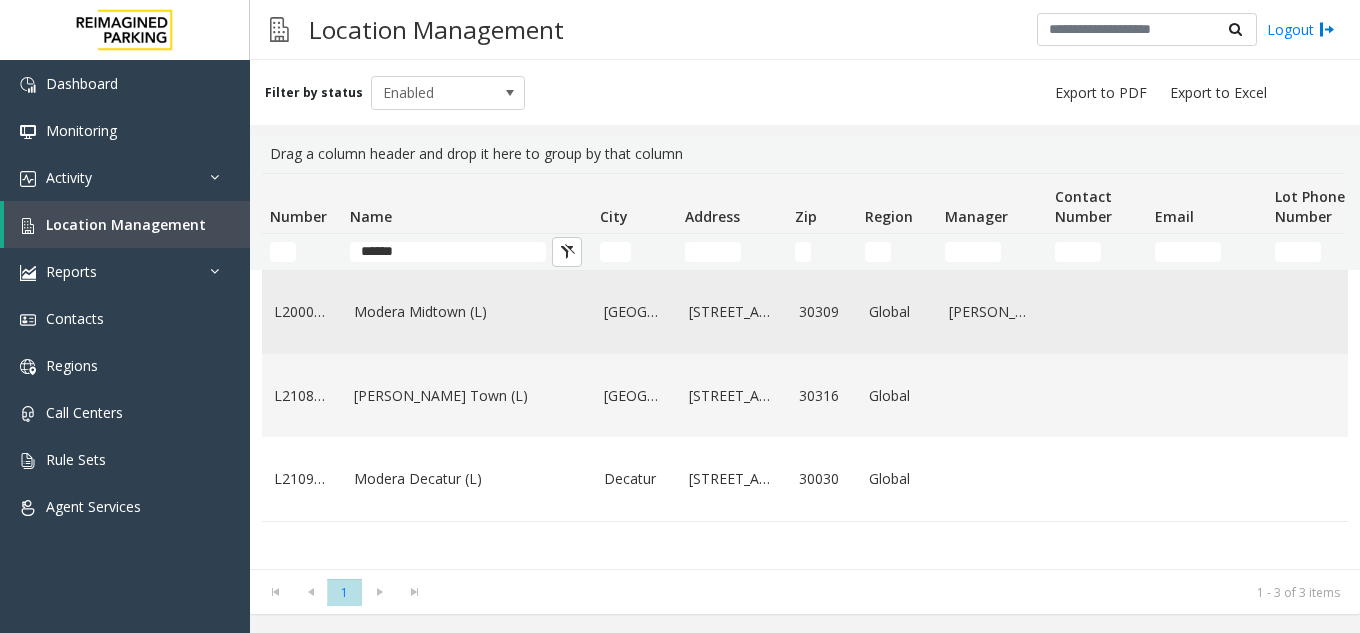 click on "Modera Midtown	(L)" 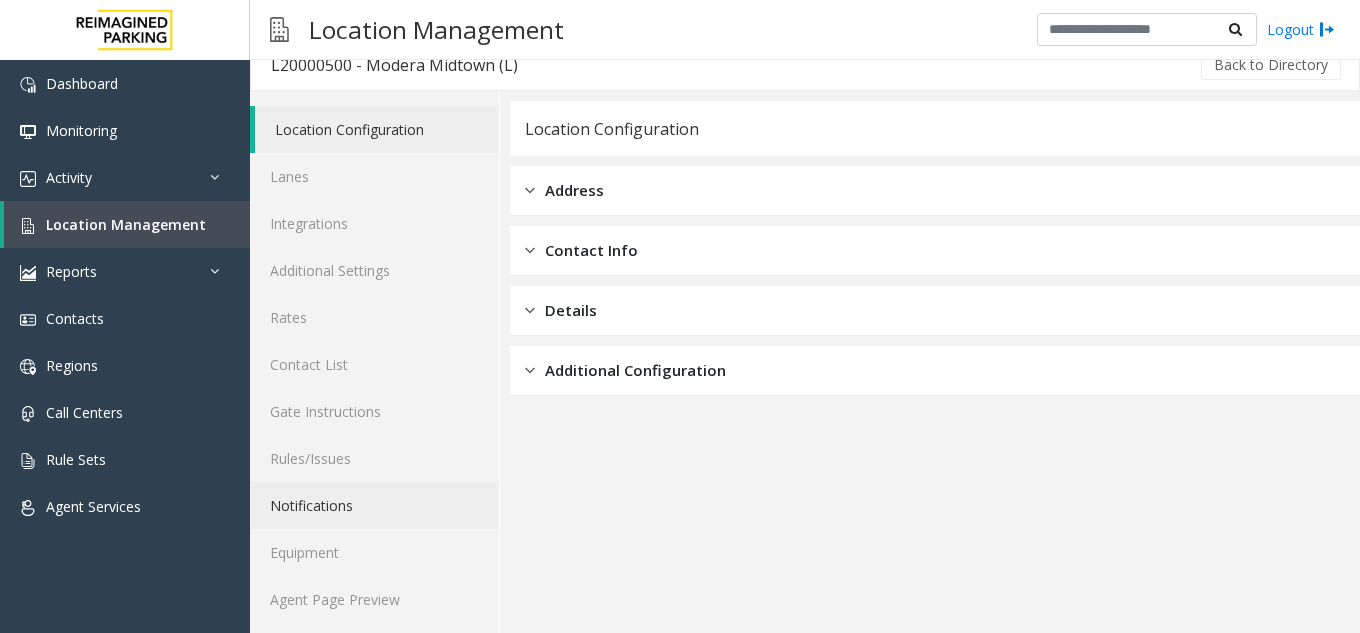 scroll, scrollTop: 26, scrollLeft: 0, axis: vertical 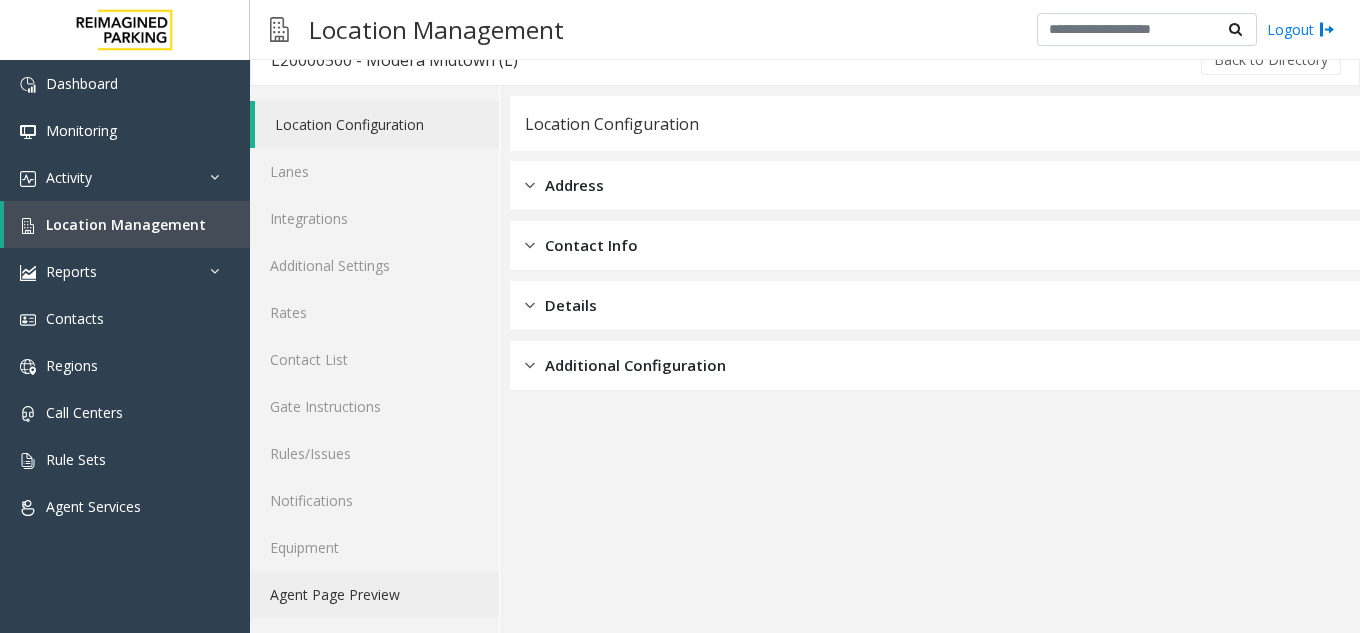 click on "Agent Page Preview" 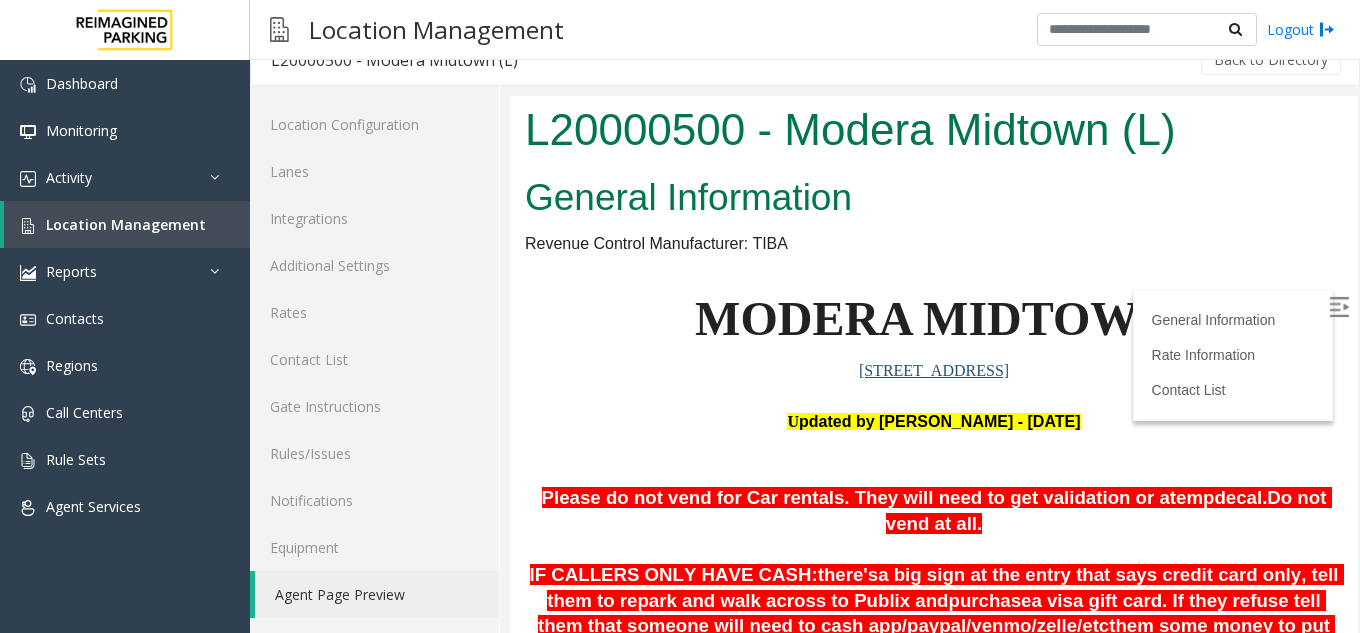 scroll, scrollTop: 0, scrollLeft: 0, axis: both 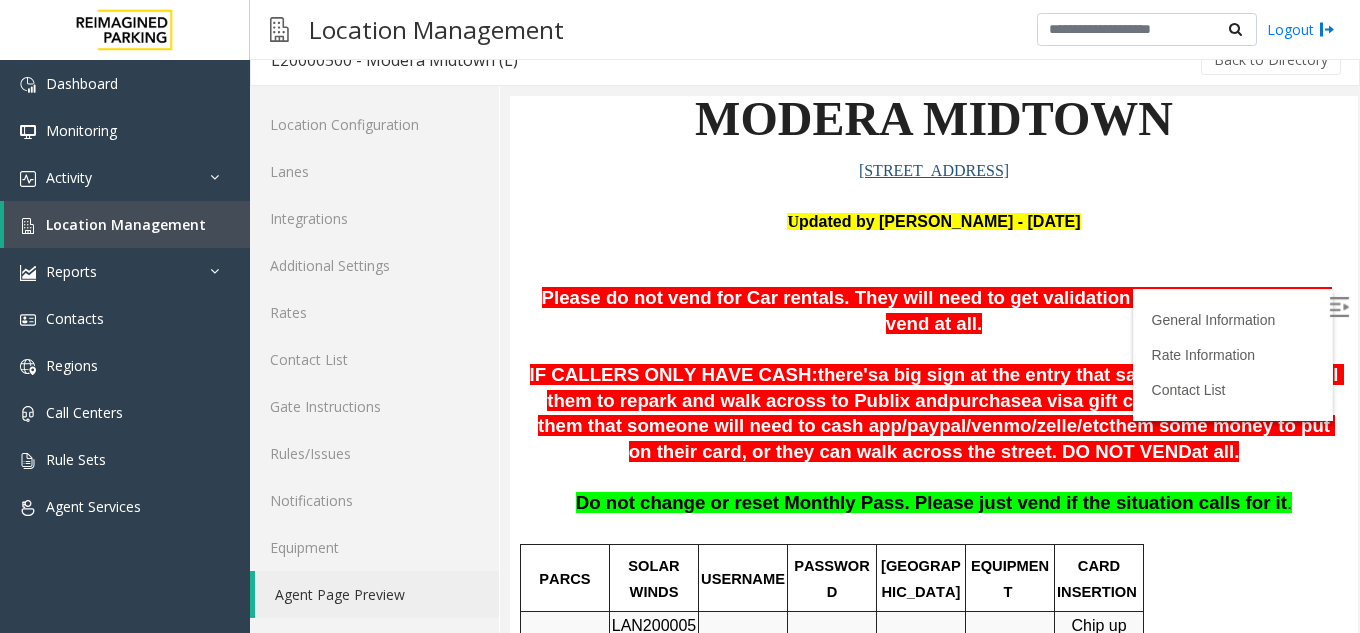 click at bounding box center (934, 197) 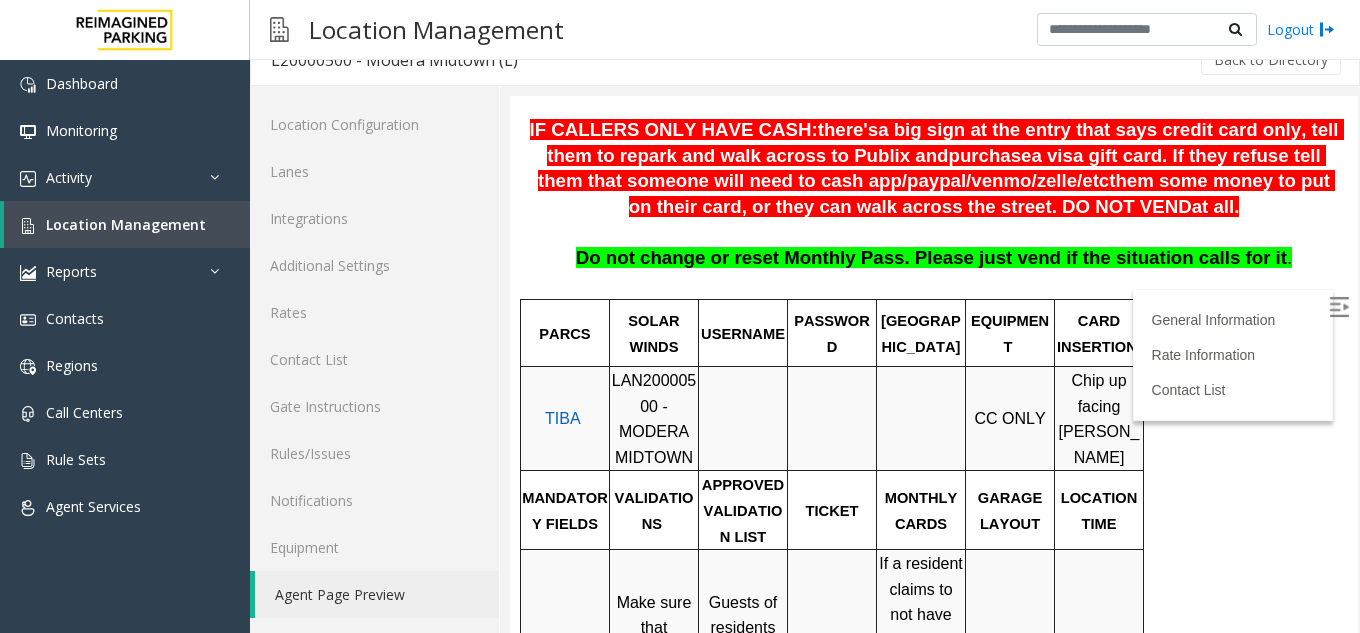 scroll, scrollTop: 400, scrollLeft: 0, axis: vertical 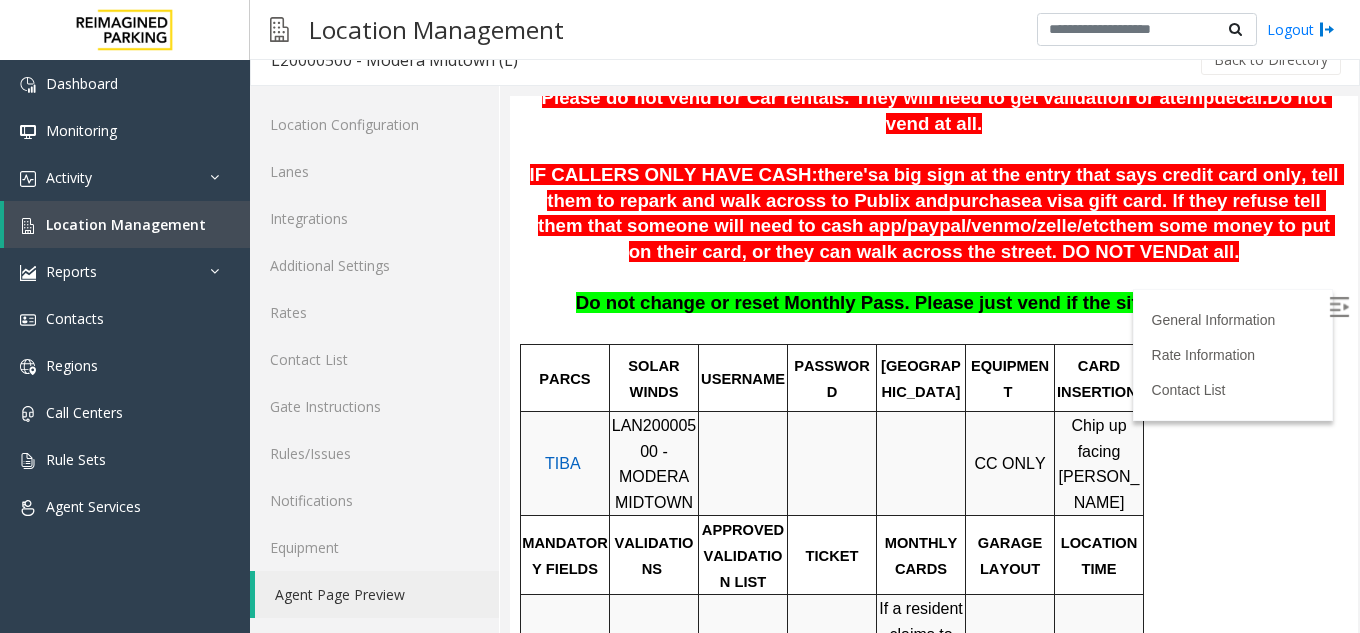 click at bounding box center (1339, 307) 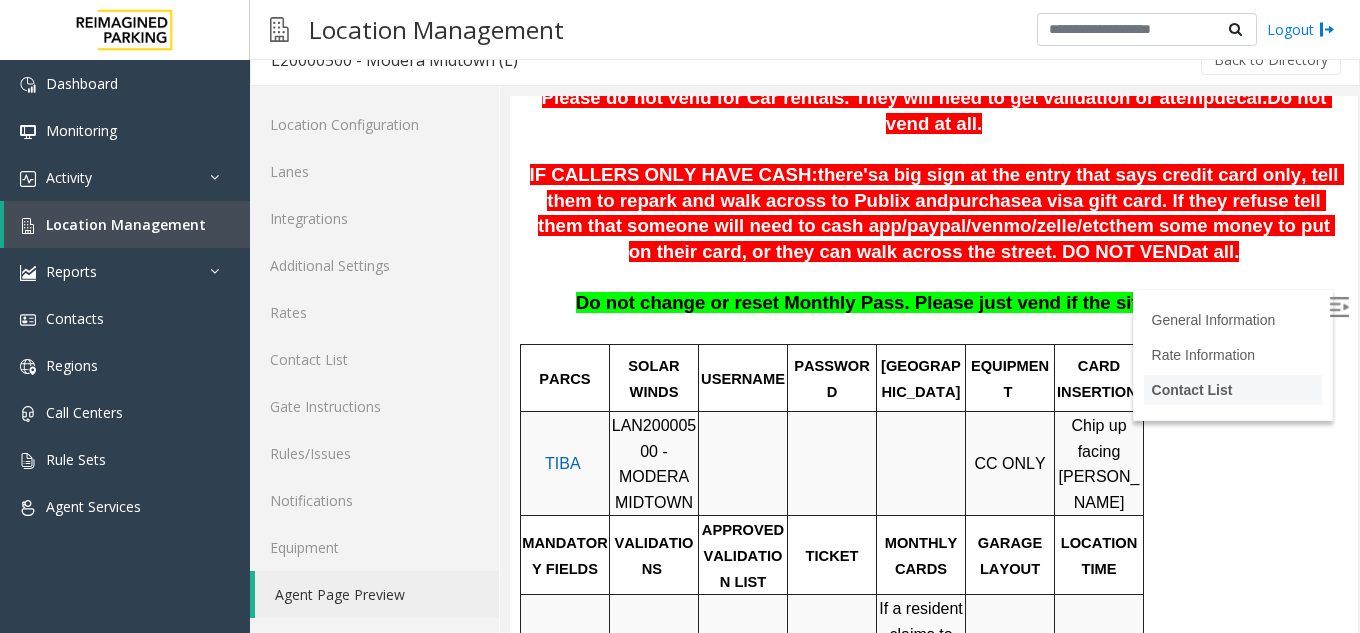 click on "Contact List" at bounding box center (1192, 390) 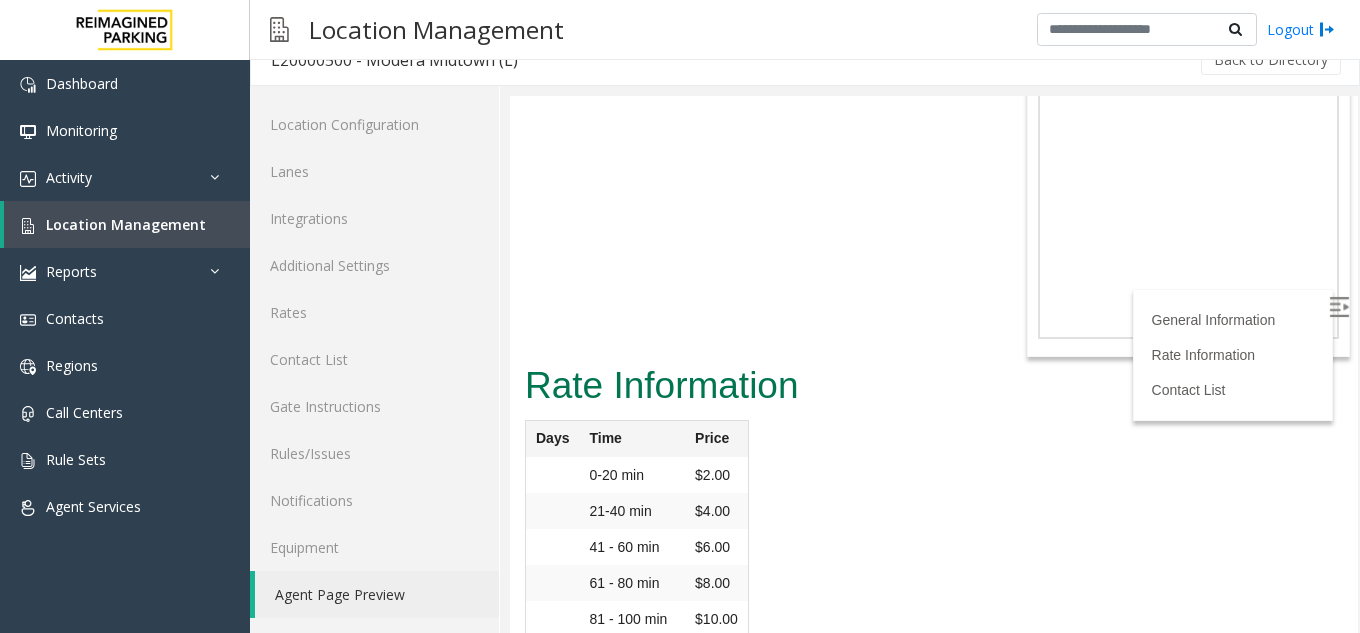 scroll, scrollTop: 2074, scrollLeft: 0, axis: vertical 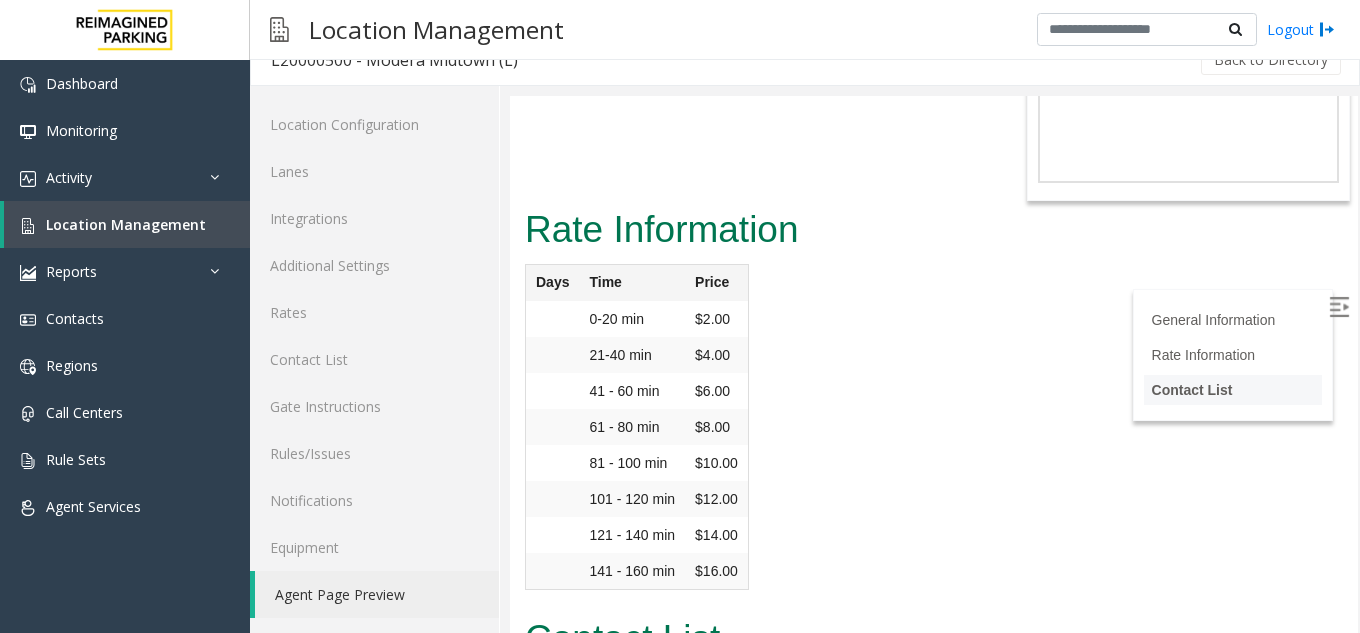 click on "Contact List" at bounding box center [1192, 390] 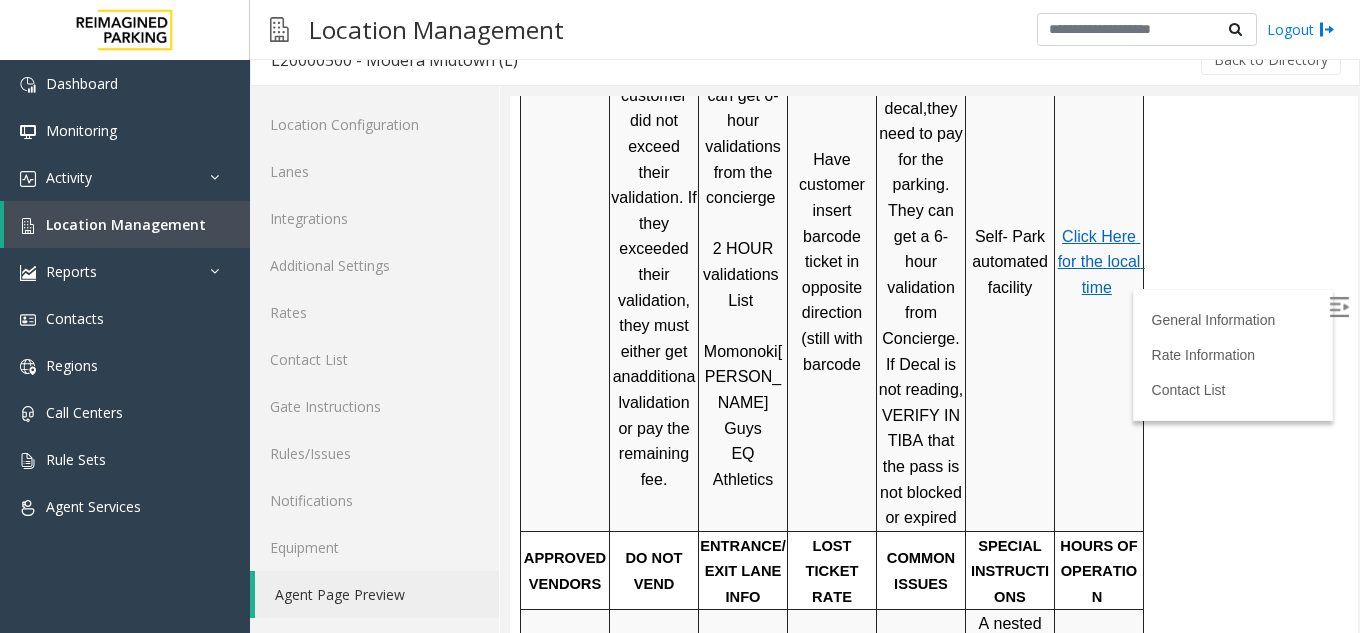 scroll, scrollTop: 974, scrollLeft: 0, axis: vertical 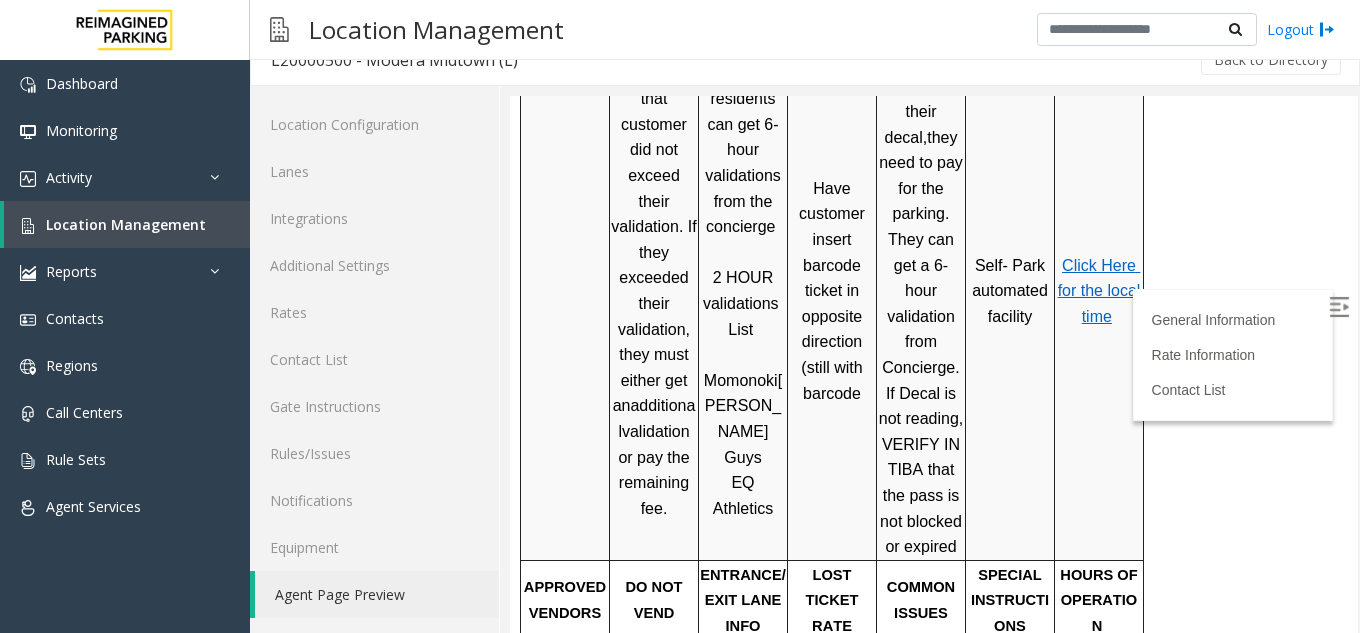 click on "Click Here for the local time" at bounding box center (1101, 291) 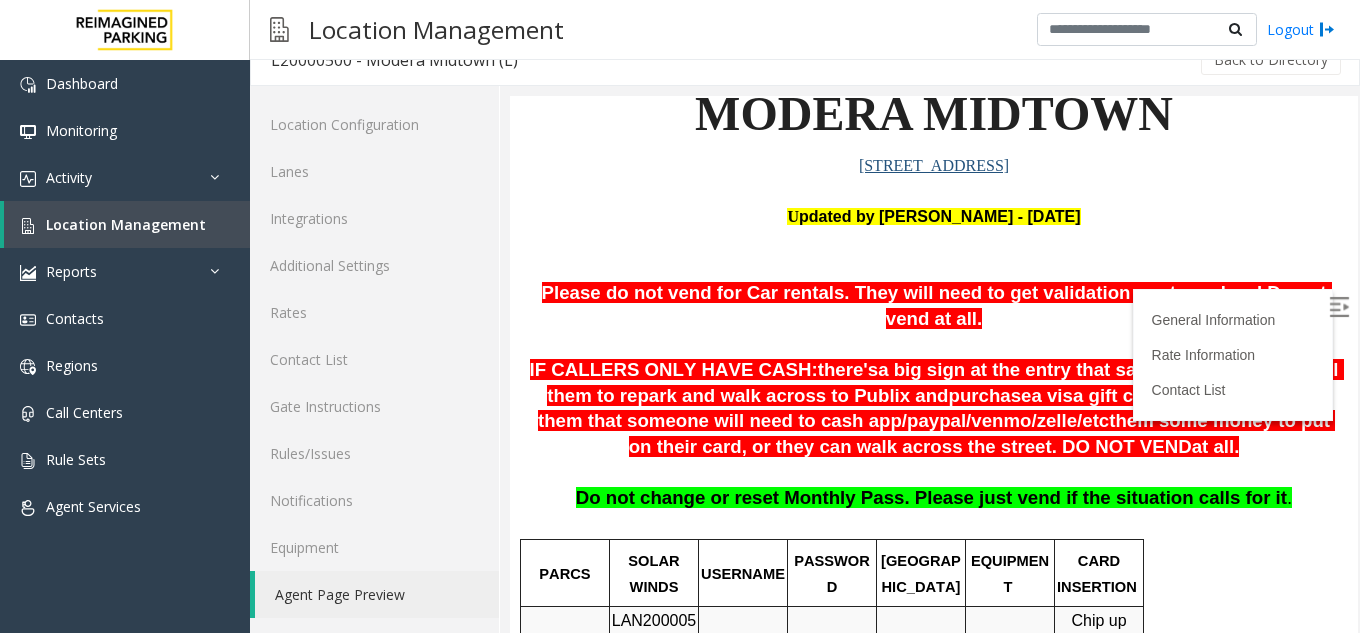 scroll, scrollTop: 174, scrollLeft: 0, axis: vertical 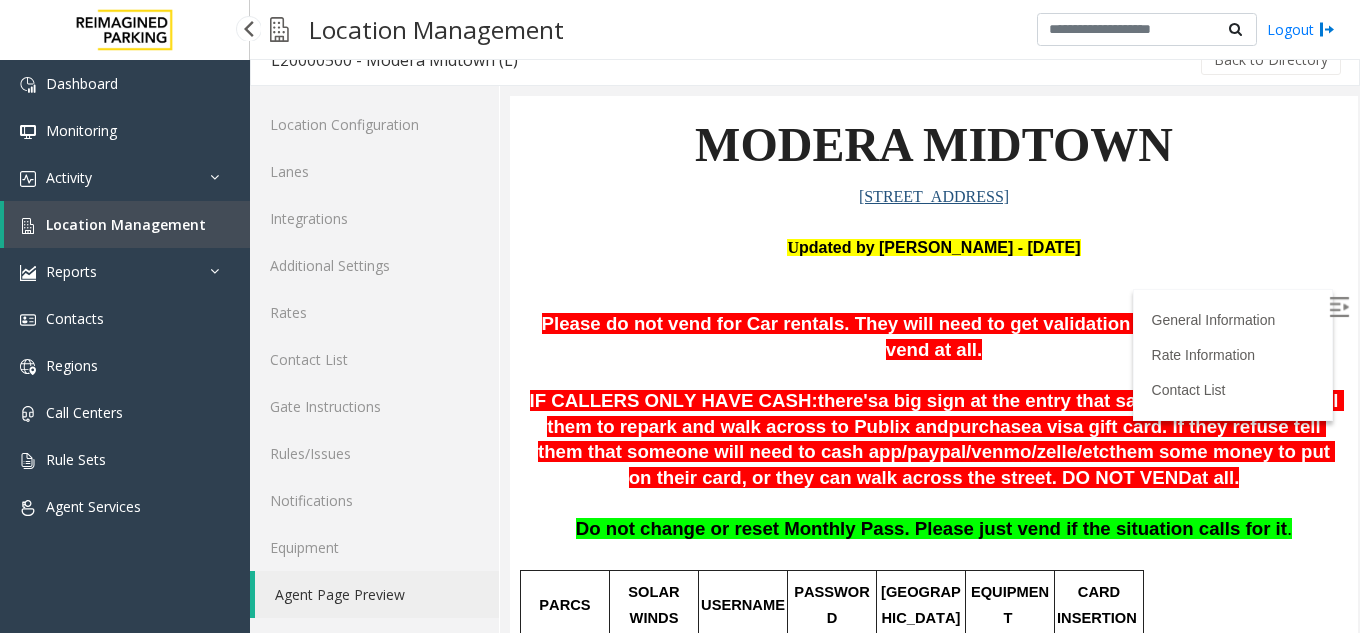 click on "Location Management" at bounding box center (126, 224) 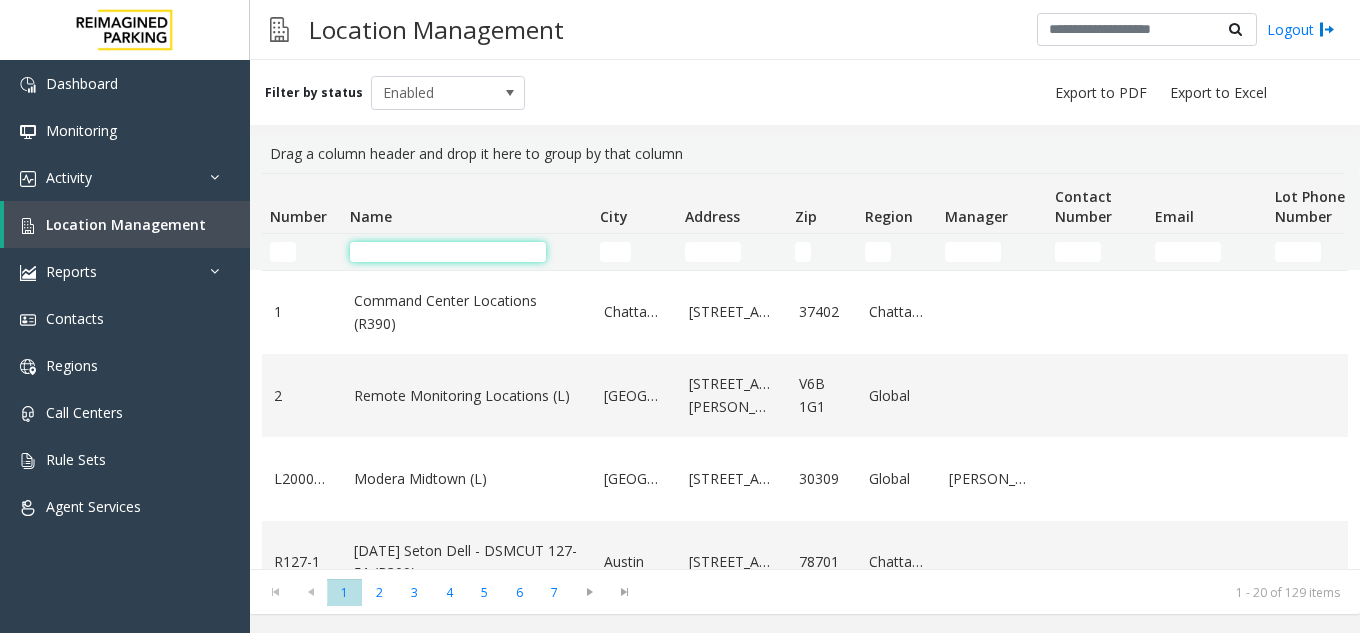 click 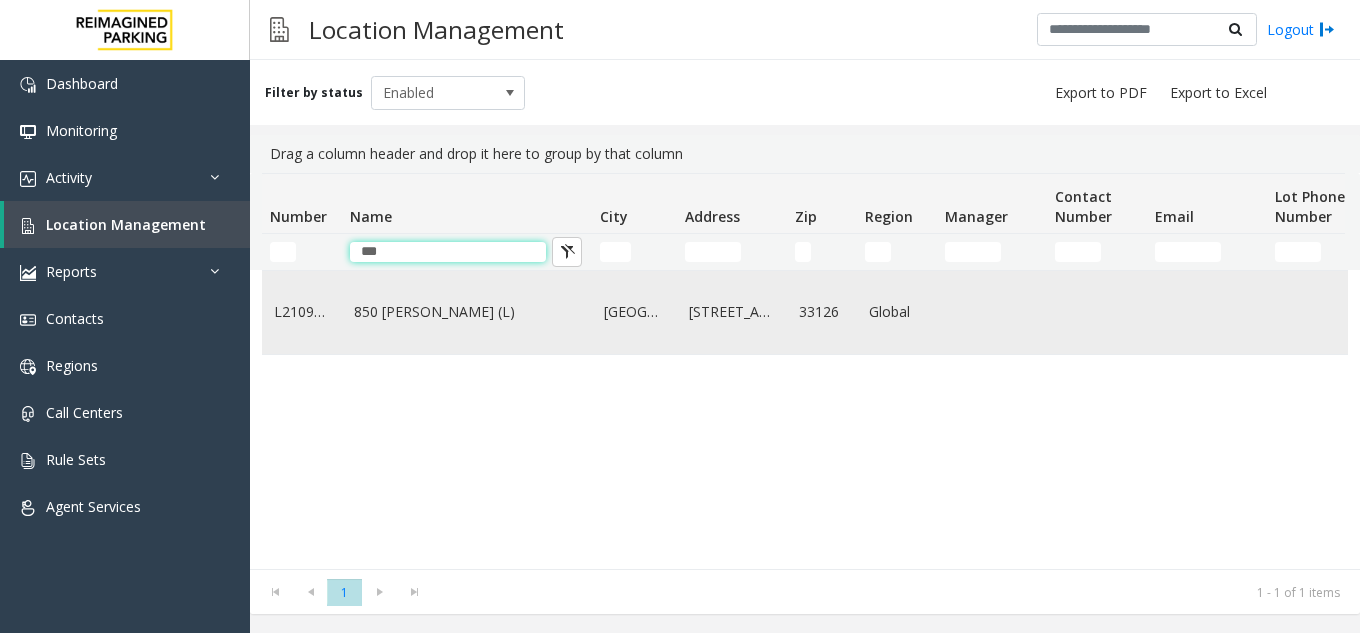 type on "***" 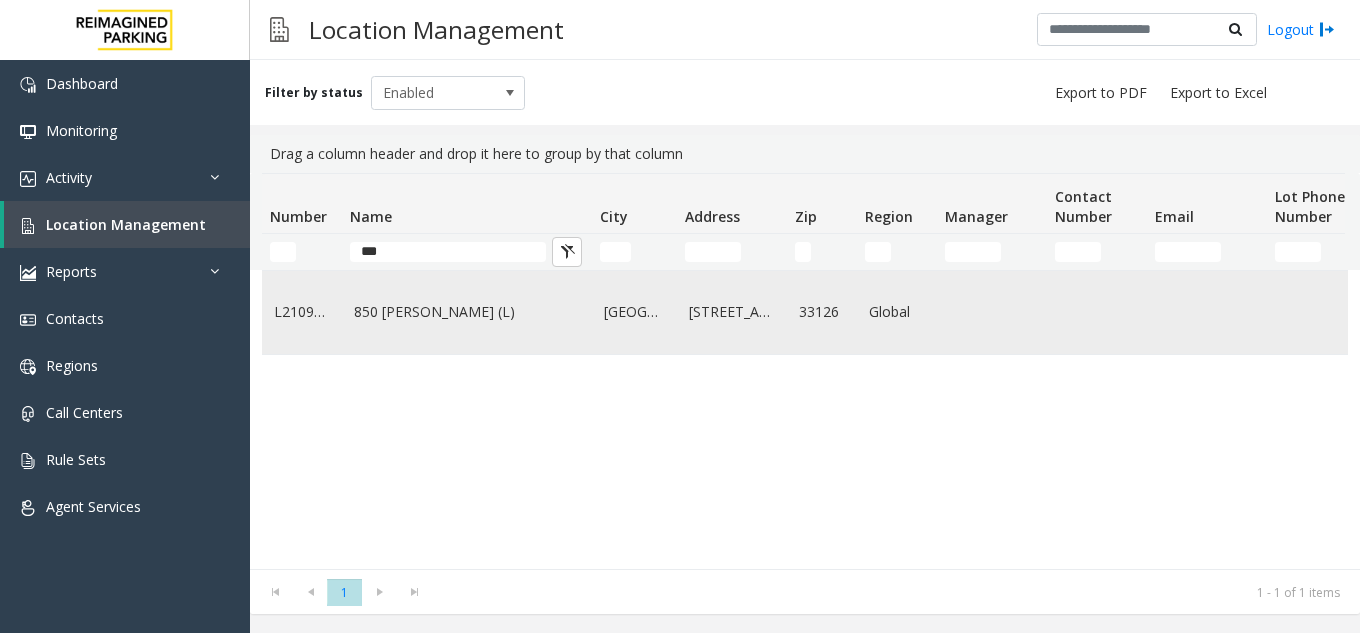 click on "850 [PERSON_NAME] (L)" 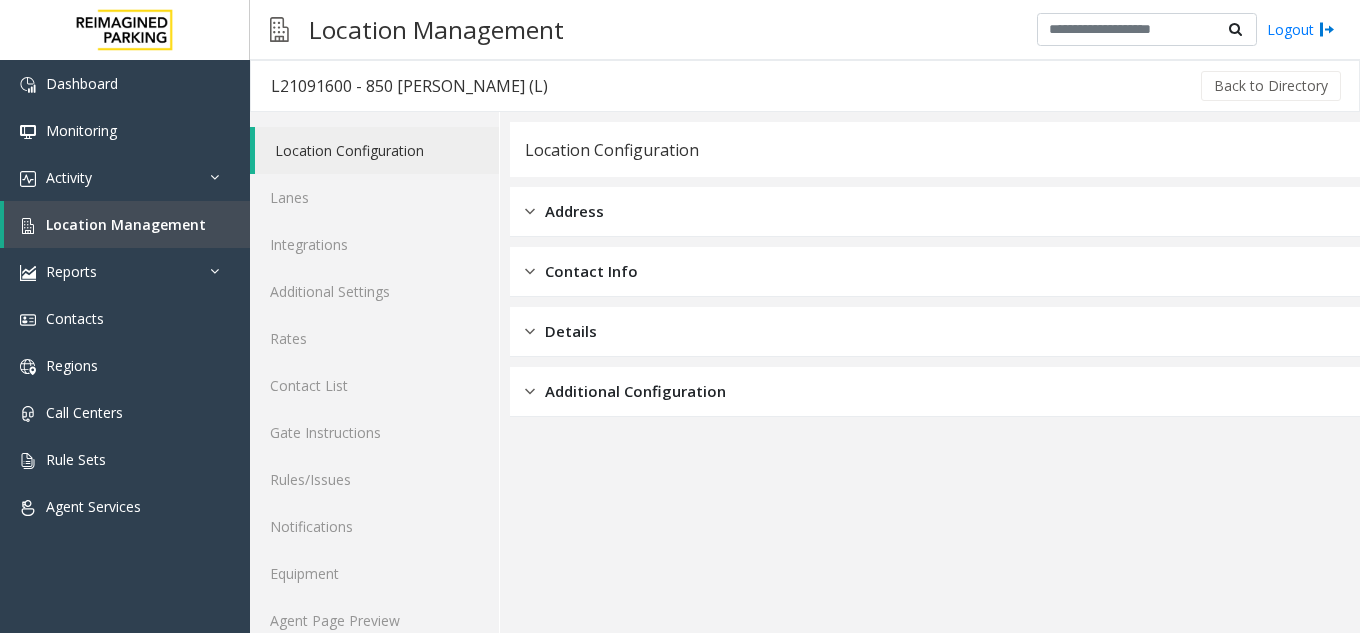 scroll, scrollTop: 26, scrollLeft: 0, axis: vertical 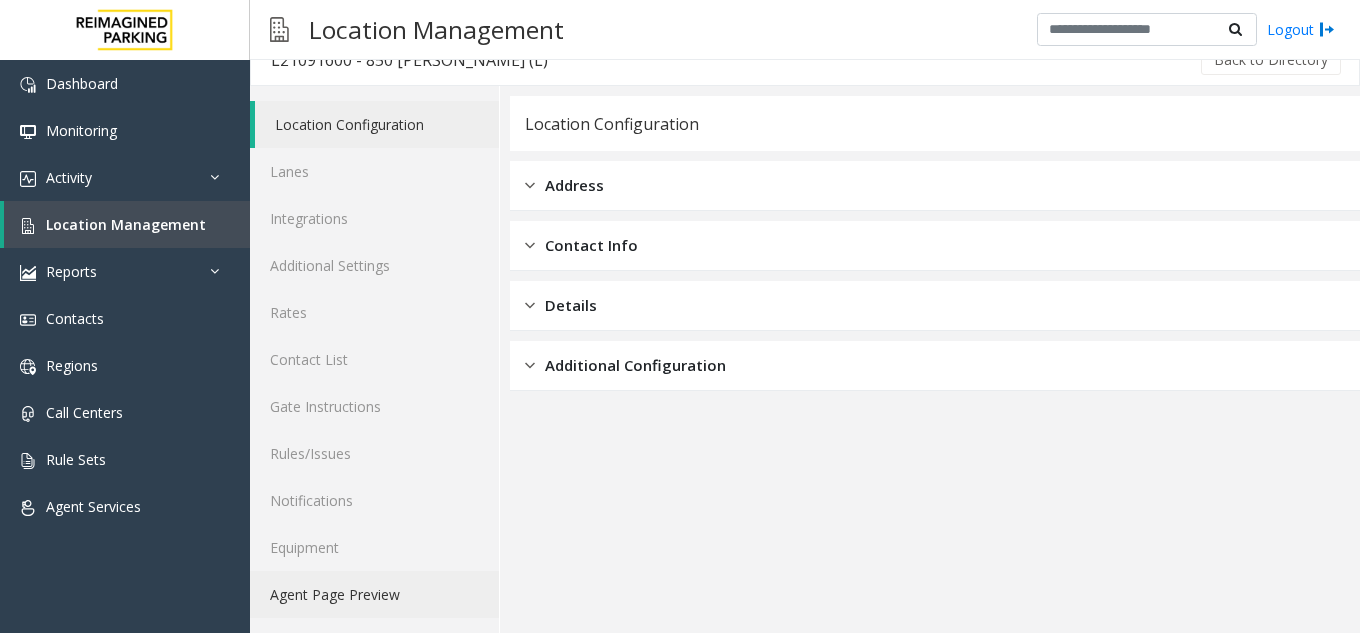 click on "Agent Page Preview" 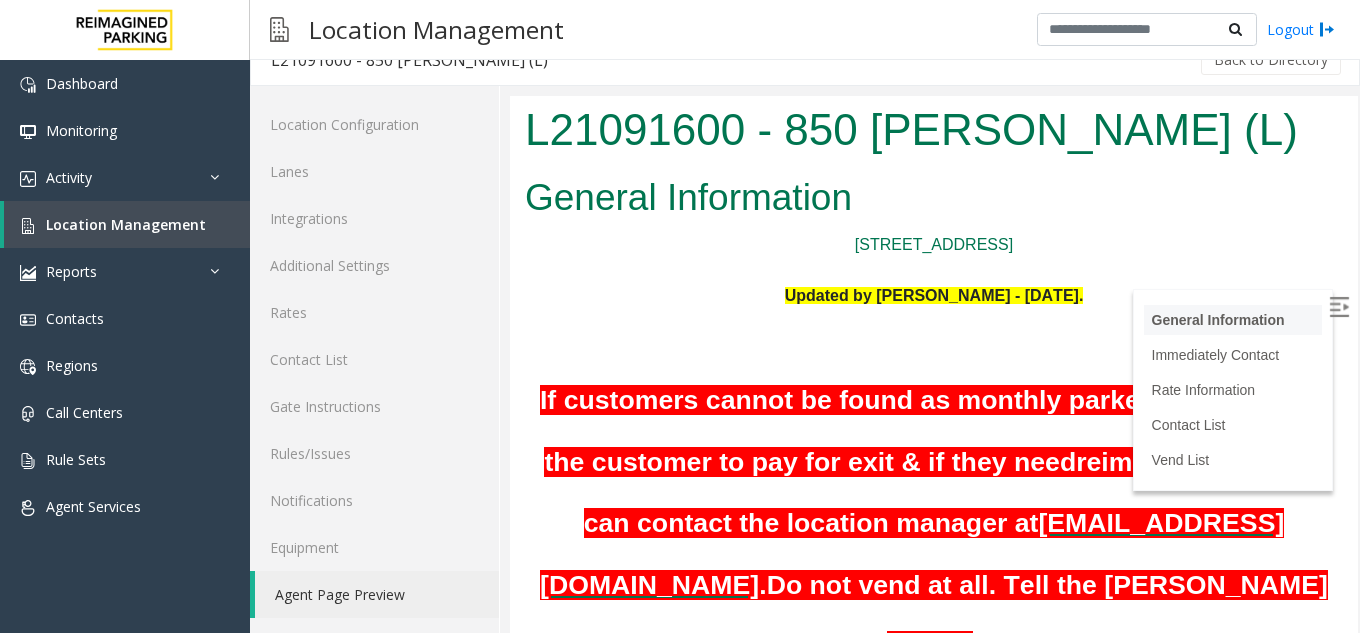 scroll, scrollTop: 0, scrollLeft: 0, axis: both 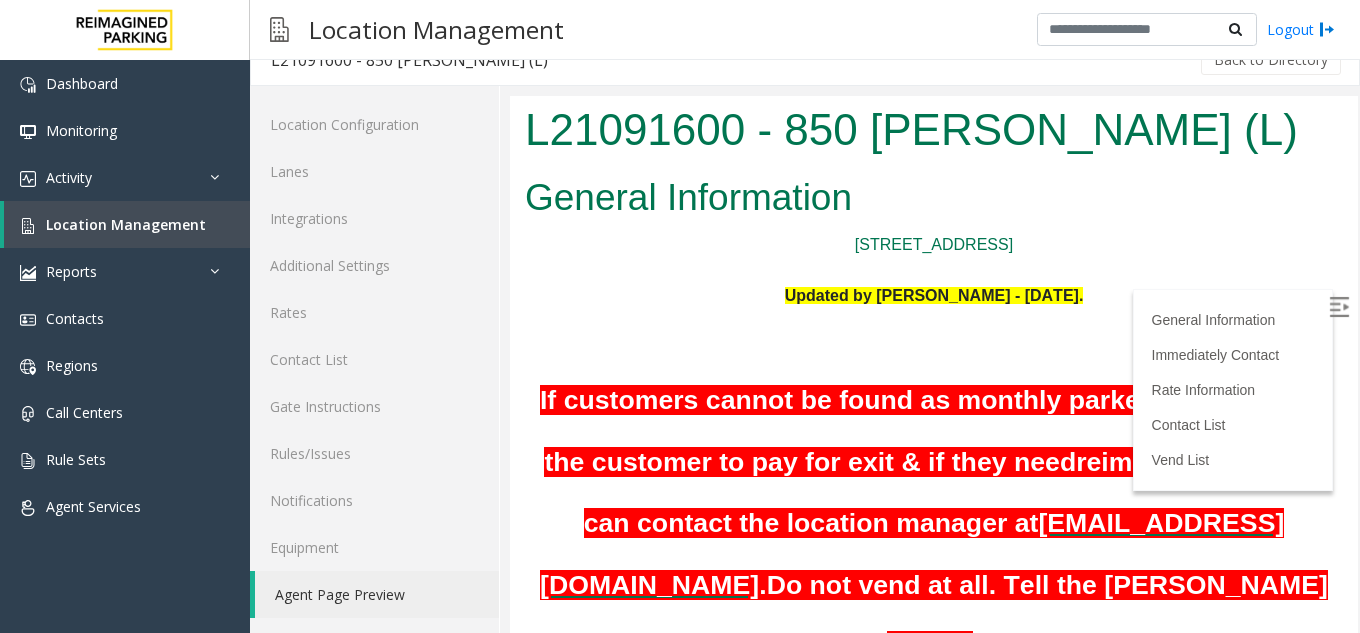 click at bounding box center [1339, 307] 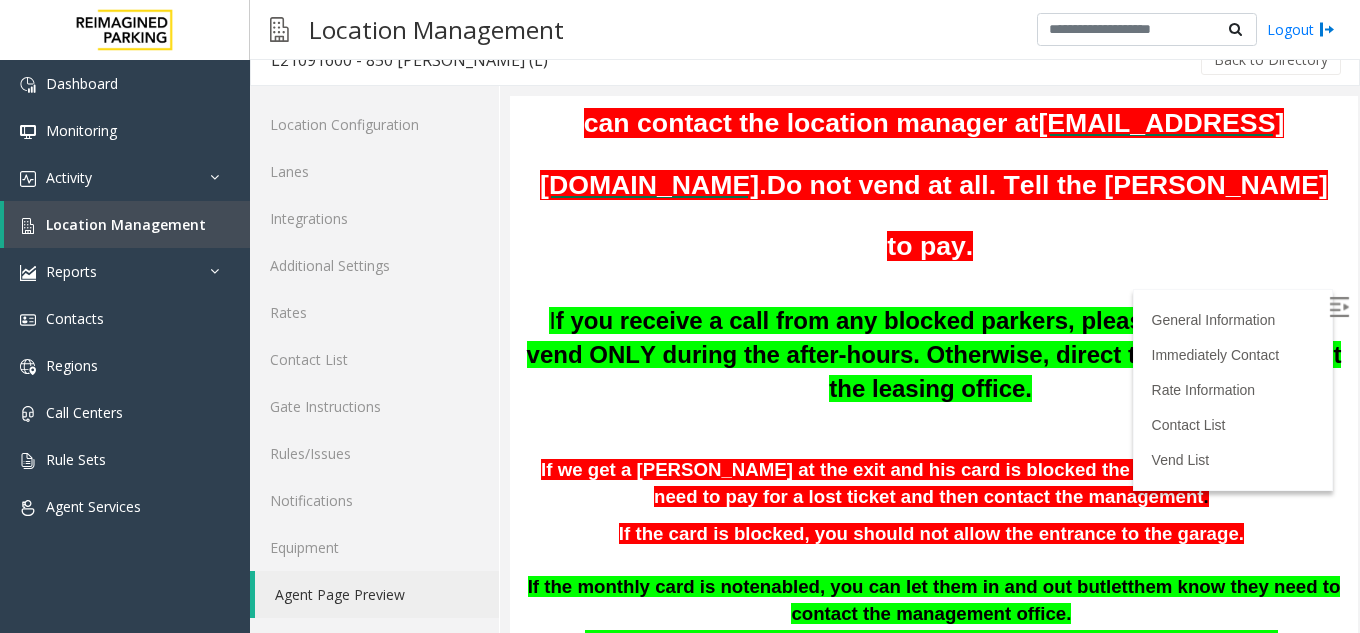 scroll, scrollTop: 500, scrollLeft: 0, axis: vertical 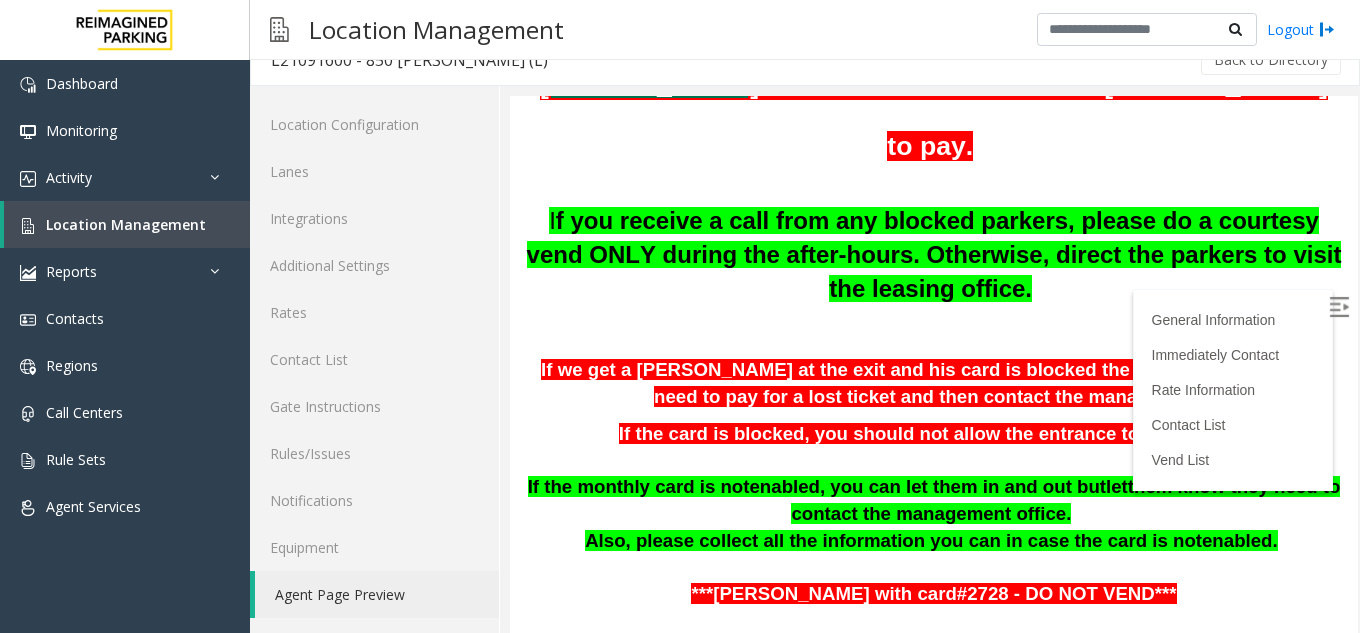 click at bounding box center (1339, 307) 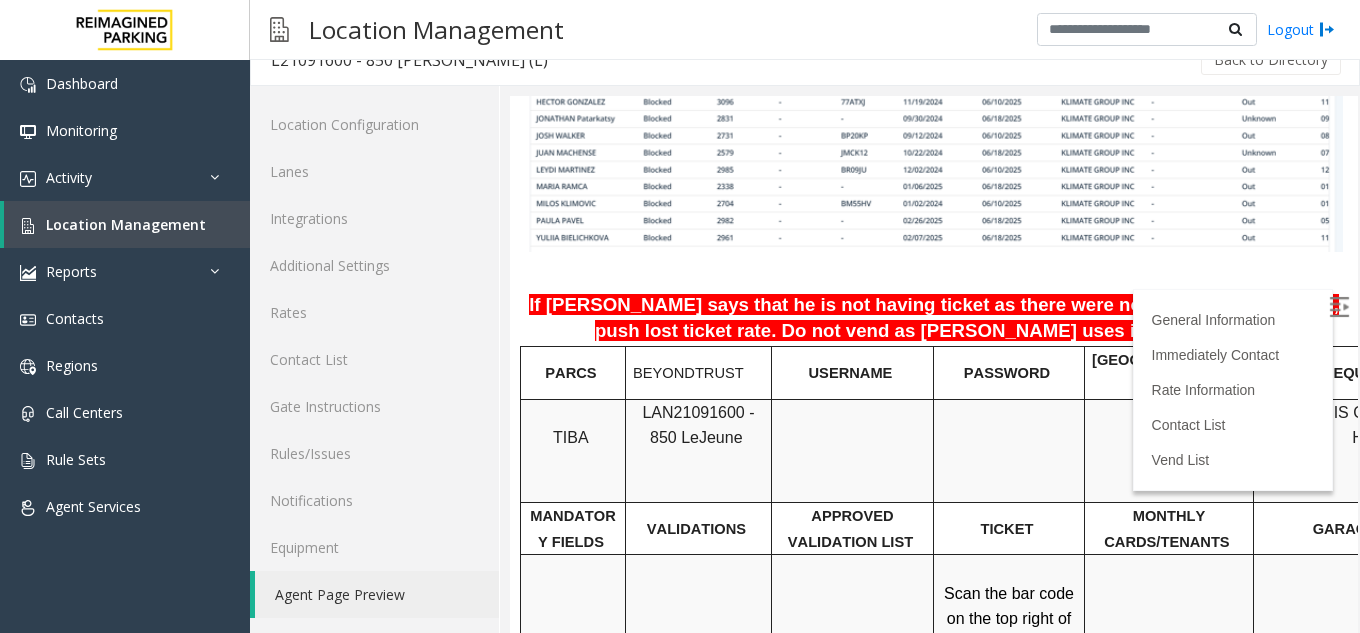 scroll, scrollTop: 1400, scrollLeft: 0, axis: vertical 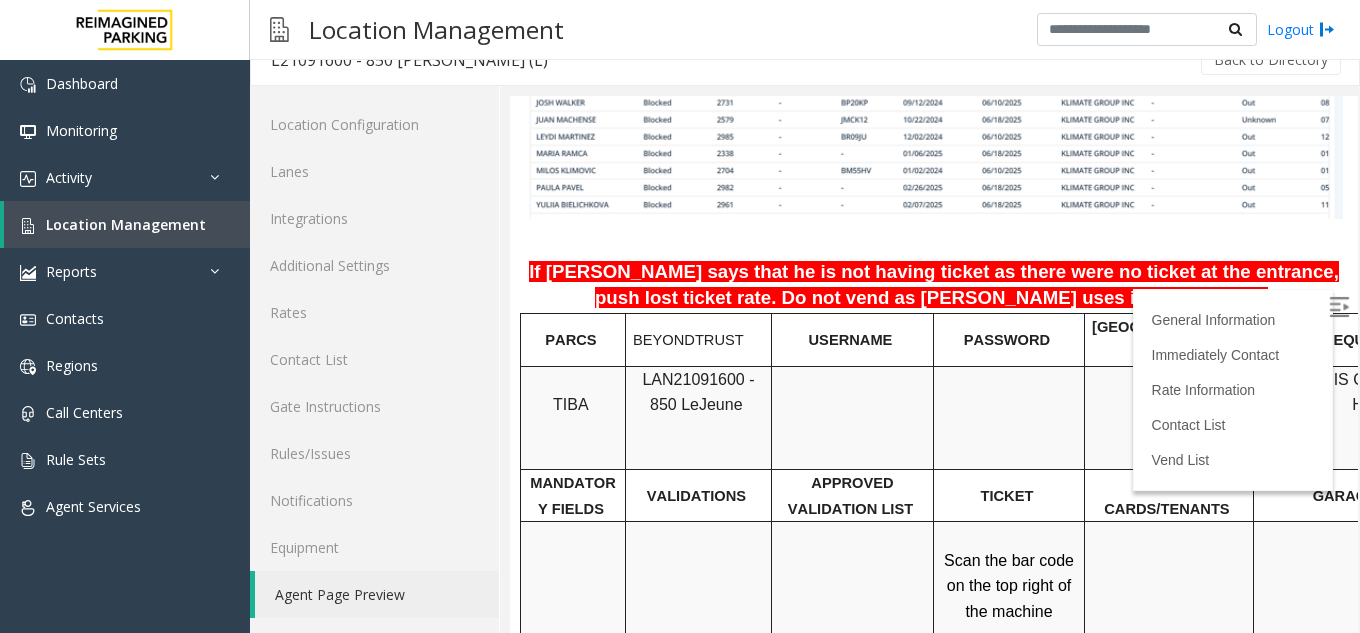 click on "LAN21091600 - 850 Le" at bounding box center (698, 392) 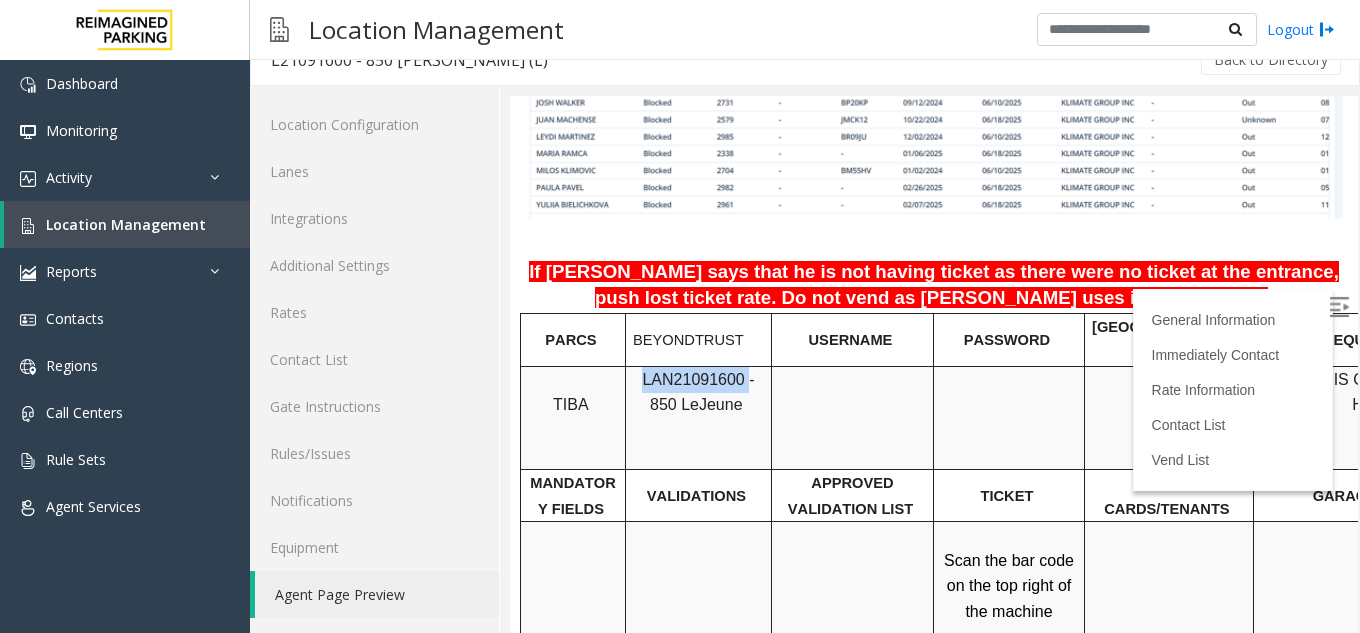 click on "LAN21091600 - 850 Le" at bounding box center [698, 392] 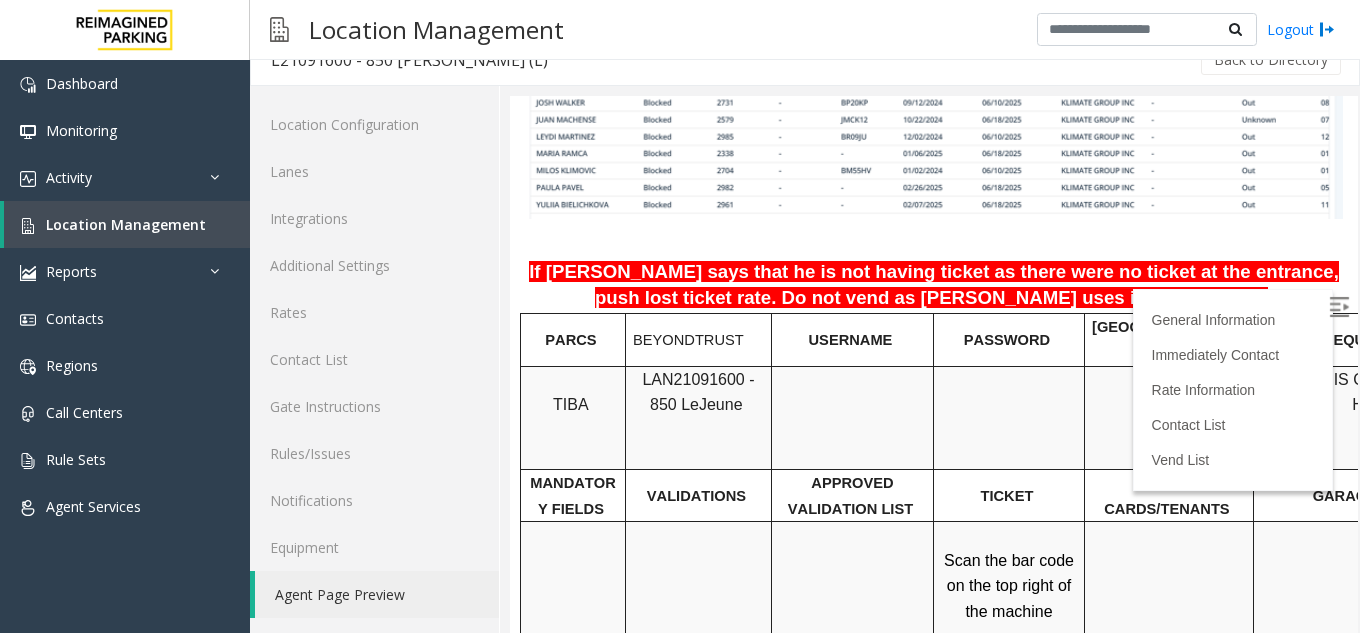 click on "LAN21091600 - 850 Le" at bounding box center [698, 392] 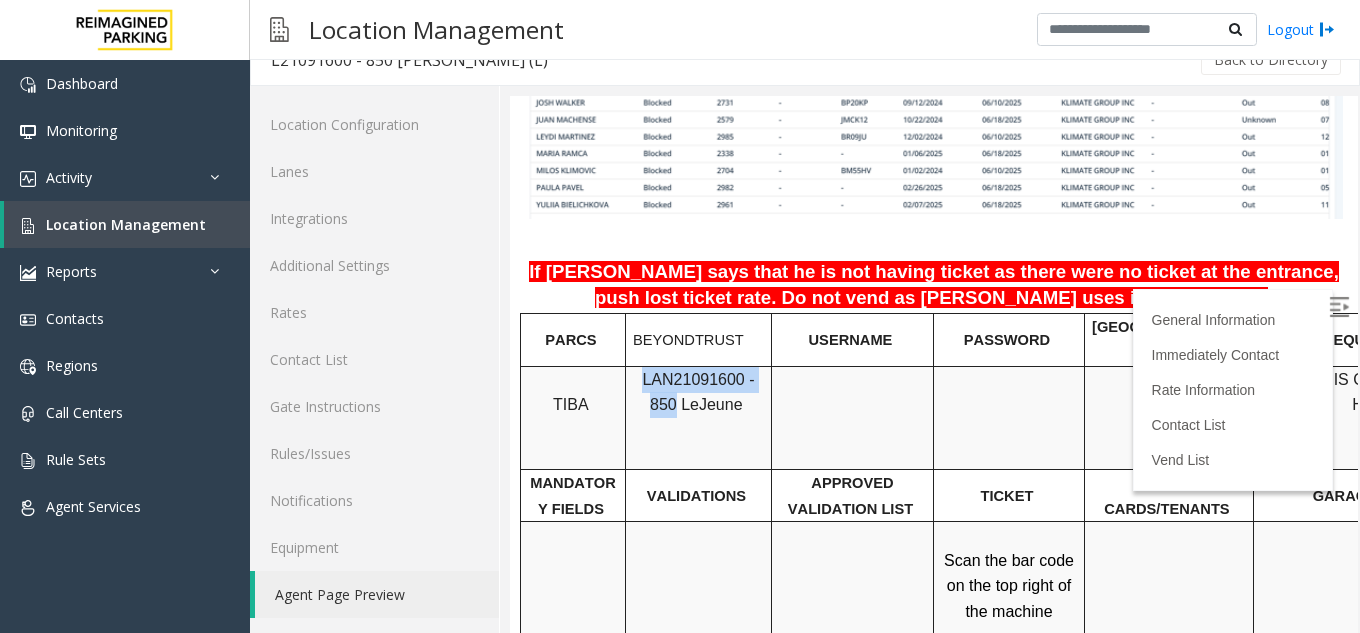 drag, startPoint x: 768, startPoint y: 301, endPoint x: 638, endPoint y: 306, distance: 130.09612 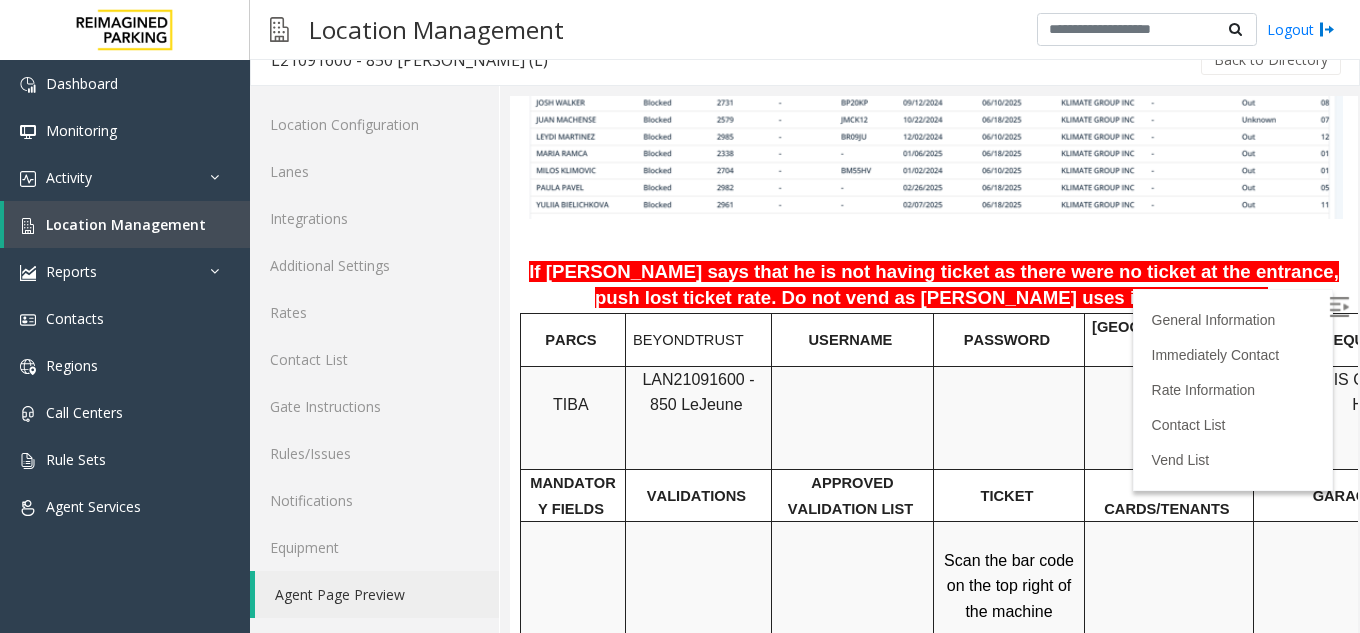 click on "LAN21091600 - 850 Le" at bounding box center (698, 392) 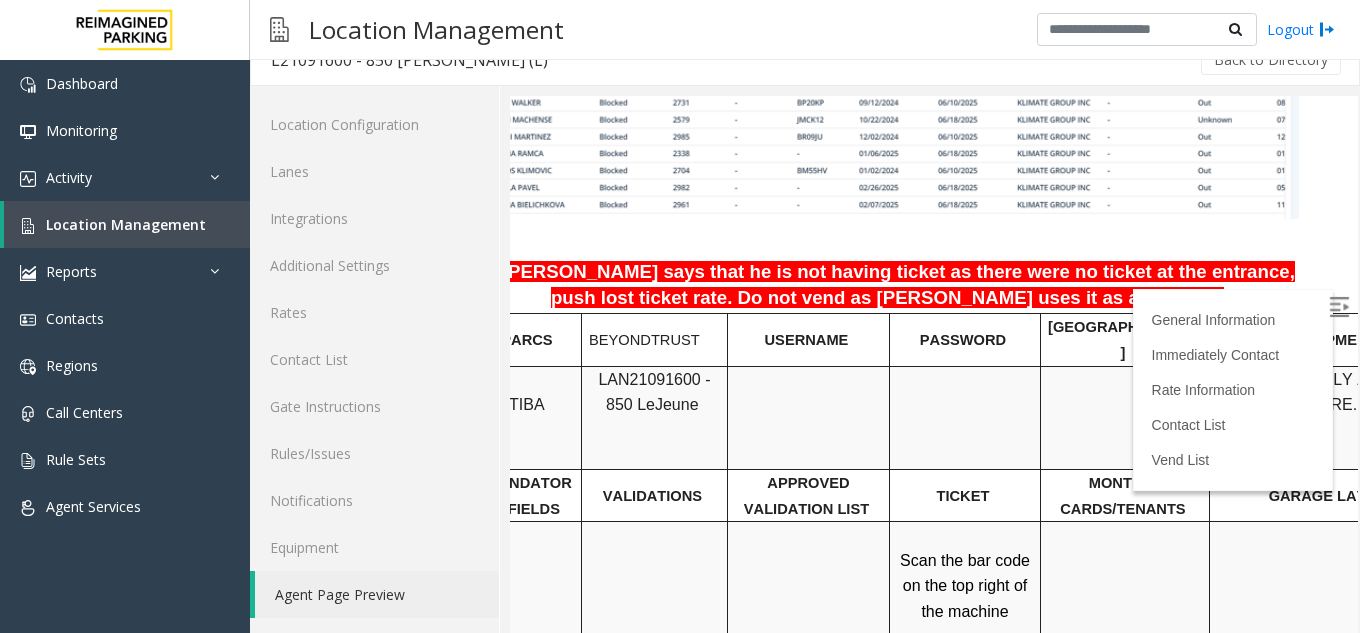scroll, scrollTop: 1400, scrollLeft: 0, axis: vertical 